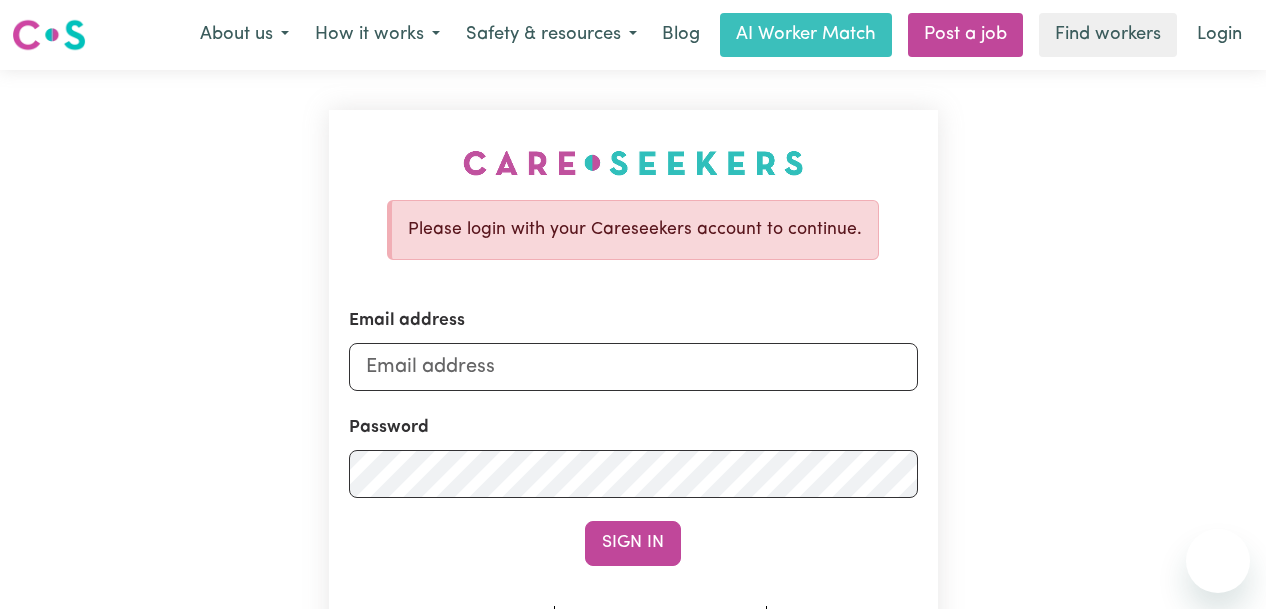 scroll, scrollTop: 0, scrollLeft: 0, axis: both 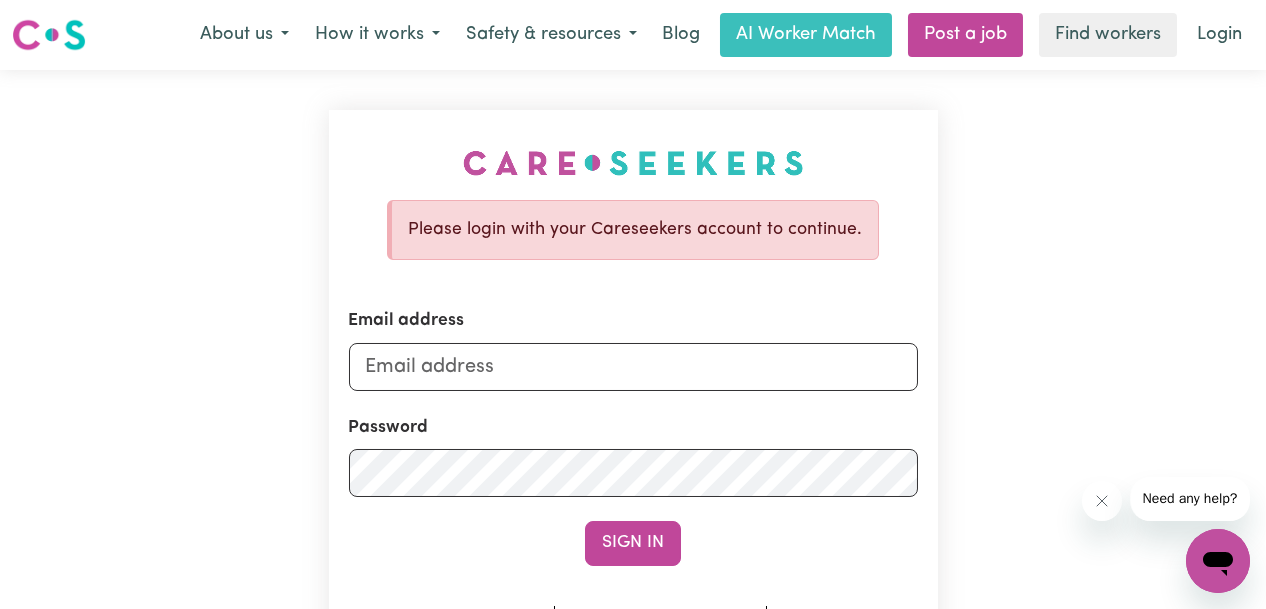 type on "shanninz34@gmail.com" 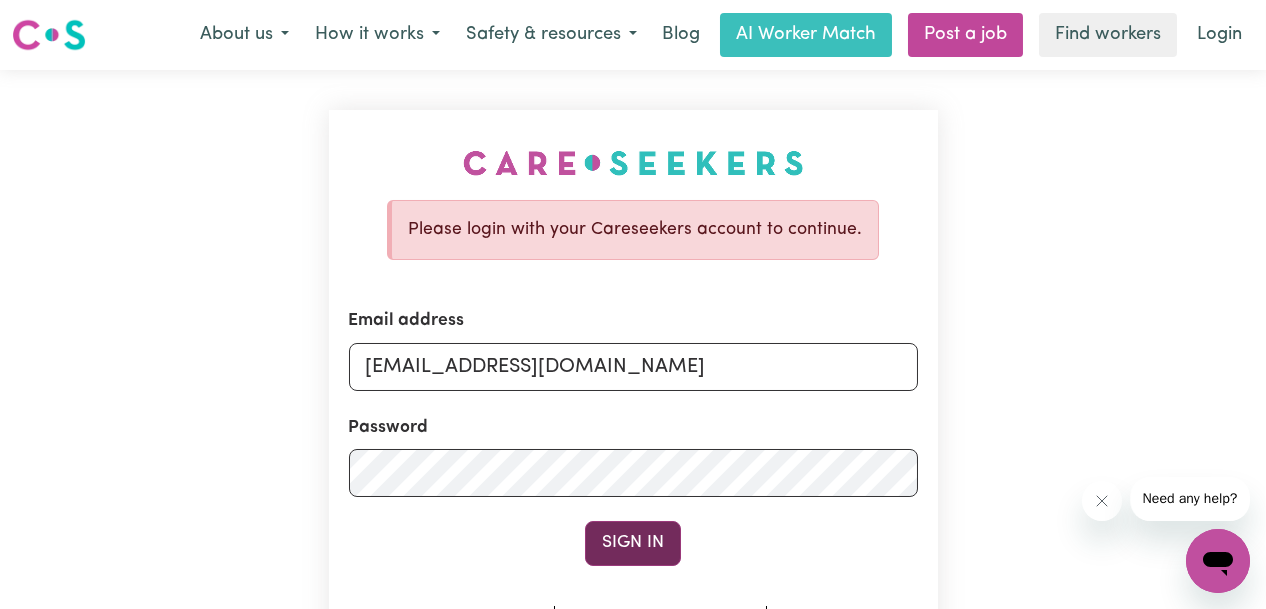 click on "Sign In" at bounding box center (633, 543) 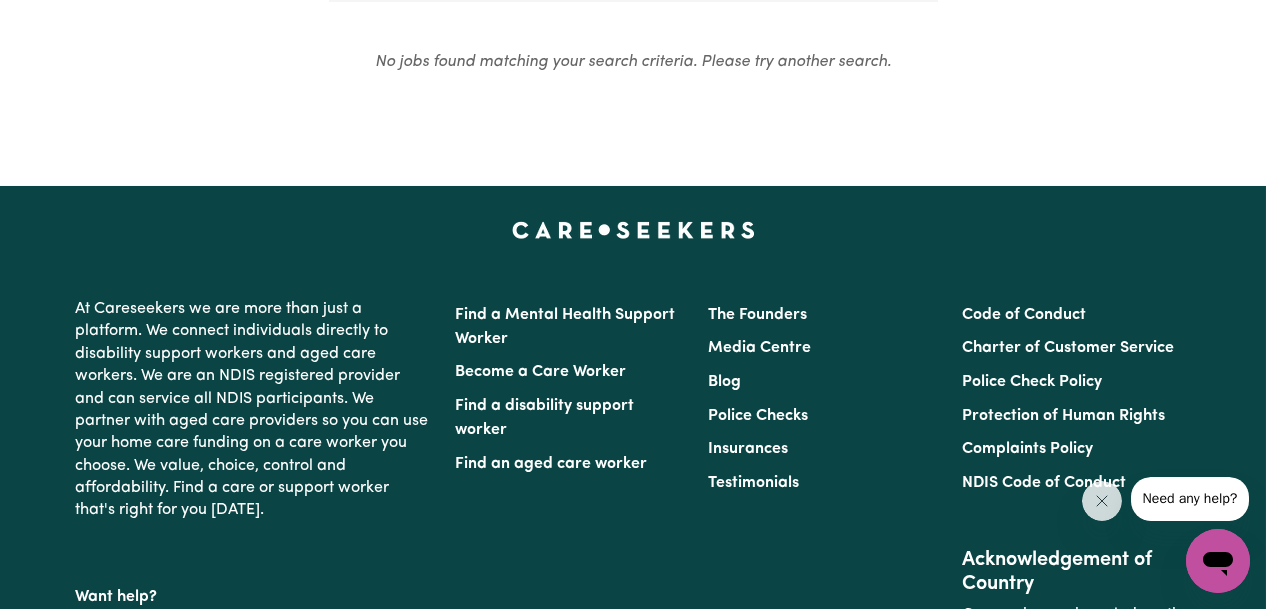 scroll, scrollTop: 181, scrollLeft: 0, axis: vertical 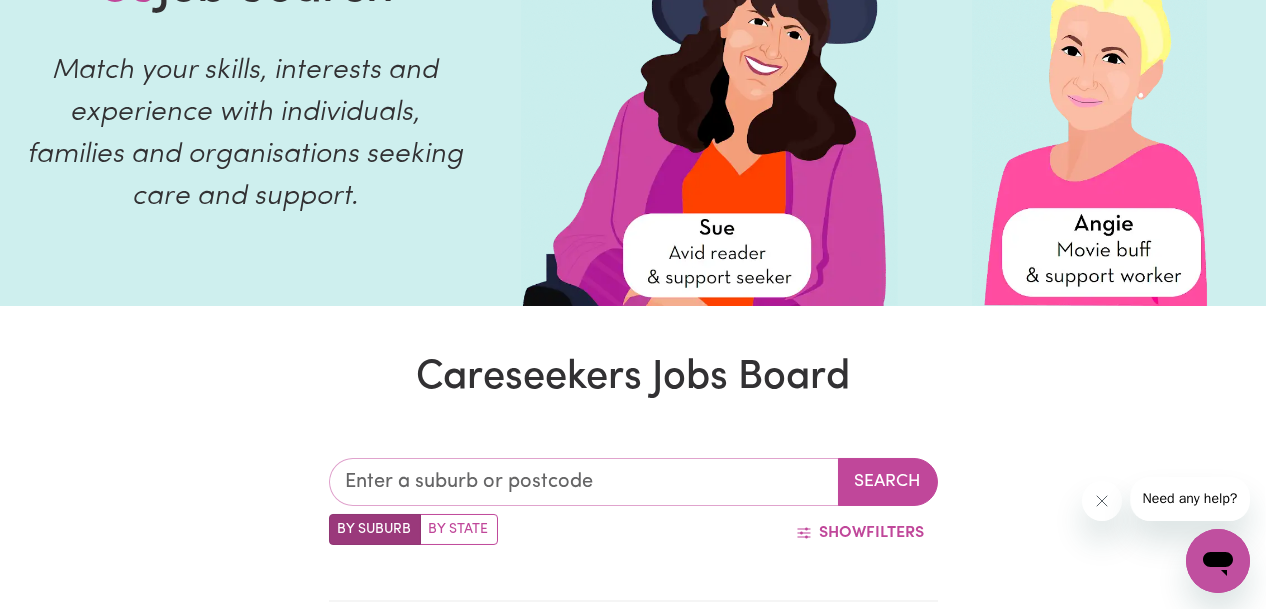 click at bounding box center (584, 482) 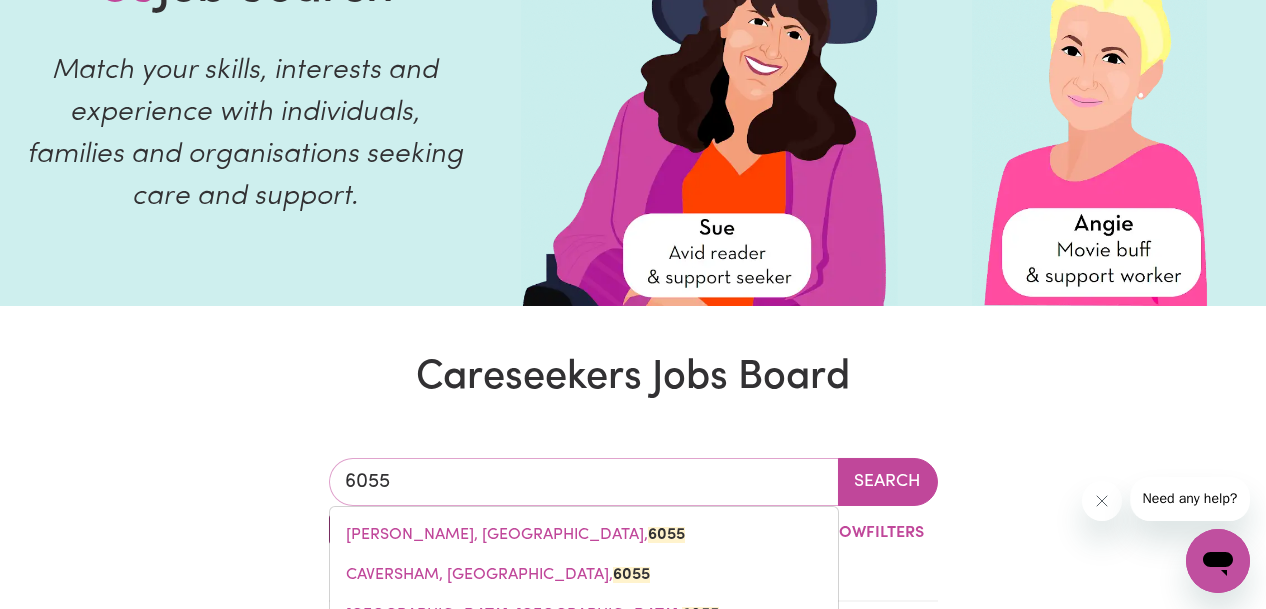 drag, startPoint x: 434, startPoint y: 486, endPoint x: 331, endPoint y: 484, distance: 103.01942 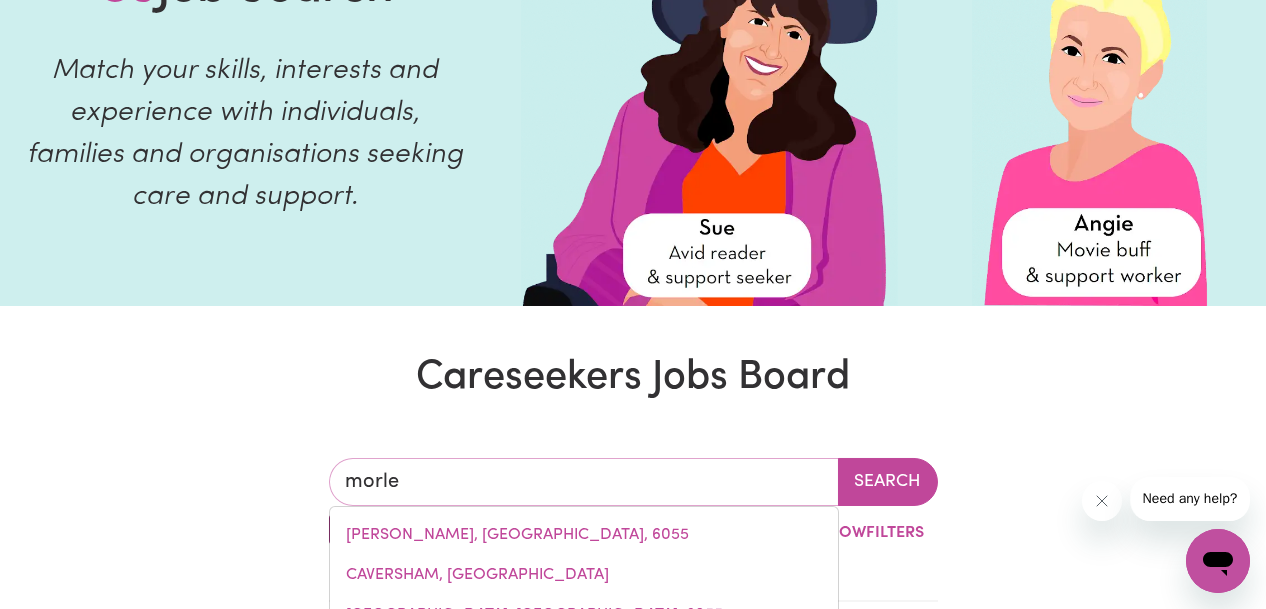 type on "morley" 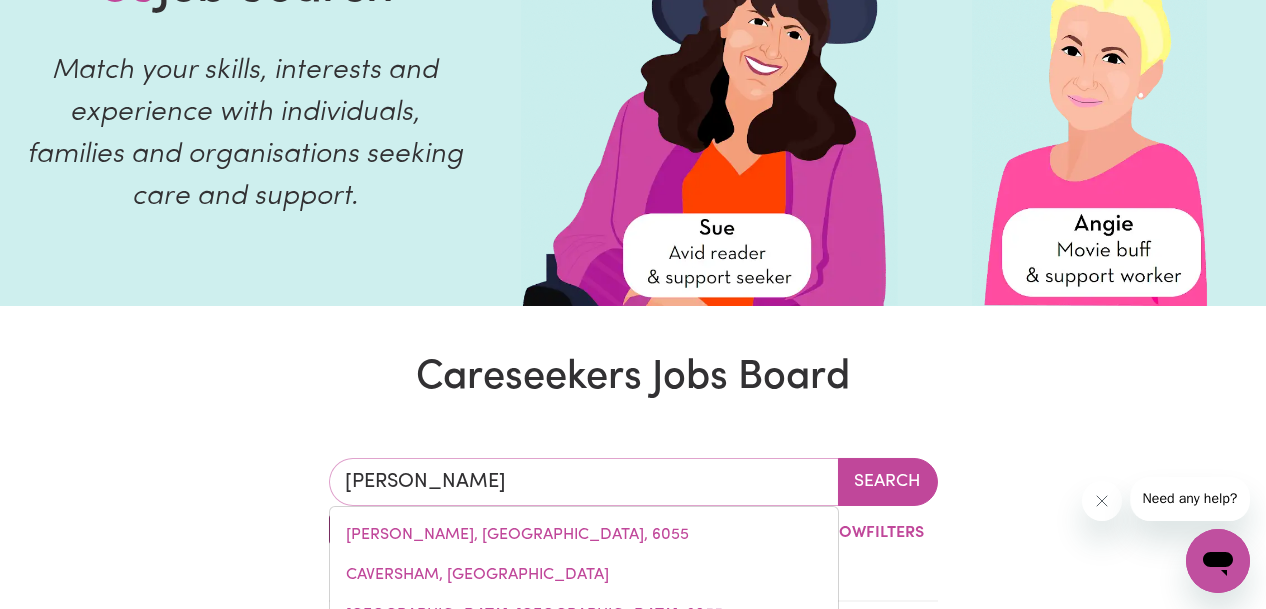 type on "morley, Western Australia, 6062" 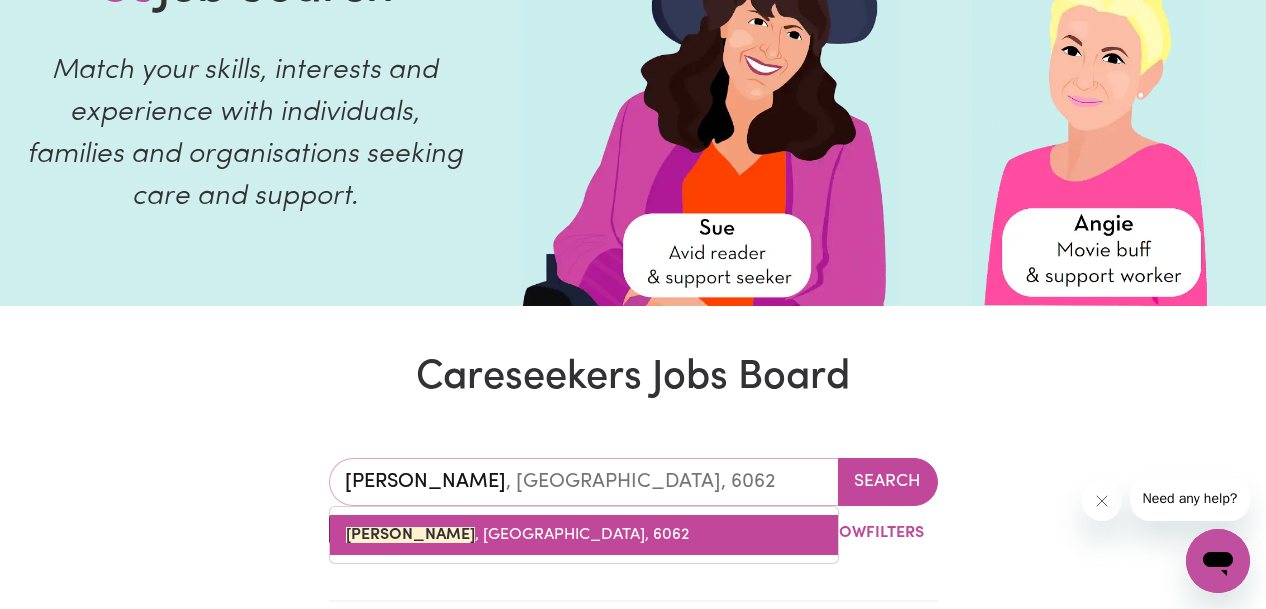 click on "MORLEY , Western Australia, 6062" at bounding box center (517, 535) 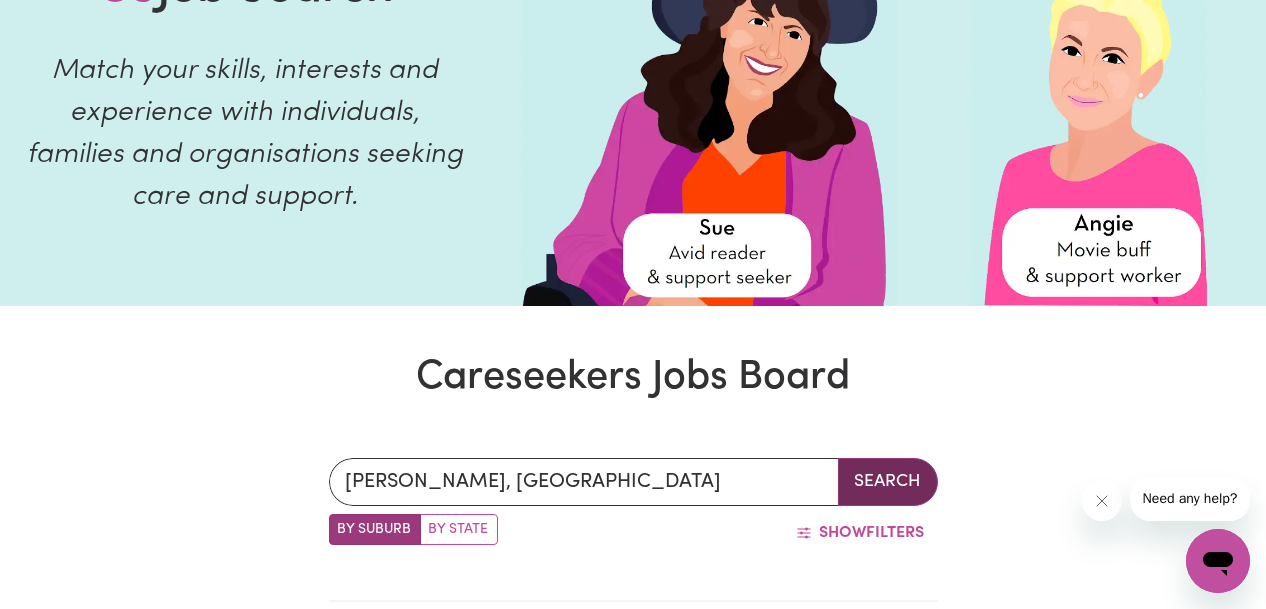 click on "Search" at bounding box center (888, 482) 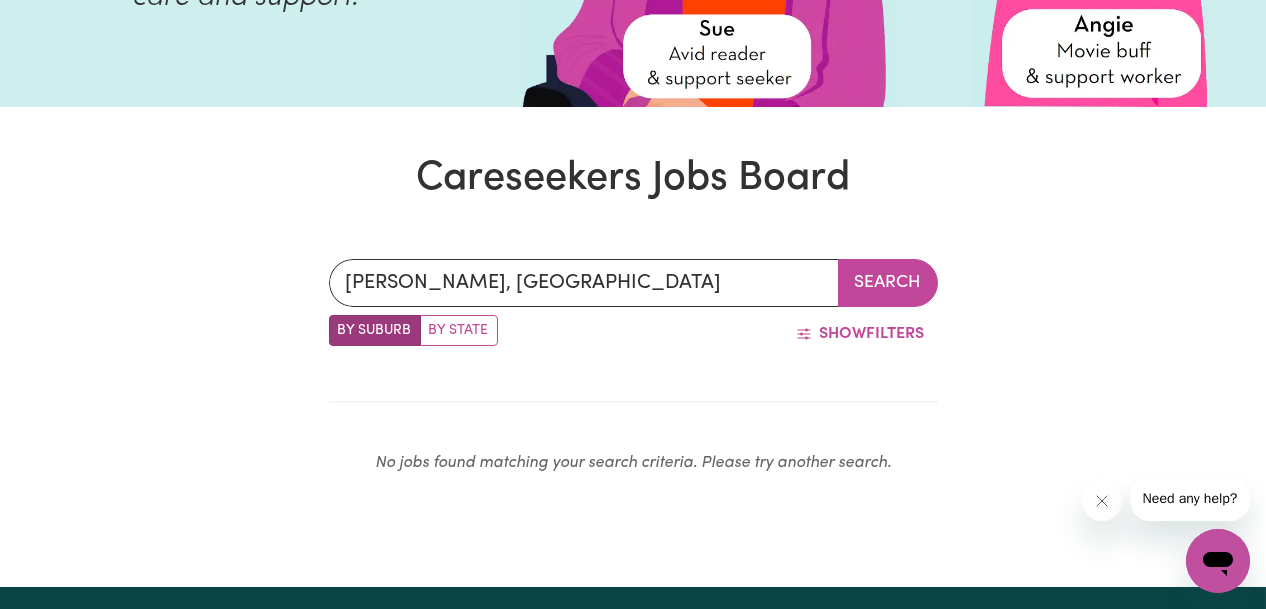 scroll, scrollTop: 181, scrollLeft: 0, axis: vertical 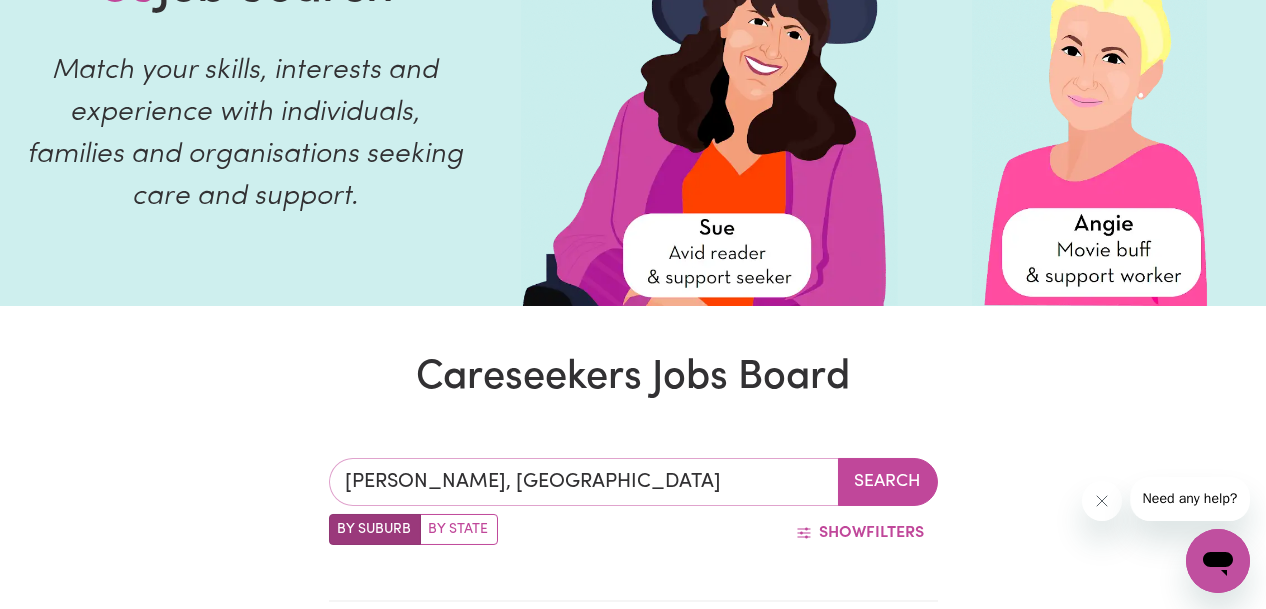 type on "[PERSON_NAME], [GEOGRAPHIC_DATA], 6062" 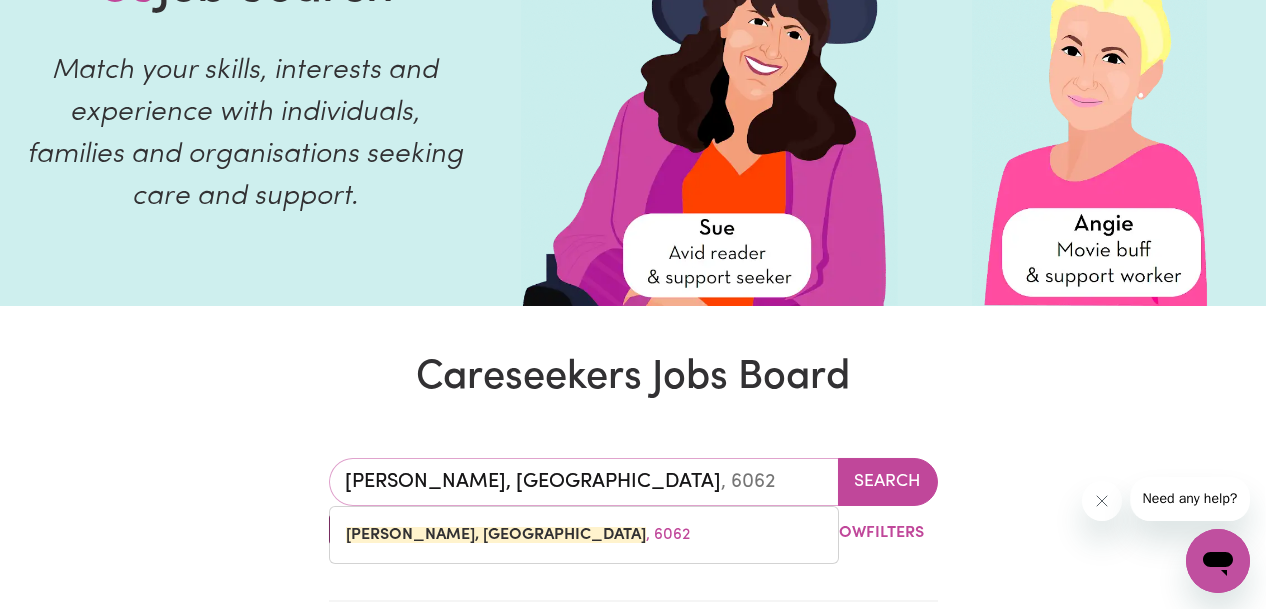 drag, startPoint x: 698, startPoint y: 480, endPoint x: 254, endPoint y: 480, distance: 444 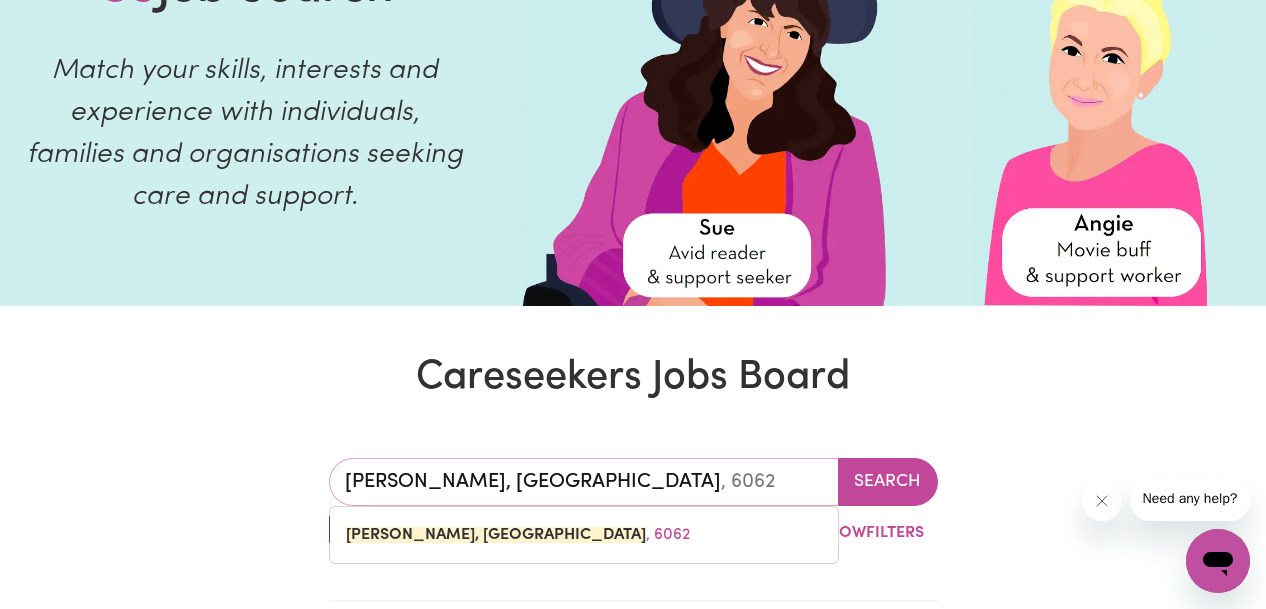 click on "MORLEY, Western Australia MORLEY, Western Australia, 6062 MORLEY, Western Australia , 6062 Search By Suburb By State Show  Filters No jobs found matching your search criteria. Please try another search." at bounding box center (633, 574) 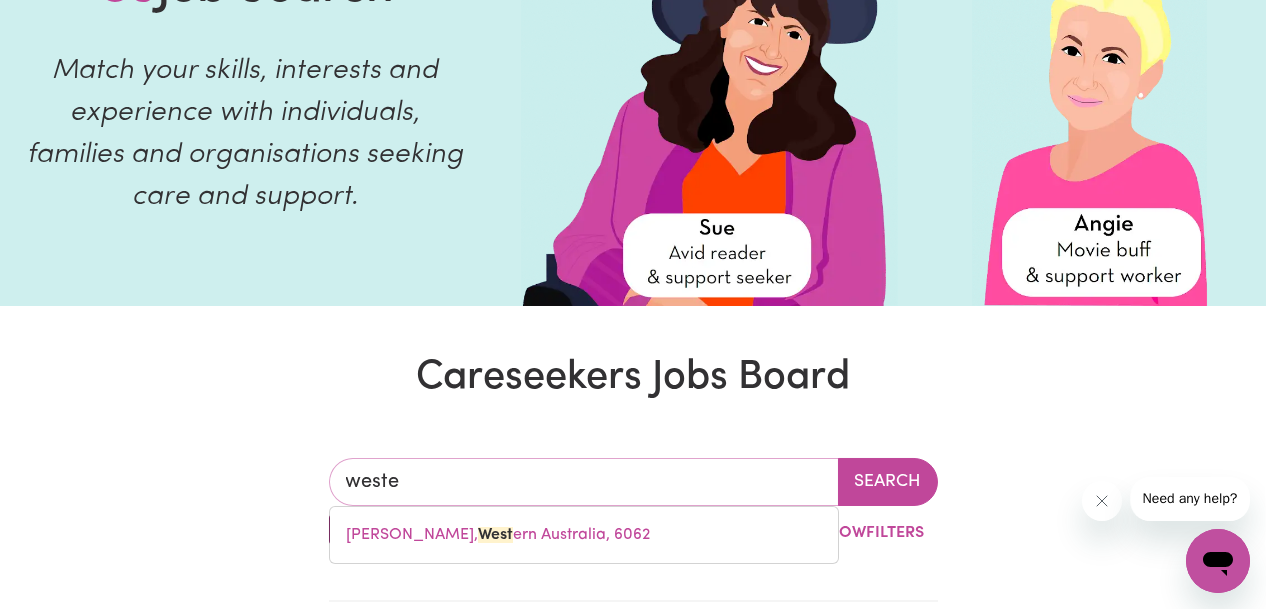 type on "[PERSON_NAME]" 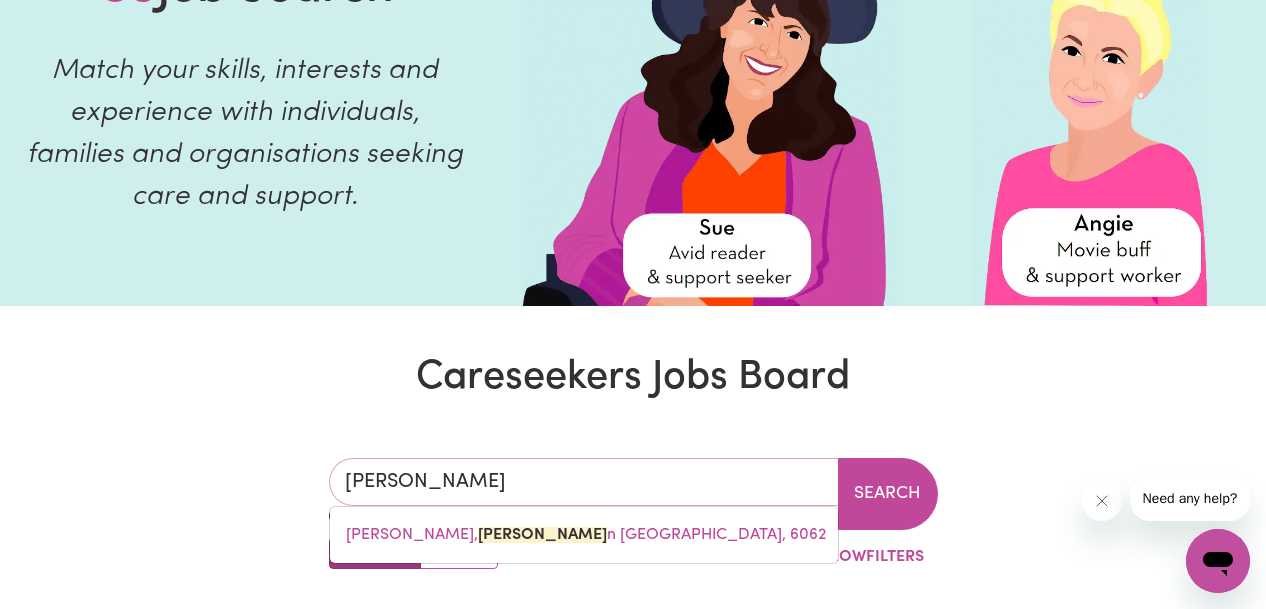 type on "[GEOGRAPHIC_DATA], [GEOGRAPHIC_DATA], 4357" 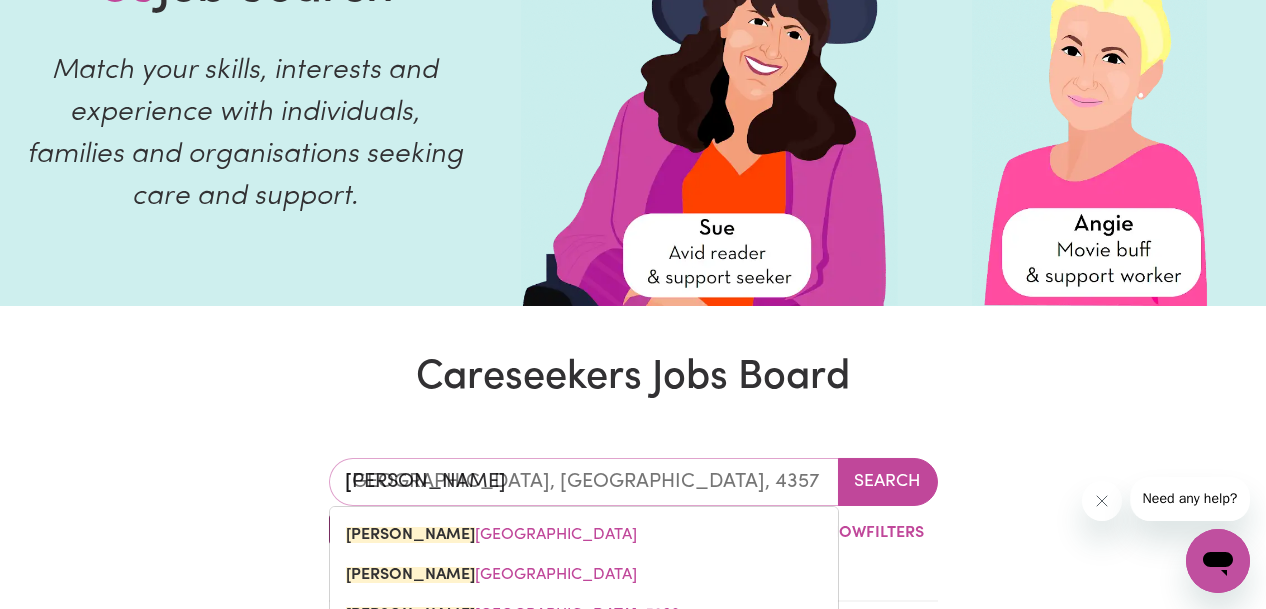 type on "[PERSON_NAME]" 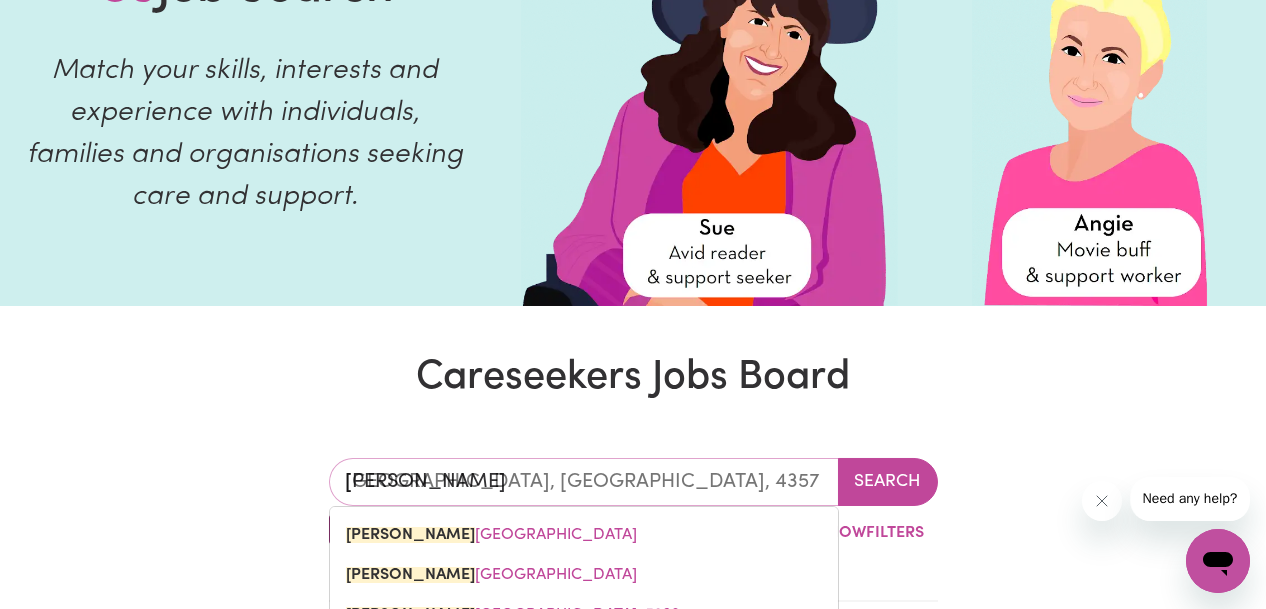 type 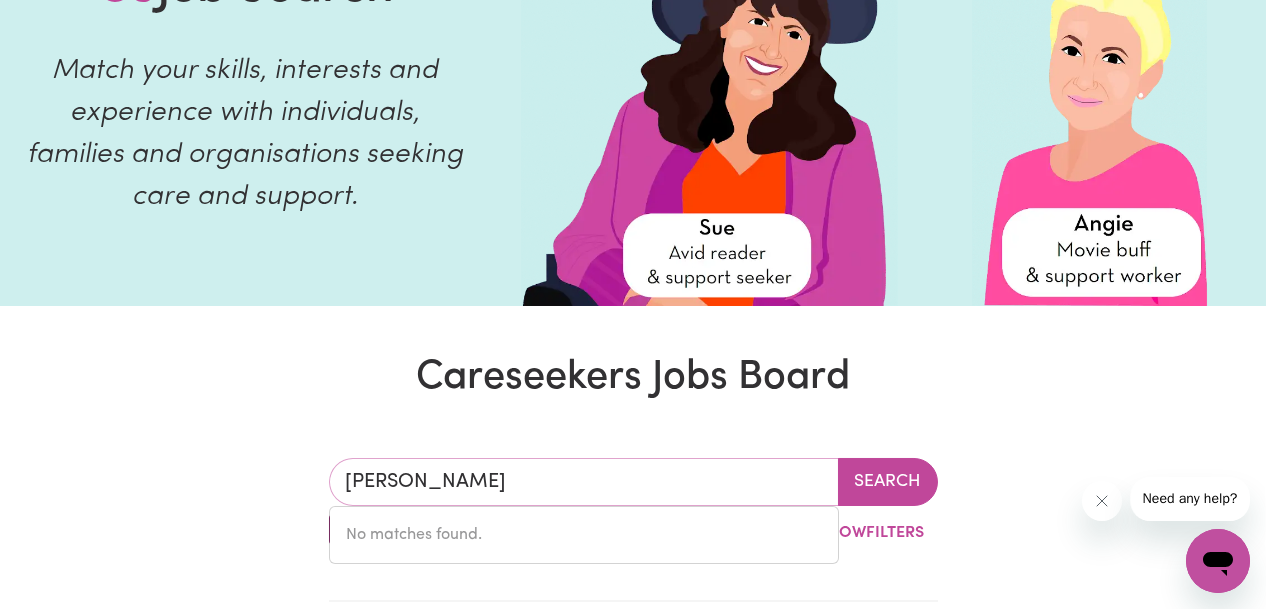 type on "[PERSON_NAME]" 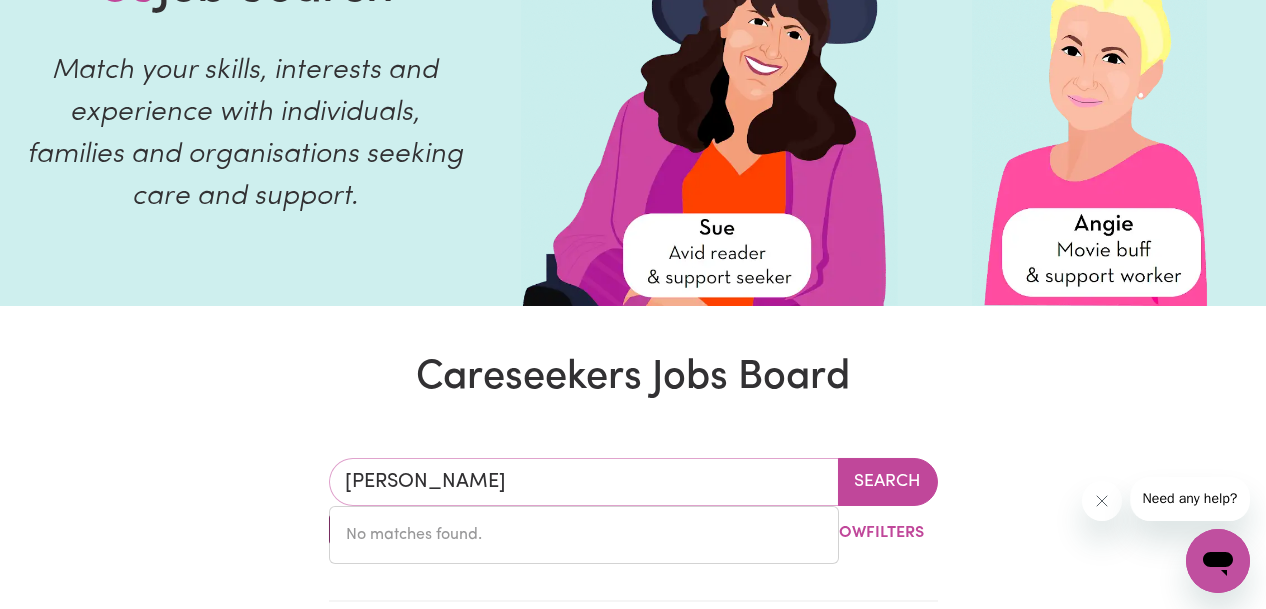 type on "[GEOGRAPHIC_DATA], [GEOGRAPHIC_DATA], 4357" 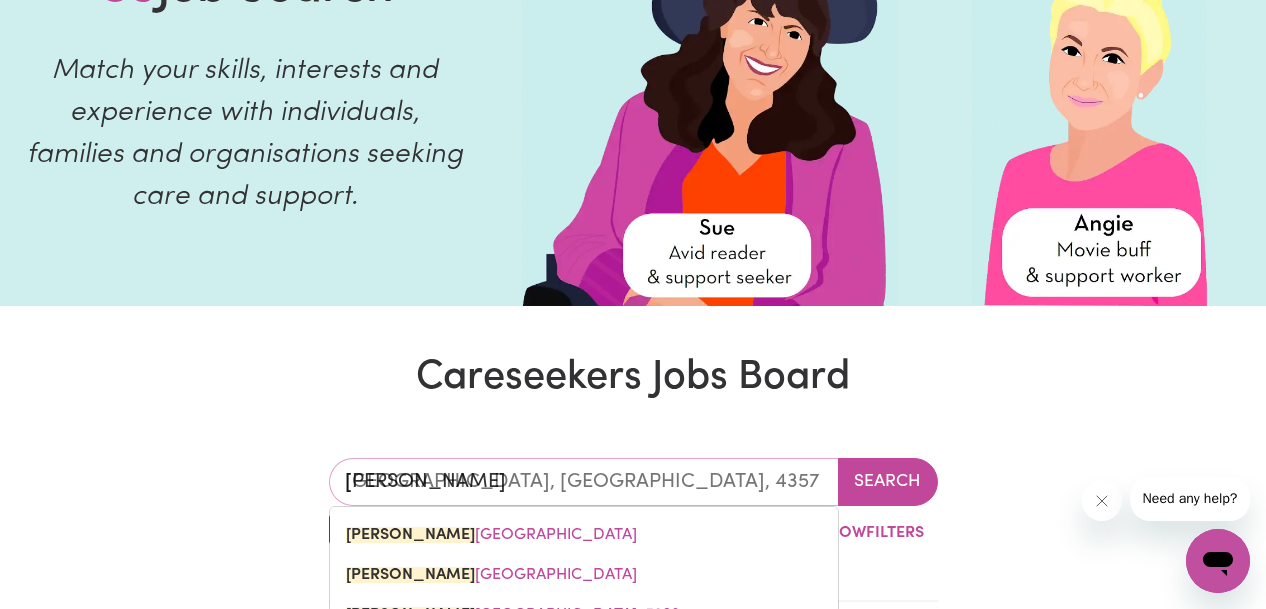 type on "western" 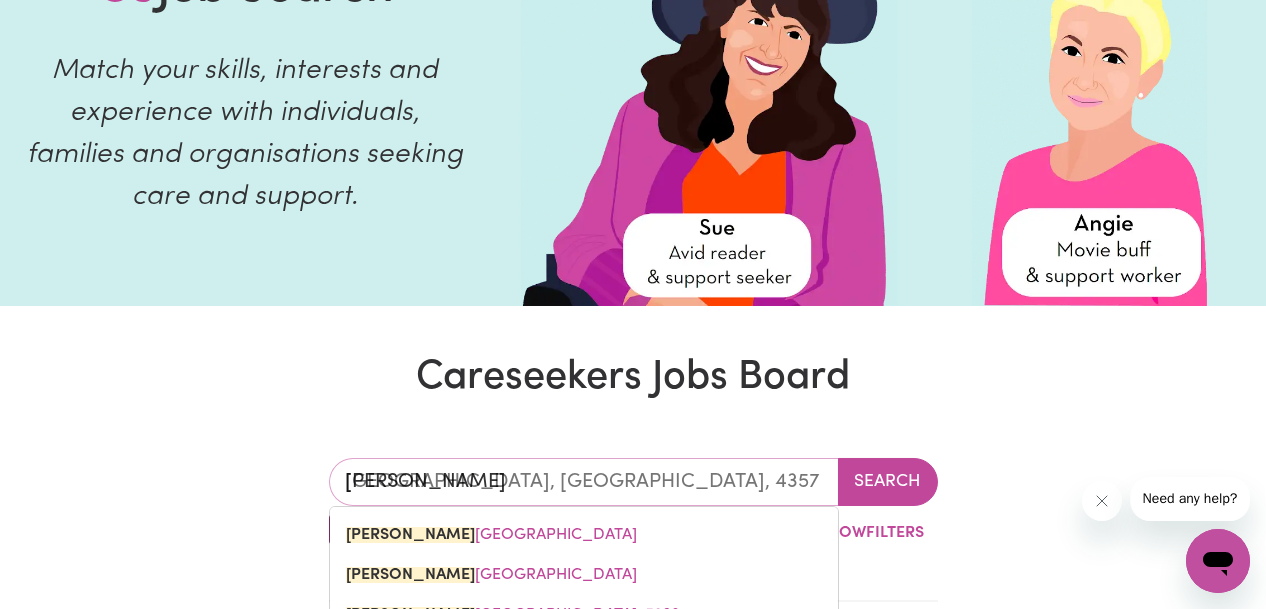 type on "[GEOGRAPHIC_DATA], [GEOGRAPHIC_DATA], 4357" 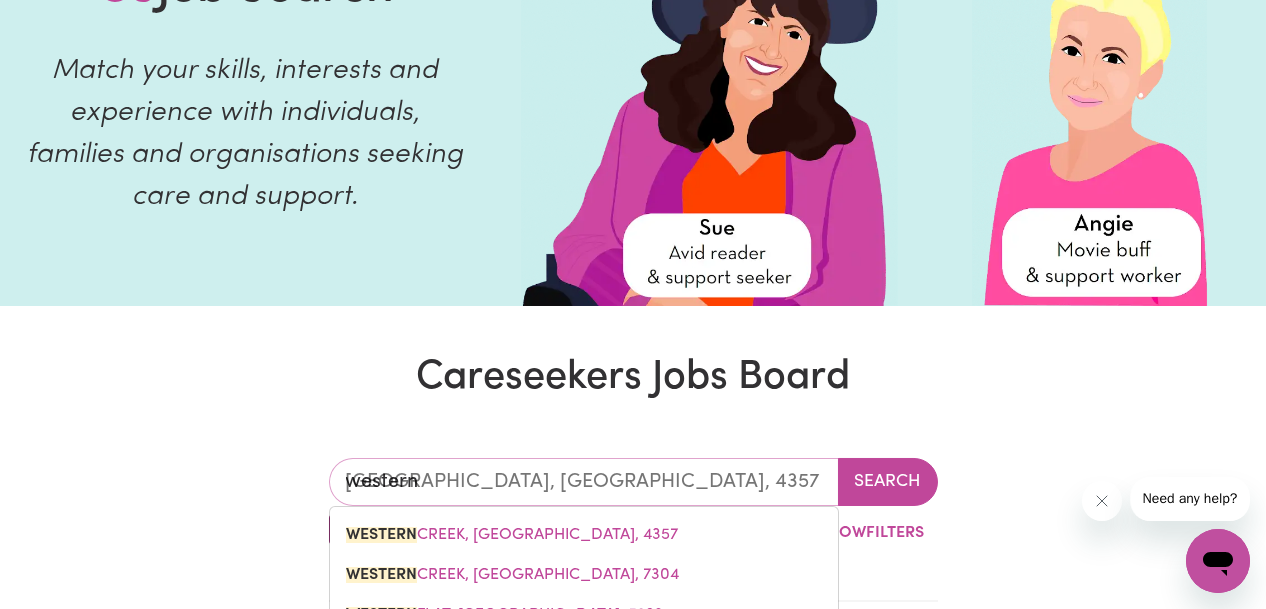 type on "western a" 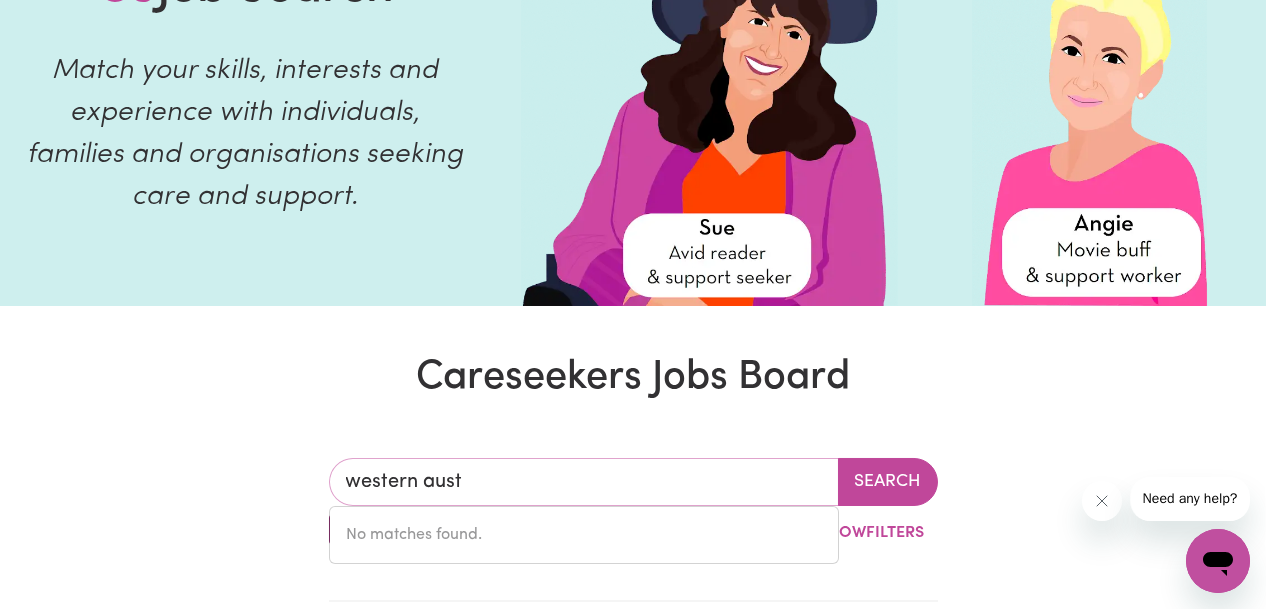 drag, startPoint x: 511, startPoint y: 488, endPoint x: 97, endPoint y: 488, distance: 414 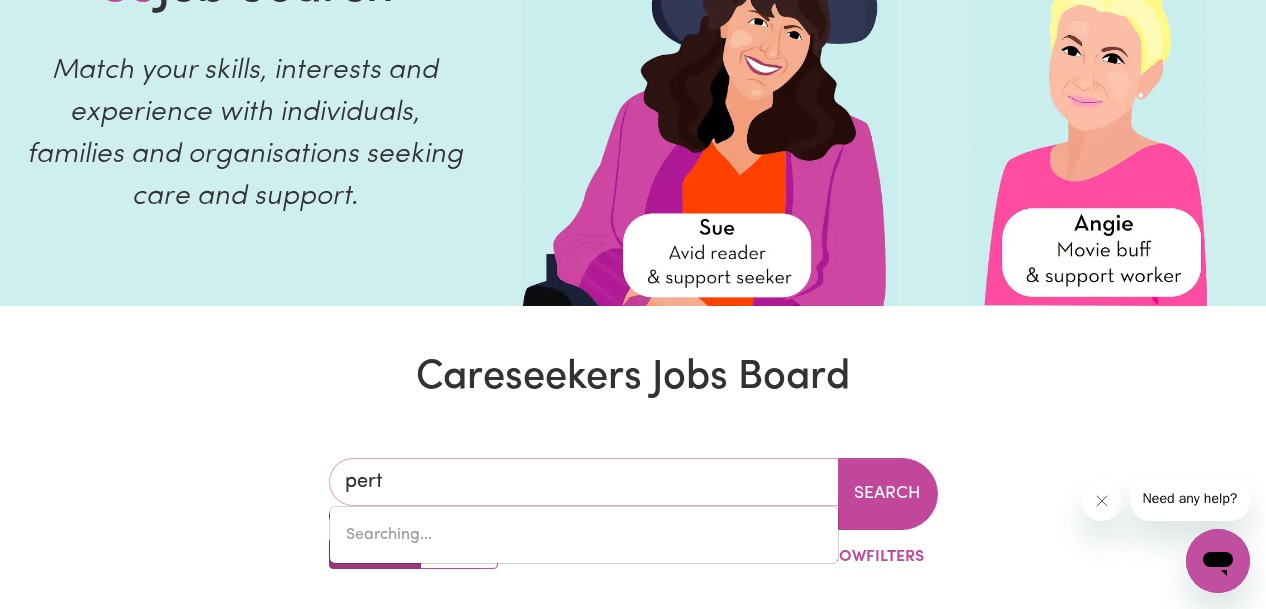 type on "[GEOGRAPHIC_DATA]" 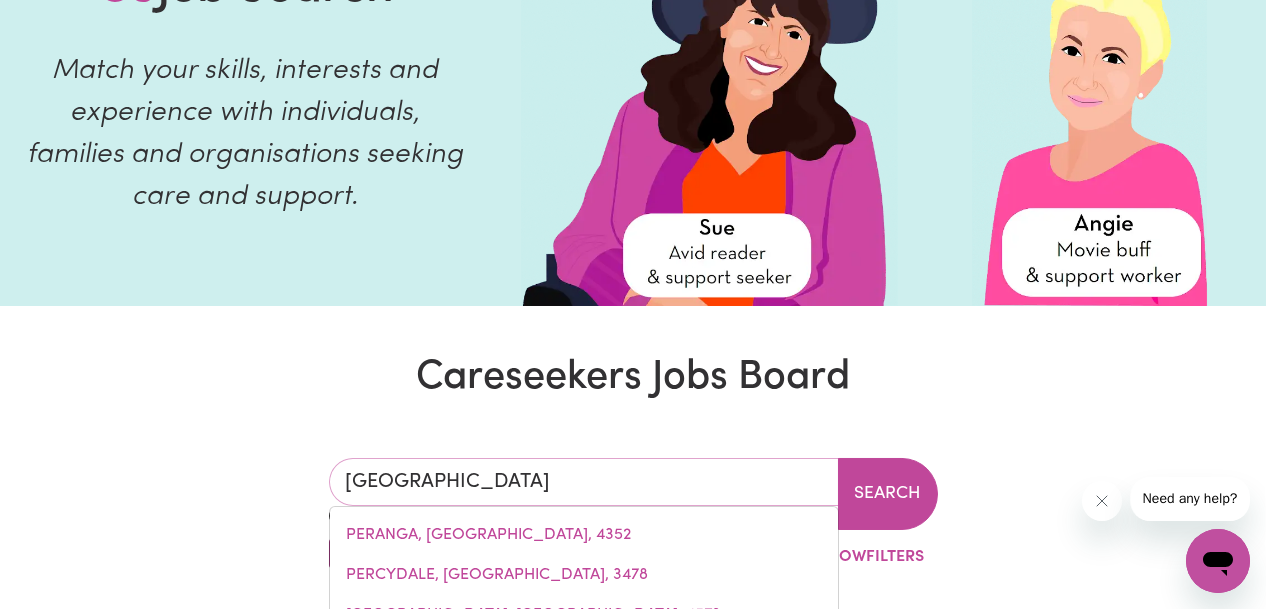 type on "[GEOGRAPHIC_DATA], [GEOGRAPHIC_DATA], 7300" 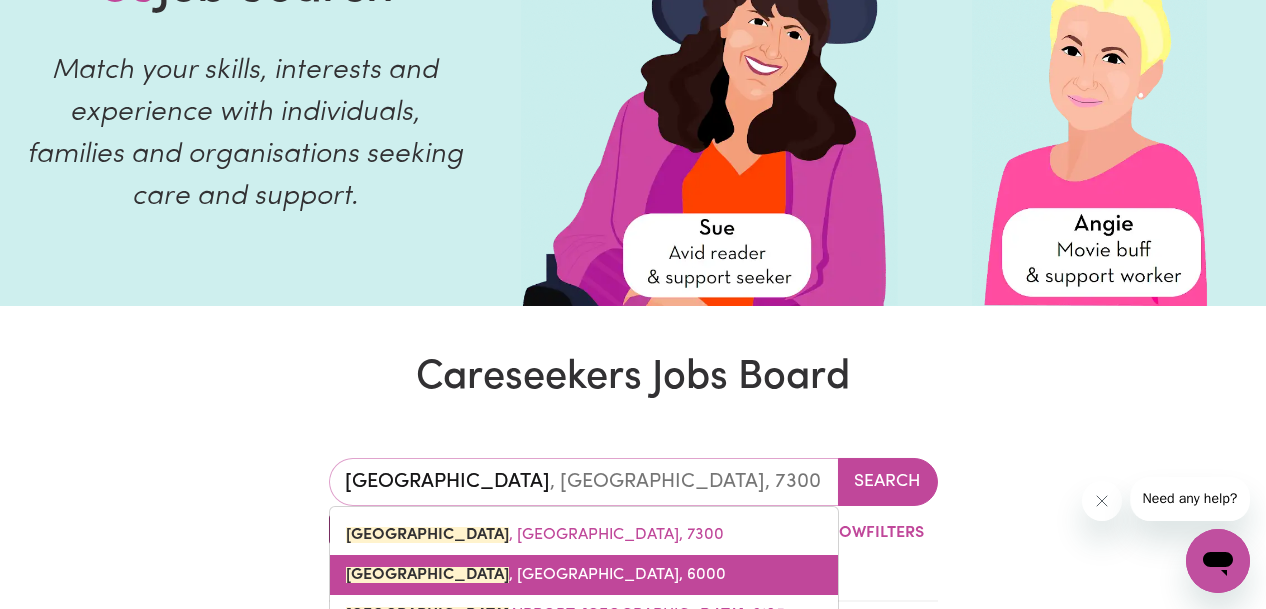 click on "[GEOGRAPHIC_DATA] , [GEOGRAPHIC_DATA], 6000" at bounding box center [536, 575] 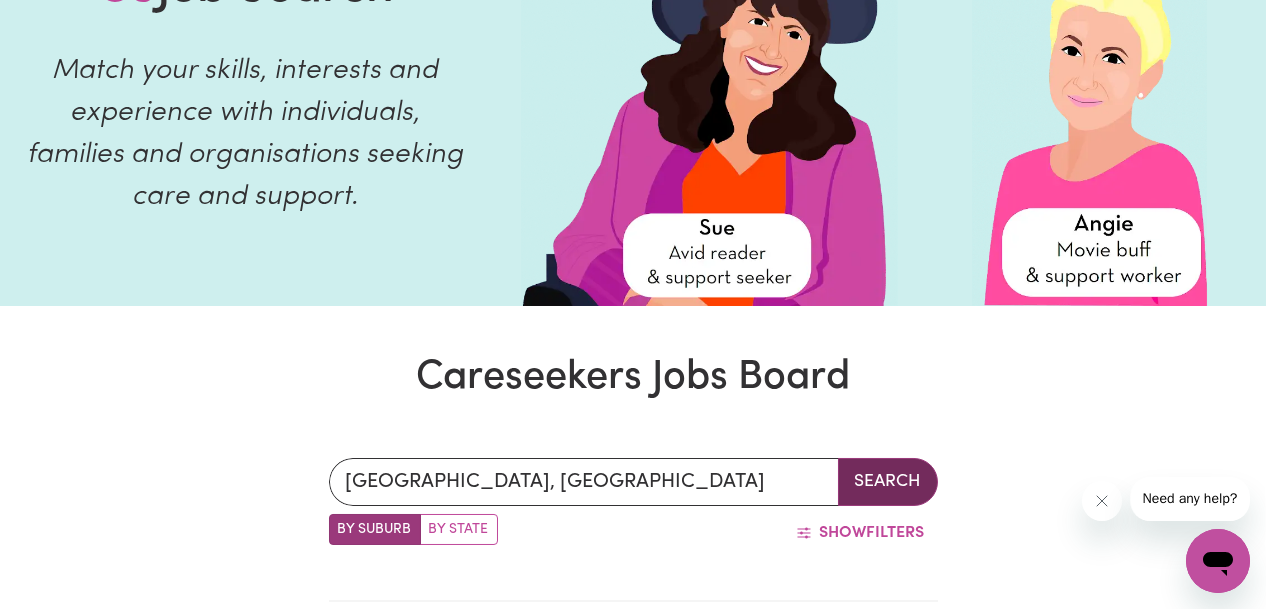 click on "Search" at bounding box center (888, 482) 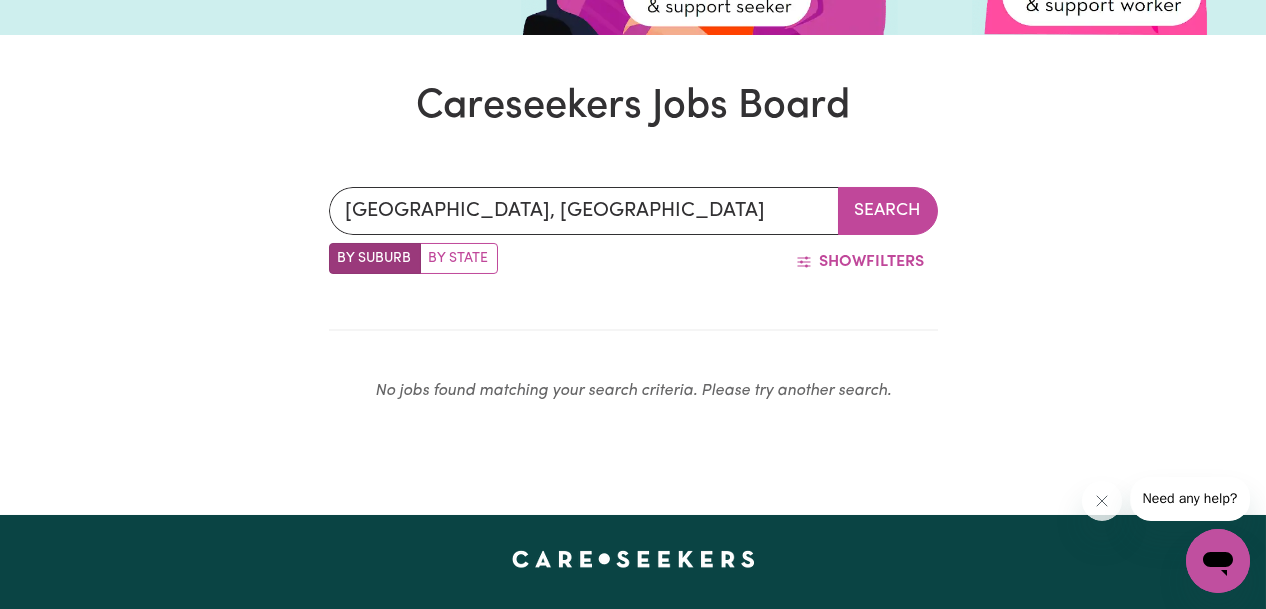 scroll, scrollTop: 381, scrollLeft: 0, axis: vertical 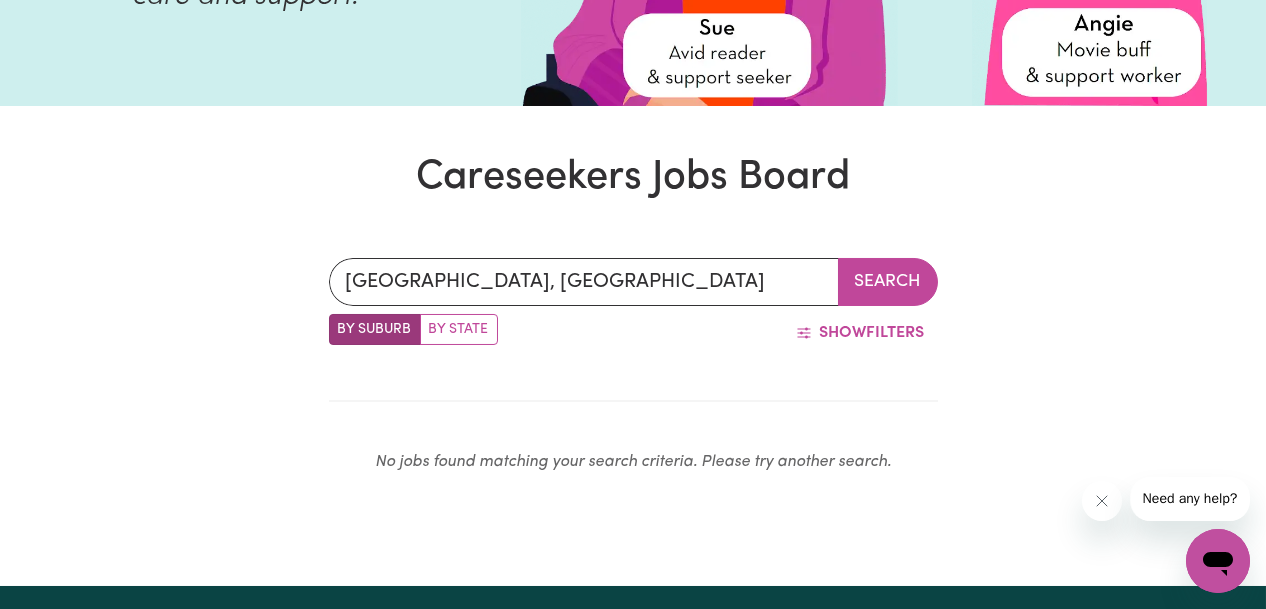 click on "By State" at bounding box center (459, 329) 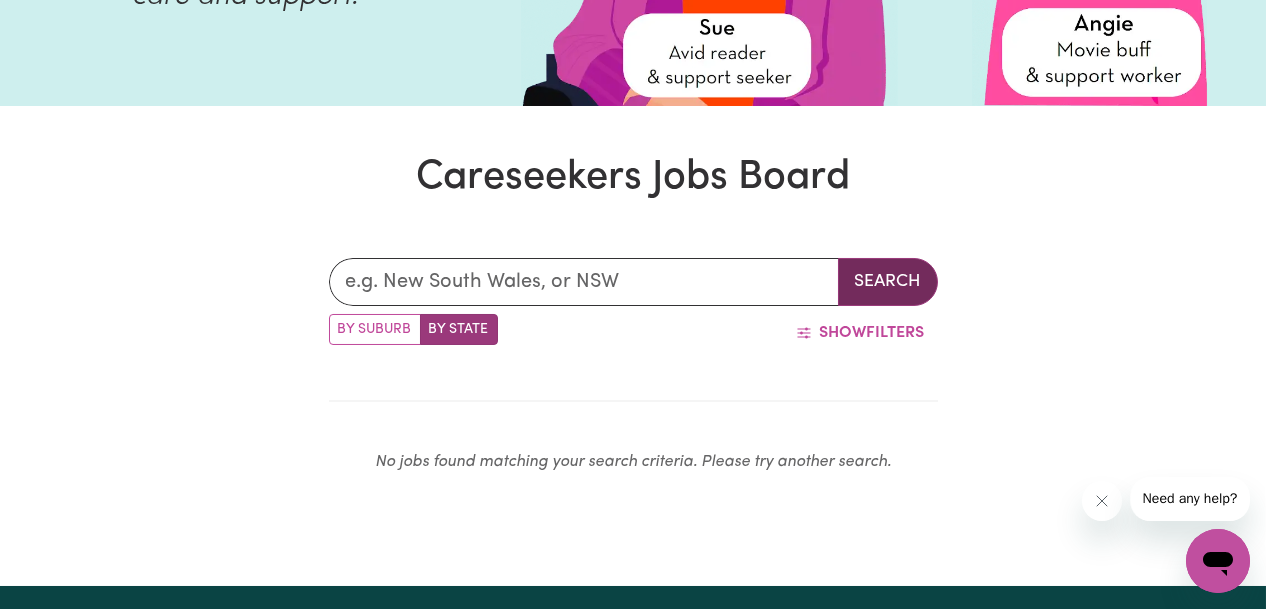 click on "Search" at bounding box center [888, 282] 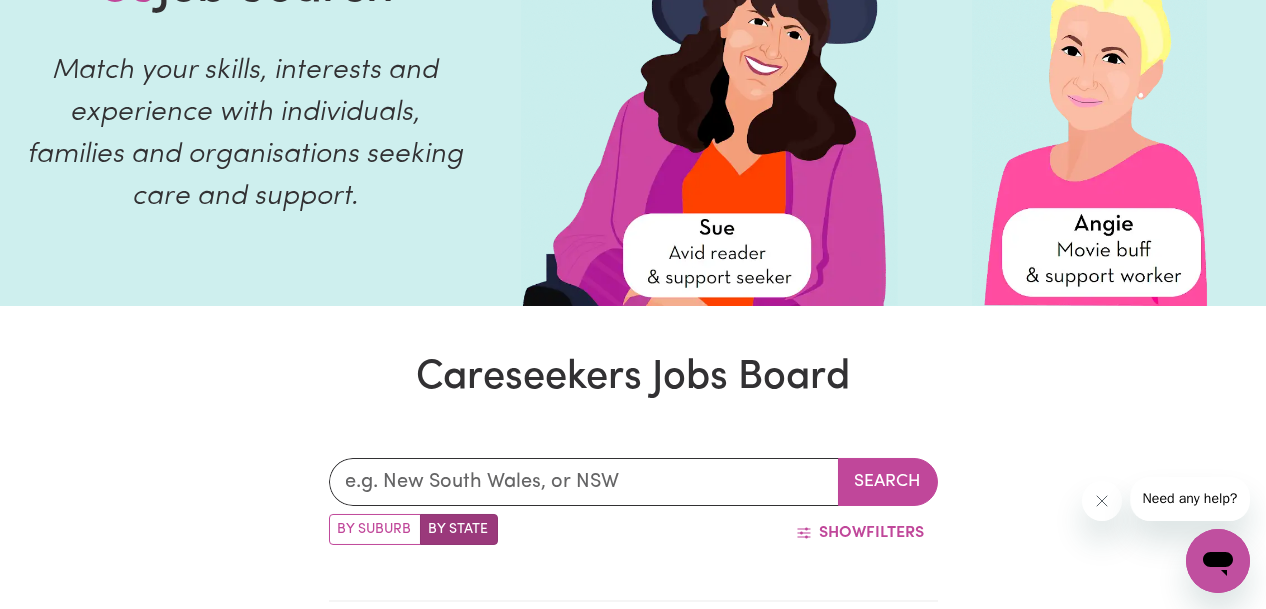 scroll, scrollTop: 0, scrollLeft: 0, axis: both 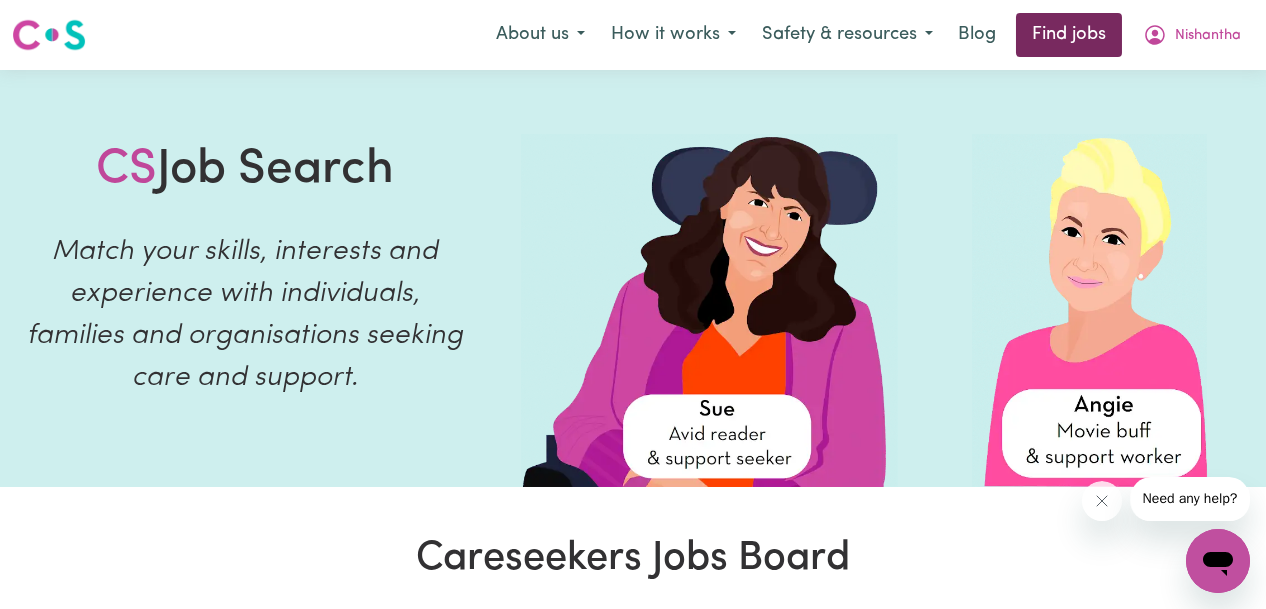 click on "Find jobs" at bounding box center (1069, 35) 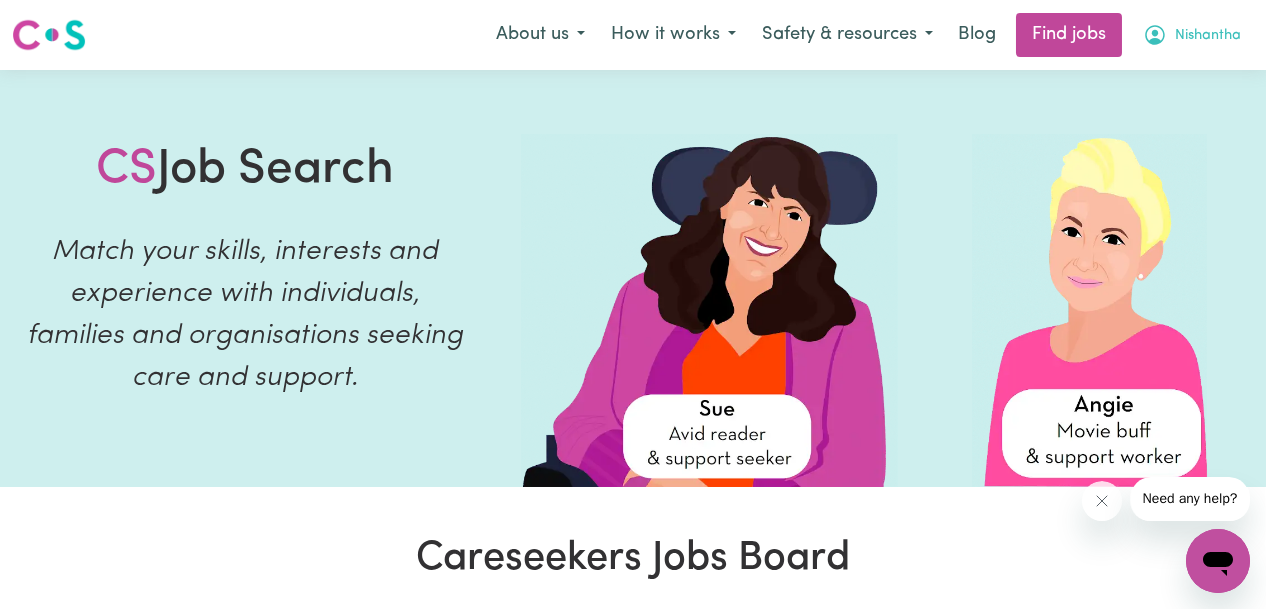 click on "Nishantha" at bounding box center [1208, 36] 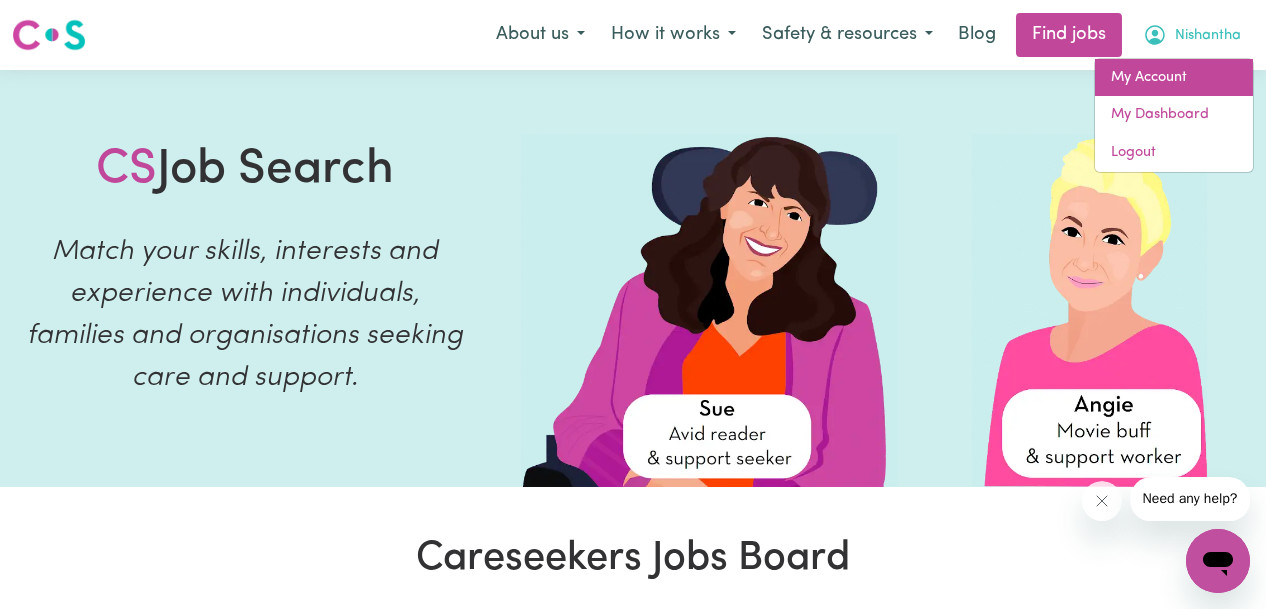 click on "My Account" at bounding box center (1174, 78) 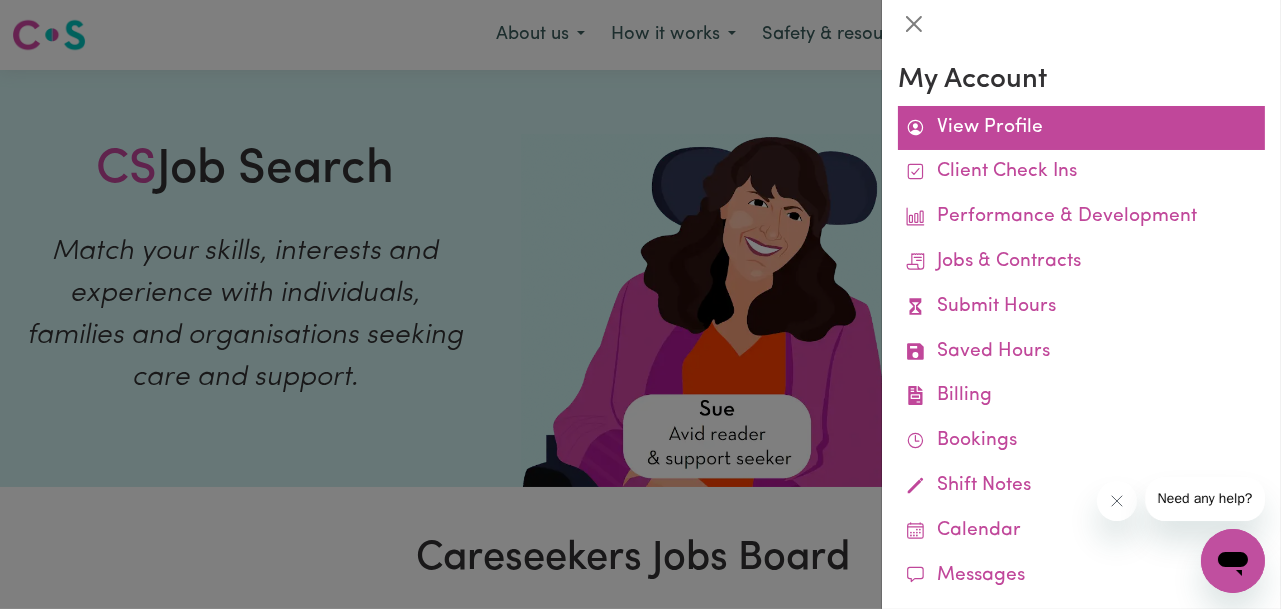 click on "View Profile" at bounding box center (1081, 128) 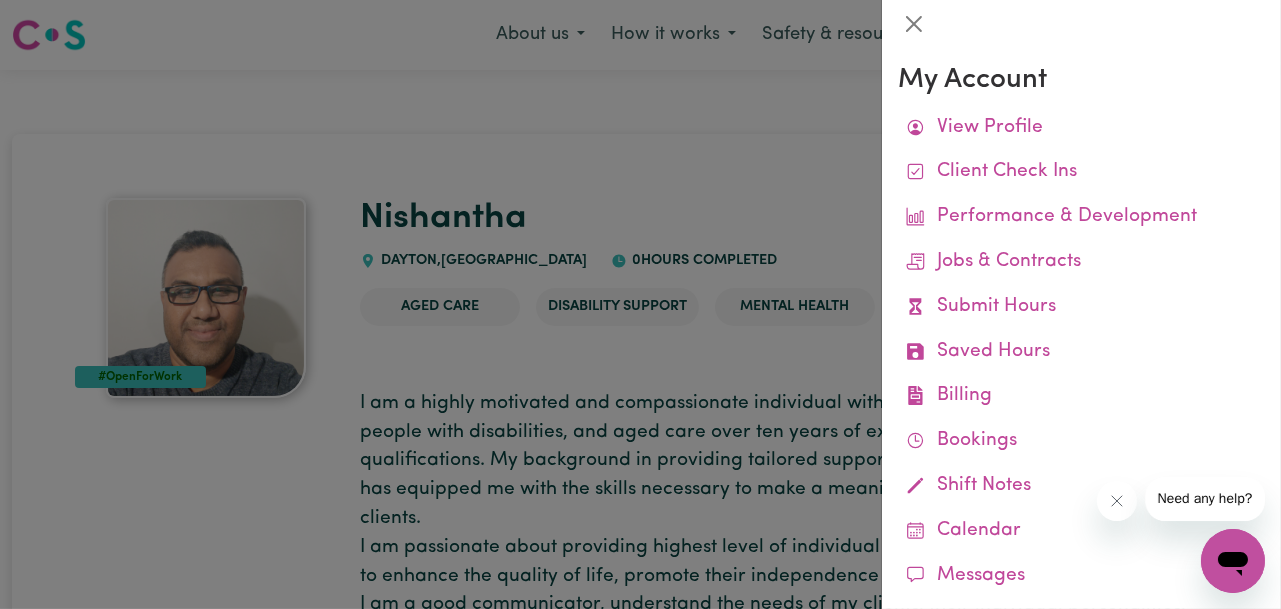 drag, startPoint x: 986, startPoint y: 120, endPoint x: 784, endPoint y: 101, distance: 202.8916 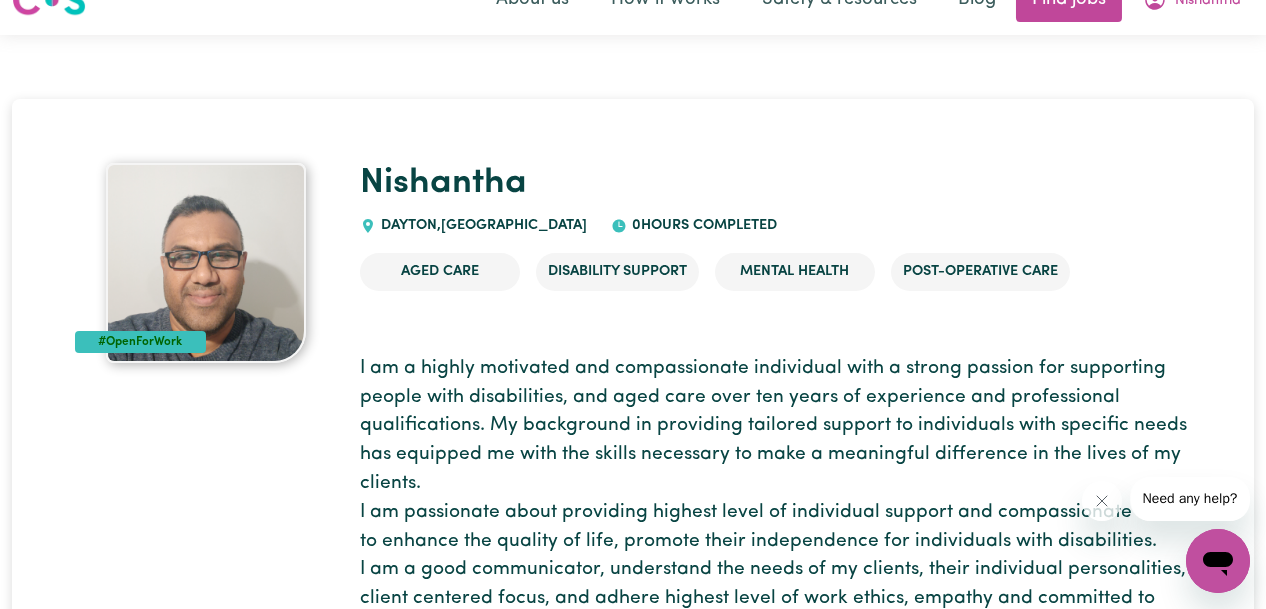 scroll, scrollTop: 0, scrollLeft: 0, axis: both 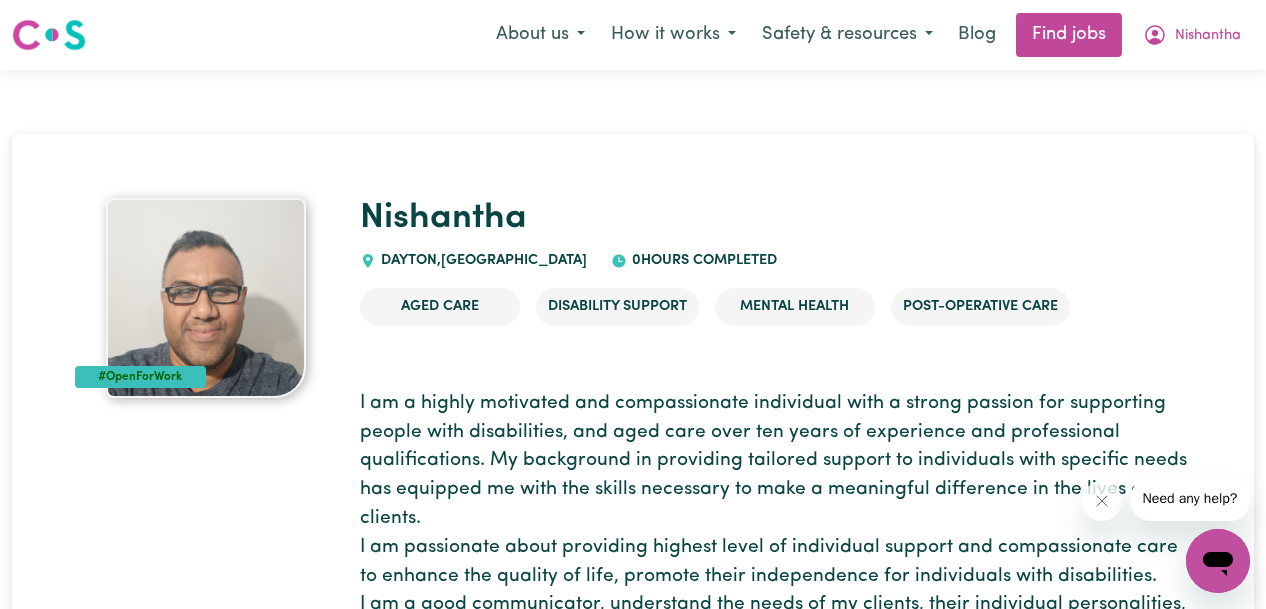 click at bounding box center (49, 35) 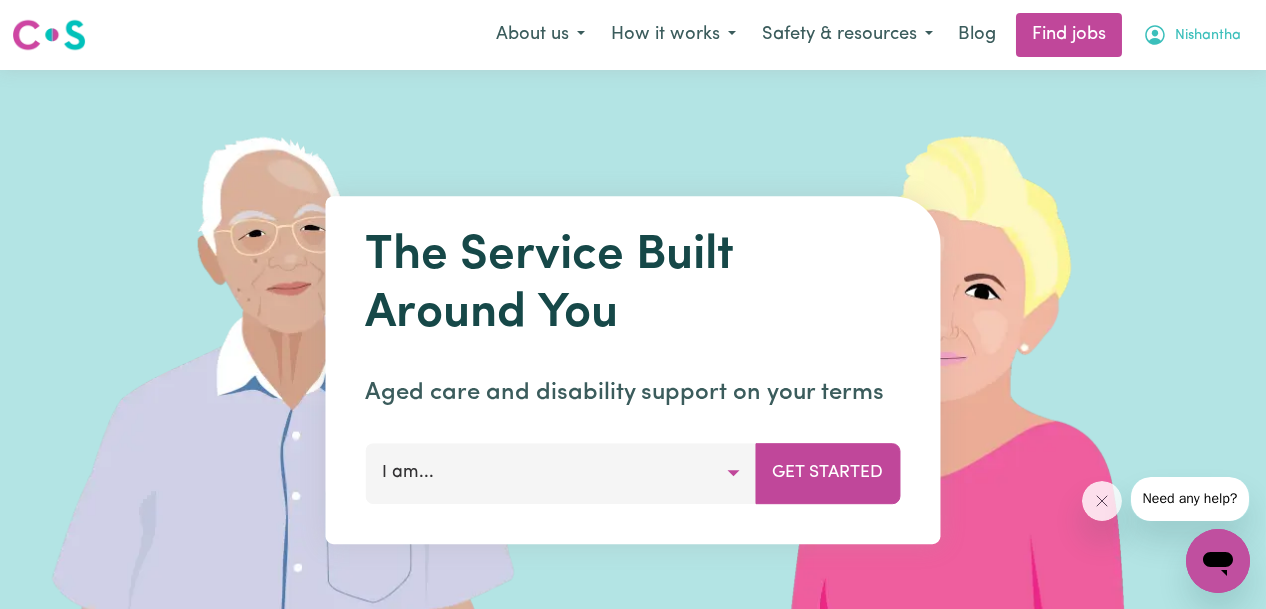 click on "Nishantha" at bounding box center (1192, 35) 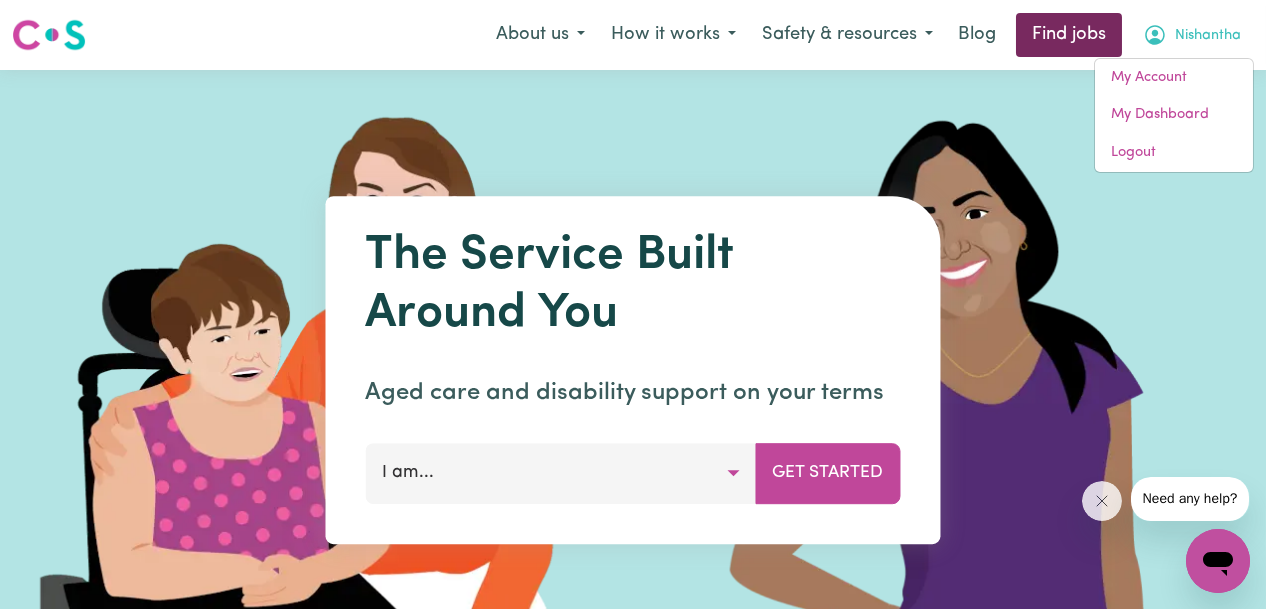 click on "Find jobs" at bounding box center [1069, 35] 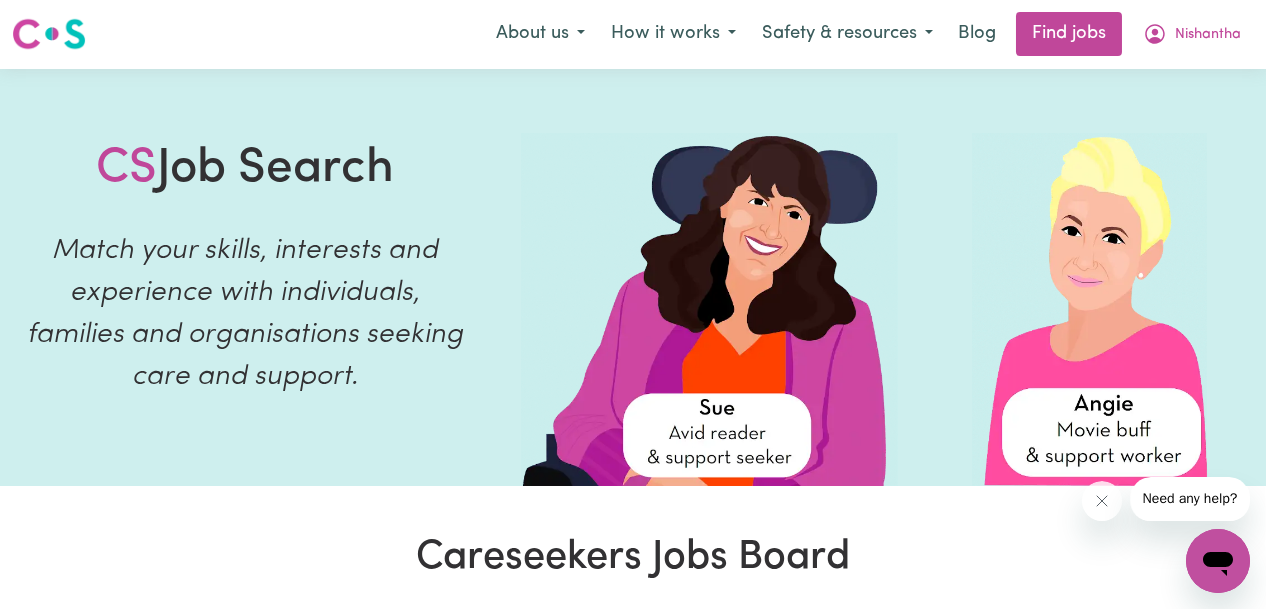 scroll, scrollTop: 501, scrollLeft: 0, axis: vertical 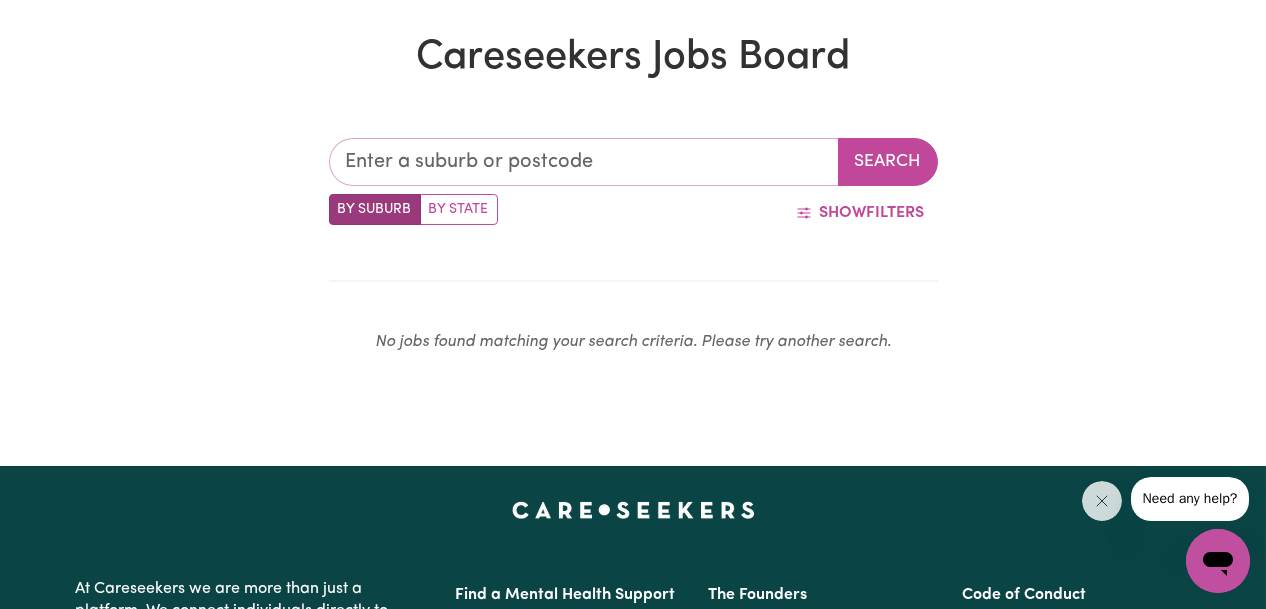 click at bounding box center (584, 162) 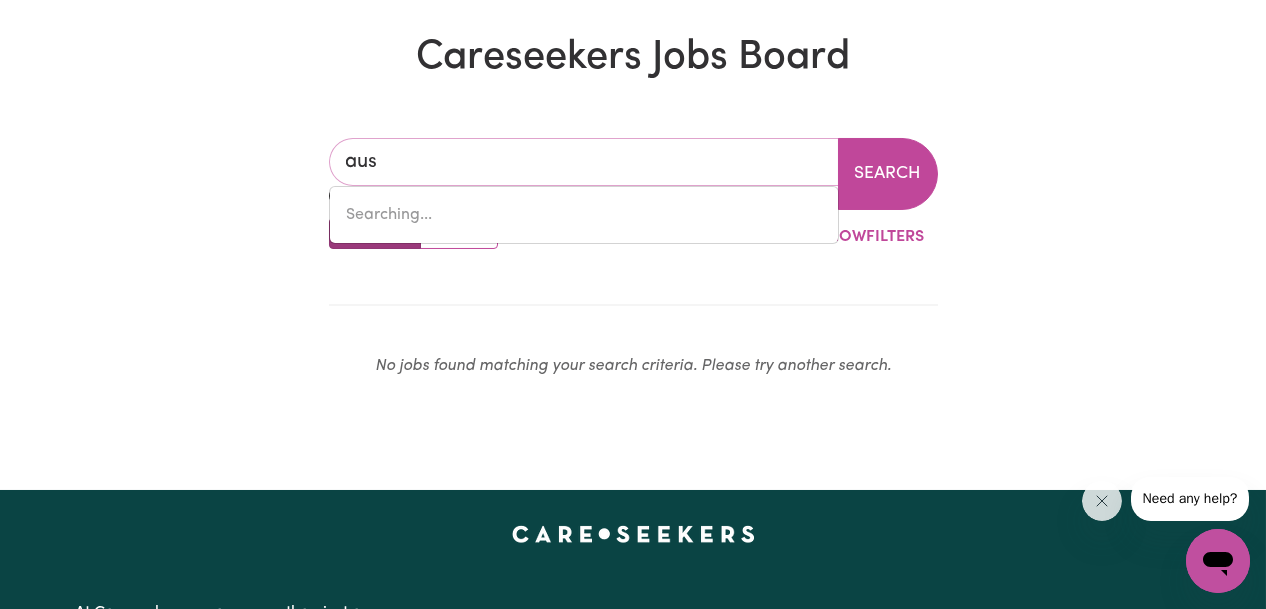 type on "aust" 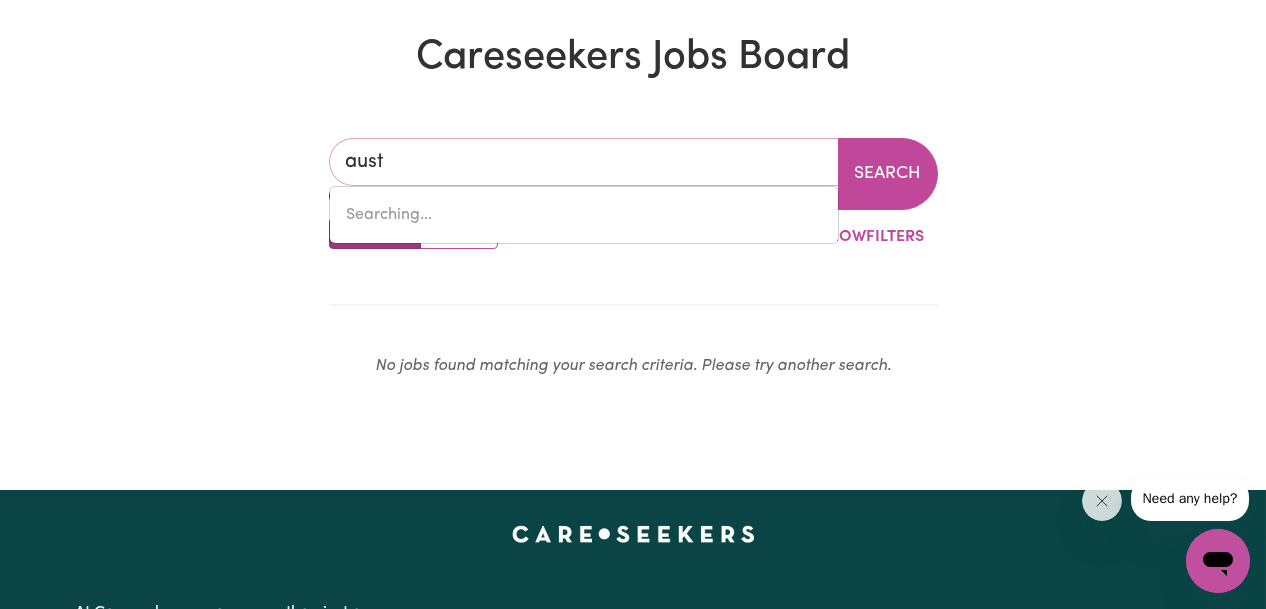 type on "austINMER, New South Wales, 2515" 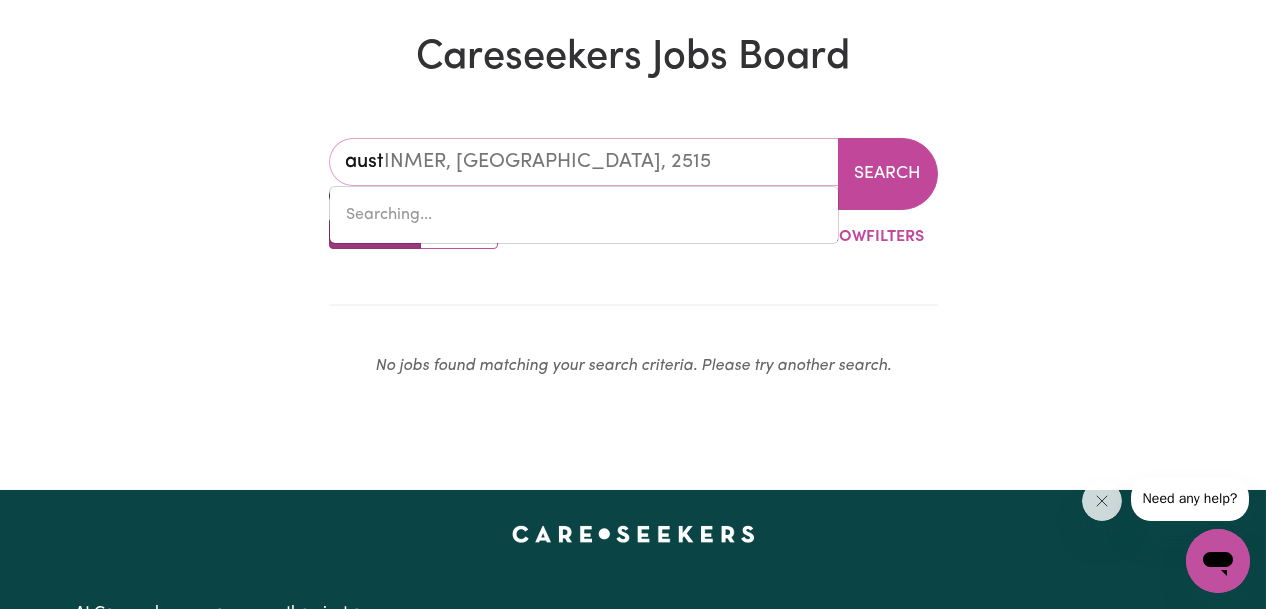 type on "austr" 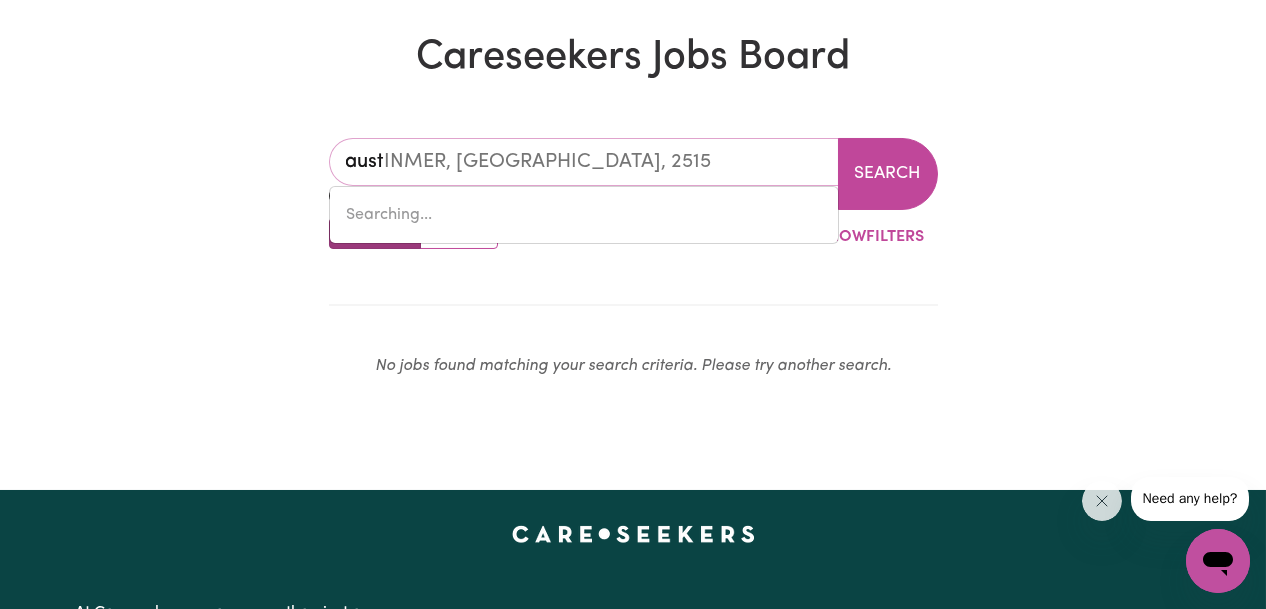 type 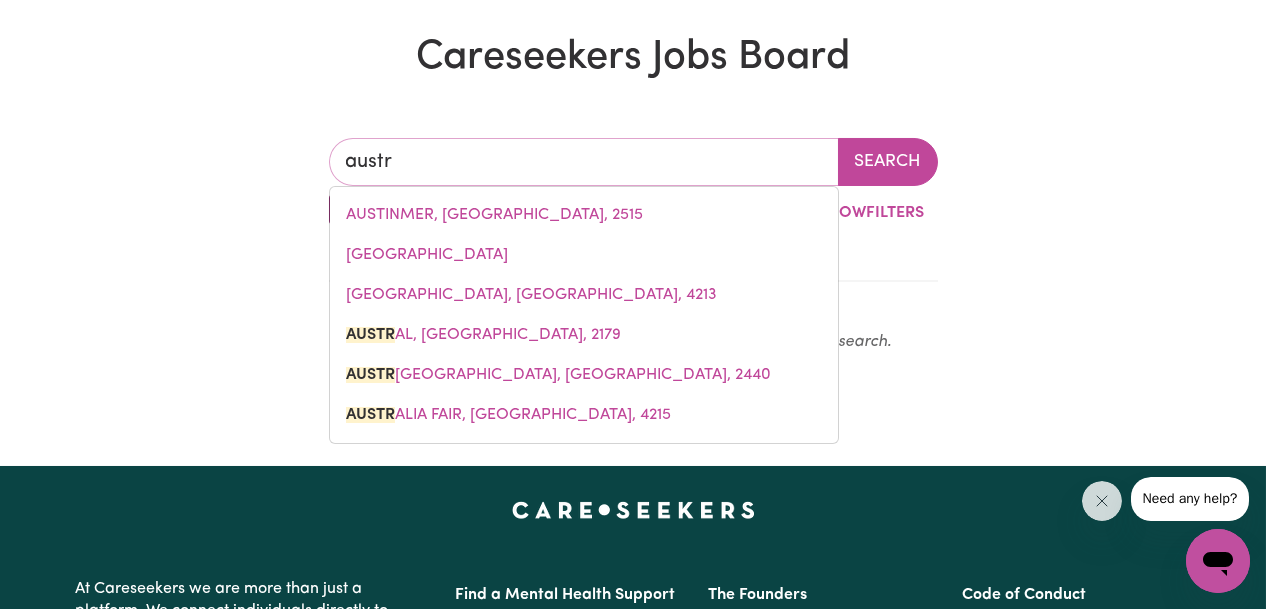 type on "austra" 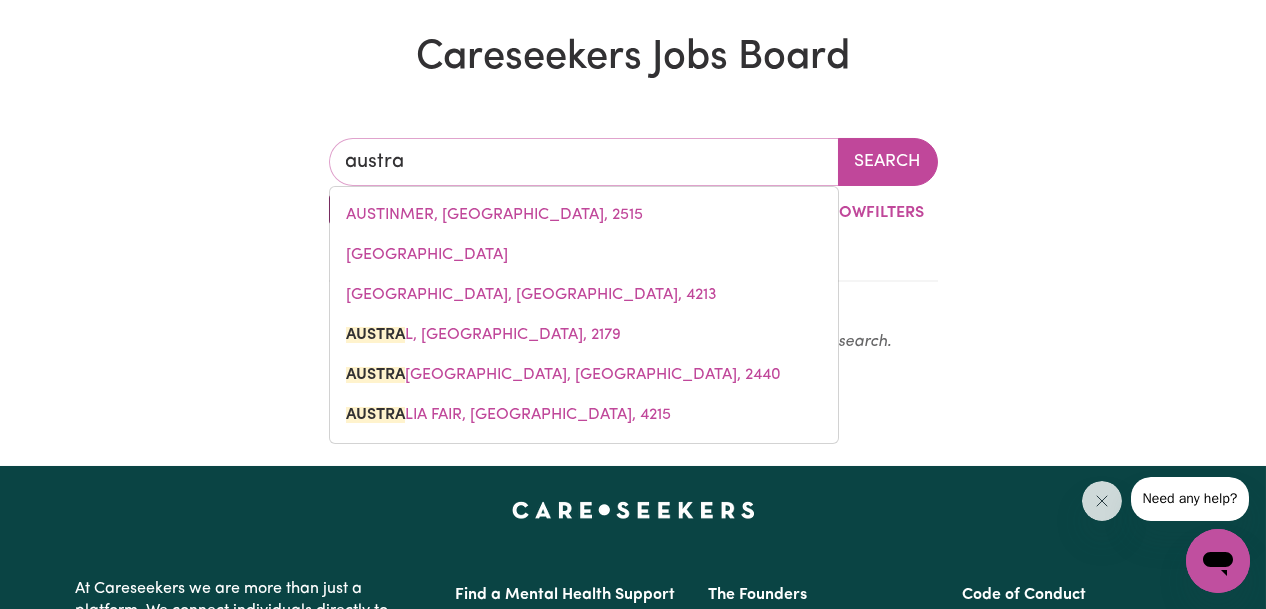 type on "austraL, New South Wales, 2179" 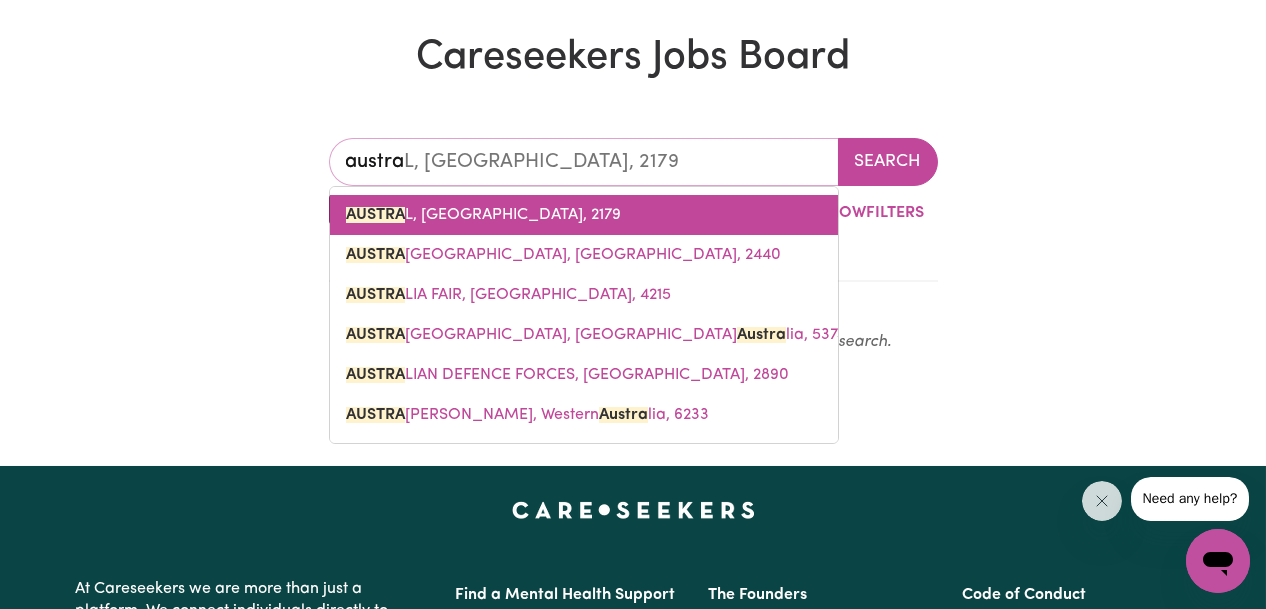 click on "AUSTRA L, New South Wales, 2179" at bounding box center [483, 215] 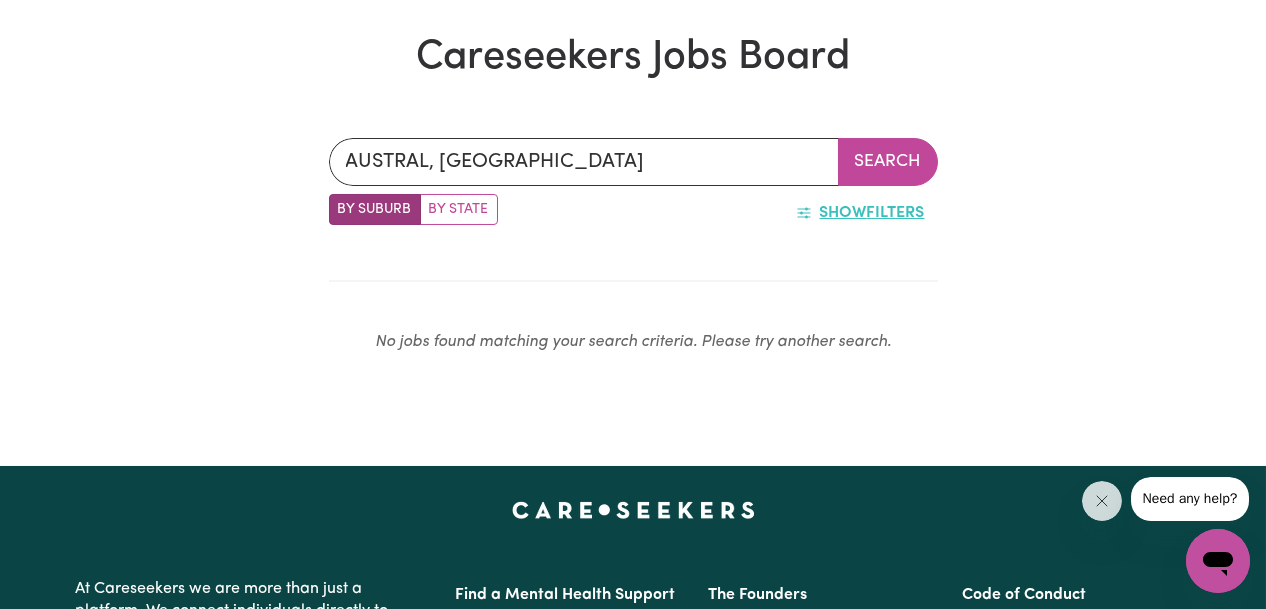 click on "Show" at bounding box center [843, 213] 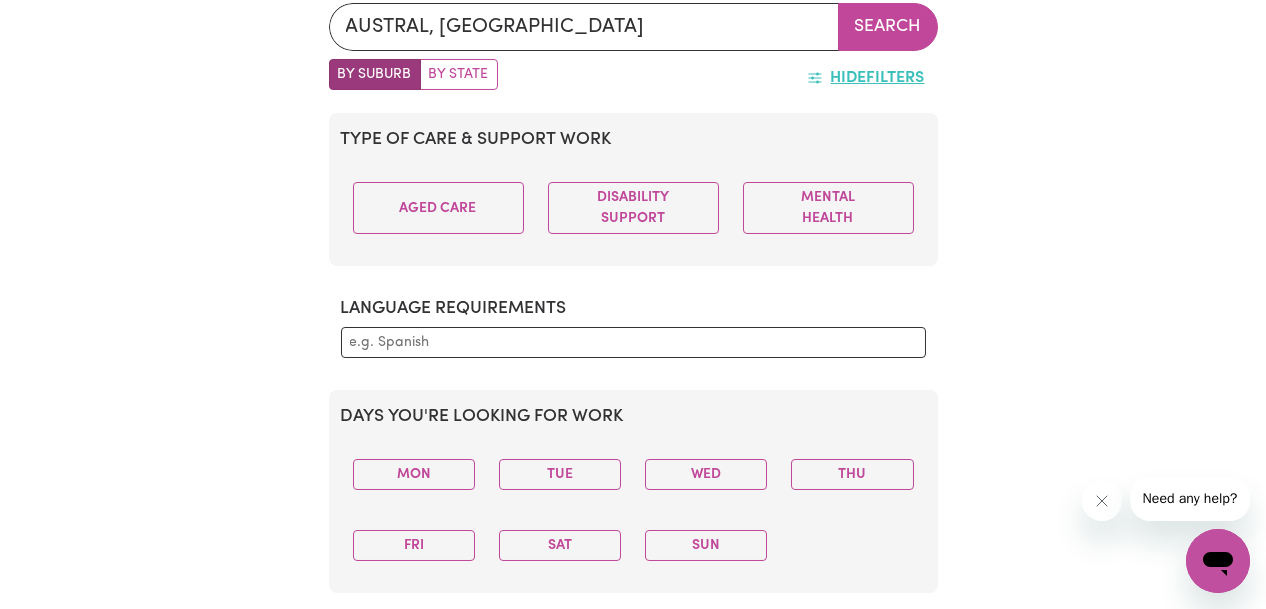 scroll, scrollTop: 601, scrollLeft: 0, axis: vertical 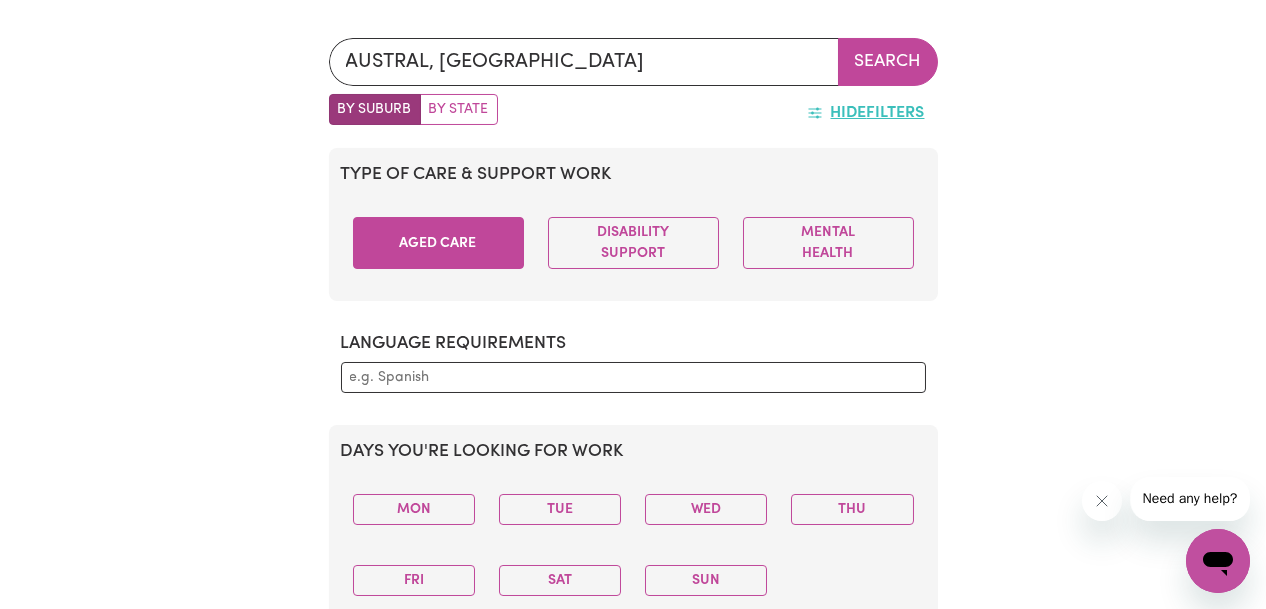 click on "Aged Care" at bounding box center (438, 243) 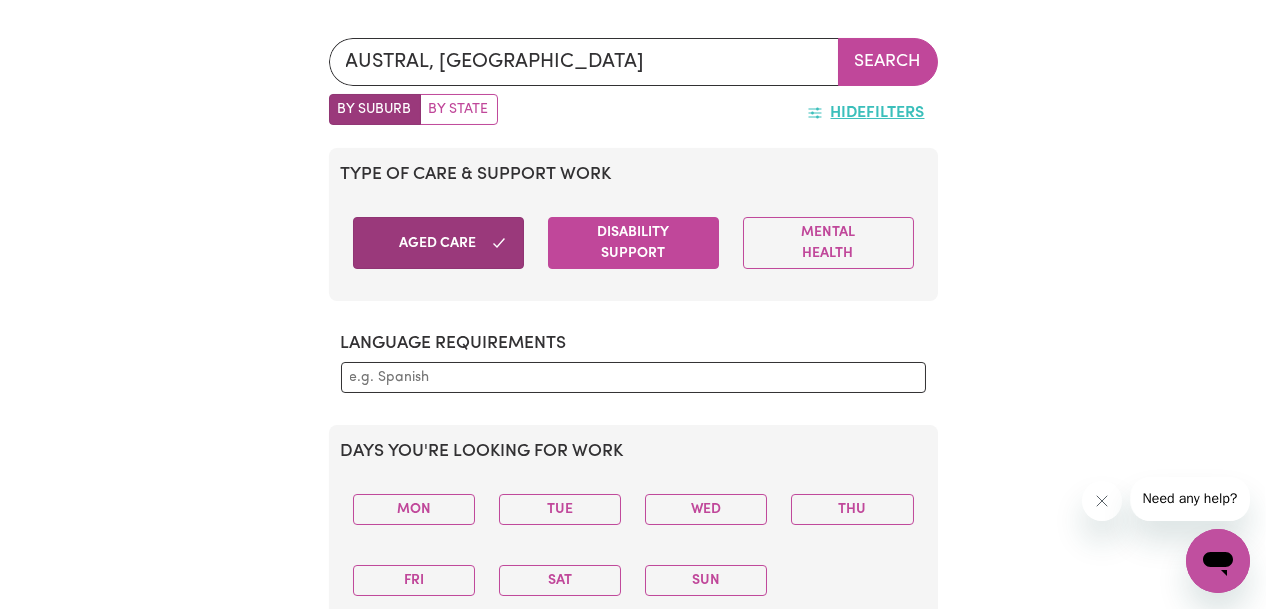 click on "Disability Support" at bounding box center [633, 243] 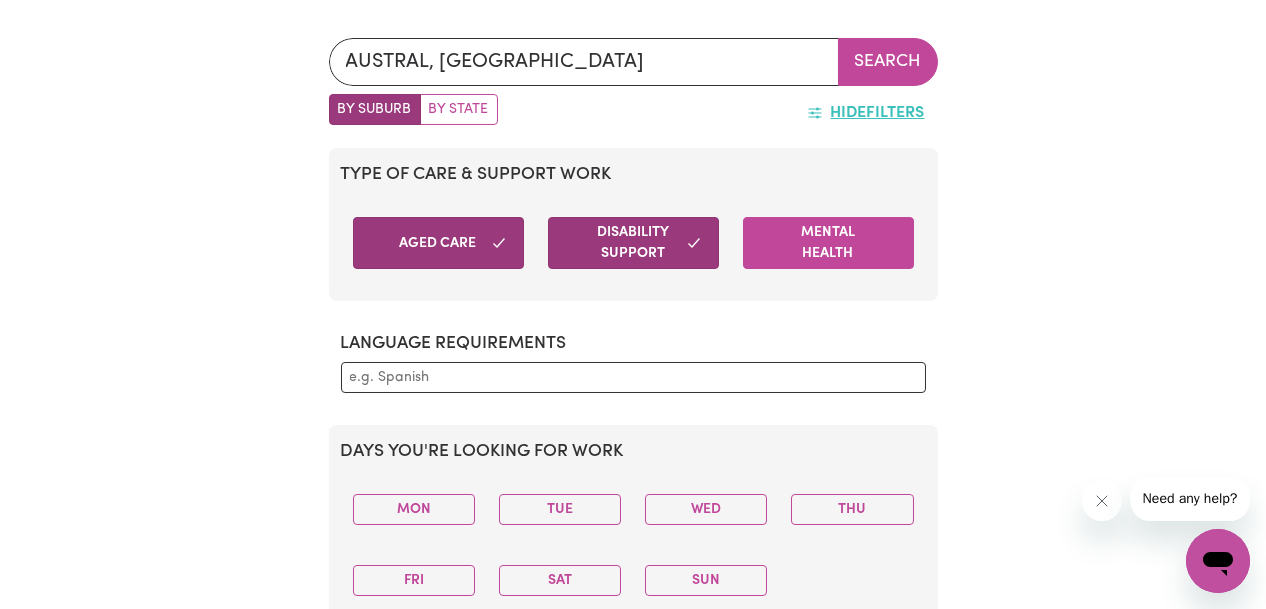 click on "Mental Health" at bounding box center (828, 243) 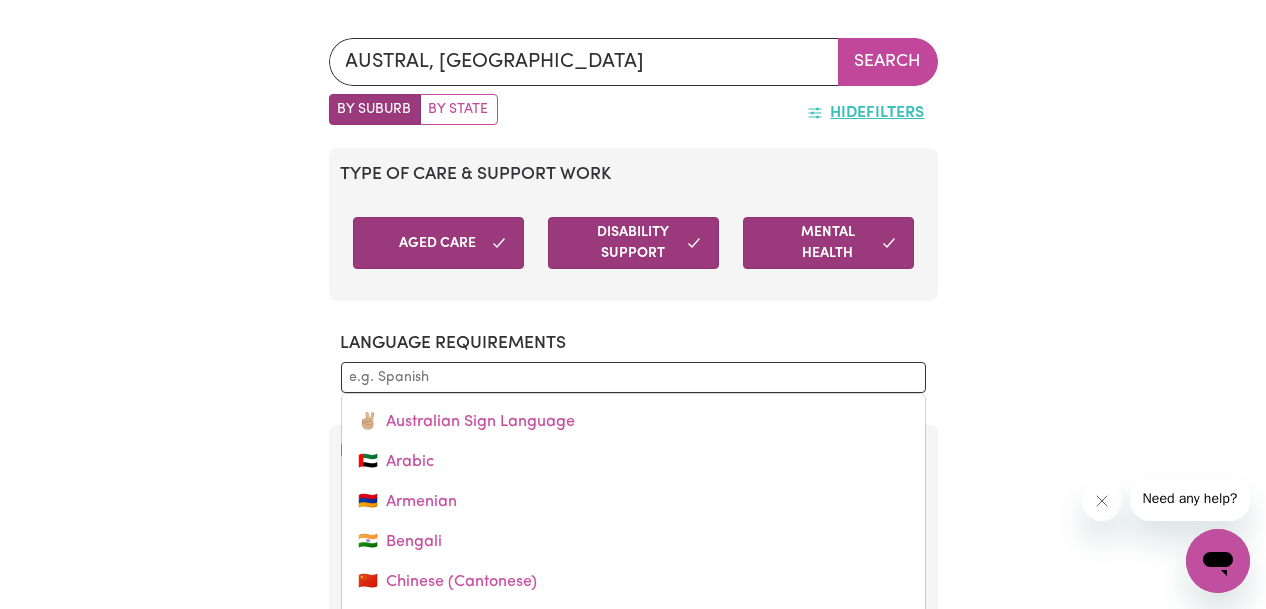click at bounding box center (633, 377) 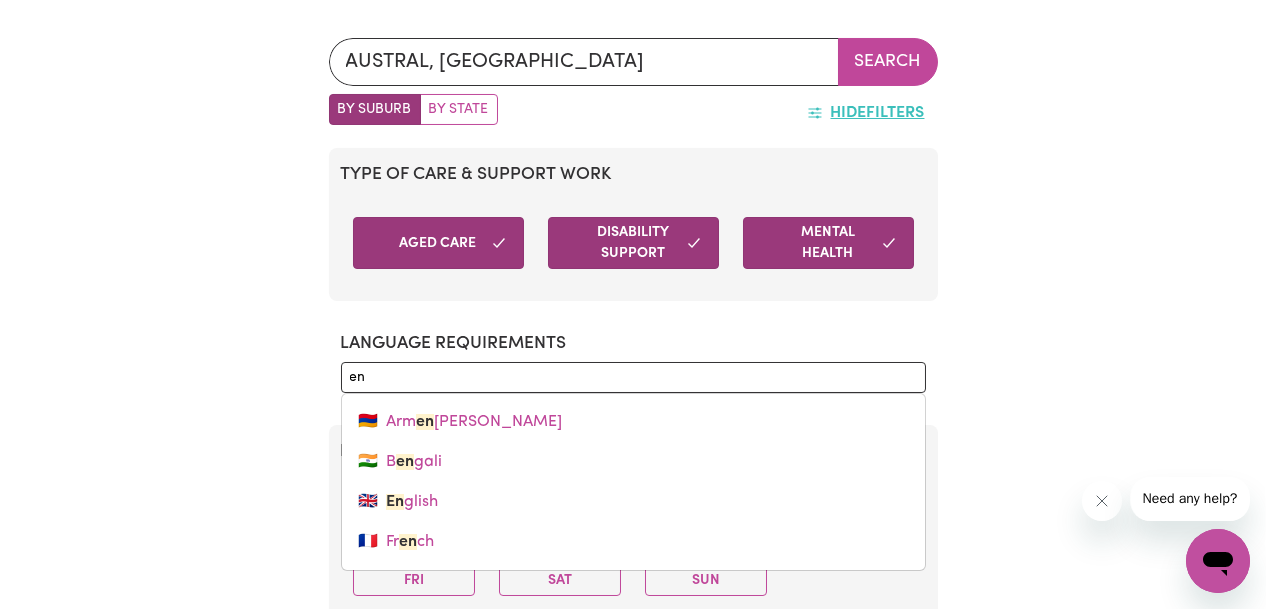 type on "eng" 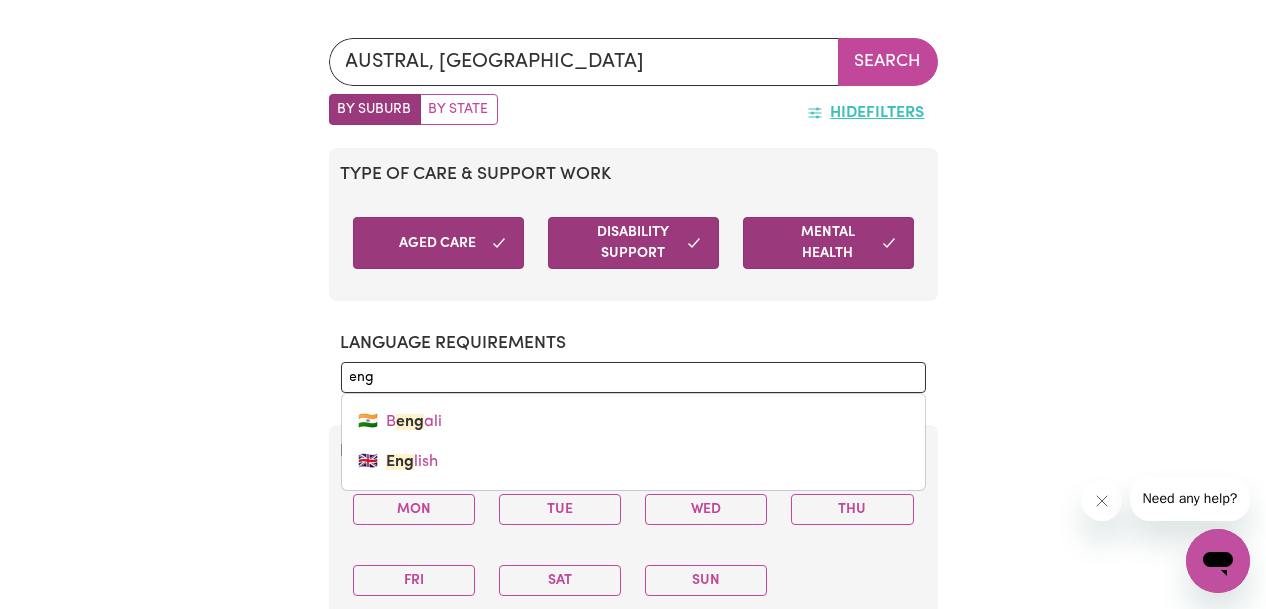 click on "🇬🇧" at bounding box center [368, 462] 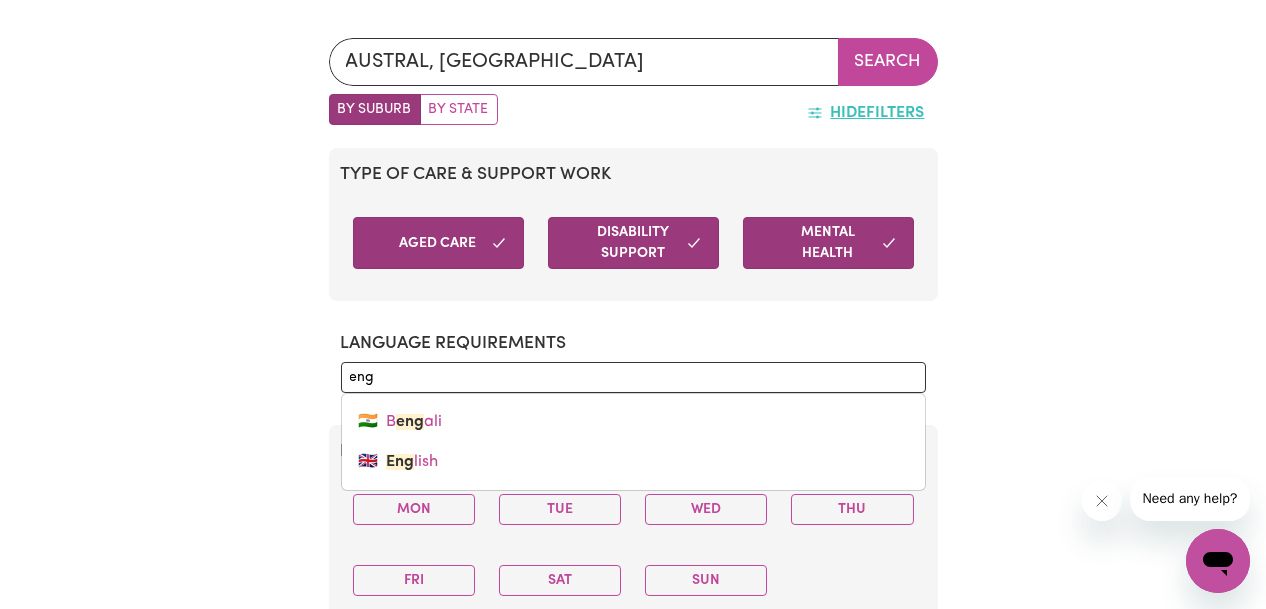 type 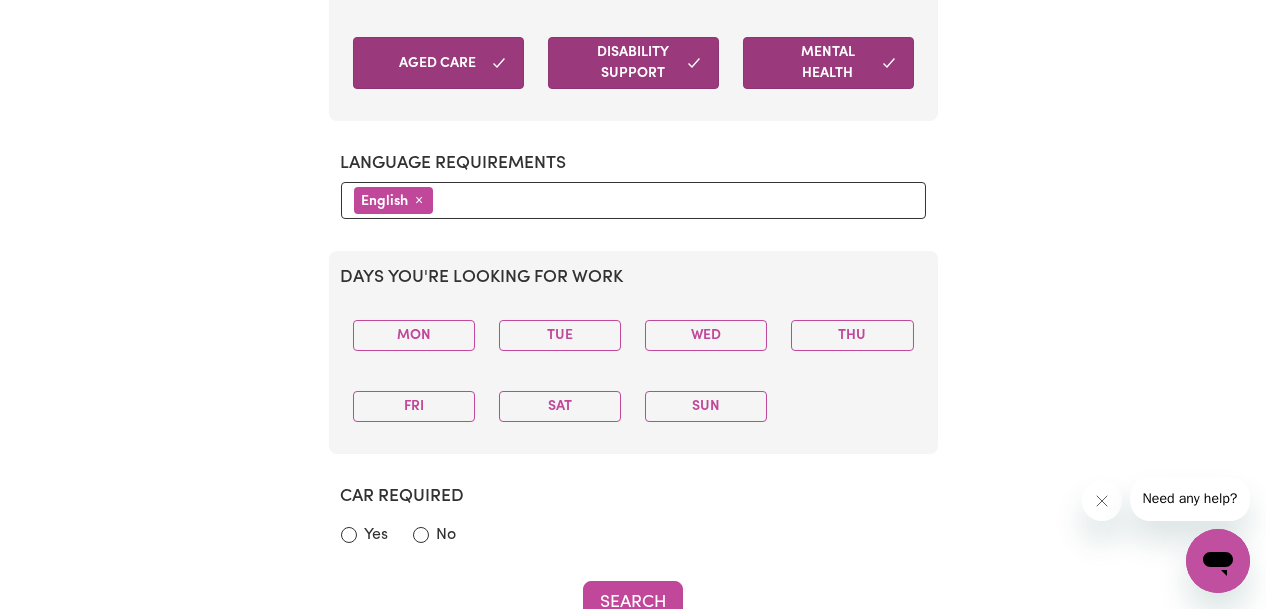 scroll, scrollTop: 801, scrollLeft: 0, axis: vertical 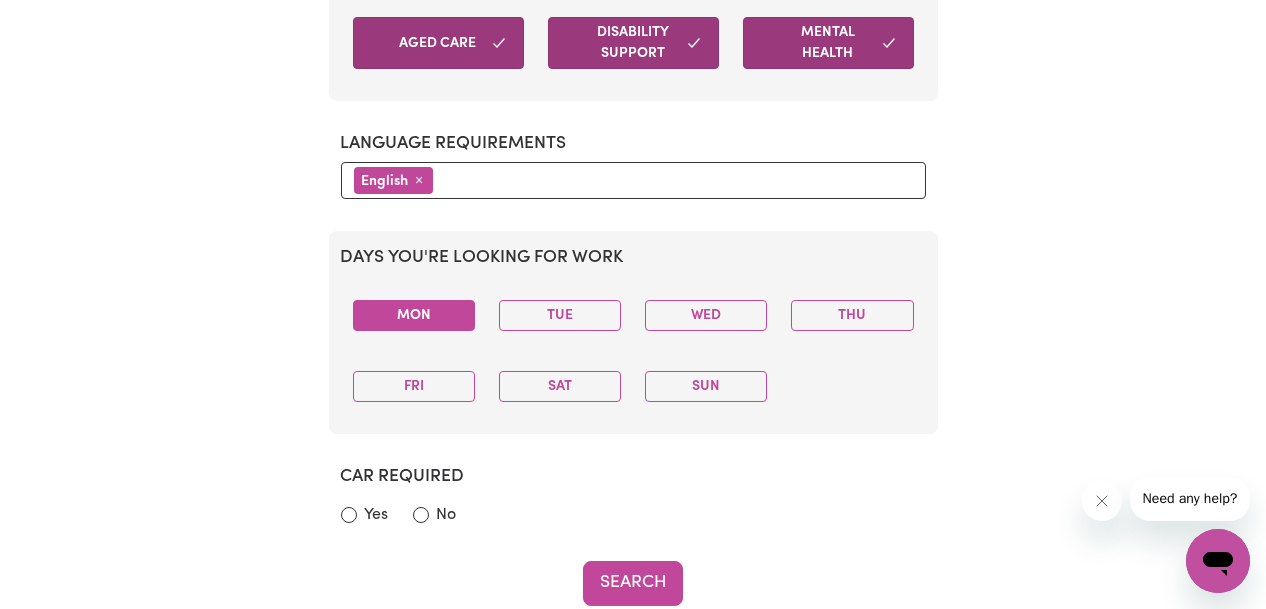 click on "Mon" at bounding box center [414, 315] 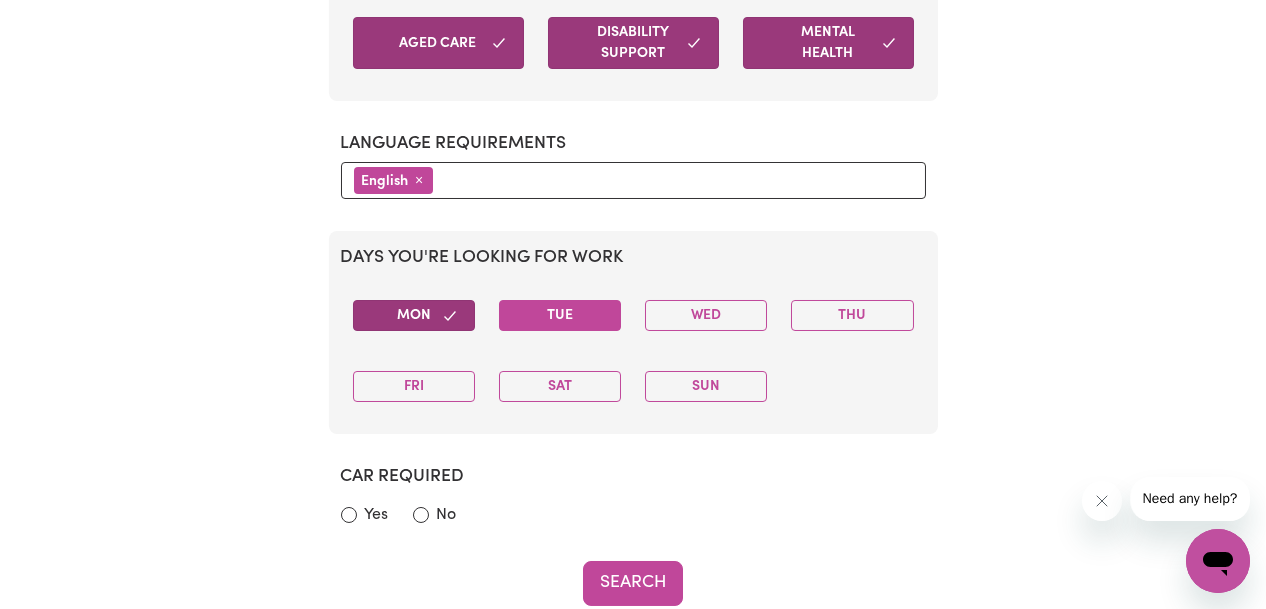 click on "Tue" at bounding box center (560, 315) 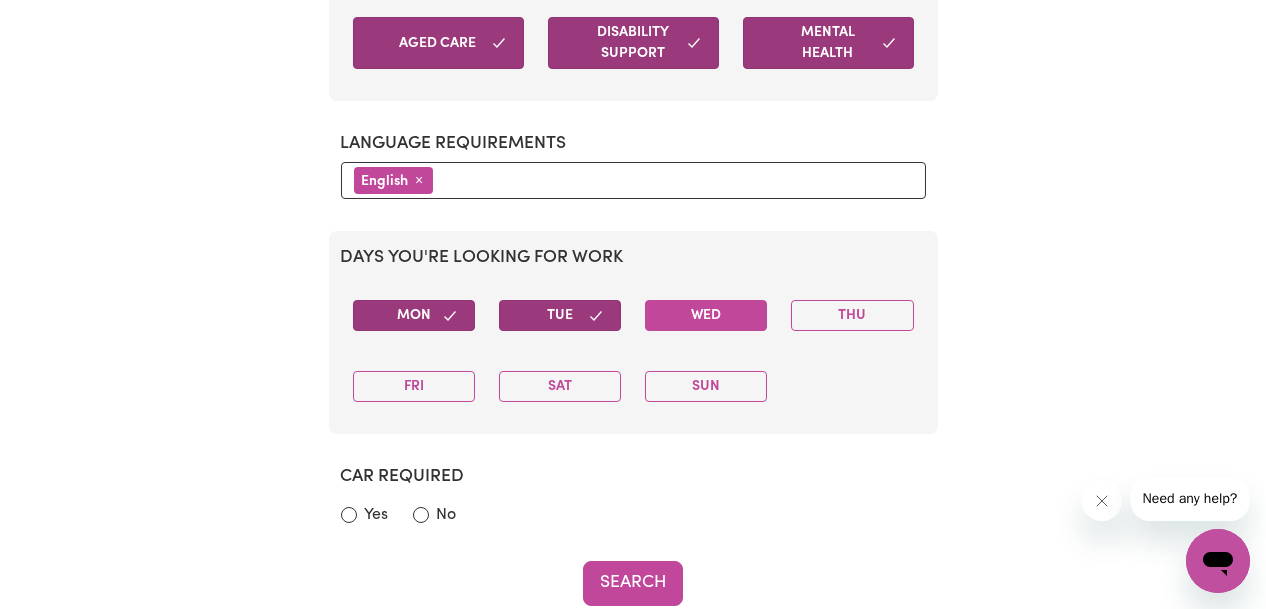 click on "Wed" at bounding box center (706, 315) 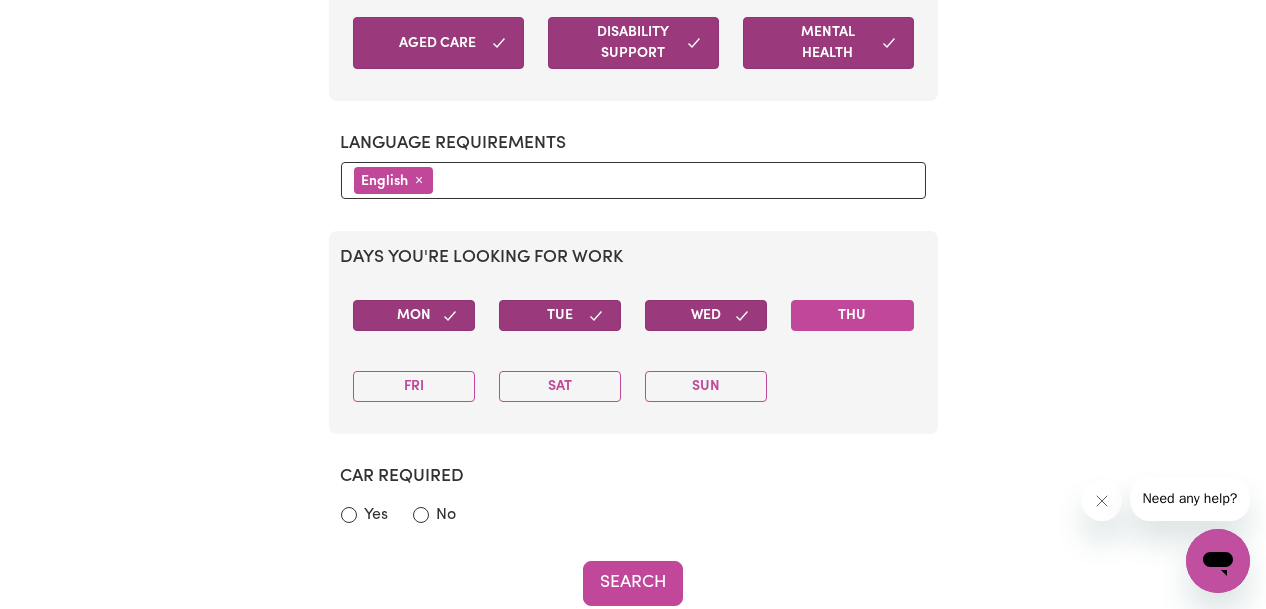 click on "Thu" at bounding box center [852, 315] 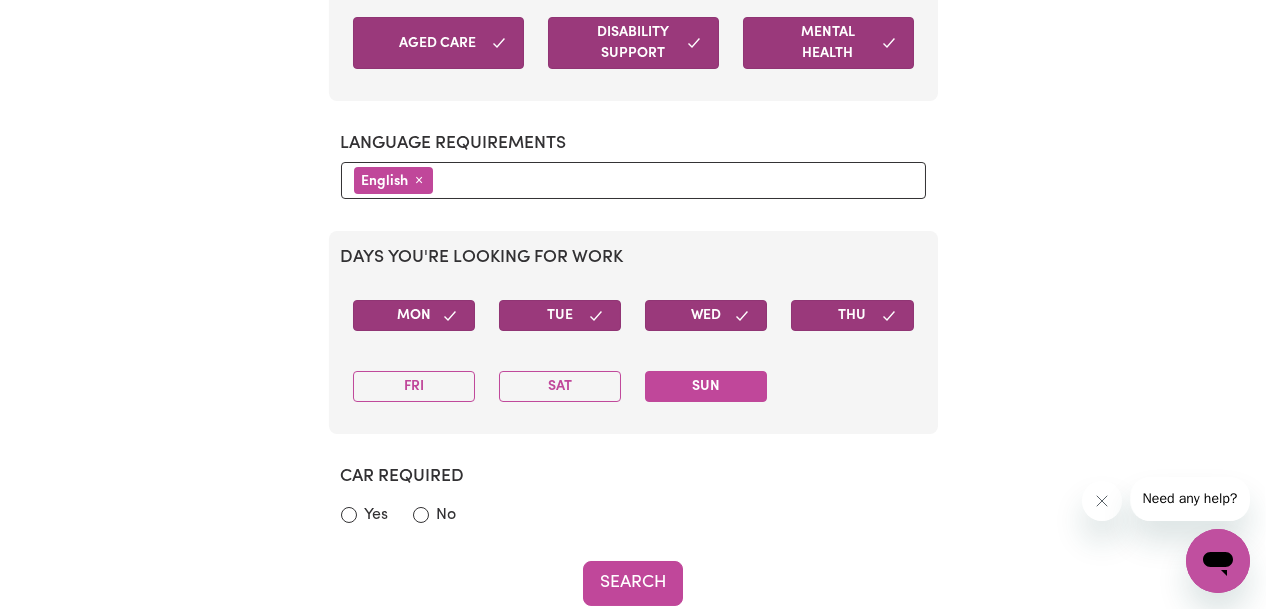 click on "Sun" at bounding box center (706, 386) 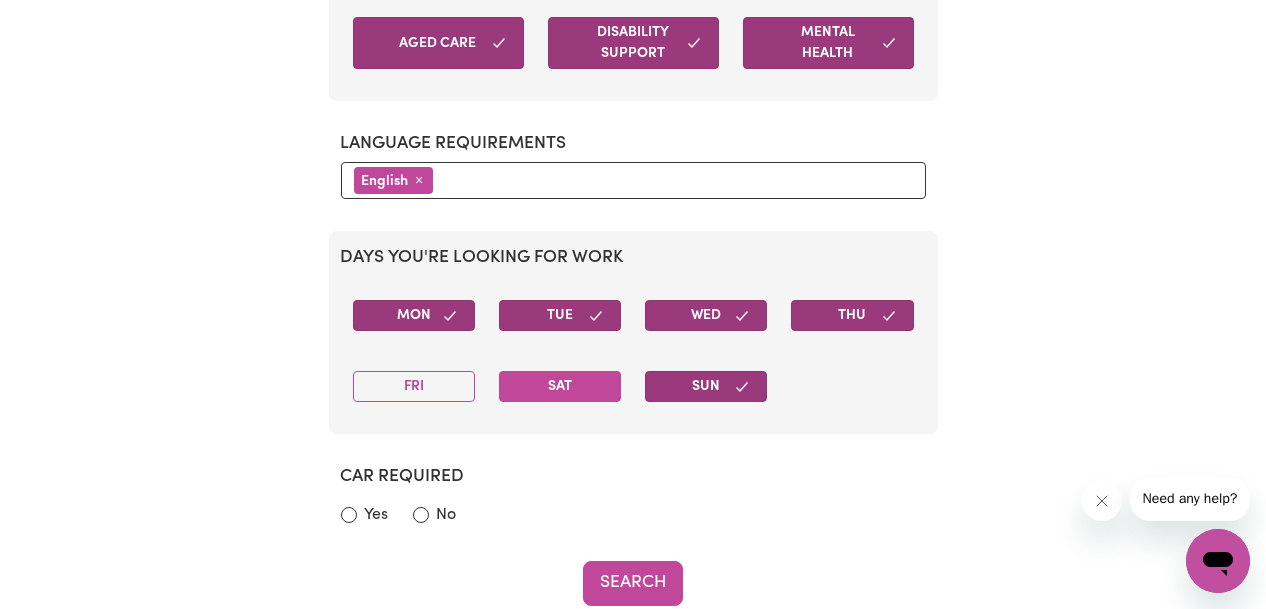 click on "Sat" at bounding box center (560, 386) 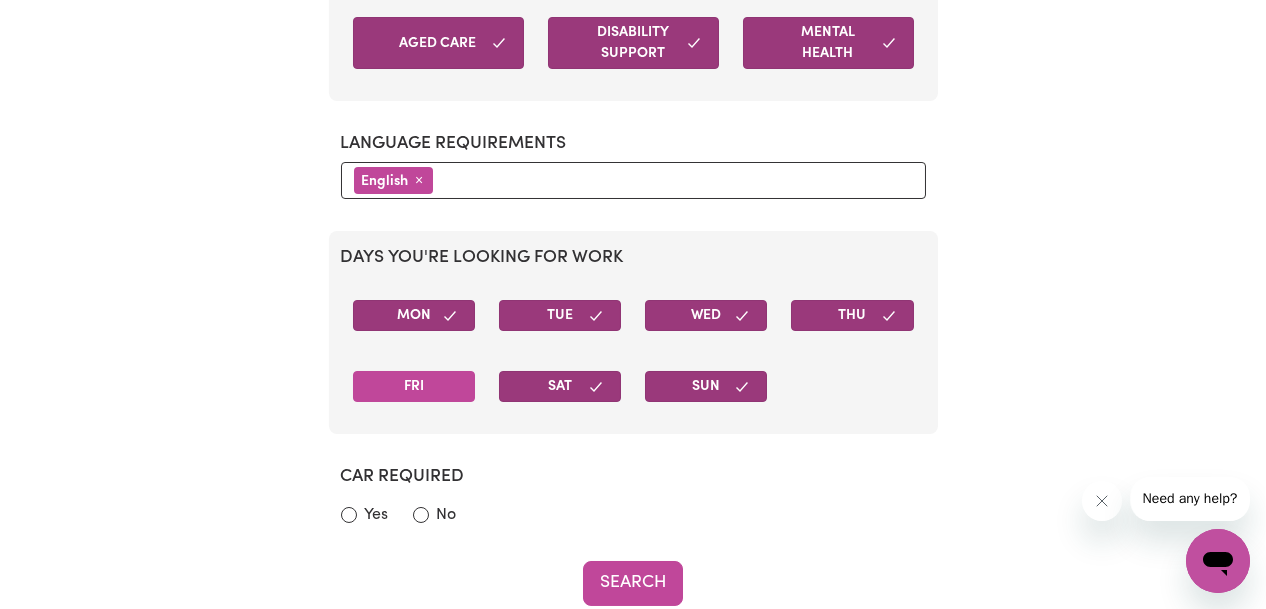 click on "Fri" at bounding box center (414, 386) 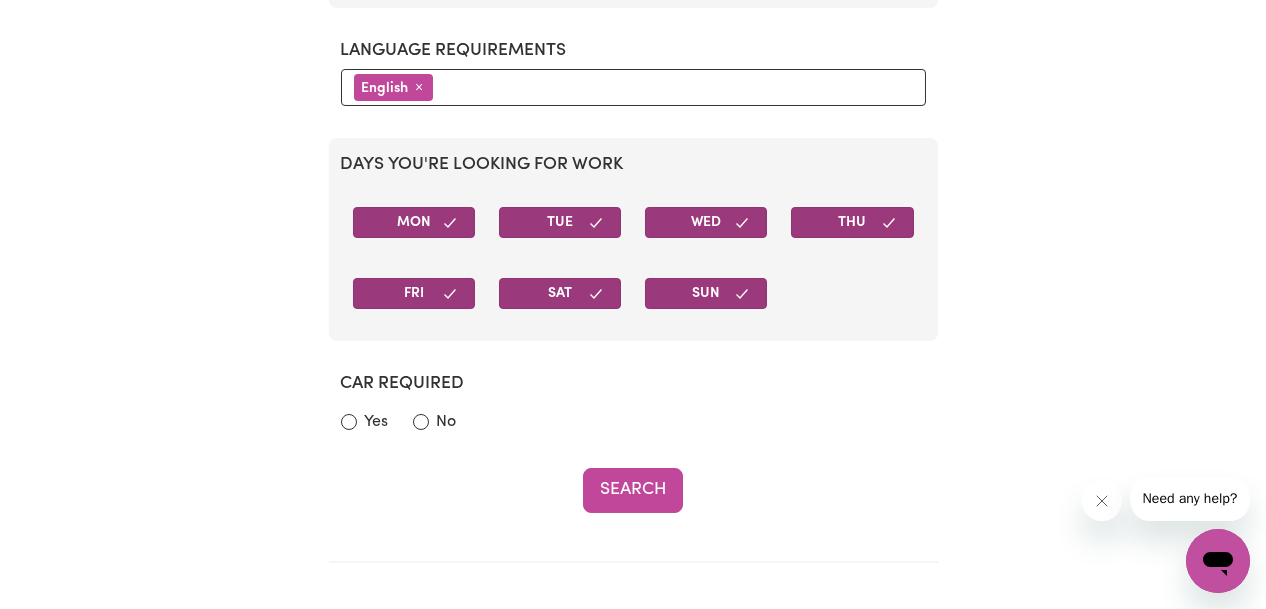 scroll, scrollTop: 1001, scrollLeft: 0, axis: vertical 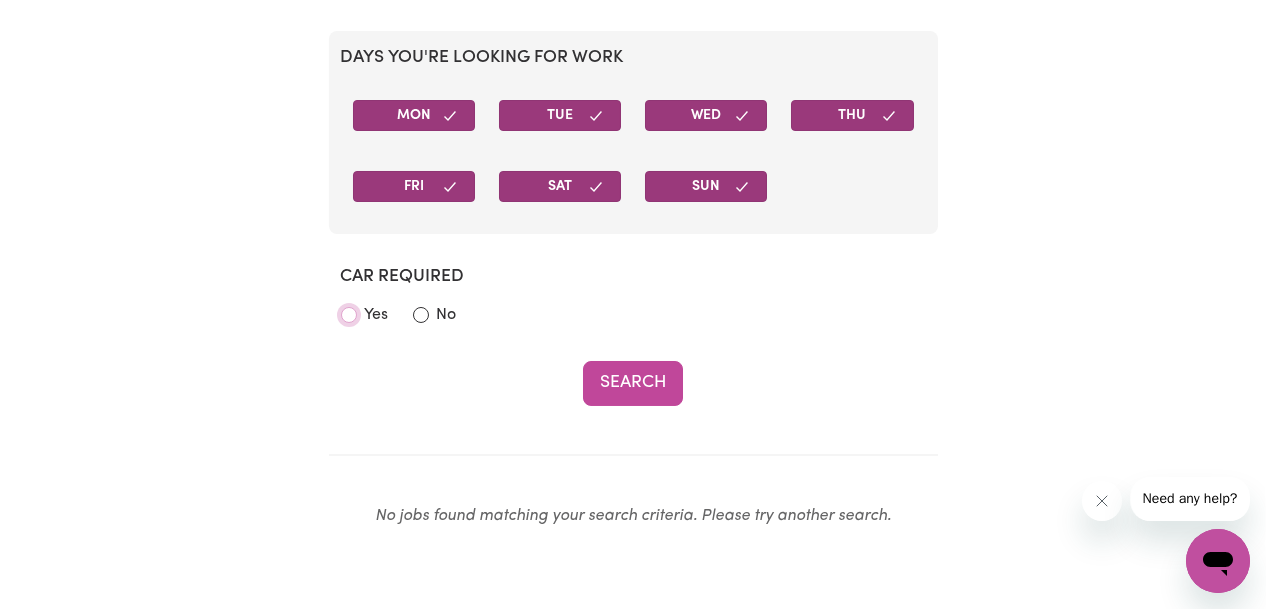 click on "Yes" at bounding box center [349, 315] 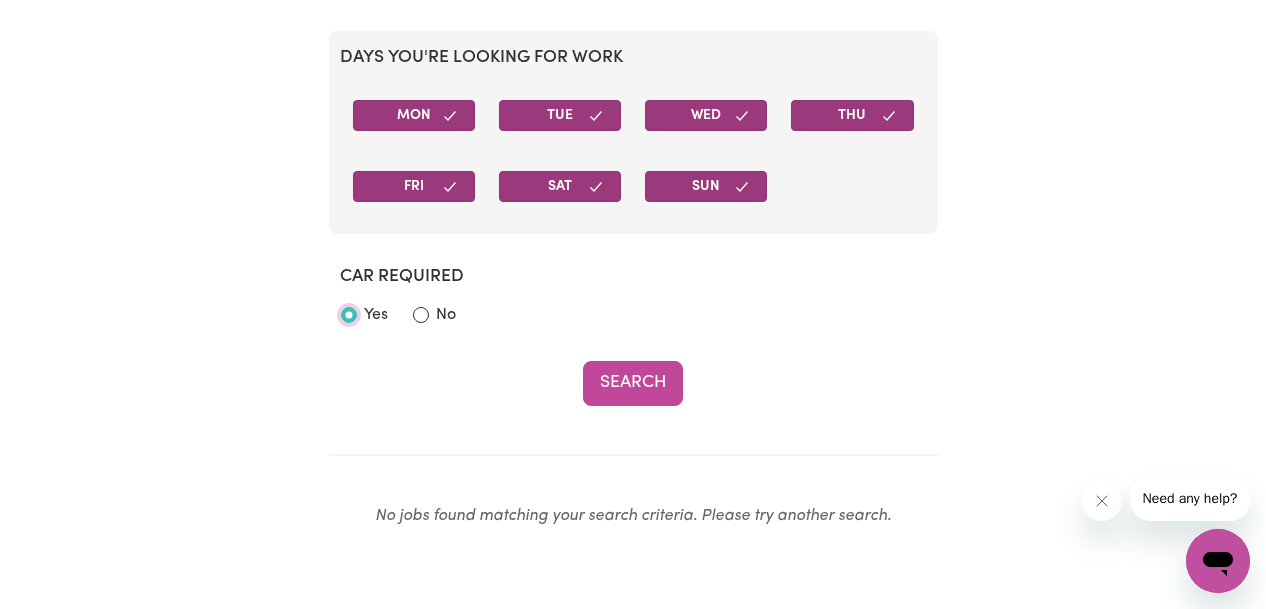 radio on "true" 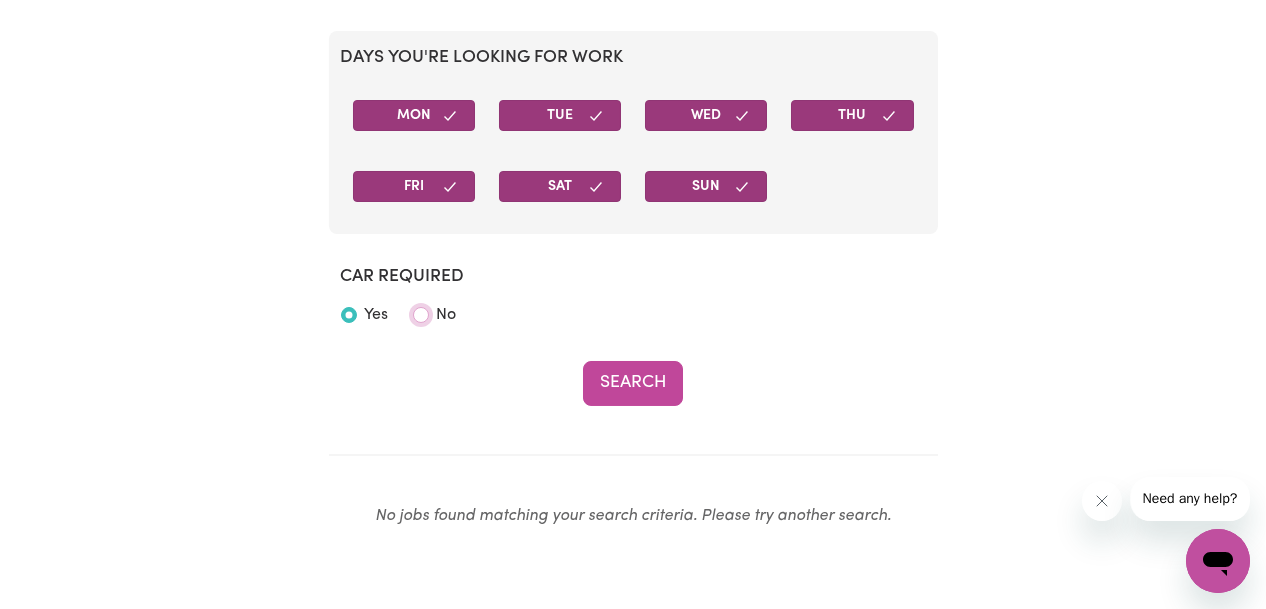 click on "No" at bounding box center [421, 315] 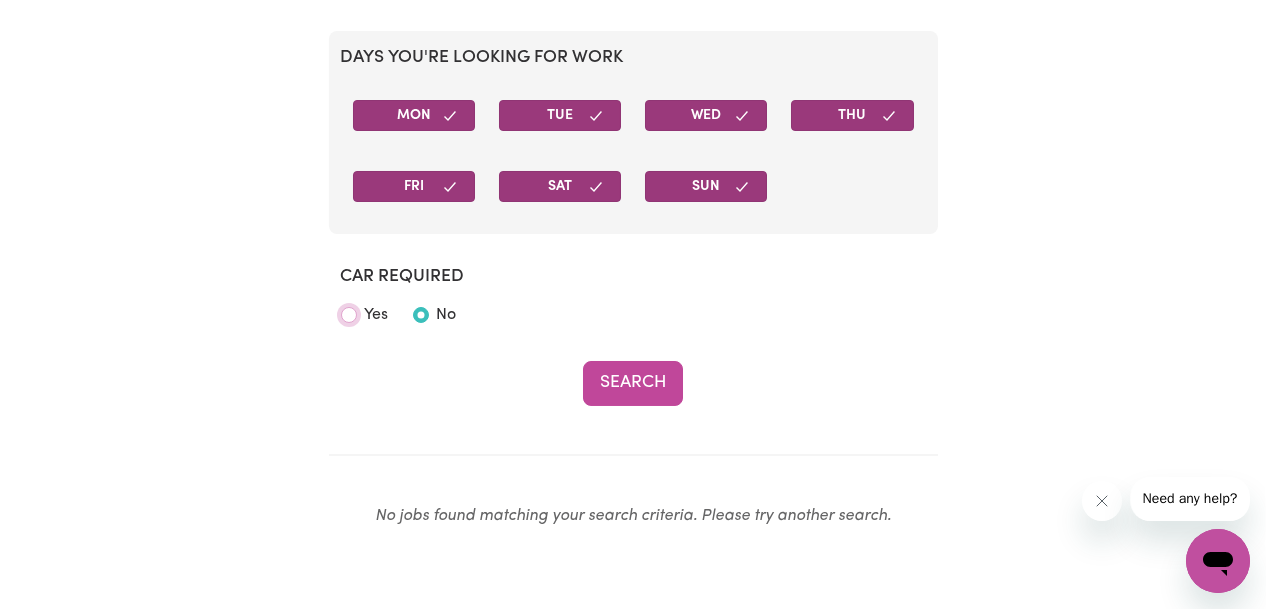 click on "Yes" at bounding box center (349, 315) 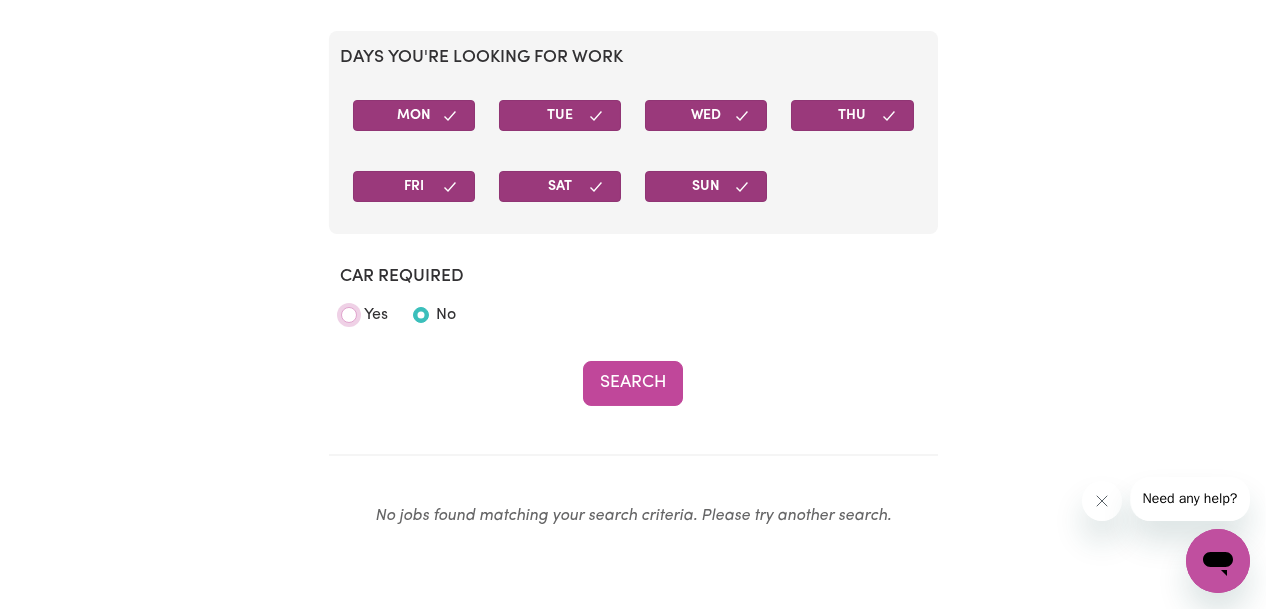 radio on "true" 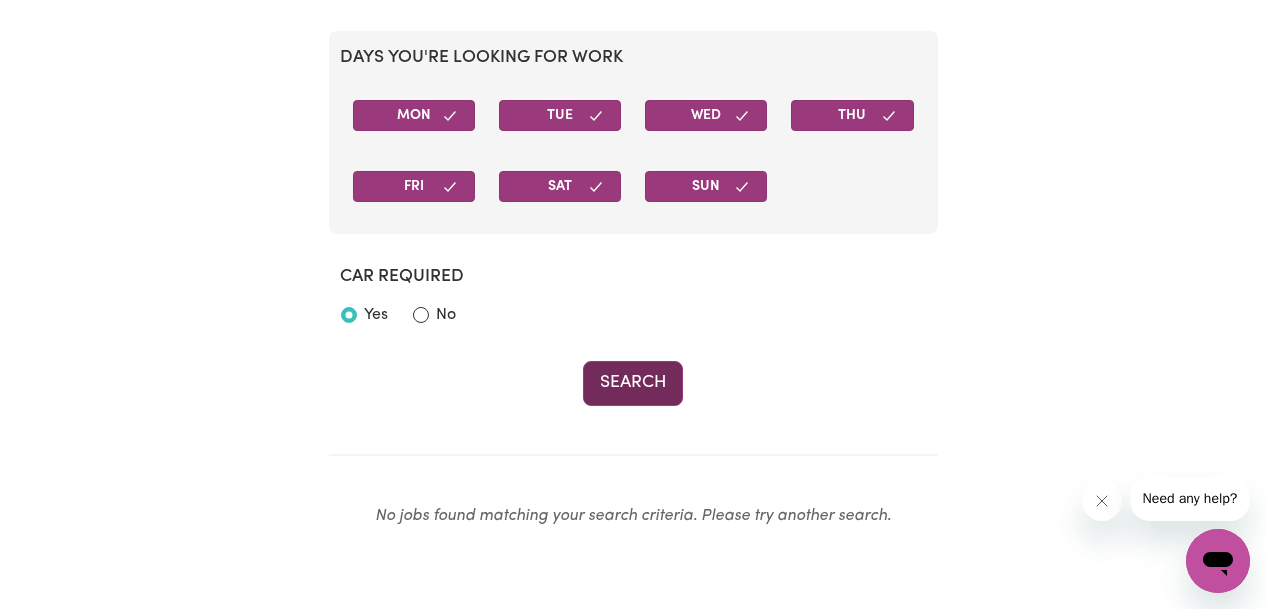 click on "Search" at bounding box center [633, 383] 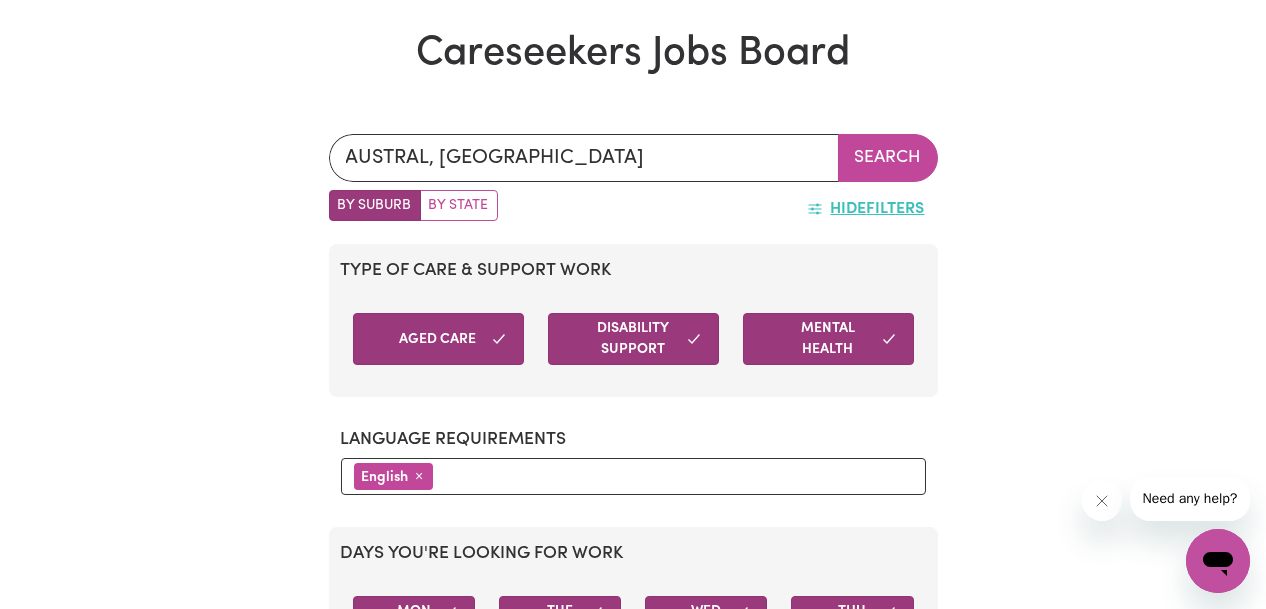 scroll, scrollTop: 401, scrollLeft: 0, axis: vertical 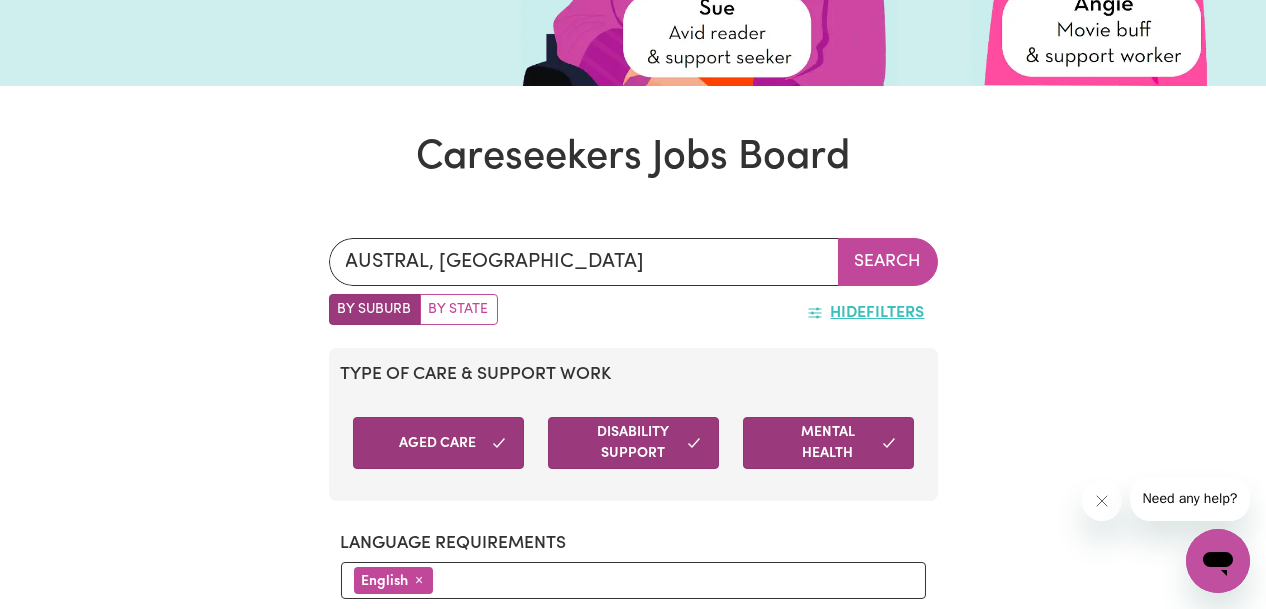 click on "By State" at bounding box center [459, 309] 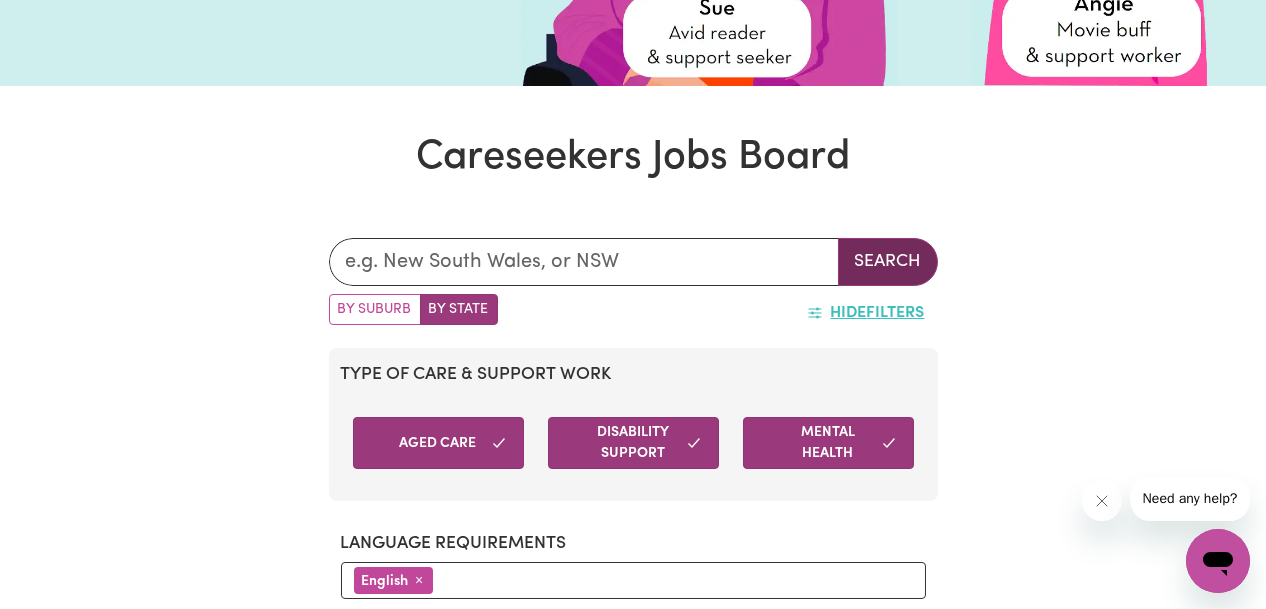 click on "Search" at bounding box center (888, 262) 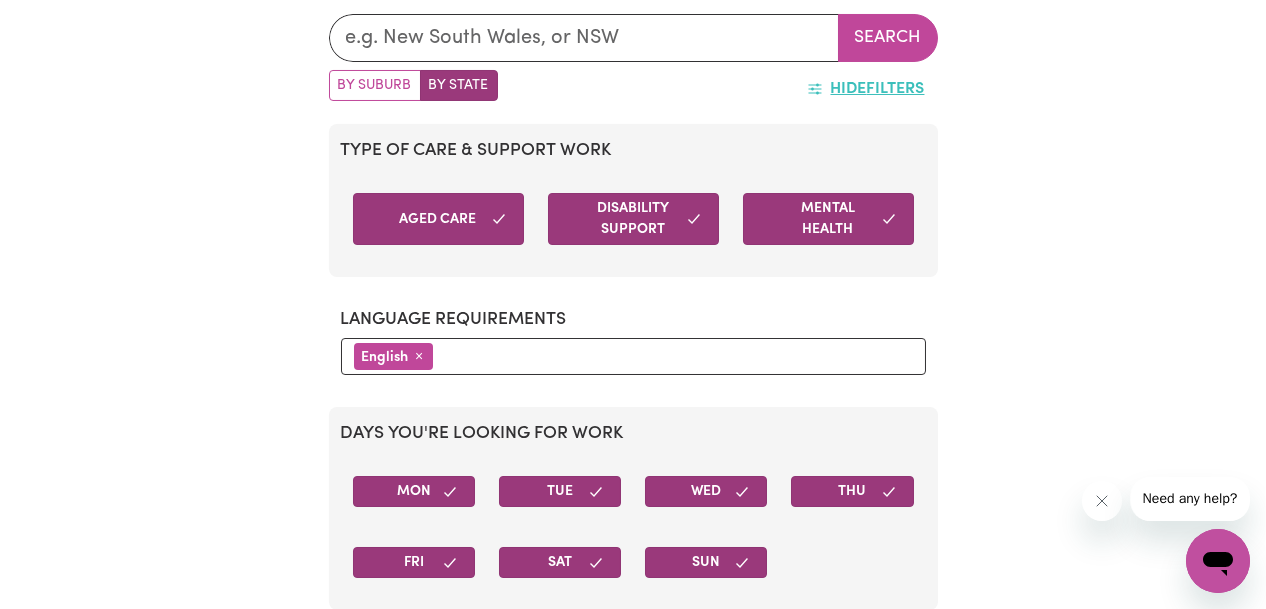 scroll, scrollTop: 401, scrollLeft: 0, axis: vertical 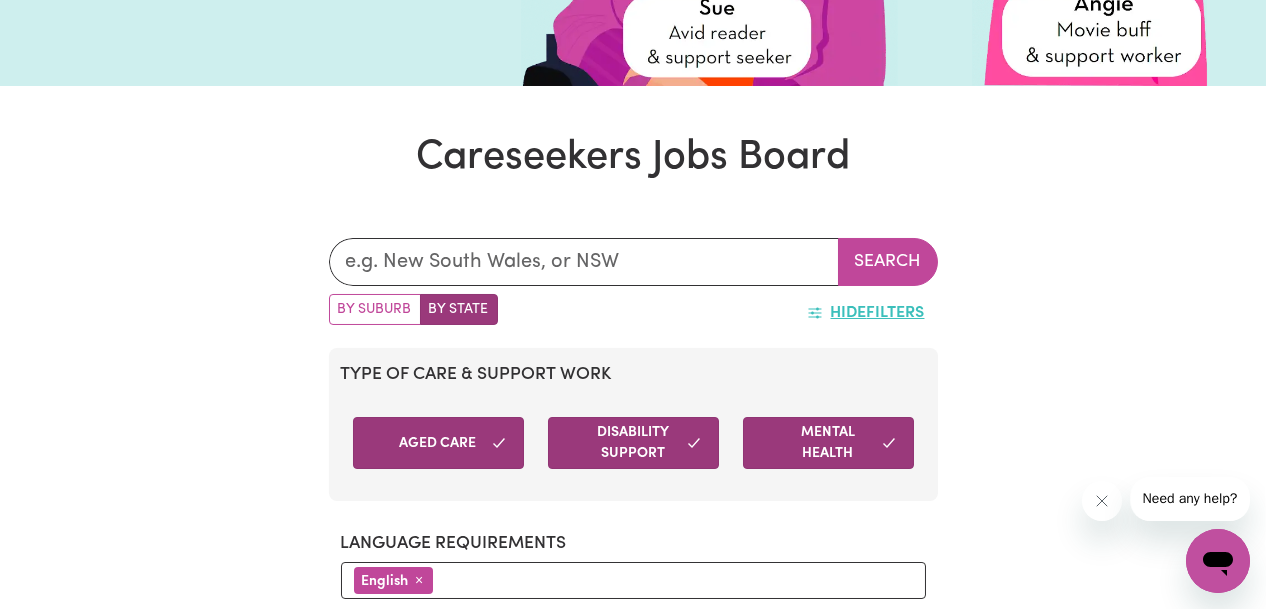click on "Hide  Filters" at bounding box center (866, 313) 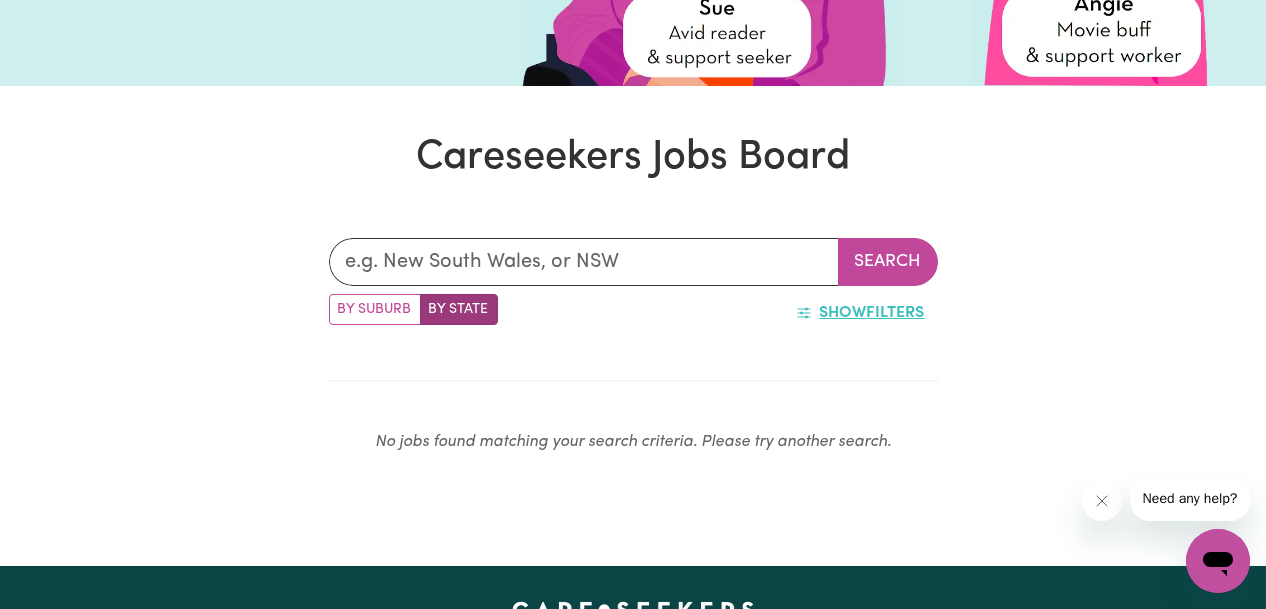 click on "Show  Filters" at bounding box center [860, 313] 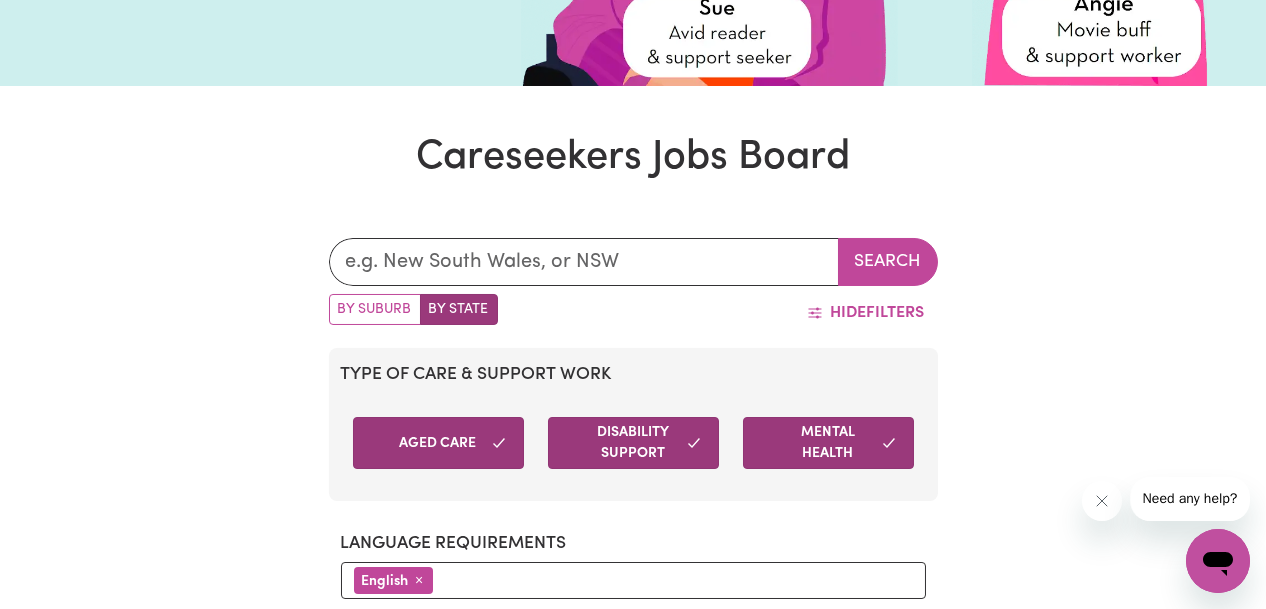 click on "By State" at bounding box center [459, 309] 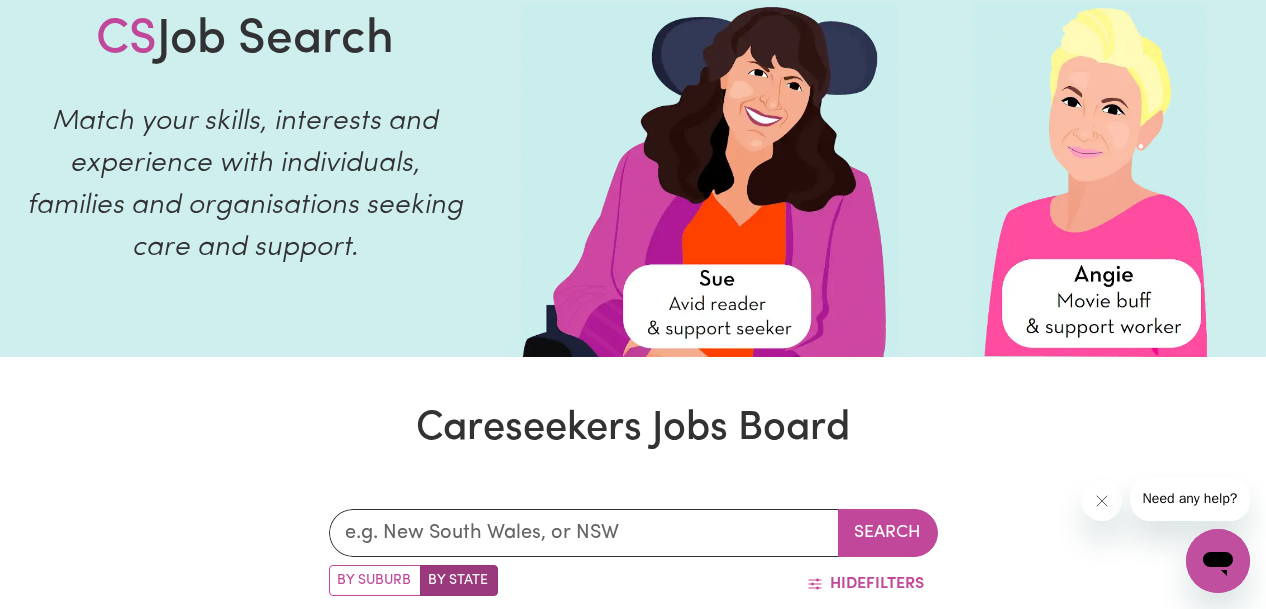 scroll, scrollTop: 0, scrollLeft: 0, axis: both 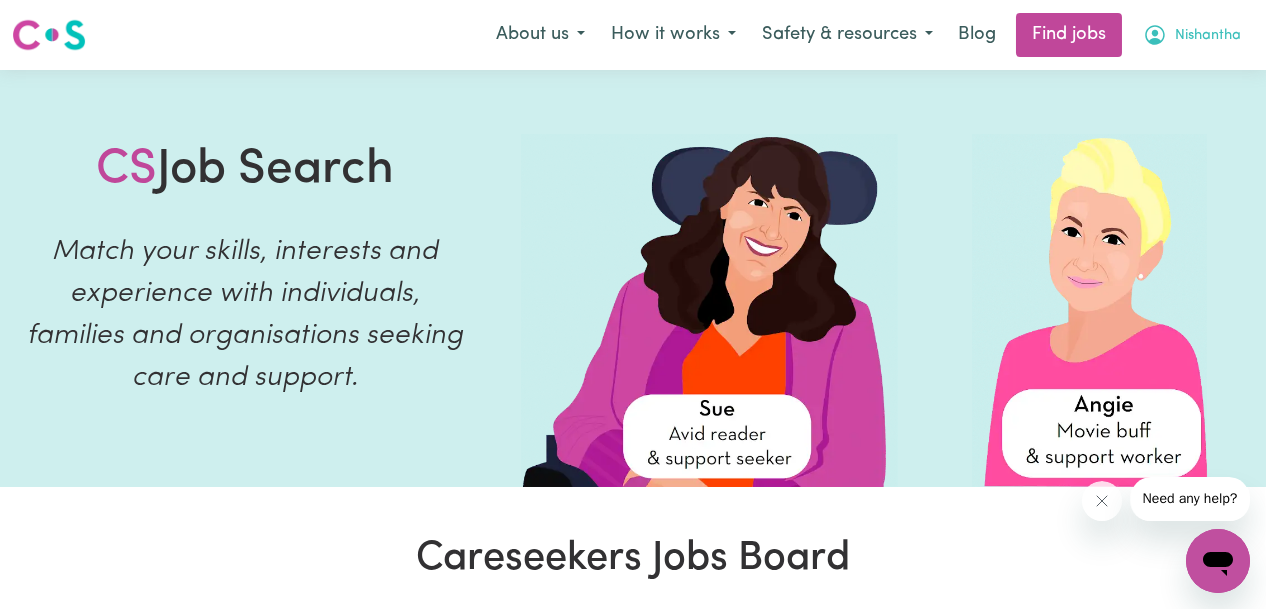 click on "Nishantha" at bounding box center [1208, 36] 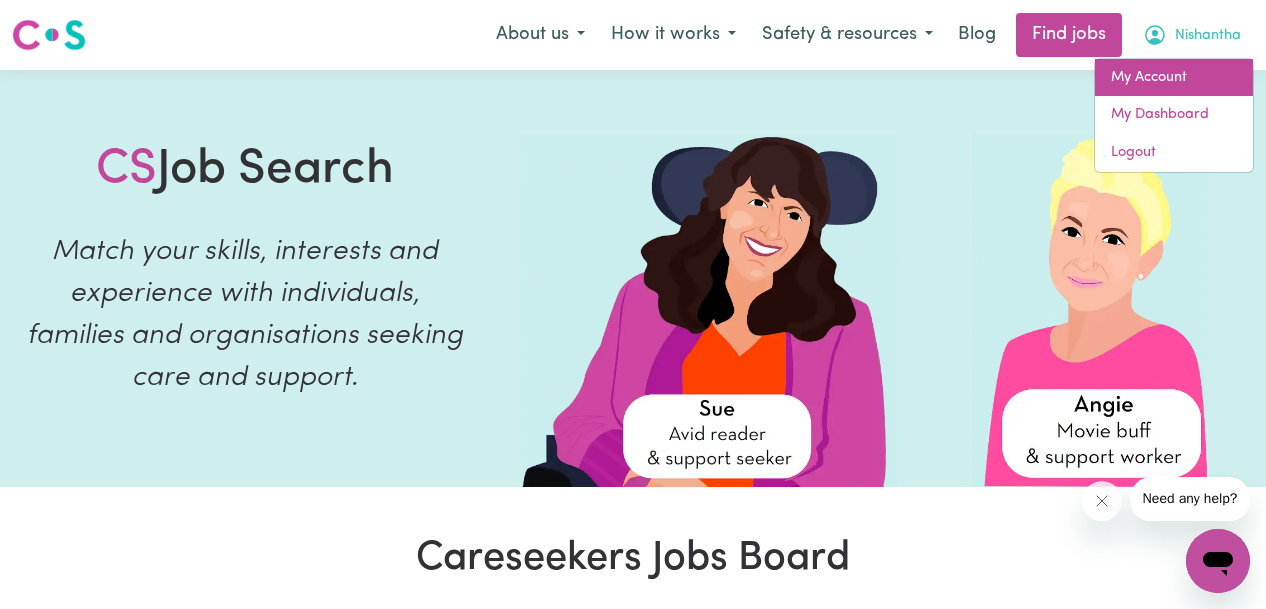 click on "My Account" at bounding box center [1174, 78] 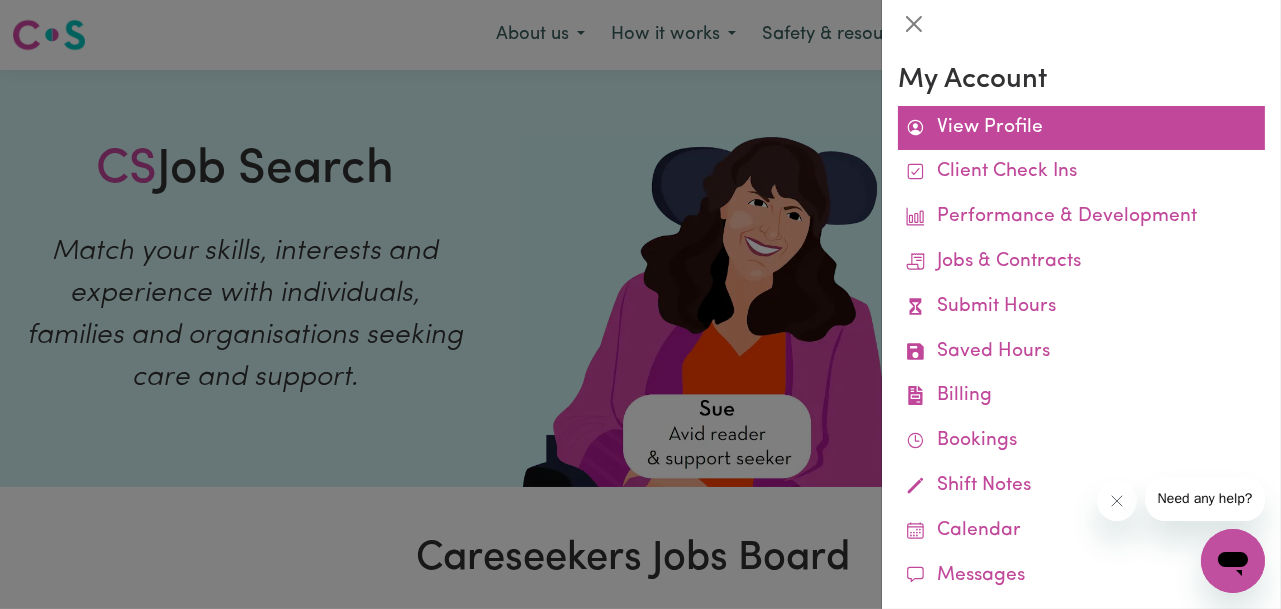 click on "View Profile" at bounding box center [1081, 128] 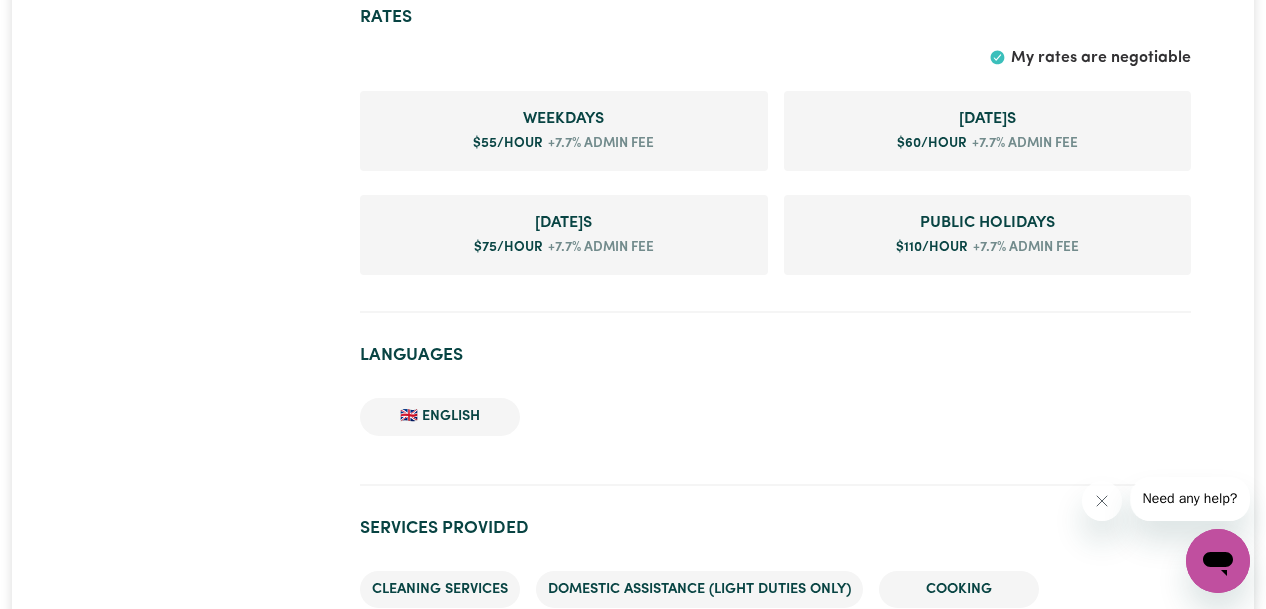 scroll, scrollTop: 1400, scrollLeft: 0, axis: vertical 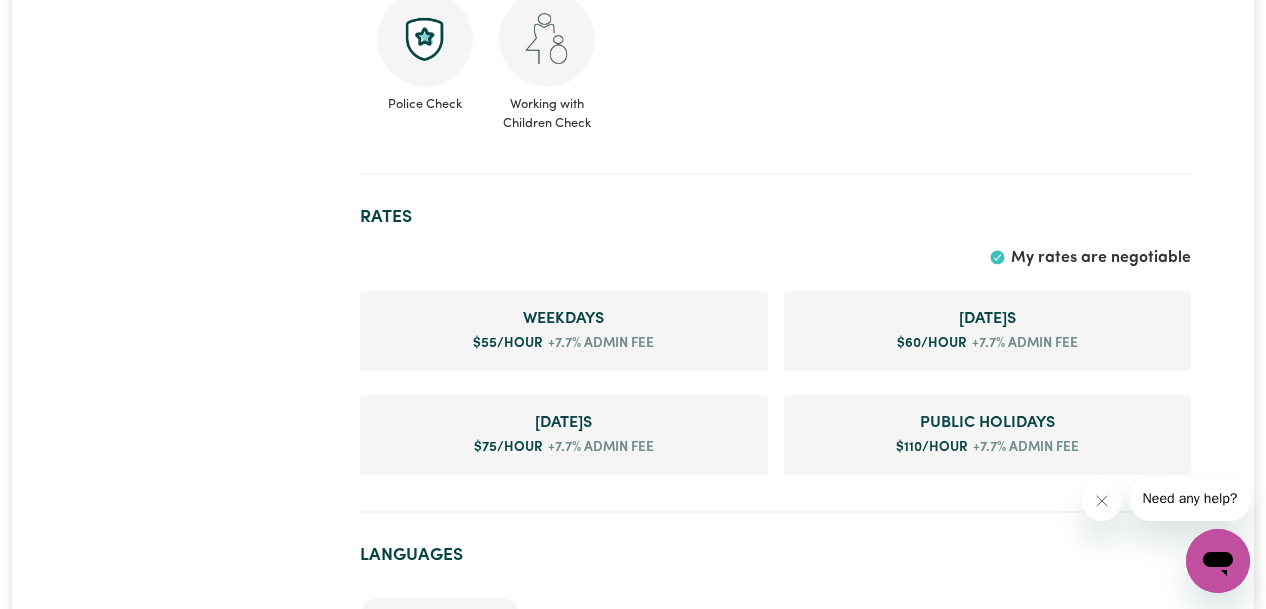 click on "+7.7% admin fee" at bounding box center [598, 344] 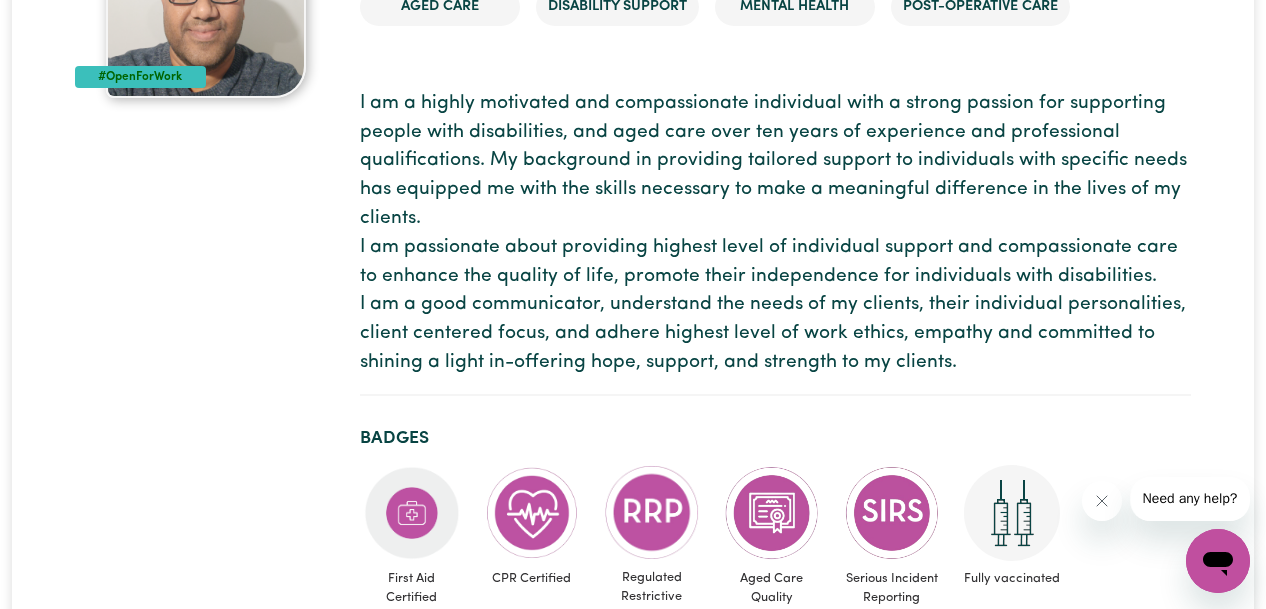 scroll, scrollTop: 600, scrollLeft: 0, axis: vertical 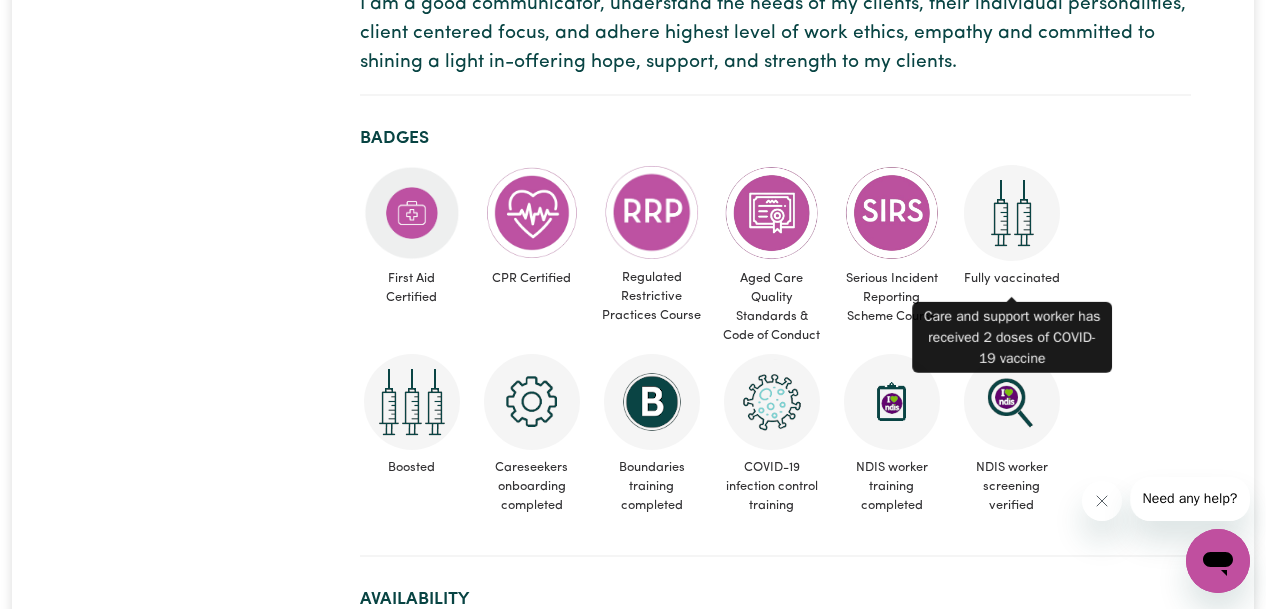 click at bounding box center [1012, 213] 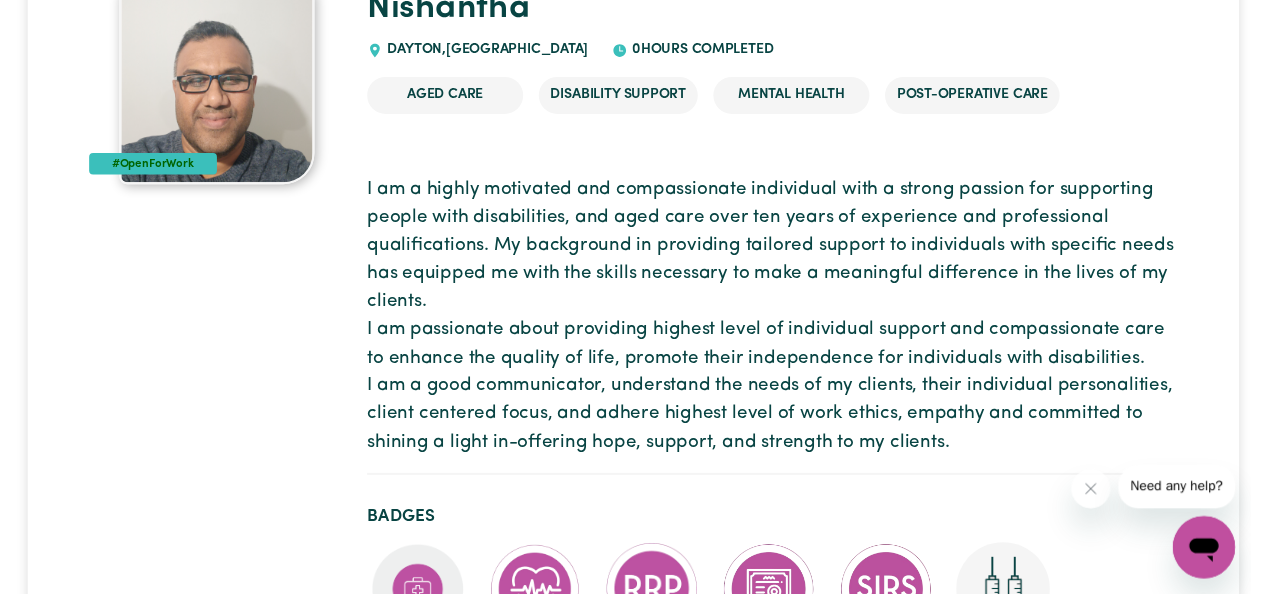 scroll, scrollTop: 0, scrollLeft: 0, axis: both 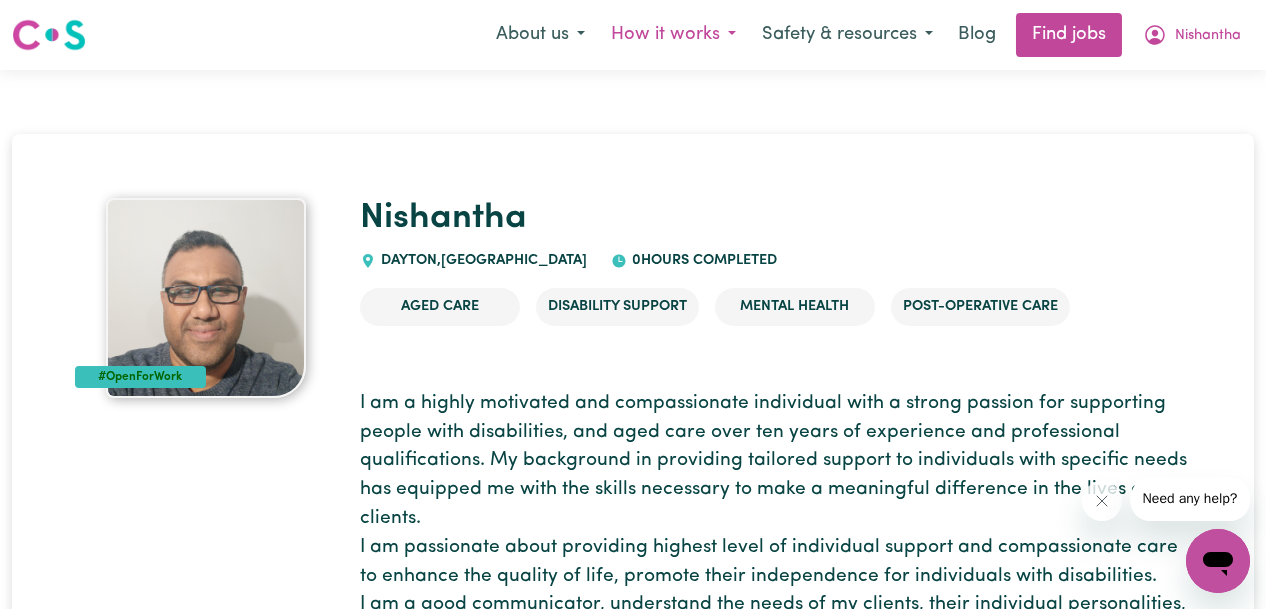 click on "How it works" at bounding box center [673, 35] 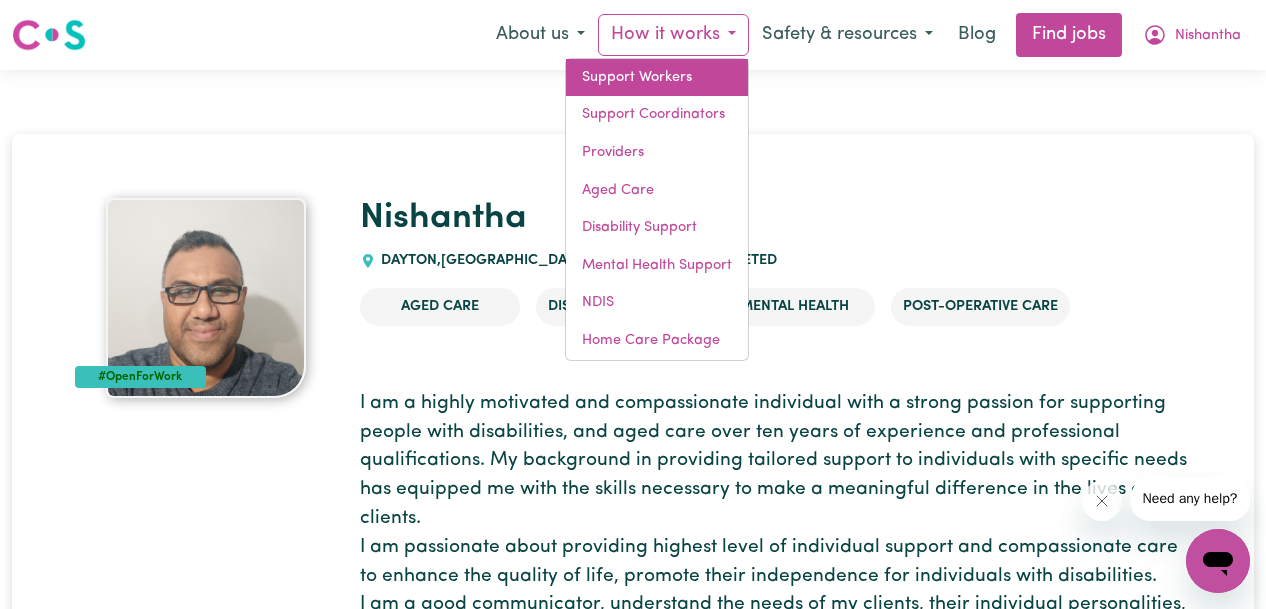 click on "Support Workers" at bounding box center [657, 78] 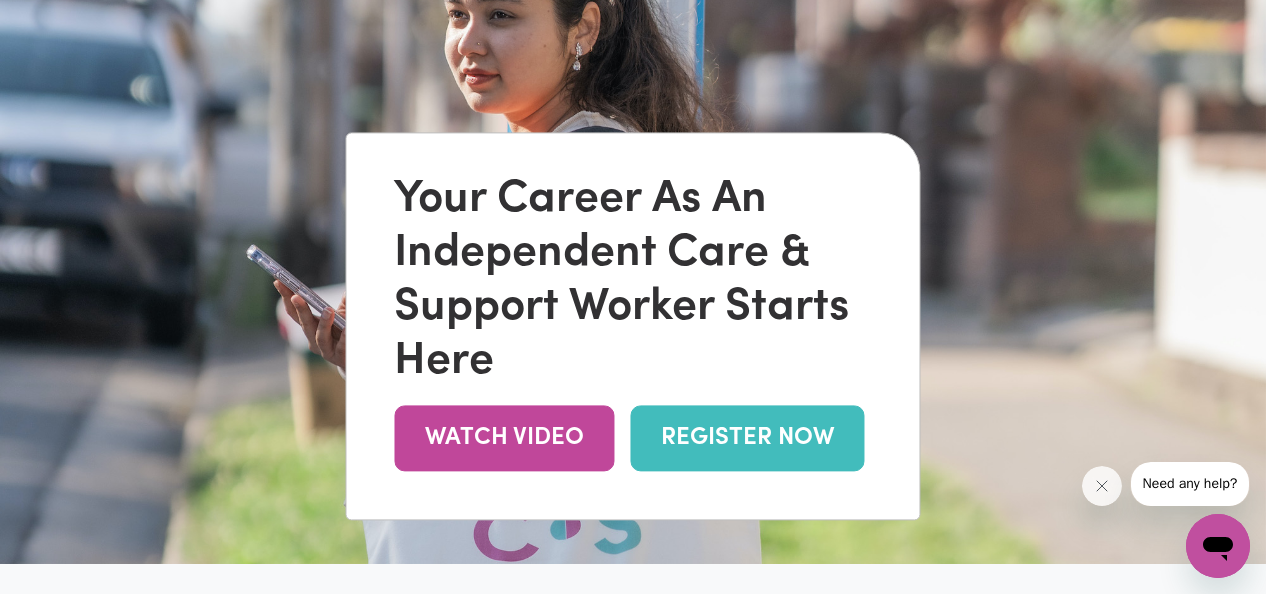 scroll, scrollTop: 0, scrollLeft: 0, axis: both 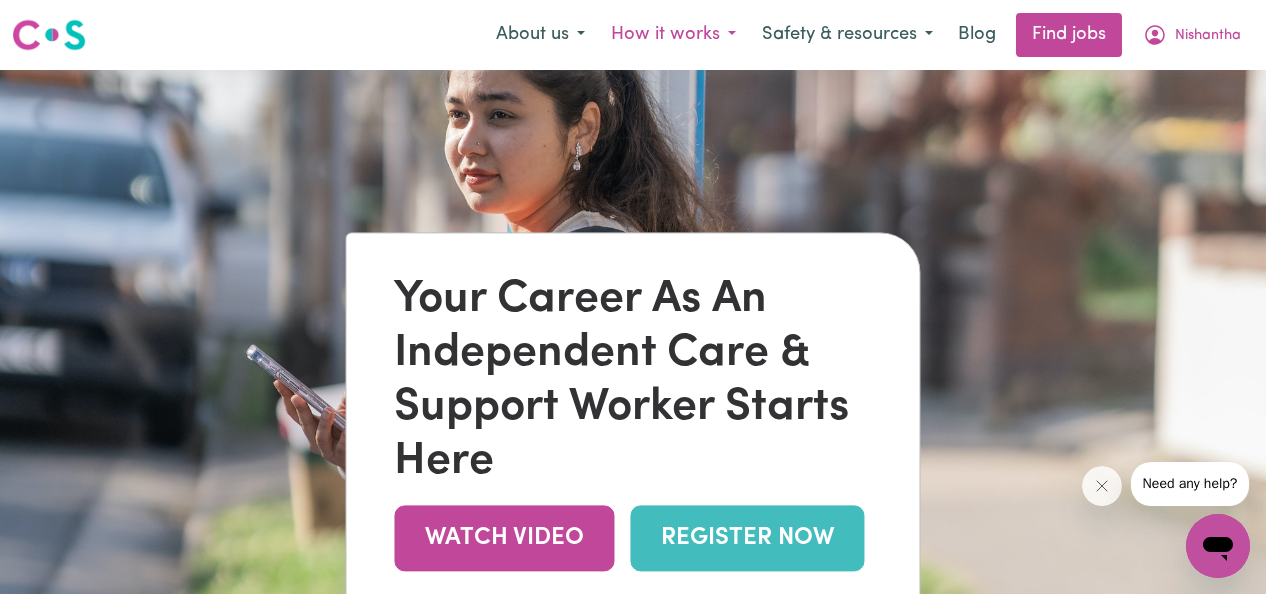 click on "How it works" at bounding box center (673, 35) 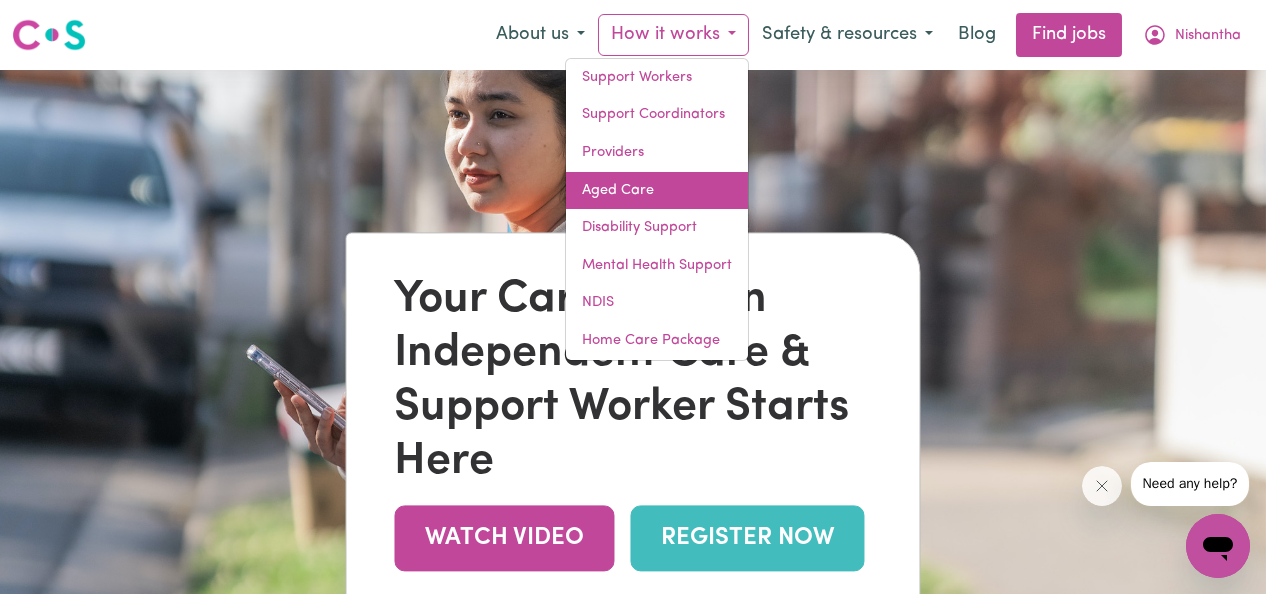 click on "Aged Care" at bounding box center [657, 191] 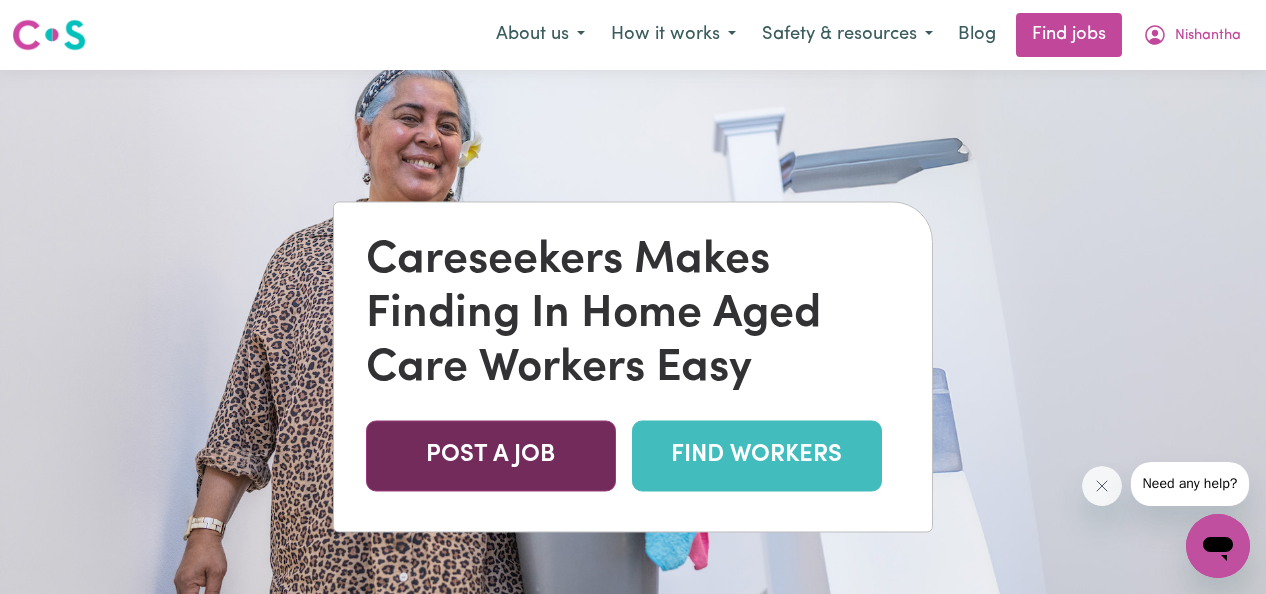click on "POST A JOB" at bounding box center (491, 456) 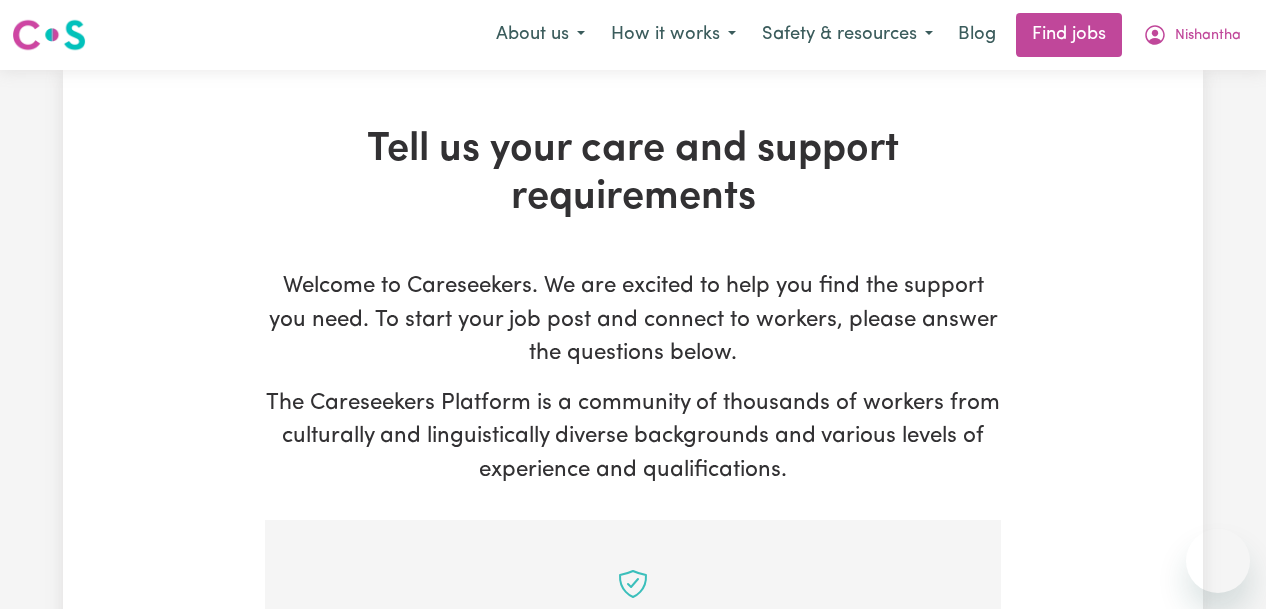 scroll, scrollTop: 519, scrollLeft: 0, axis: vertical 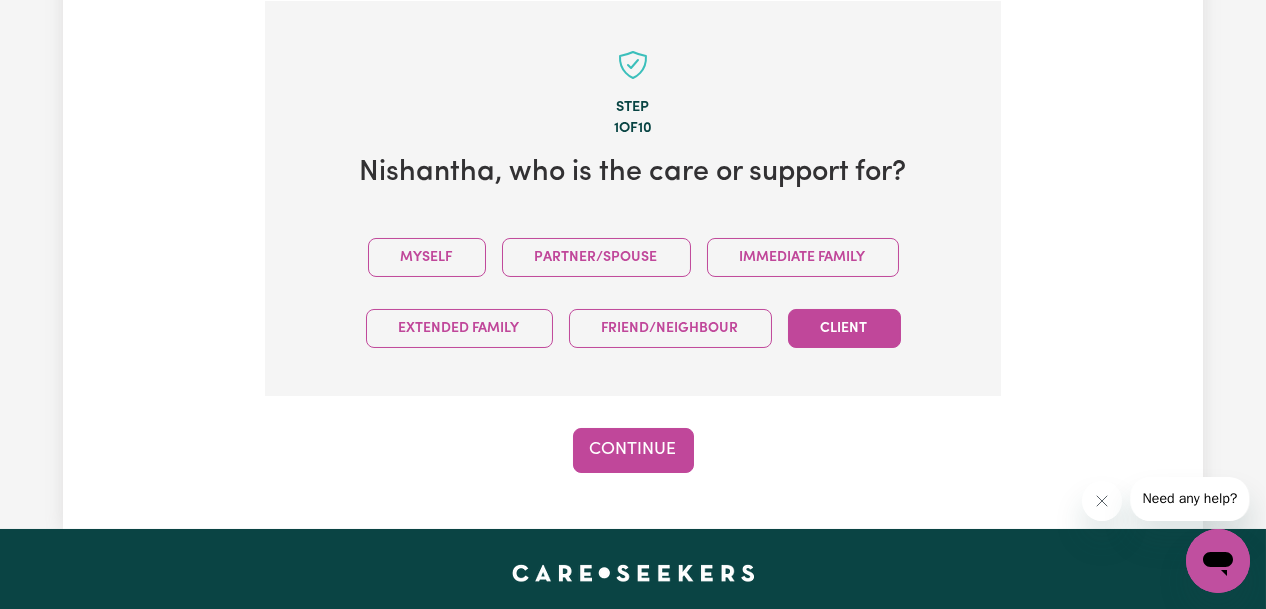 click on "Client" at bounding box center [844, 328] 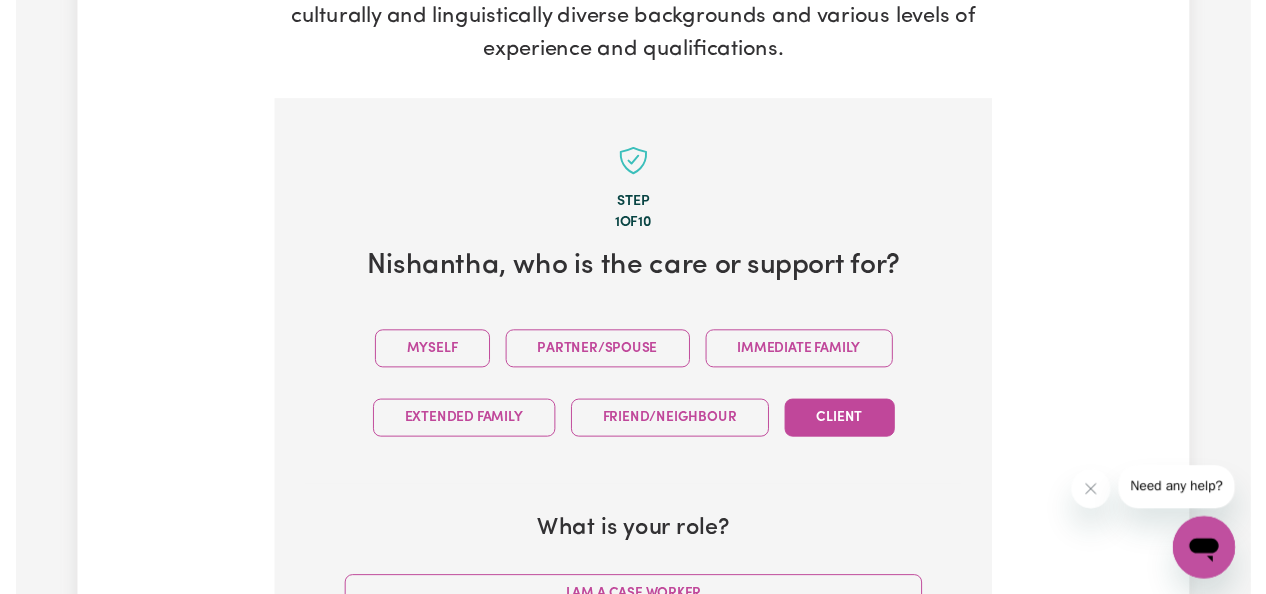 scroll, scrollTop: 0, scrollLeft: 0, axis: both 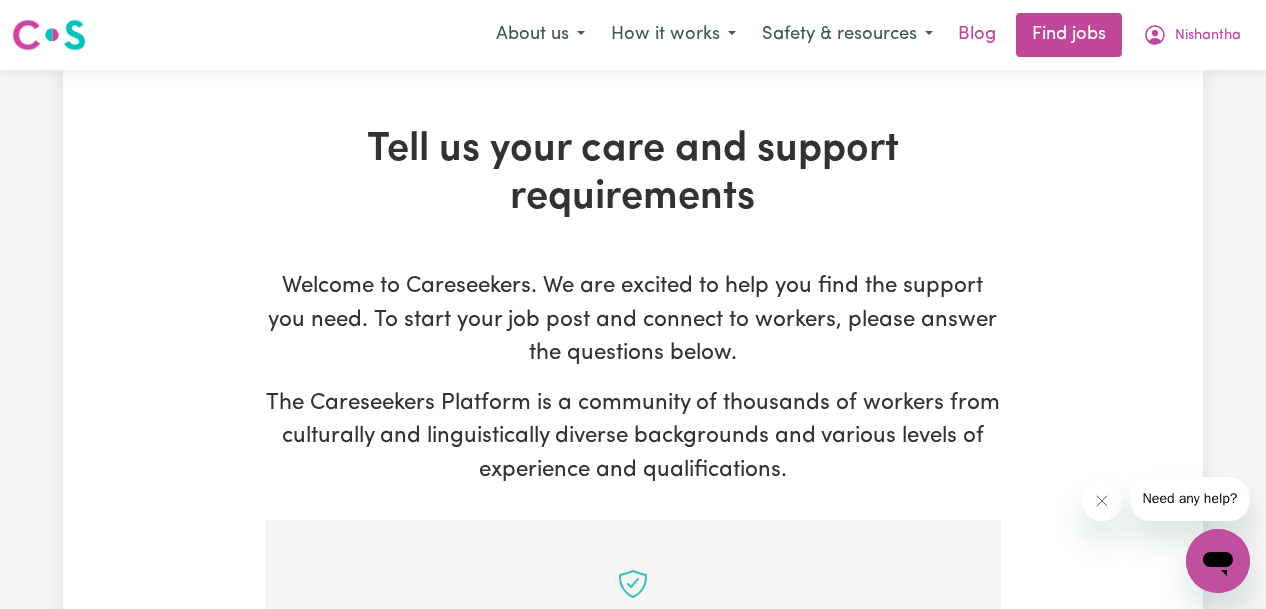 click on "Blog" at bounding box center (977, 35) 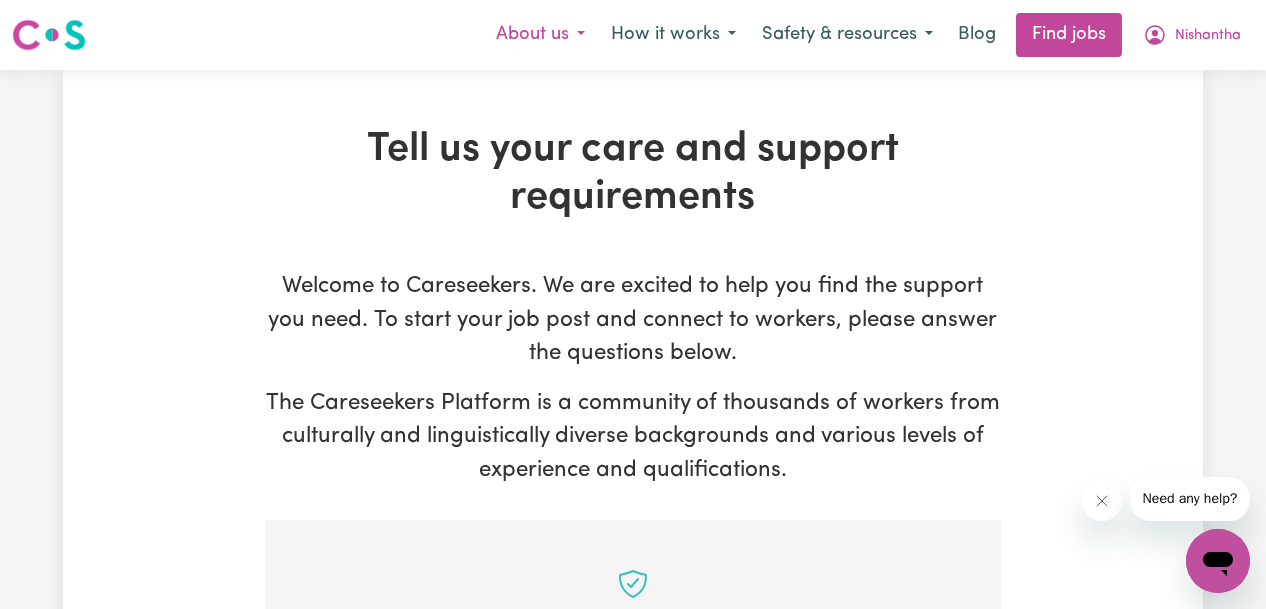 click on "About us" at bounding box center [540, 35] 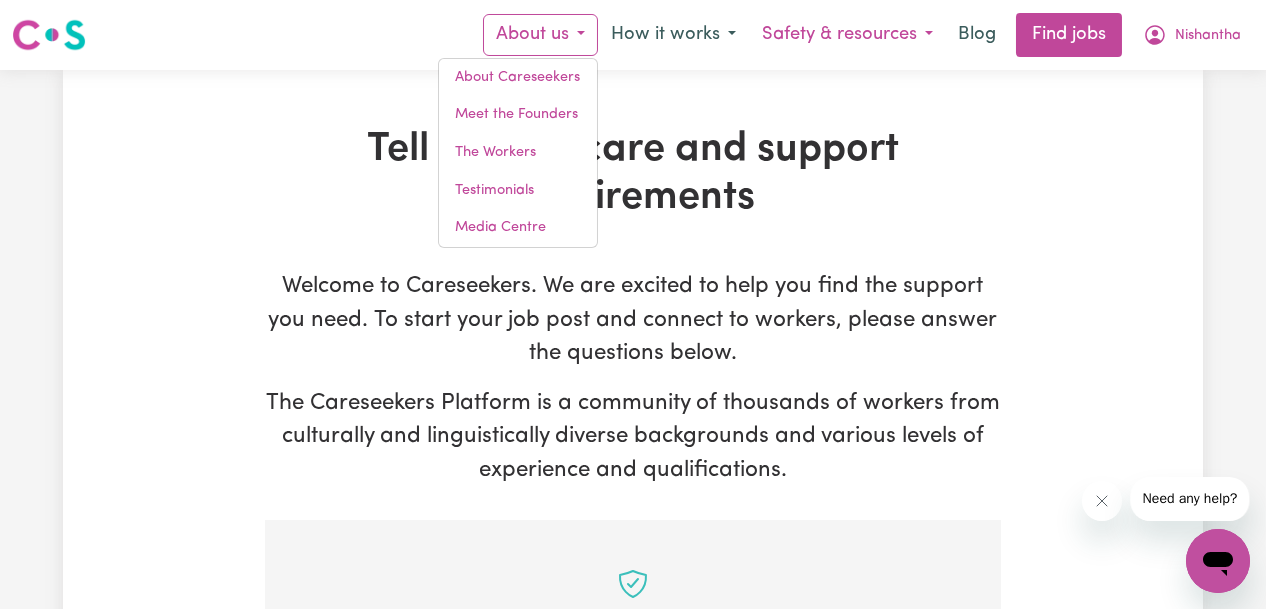 click on "Safety & resources" at bounding box center (847, 35) 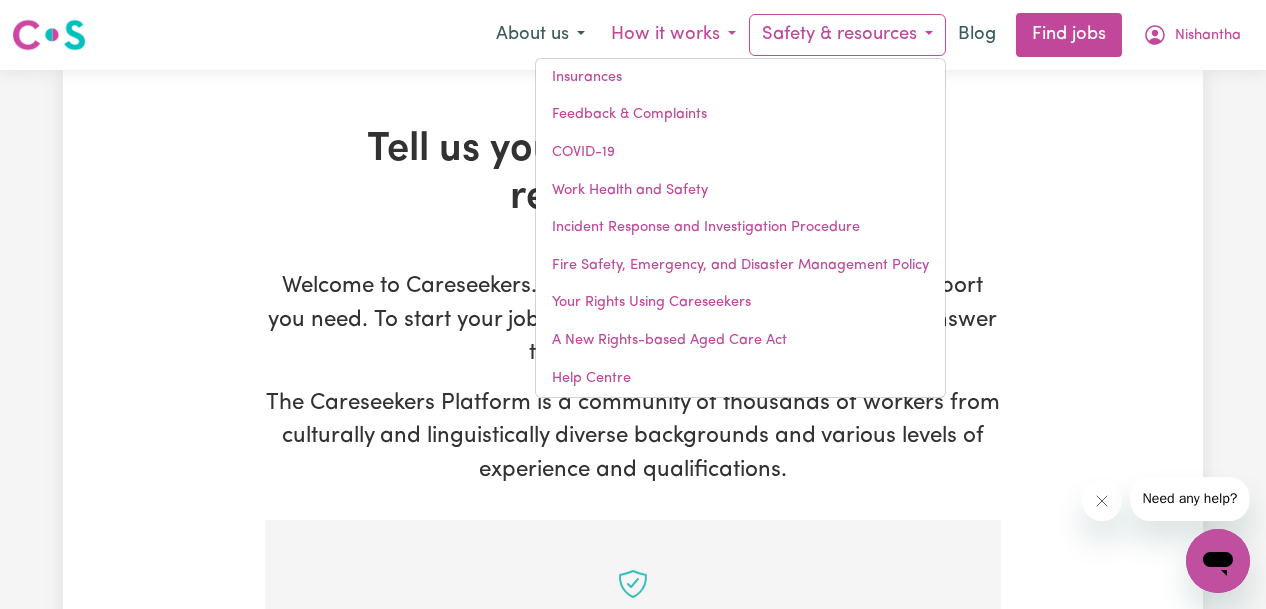click on "How it works" at bounding box center (673, 35) 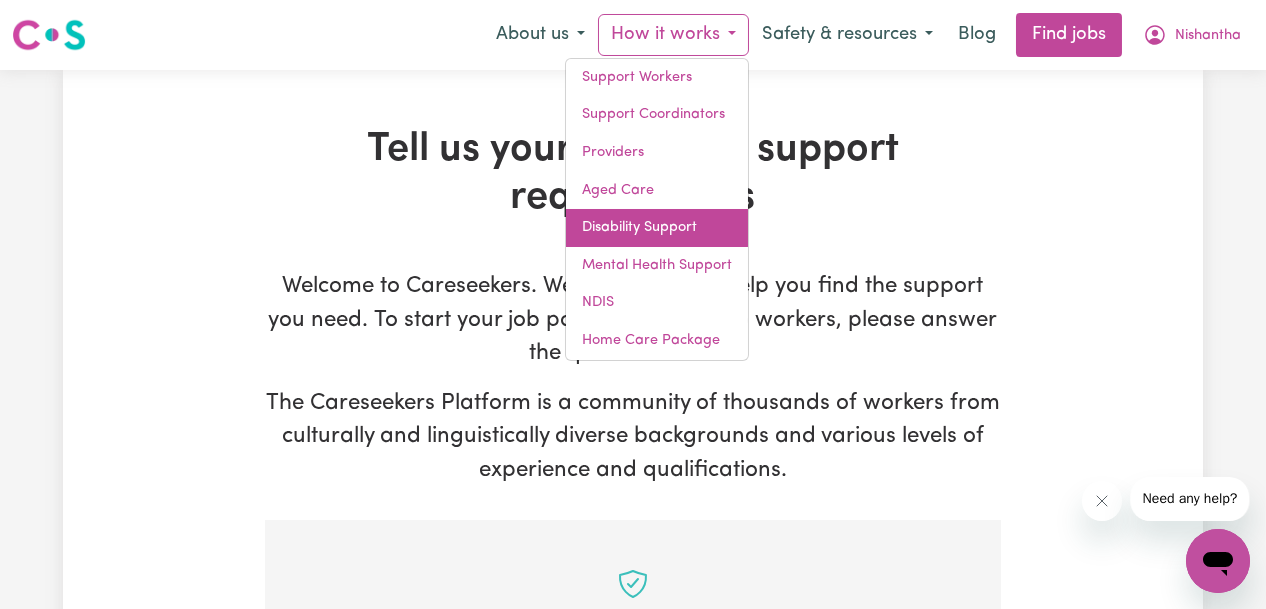 click on "Disability Support" at bounding box center (657, 228) 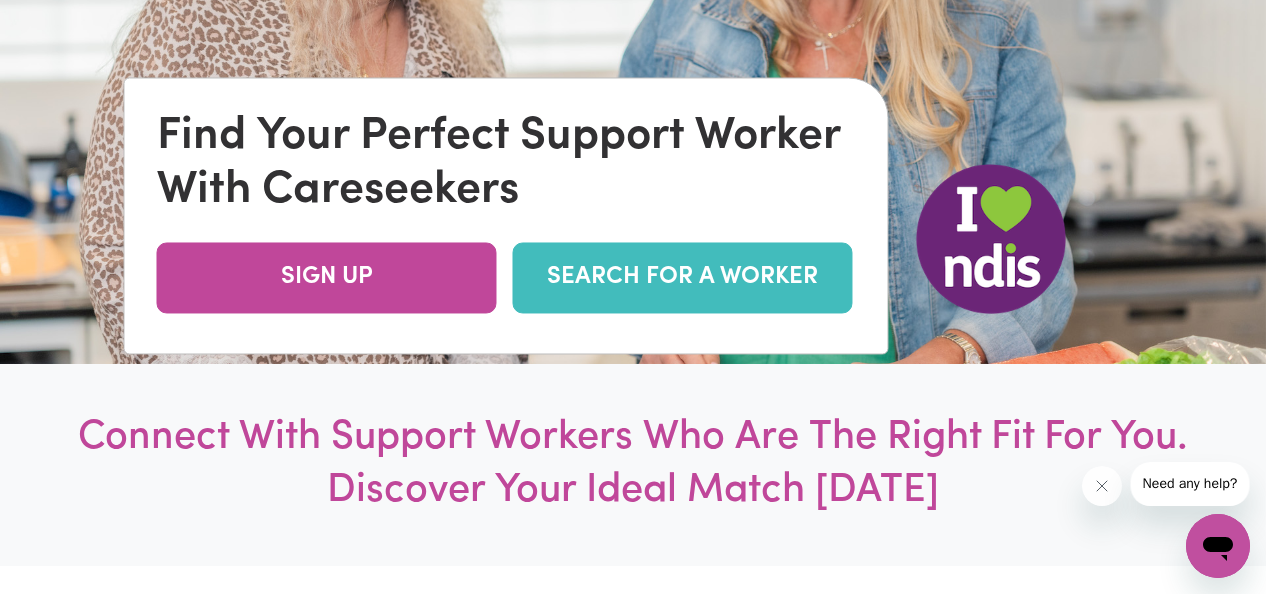 scroll, scrollTop: 0, scrollLeft: 0, axis: both 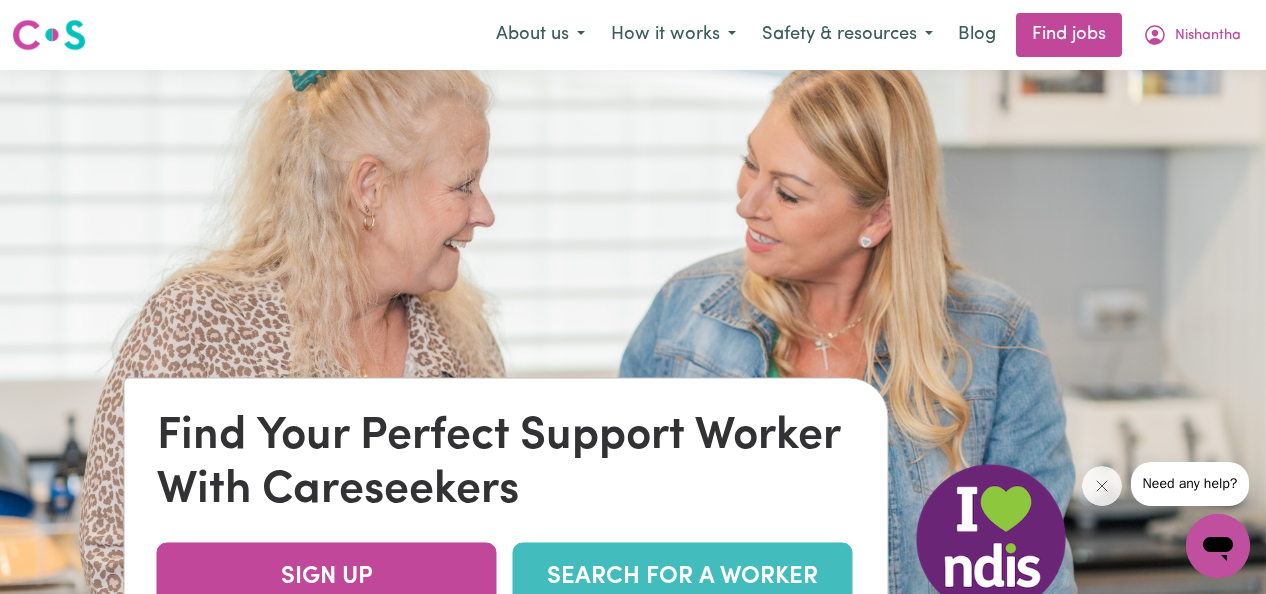 click on "Menu About us How it works Safety & resources Blog Find jobs Nishantha" at bounding box center (633, 35) 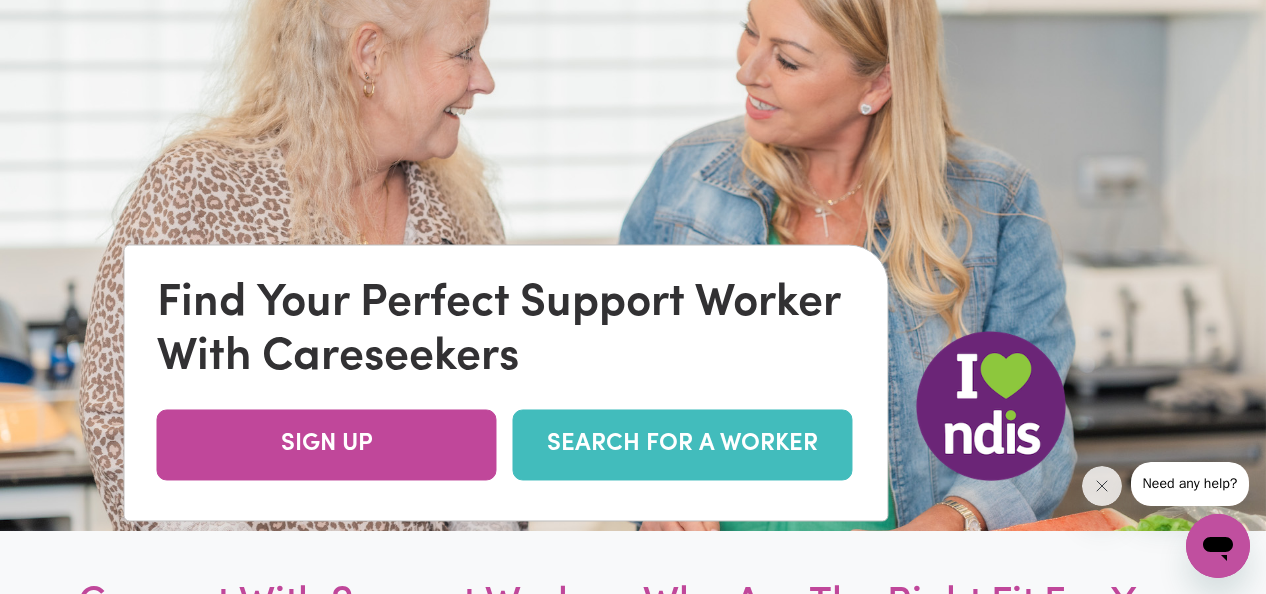 scroll, scrollTop: 200, scrollLeft: 0, axis: vertical 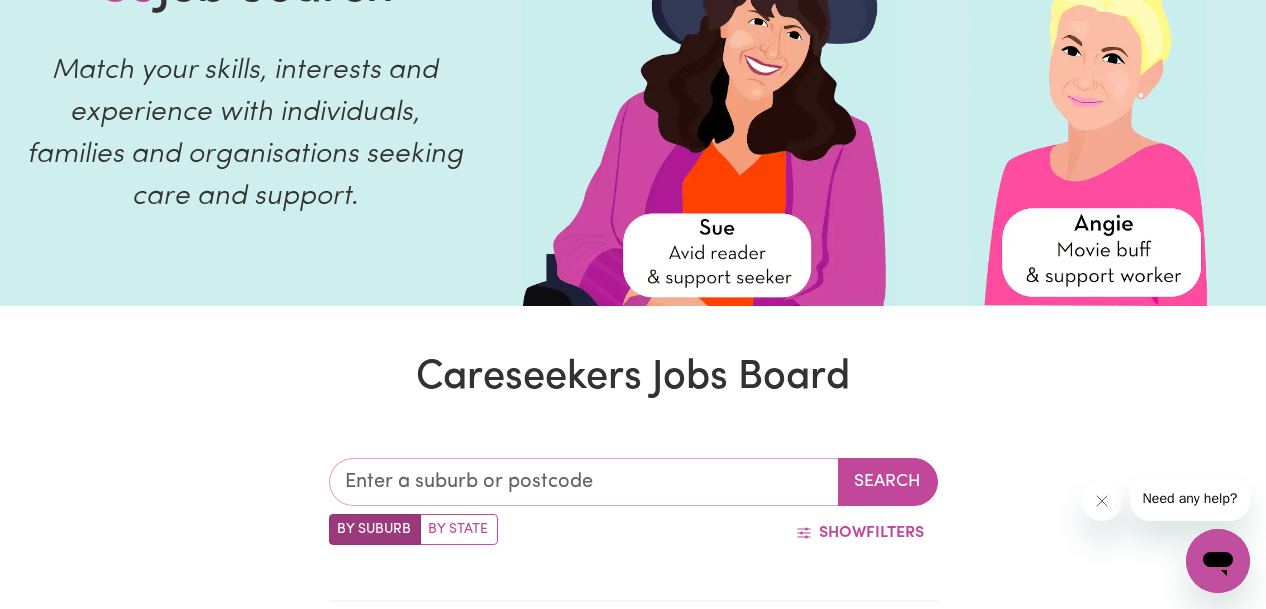 click at bounding box center (584, 482) 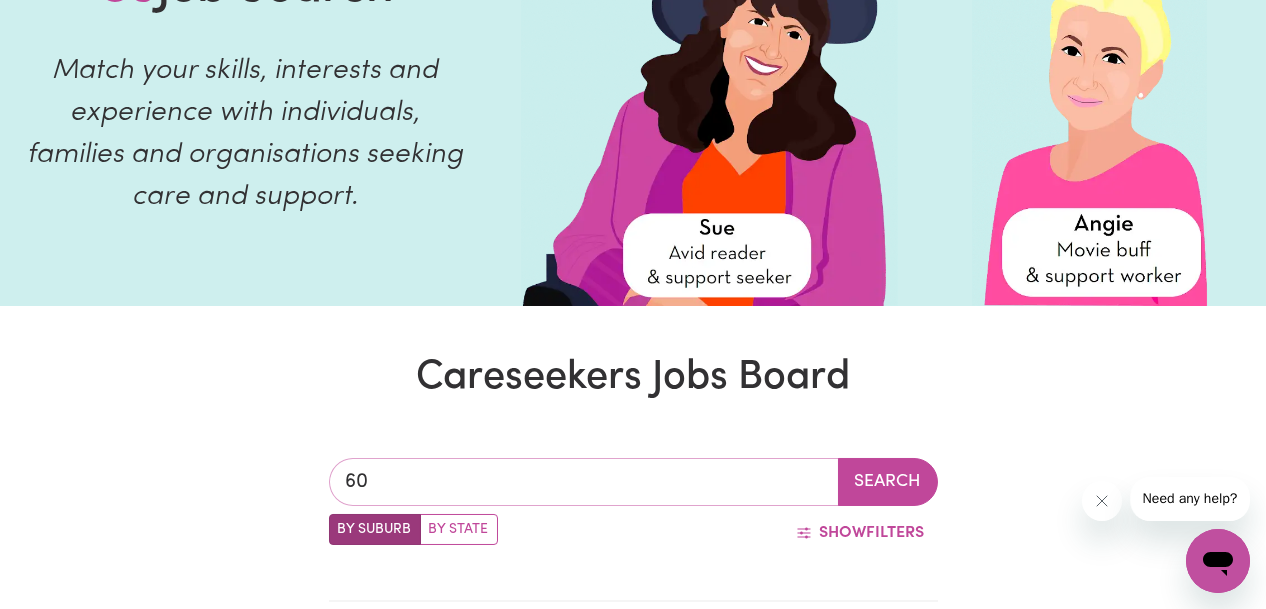 type on "6" 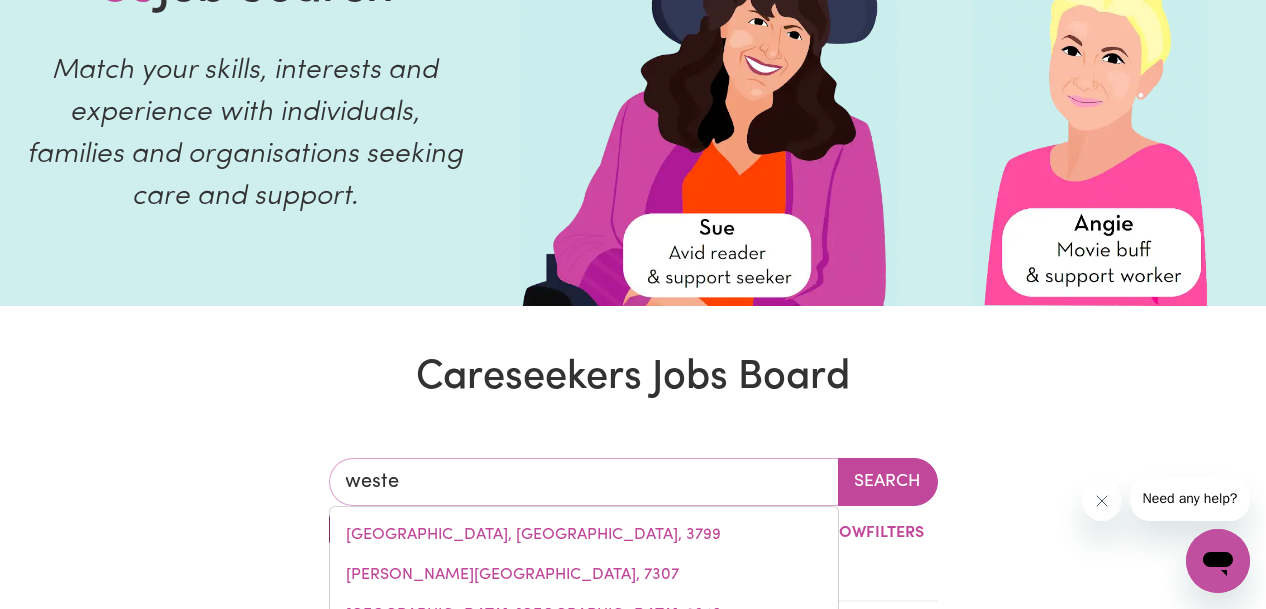 type on "[PERSON_NAME]" 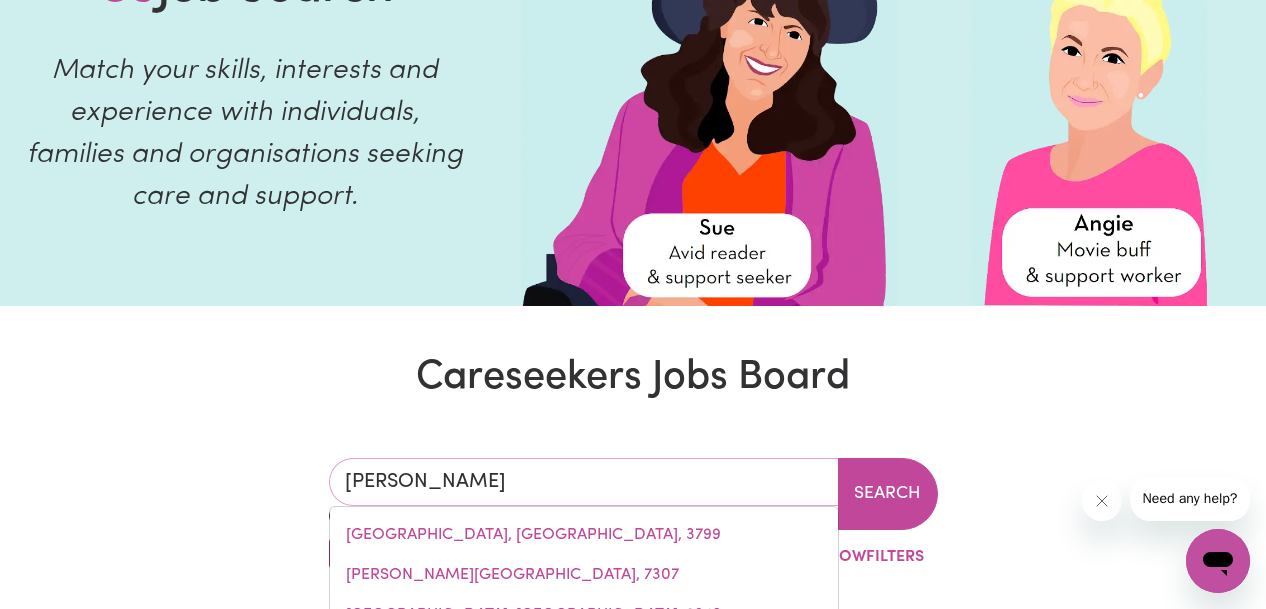 type on "[GEOGRAPHIC_DATA], [GEOGRAPHIC_DATA], 4357" 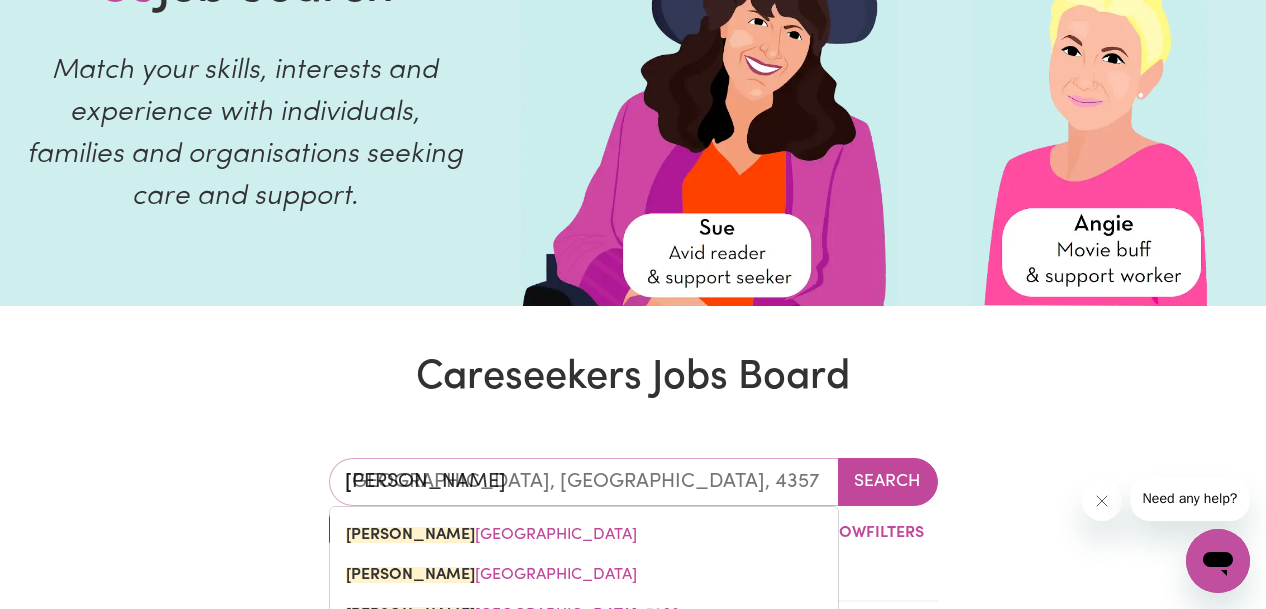 type on "western" 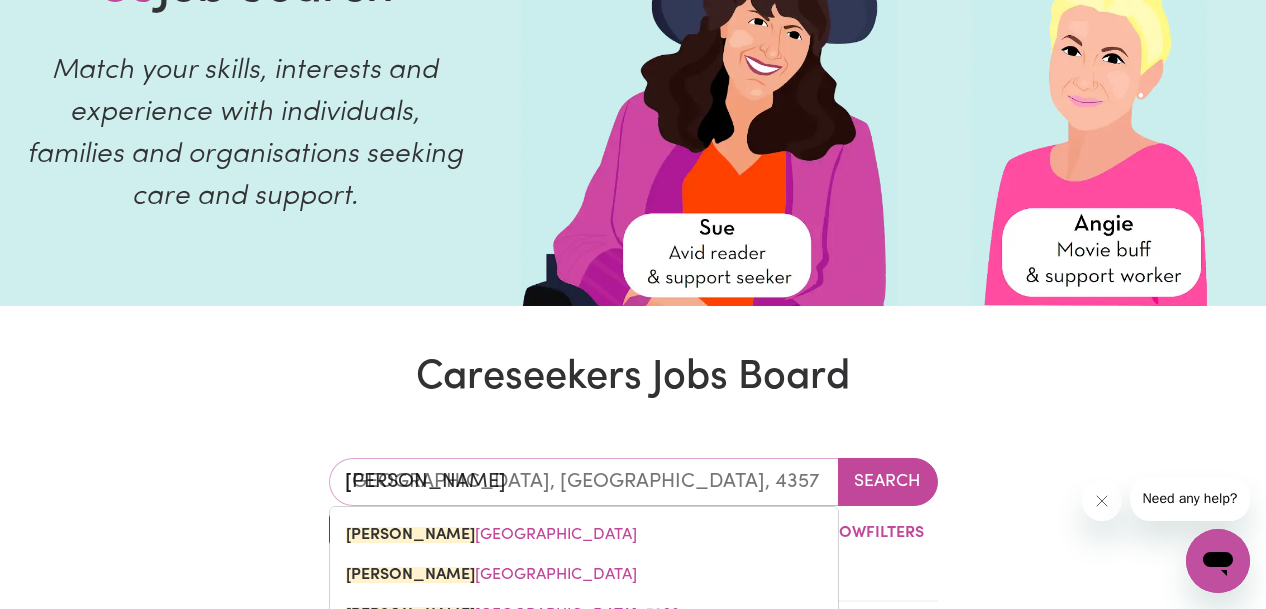 type on "[GEOGRAPHIC_DATA], [GEOGRAPHIC_DATA], 4357" 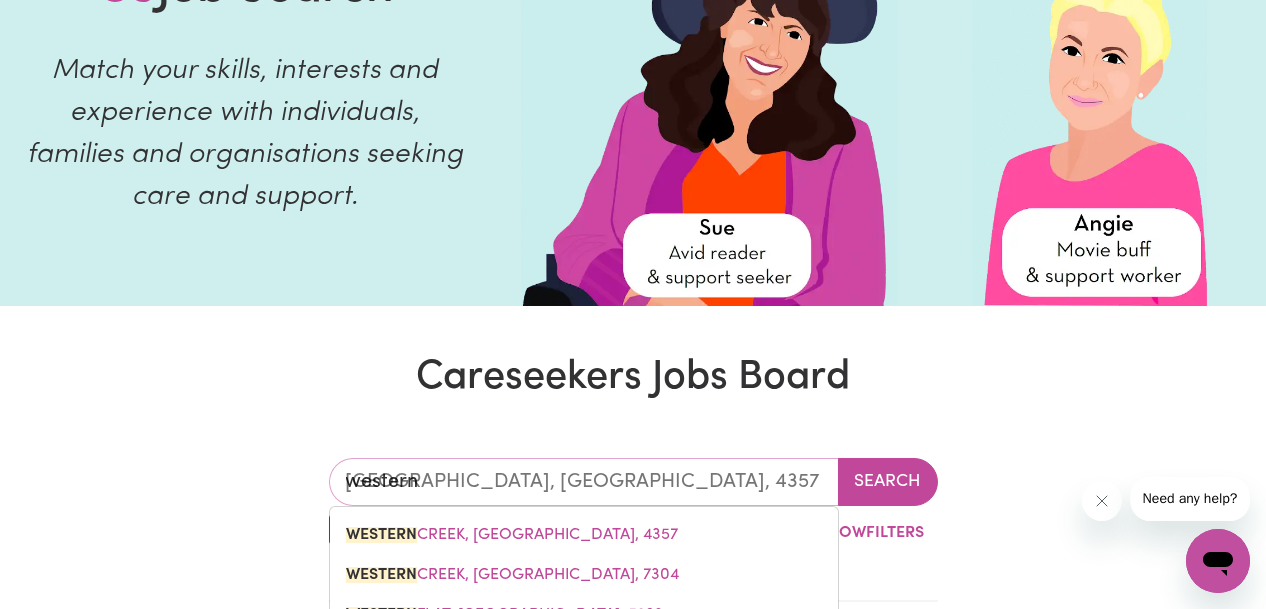 type on "western a" 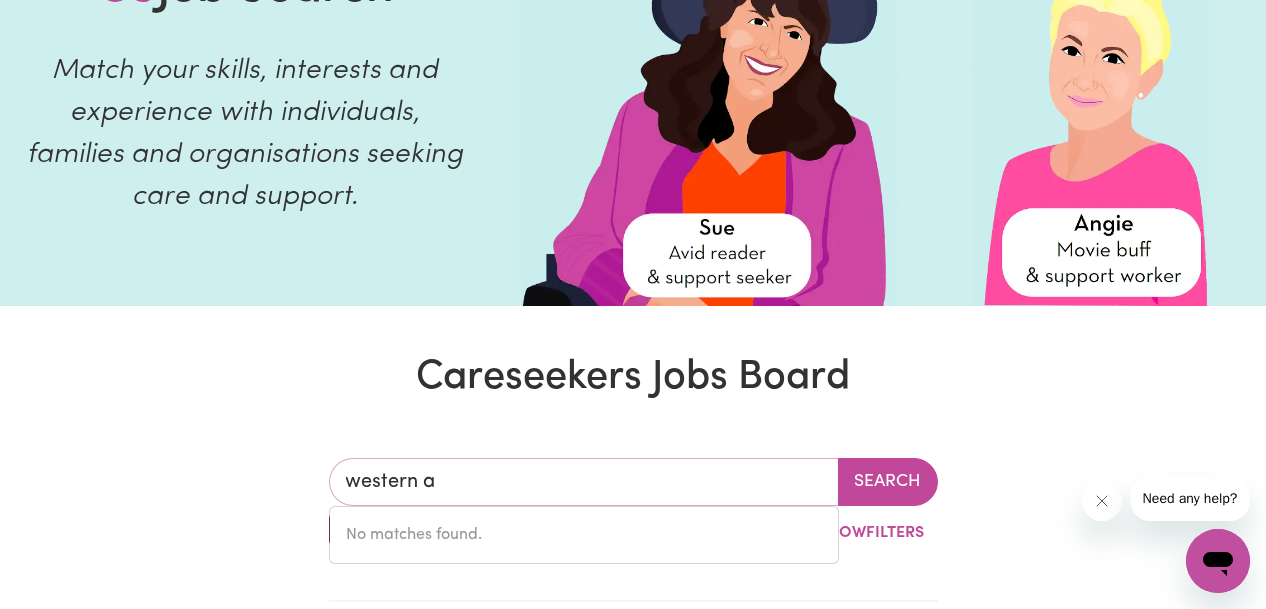 type on "western au" 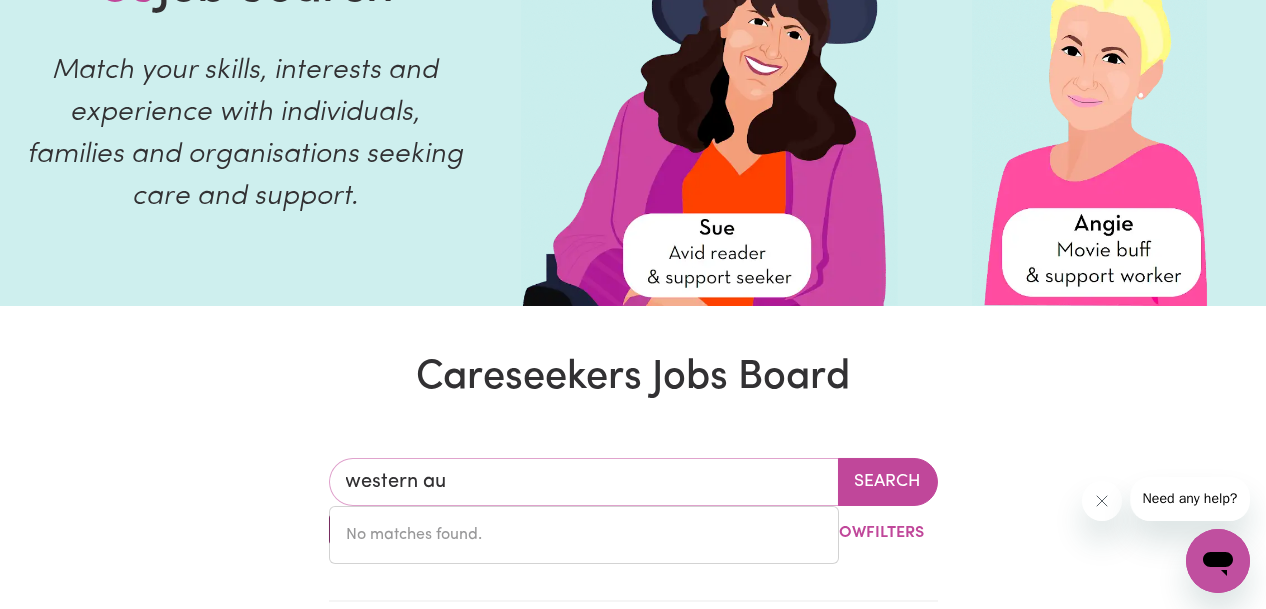 drag, startPoint x: 466, startPoint y: 481, endPoint x: 183, endPoint y: 423, distance: 288.88232 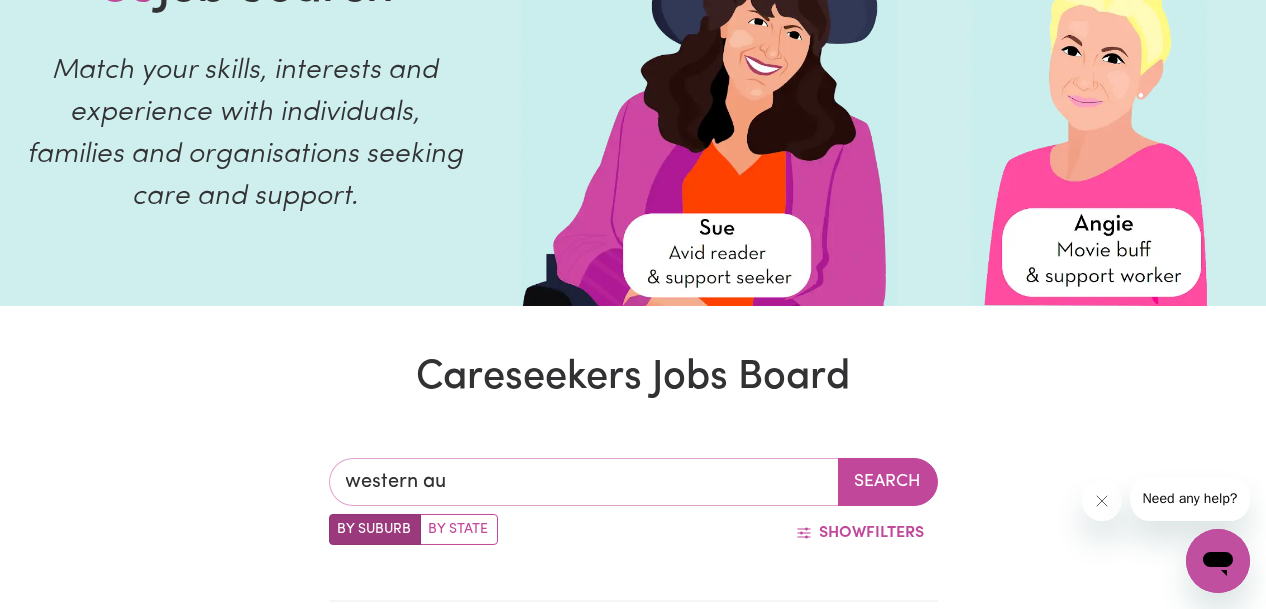type 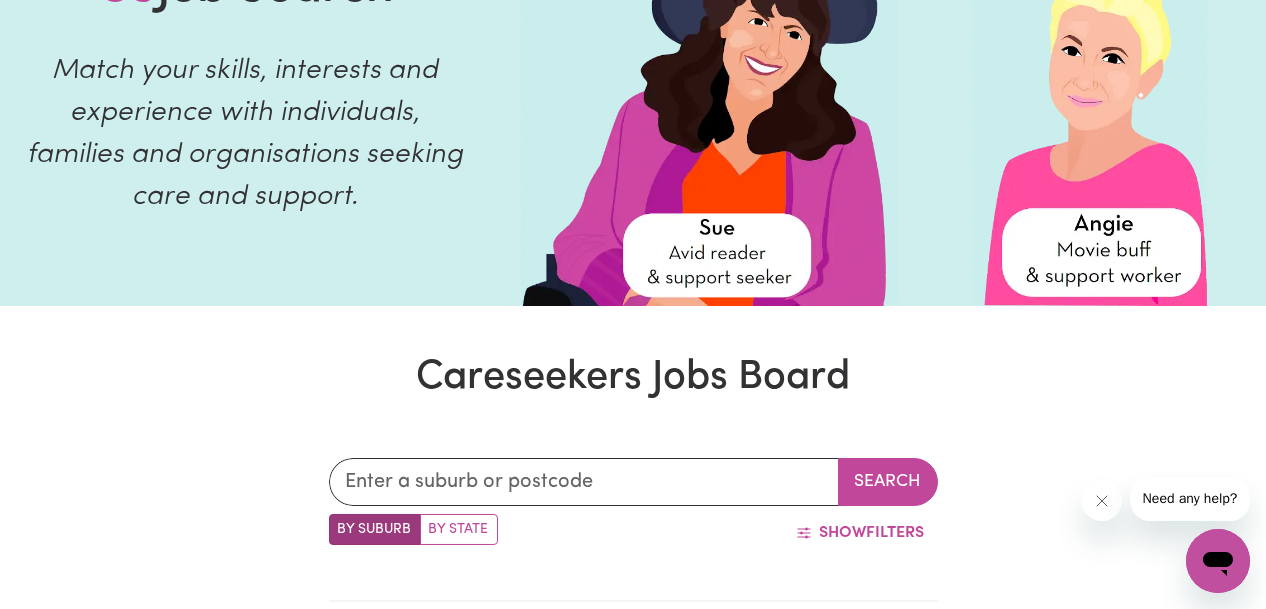 click on "By State" at bounding box center (459, 529) 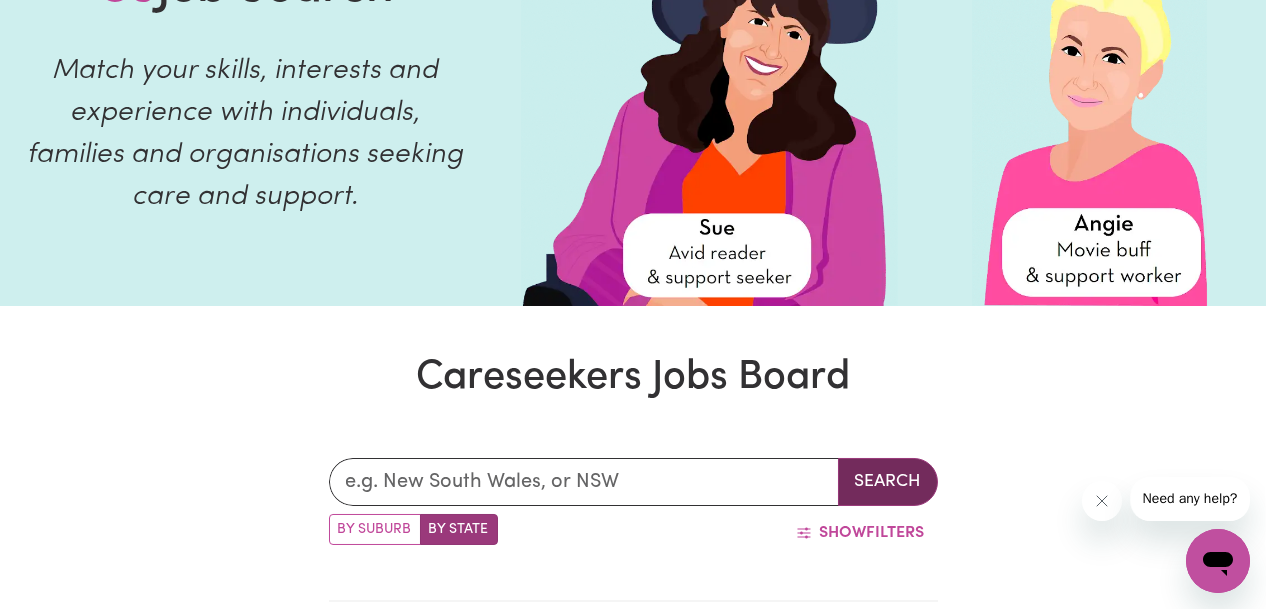click on "Search" at bounding box center (888, 482) 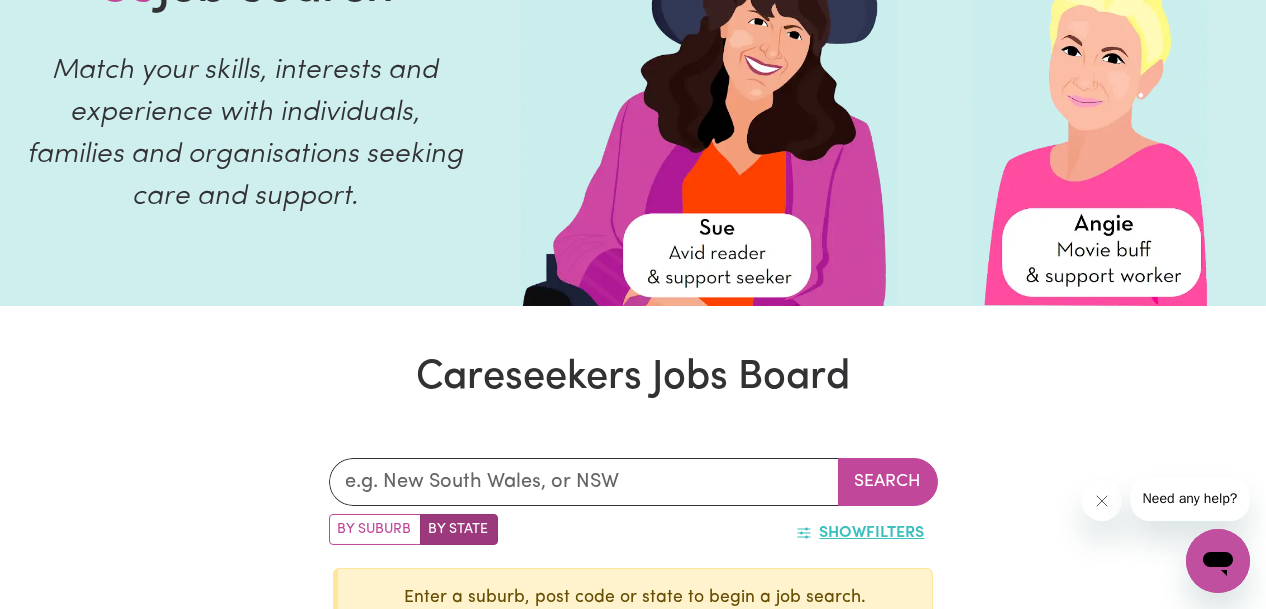 click on "Show" at bounding box center (843, 533) 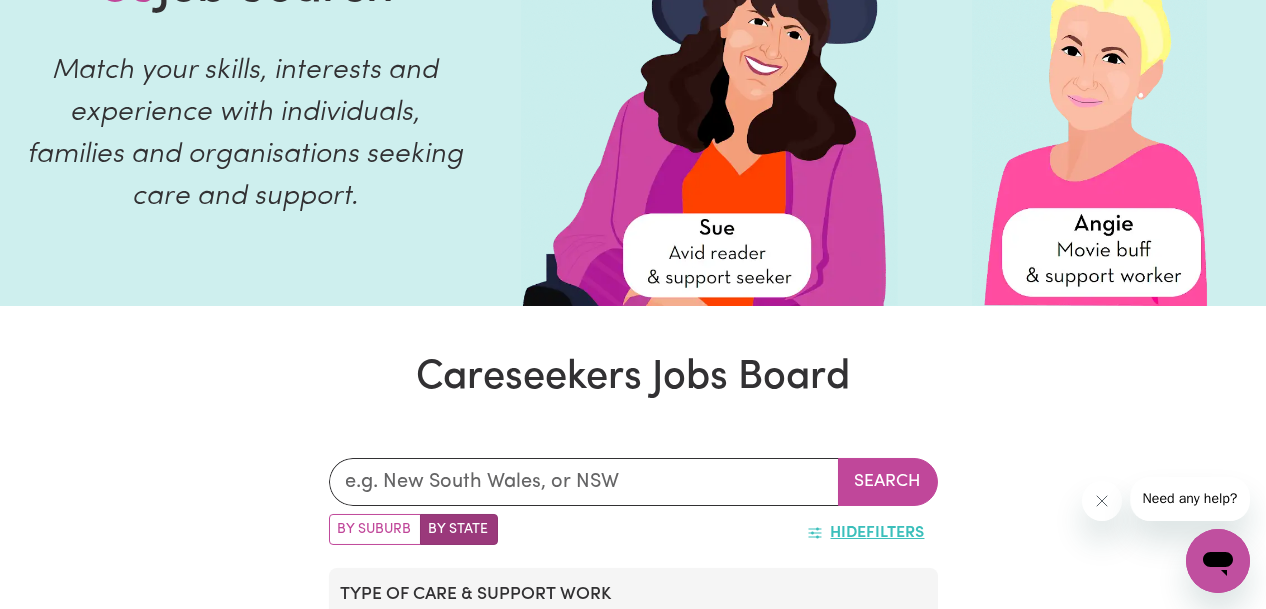 click on "Hide  Filters" at bounding box center (866, 533) 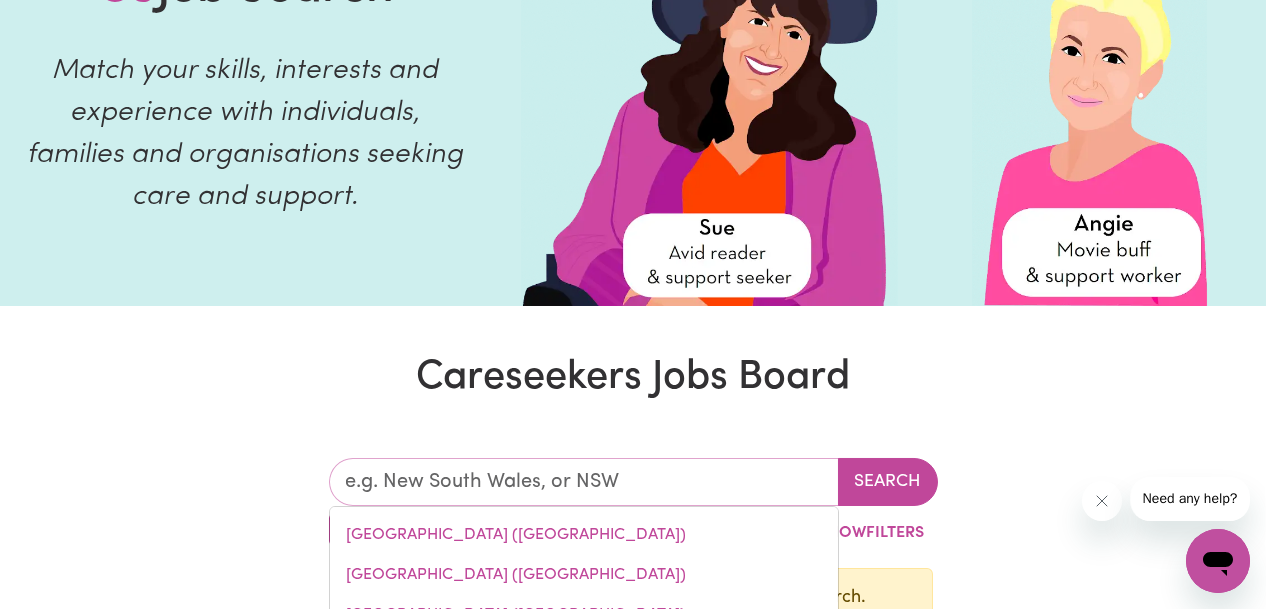 drag, startPoint x: 670, startPoint y: 473, endPoint x: 327, endPoint y: 461, distance: 343.20984 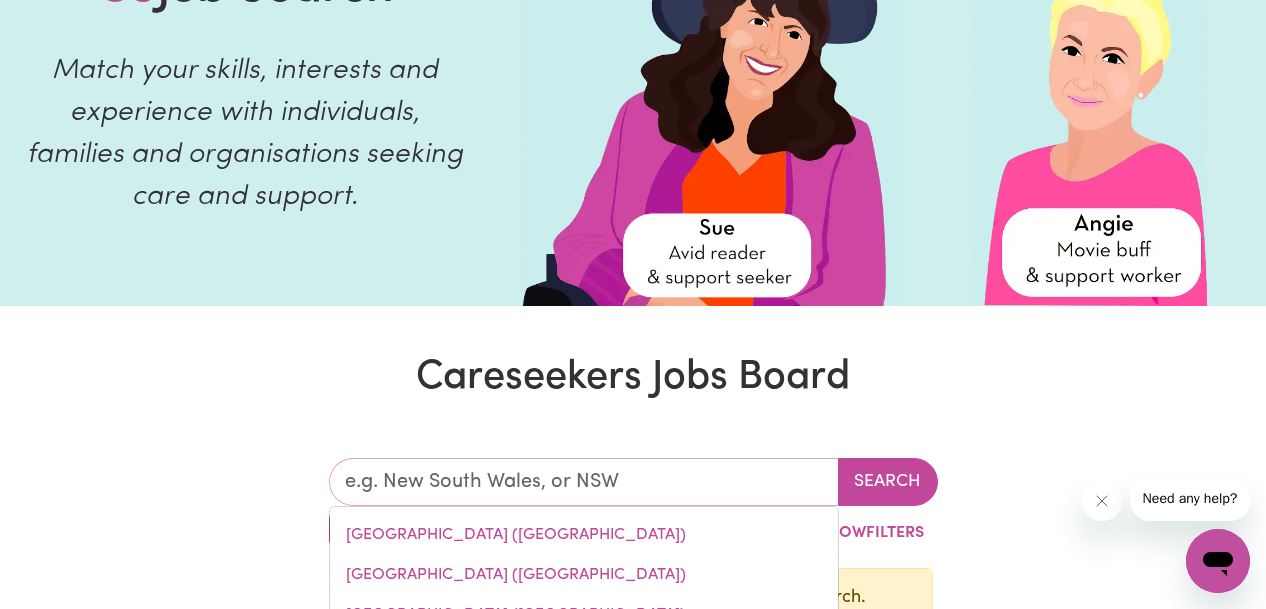 click on "[GEOGRAPHIC_DATA] ([GEOGRAPHIC_DATA]) [GEOGRAPHIC_DATA] ([GEOGRAPHIC_DATA]) [GEOGRAPHIC_DATA] ([GEOGRAPHIC_DATA]) [GEOGRAPHIC_DATA] ([GEOGRAPHIC_DATA]) [GEOGRAPHIC_DATA] ([GEOGRAPHIC_DATA]) [GEOGRAPHIC_DATA] ([GEOGRAPHIC_DATA]) [GEOGRAPHIC_DATA] ([GEOGRAPHIC_DATA]) [GEOGRAPHIC_DATA] ([GEOGRAPHIC_DATA]) Search By Suburb By State Show  Filters Enter a suburb, post code or state to begin a job search. No jobs found matching your search criteria. Please try another search." at bounding box center (633, 612) 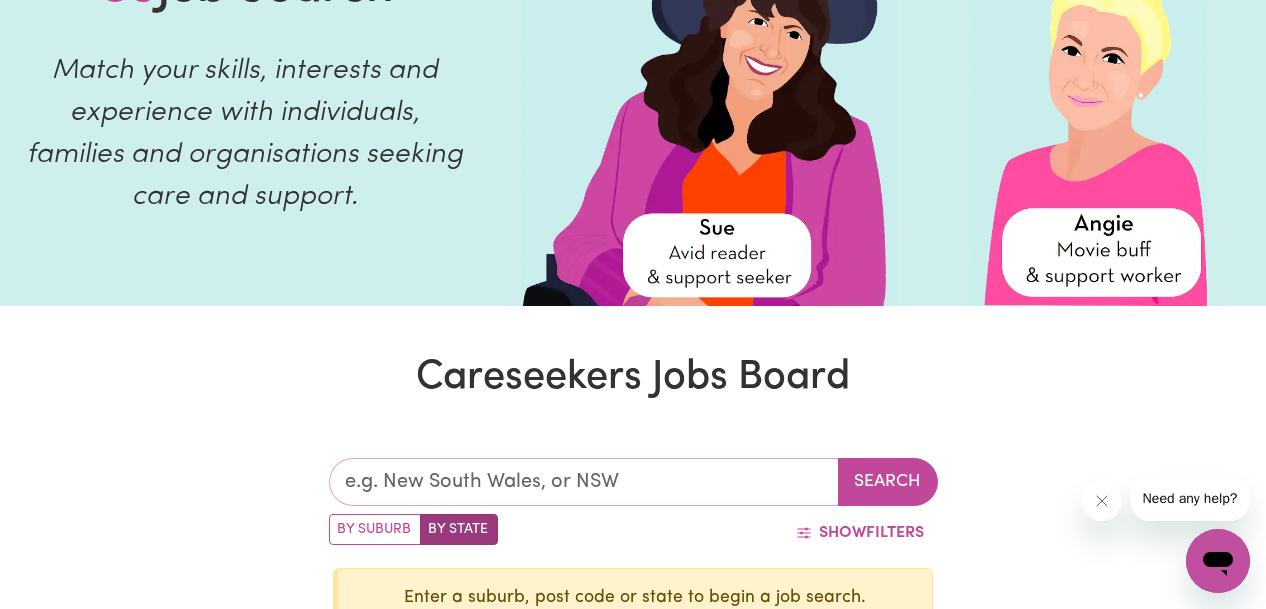 click at bounding box center [584, 482] 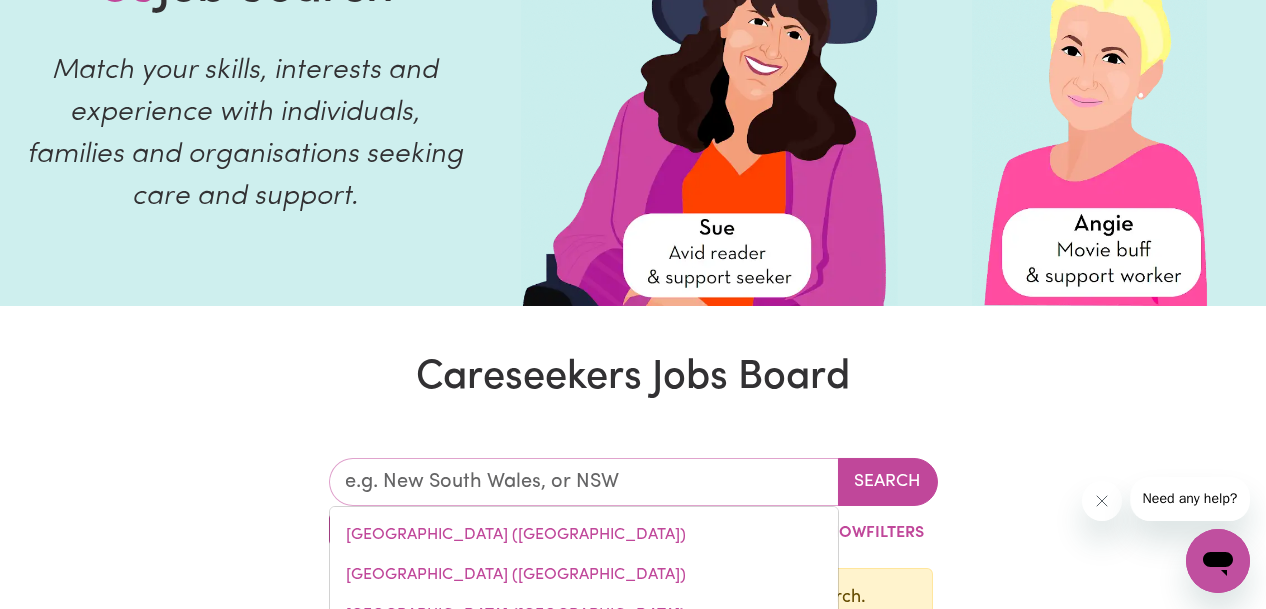 scroll, scrollTop: 381, scrollLeft: 0, axis: vertical 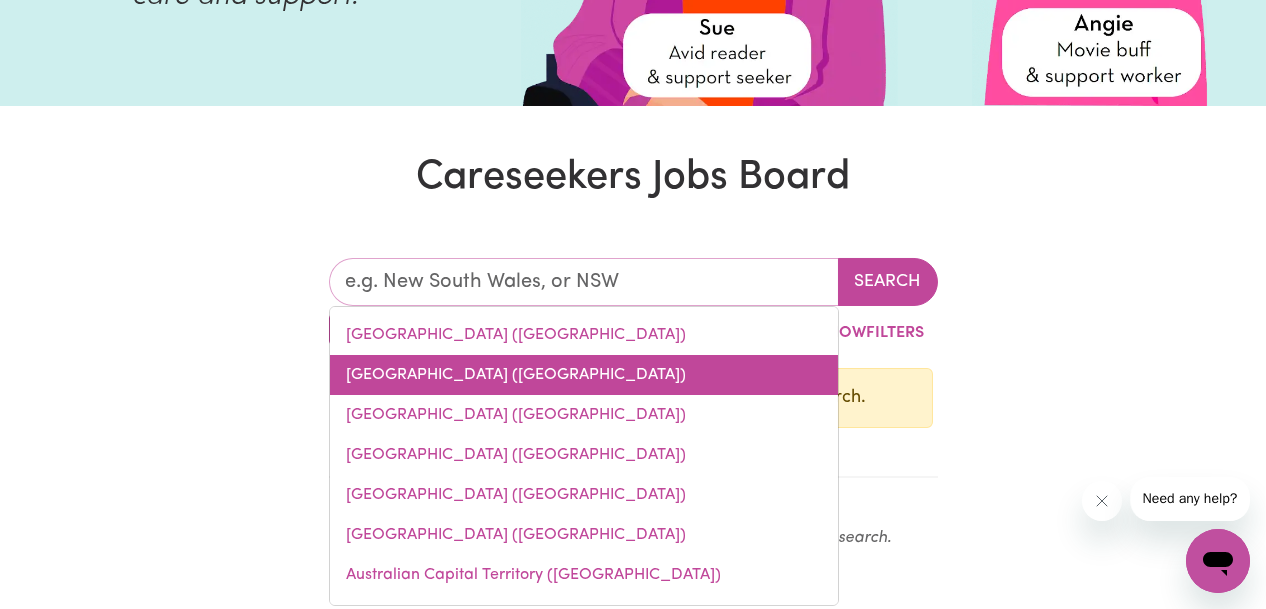 click on "[GEOGRAPHIC_DATA] ([GEOGRAPHIC_DATA])" at bounding box center [584, 375] 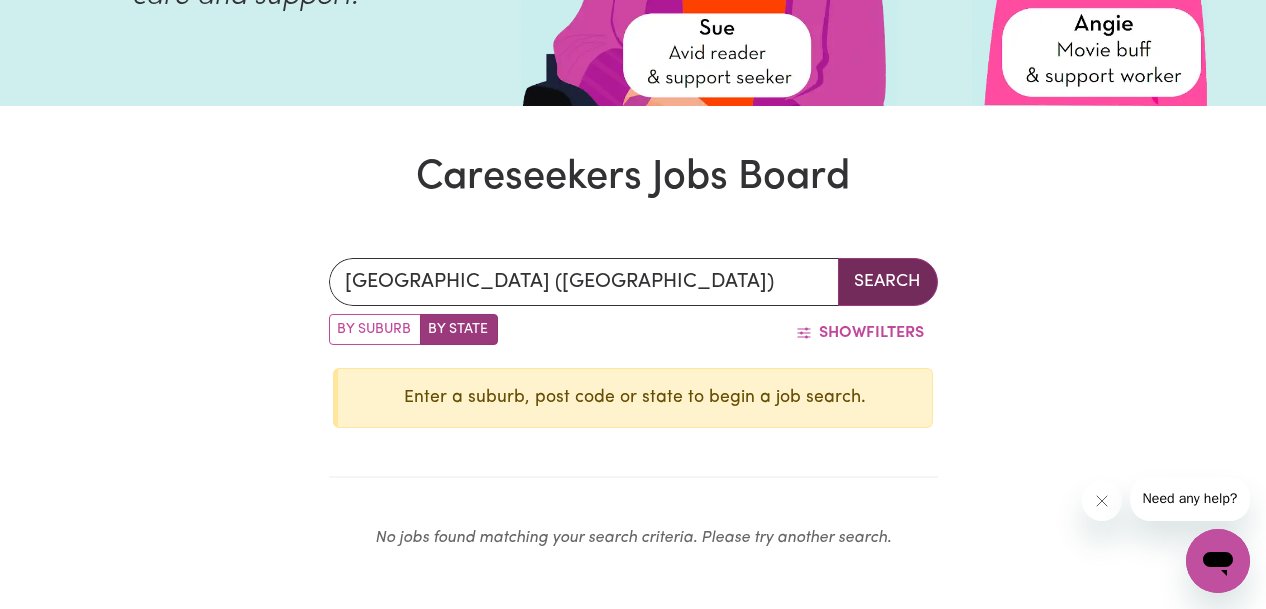 click on "Search" at bounding box center (888, 282) 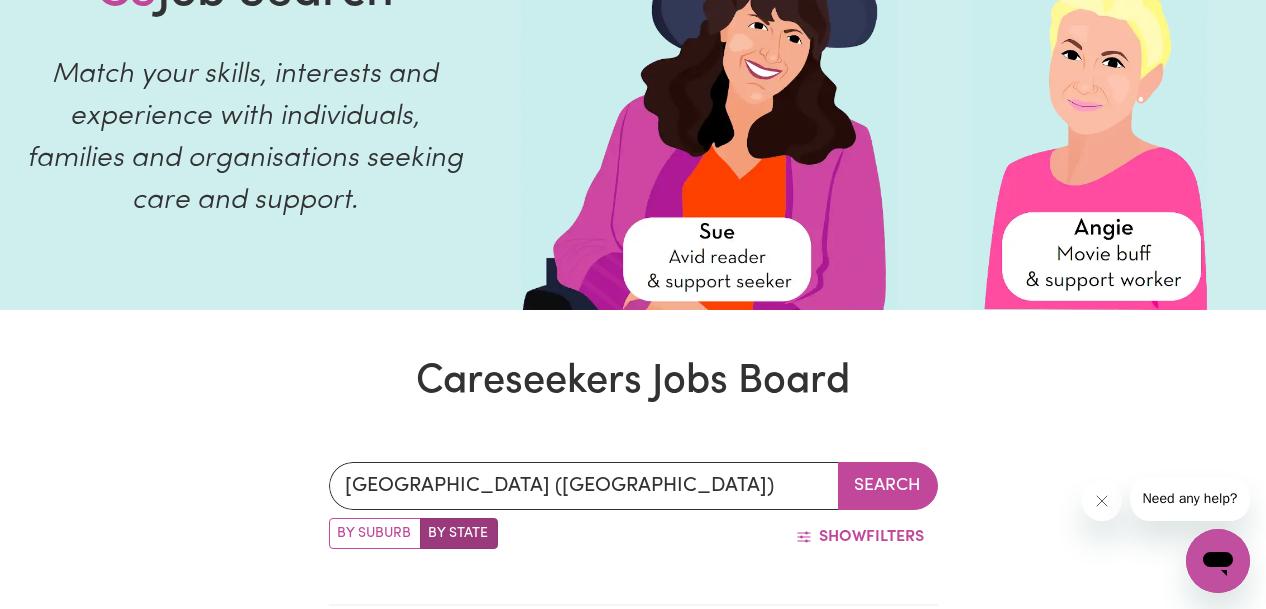 scroll, scrollTop: 0, scrollLeft: 0, axis: both 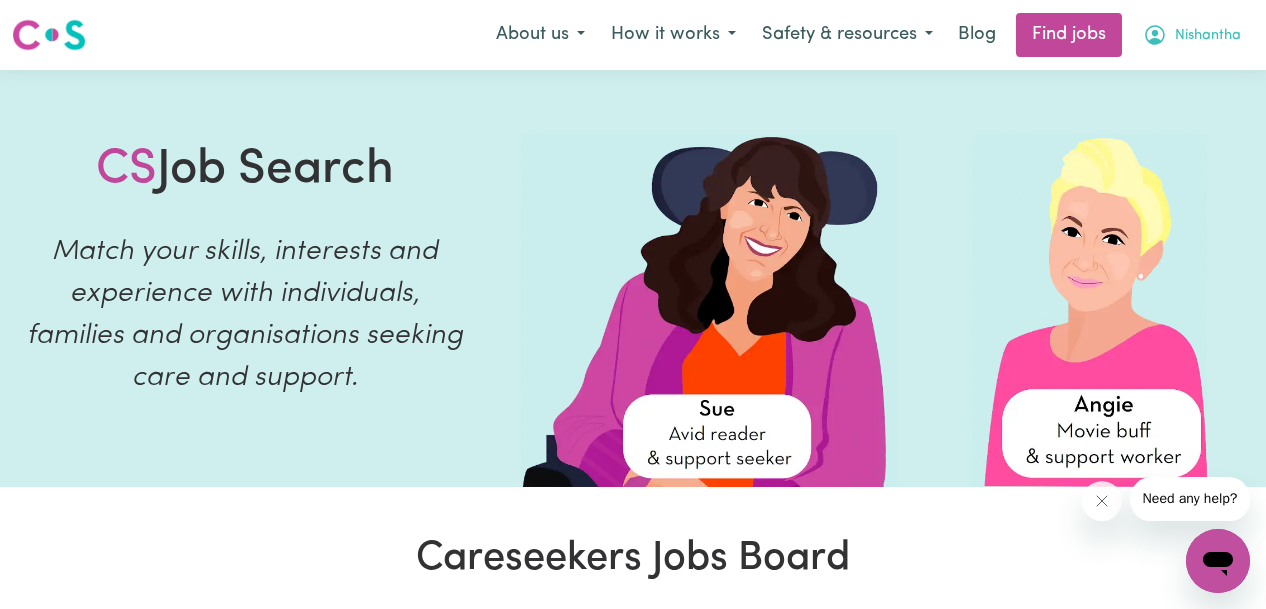 click on "Nishantha" at bounding box center [1208, 36] 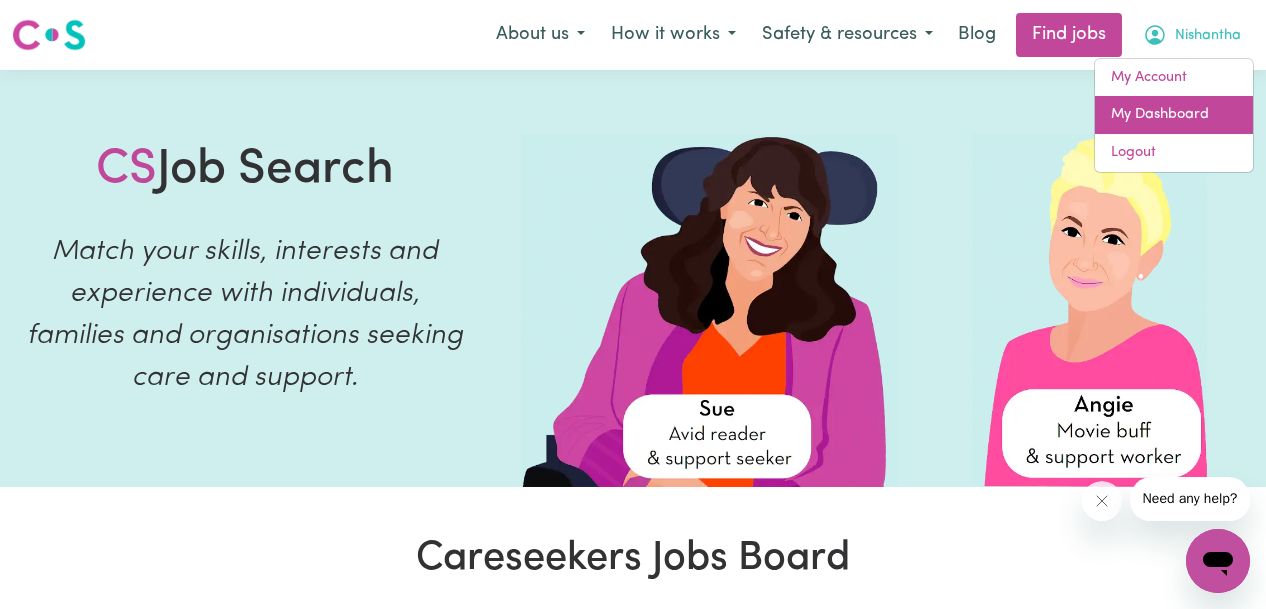 click on "My Dashboard" at bounding box center [1174, 115] 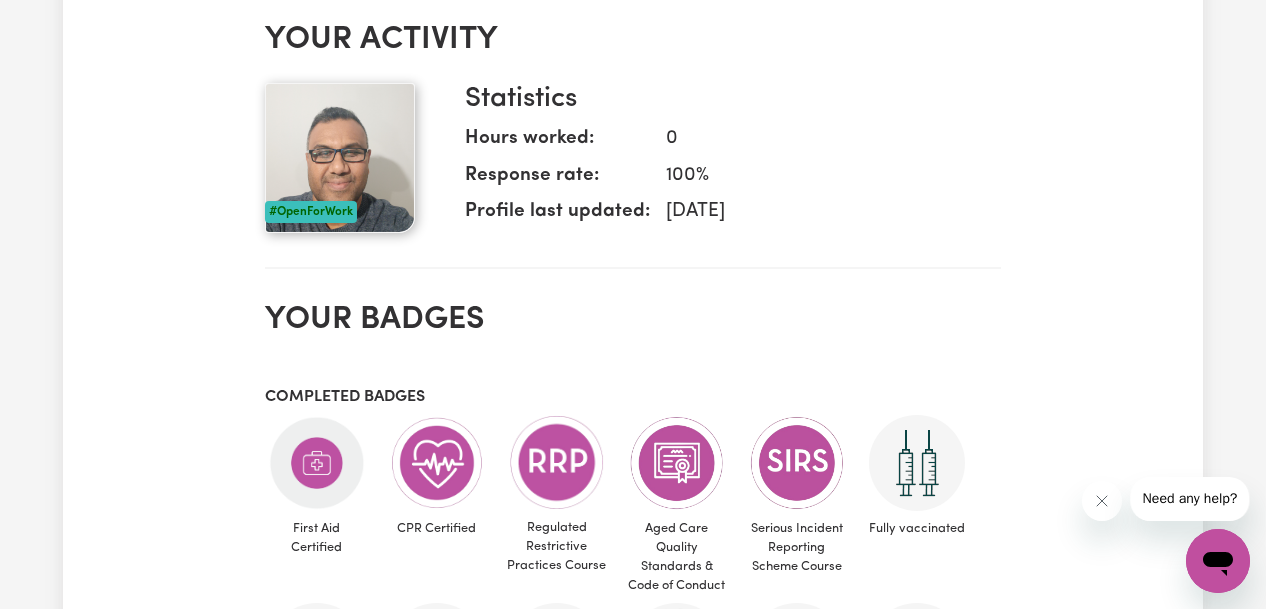 scroll, scrollTop: 400, scrollLeft: 0, axis: vertical 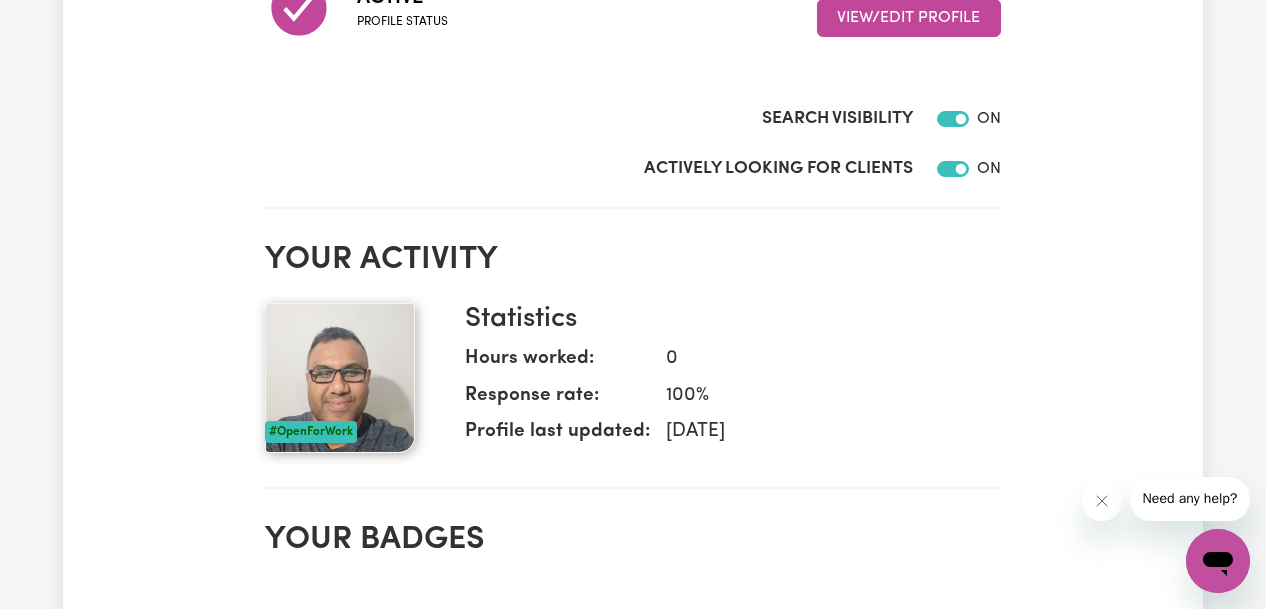 click on "My Dashboard 100 % complete Active Profile status Submit Hours My Account View/Edit Profile Search Visibility ON Actively Looking for Clients ON Your activity #OpenForWork Statistics Hours worked: 0 Response rate: 100 % Profile last updated: [DATE] Your badges Completed badges First Aid Certified CPR Certified Regulated Restrictive Practices Course Aged Care Quality Standards & Code of Conduct Serious Incident Reporting Scheme Course Fully vaccinated Boosted Careseekers onboarding completed Boundaries training completed [MEDICAL_DATA] infection control training NDIS worker training completed NDIS worker screening verified Recommended badges CS Recommends CS Reliable Worker Identify & Respond to Abuse & Neglect Reviews No reviews yet for  Nishantha ." at bounding box center [633, 581] 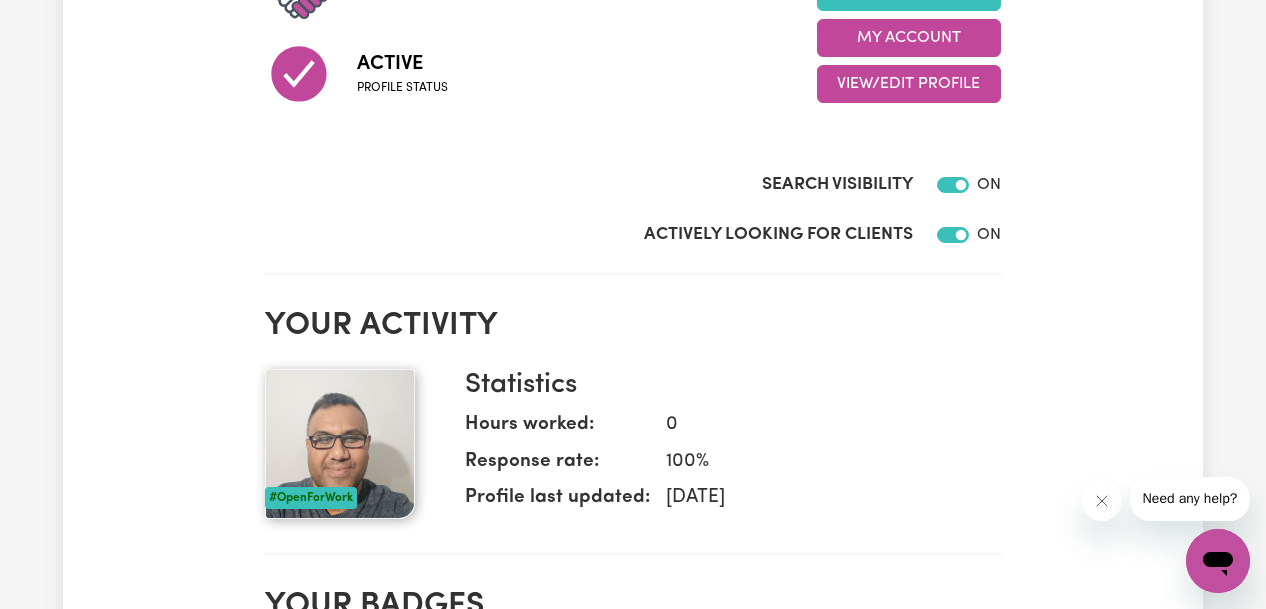scroll, scrollTop: 300, scrollLeft: 0, axis: vertical 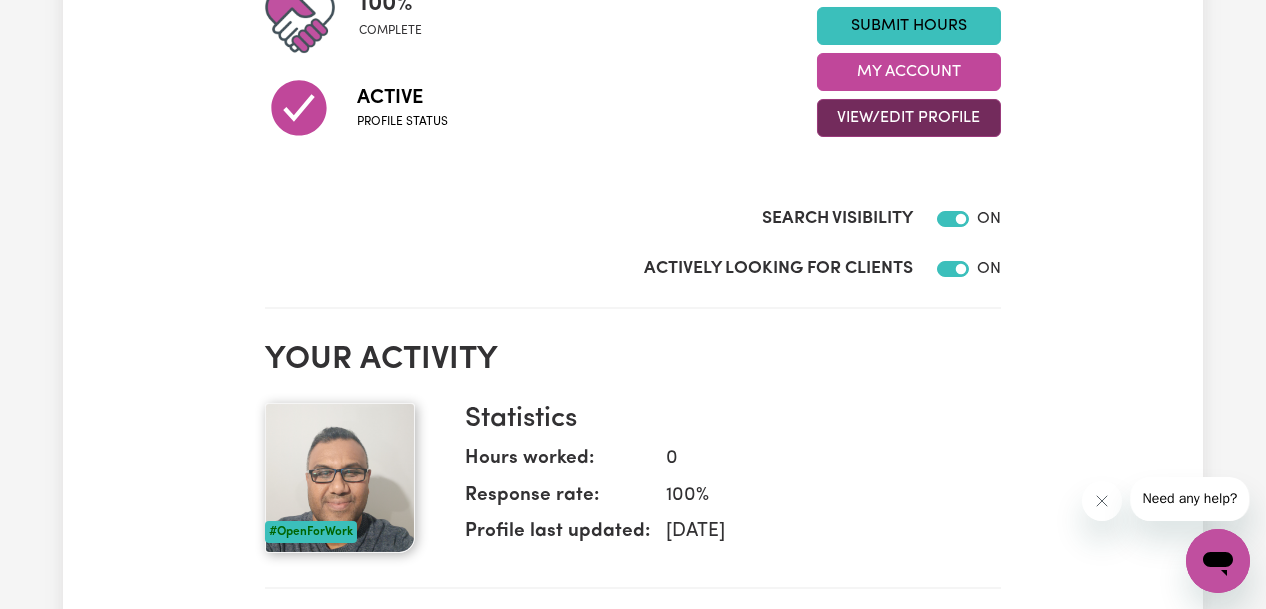 click on "View/Edit Profile" at bounding box center (909, 118) 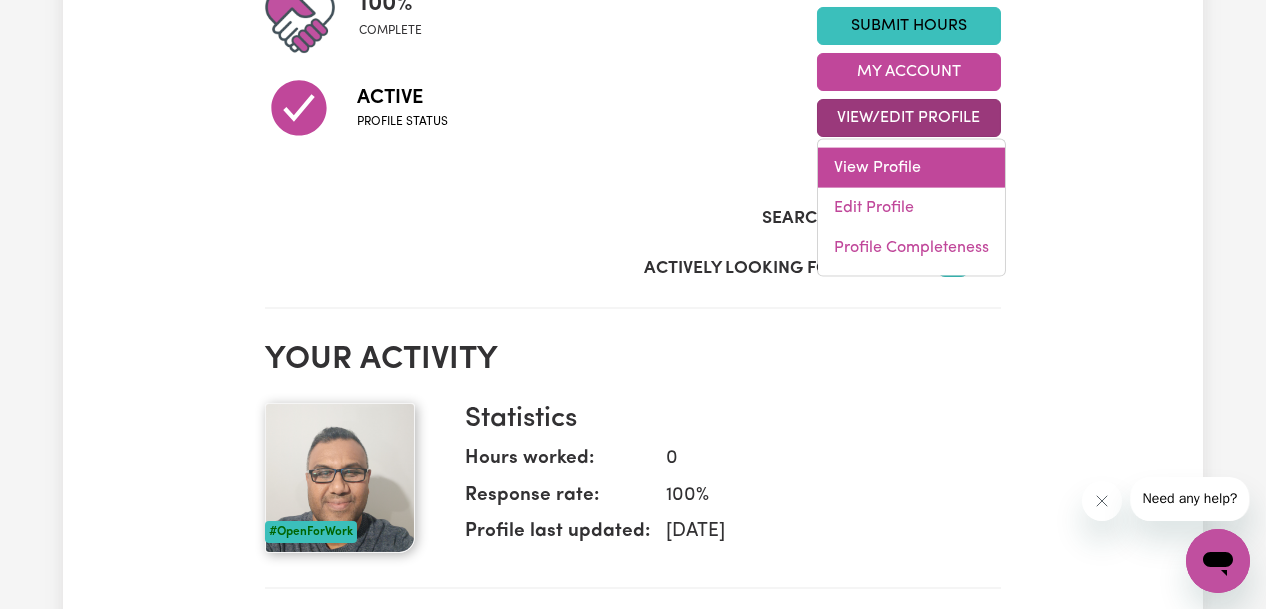 click on "View Profile" at bounding box center (911, 168) 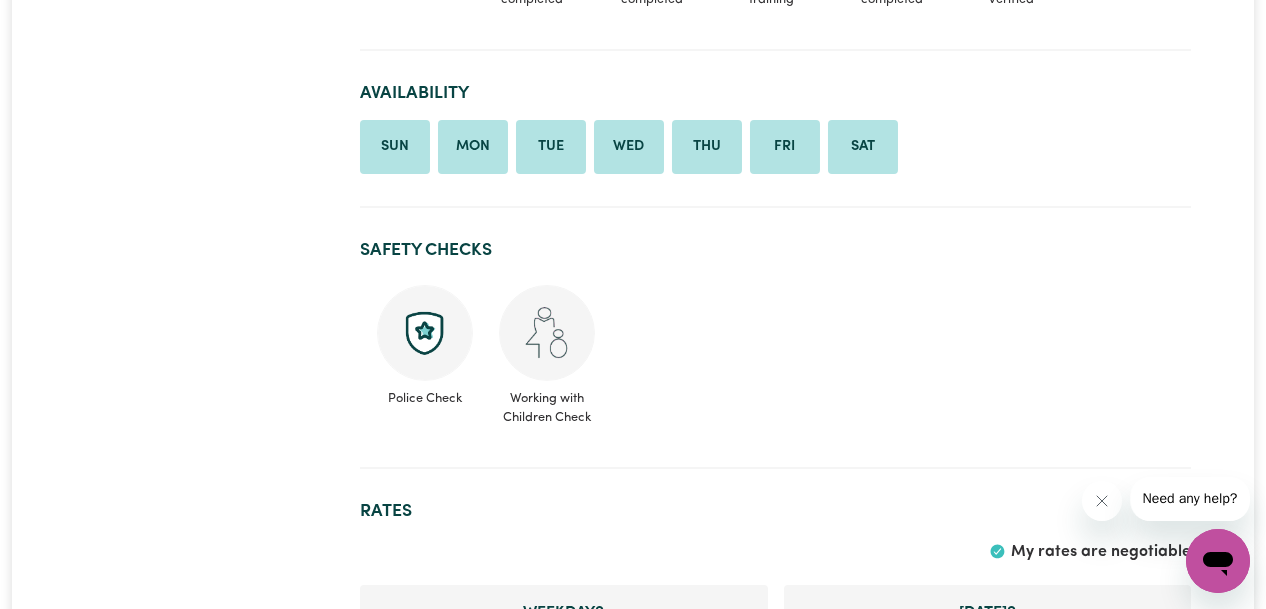 scroll, scrollTop: 1300, scrollLeft: 0, axis: vertical 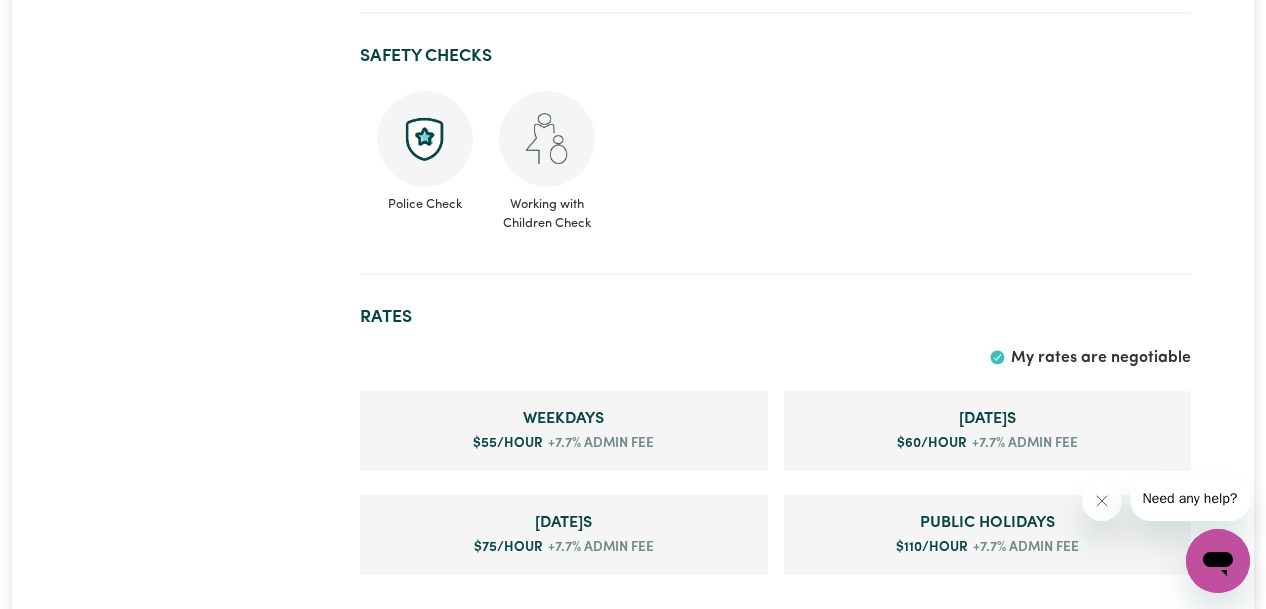 click on "+7.7% admin fee" at bounding box center (598, 444) 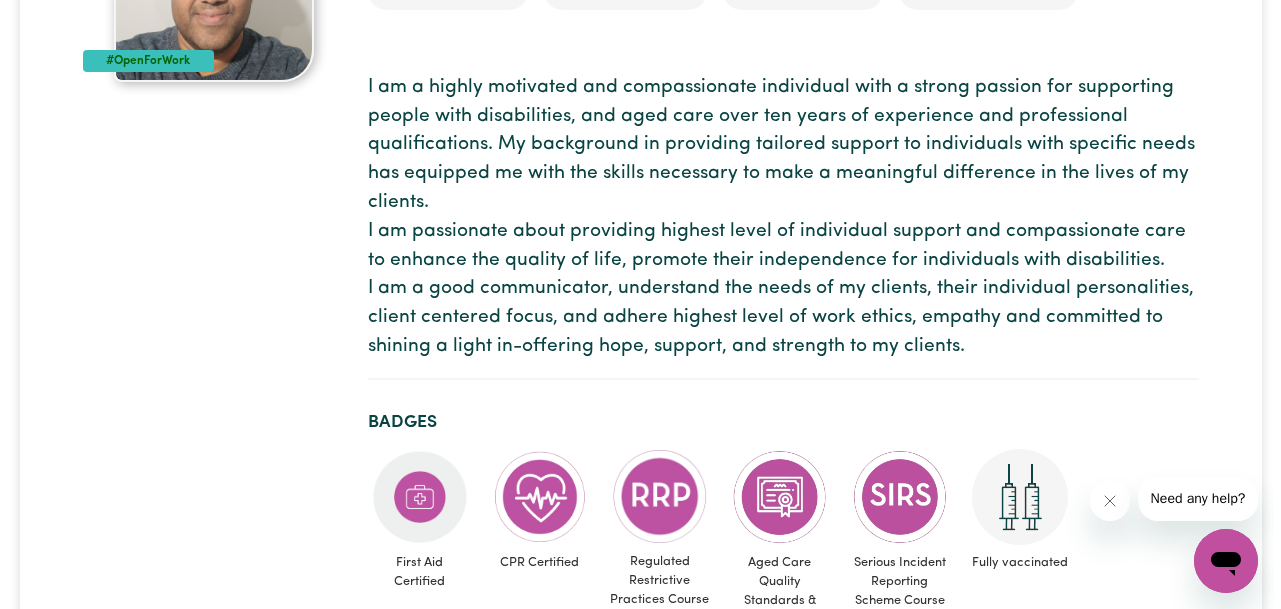 scroll, scrollTop: 0, scrollLeft: 0, axis: both 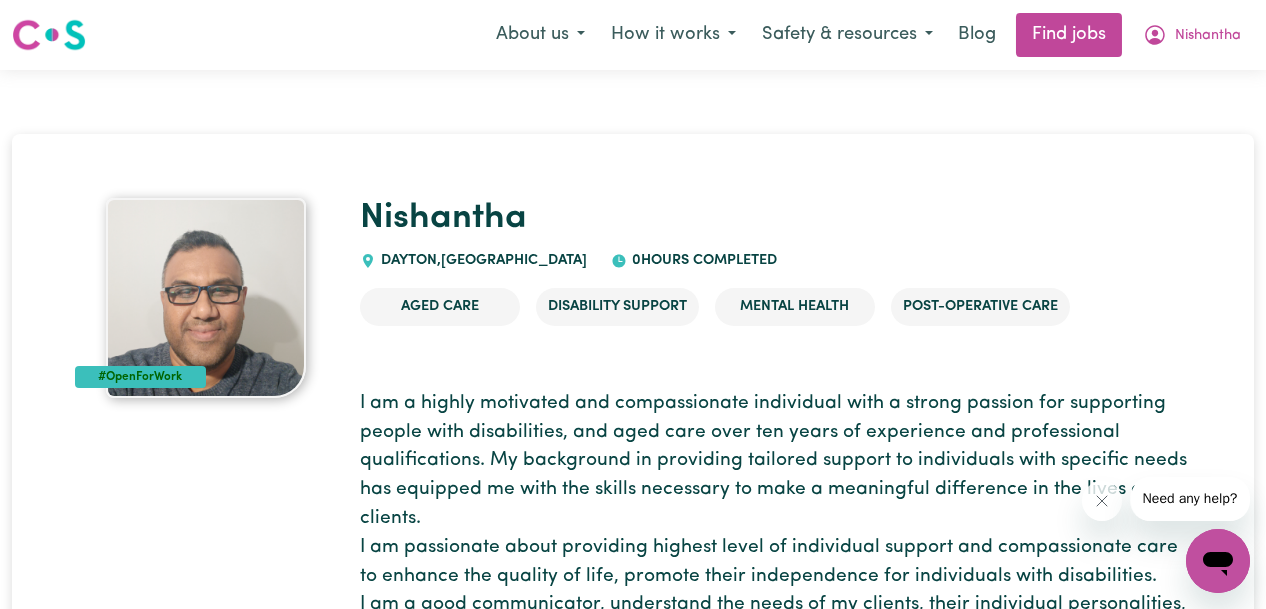click at bounding box center (206, 298) 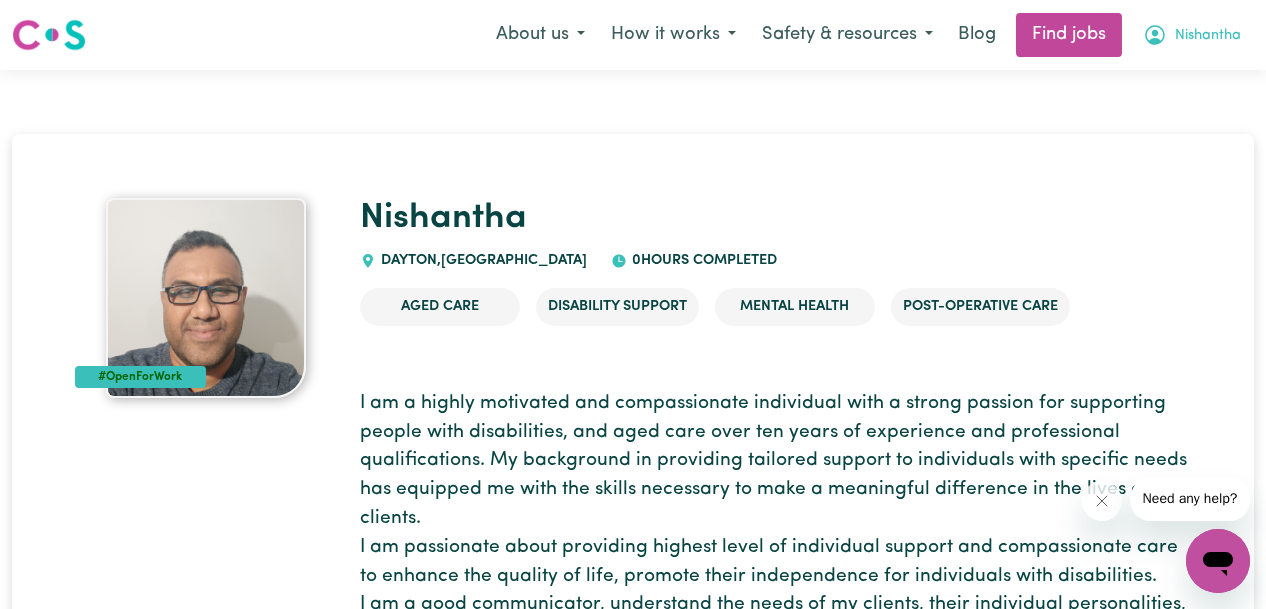 click on "Nishantha" at bounding box center (1208, 36) 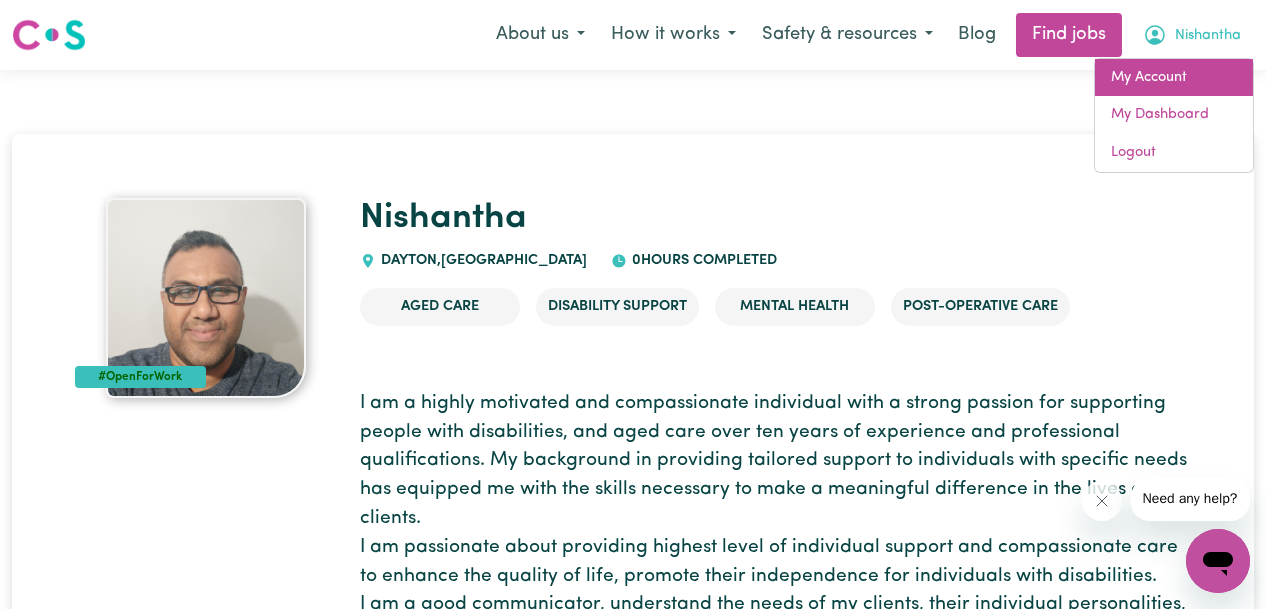 click on "My Account" at bounding box center [1174, 78] 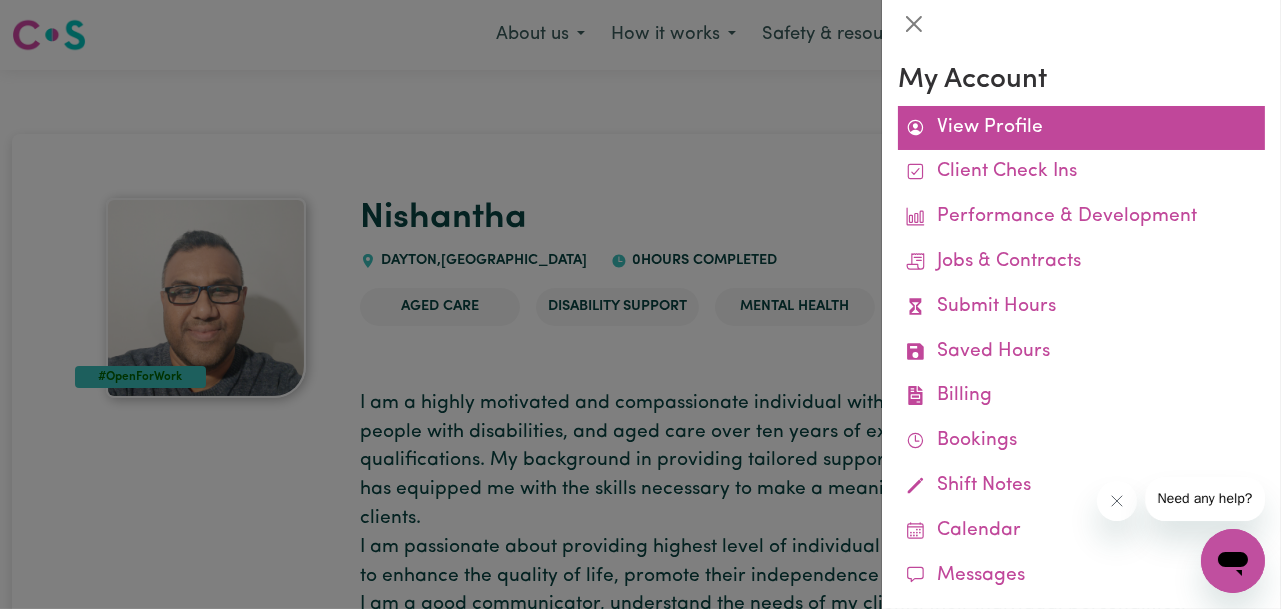 click on "View Profile" at bounding box center [1081, 128] 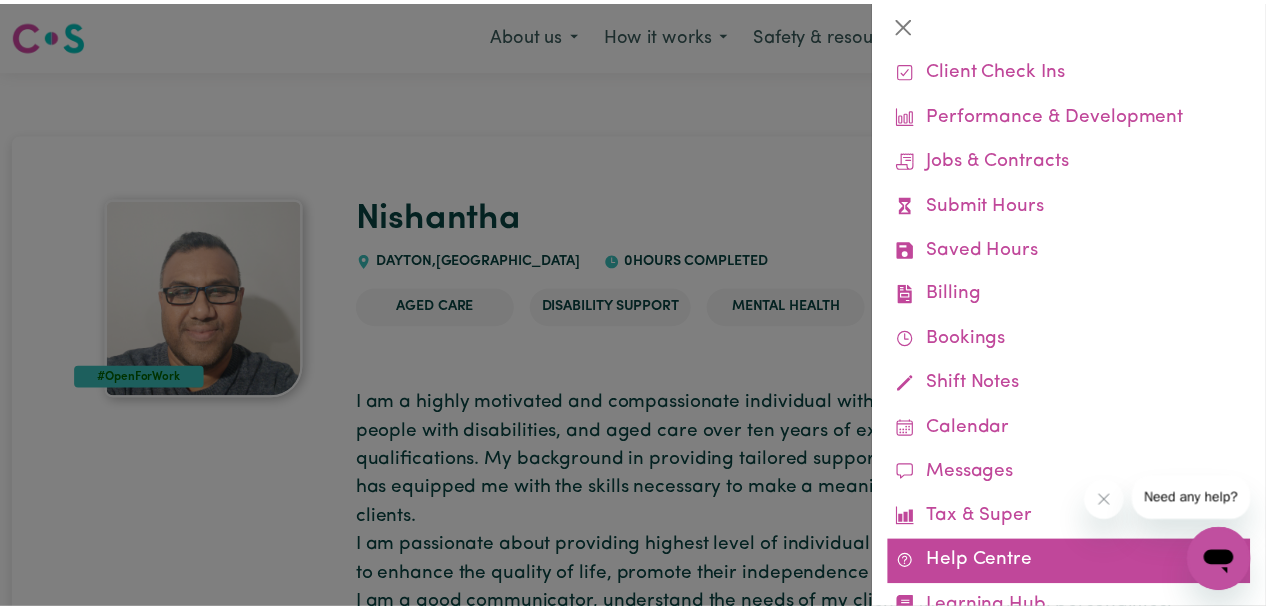 scroll, scrollTop: 170, scrollLeft: 0, axis: vertical 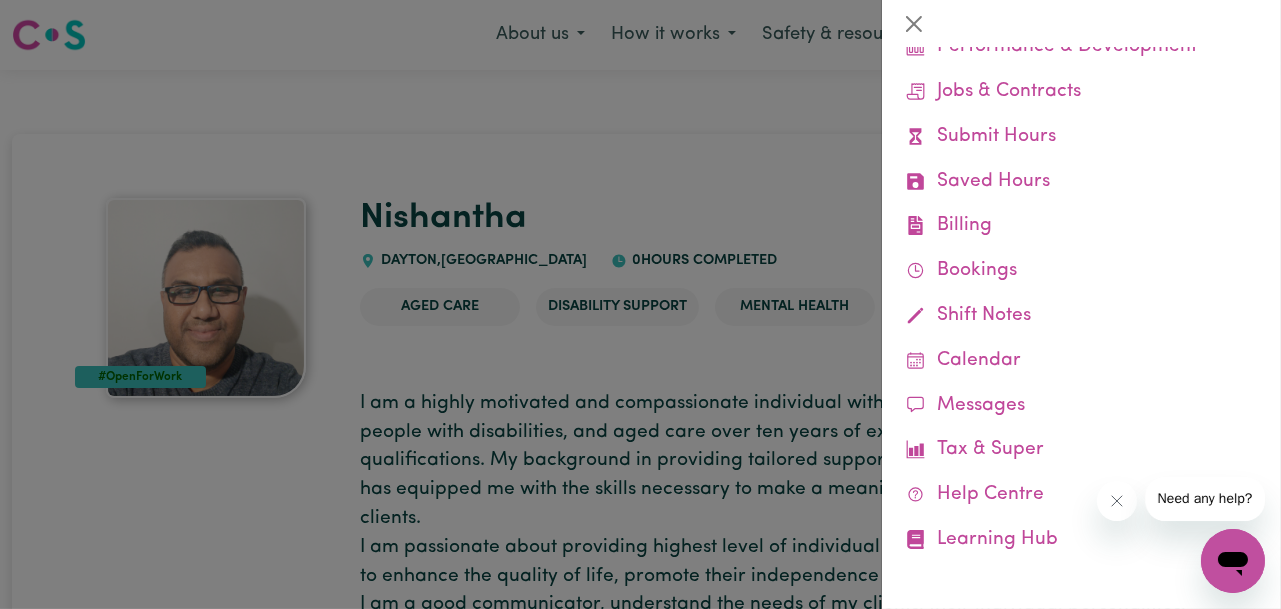 click at bounding box center (640, 304) 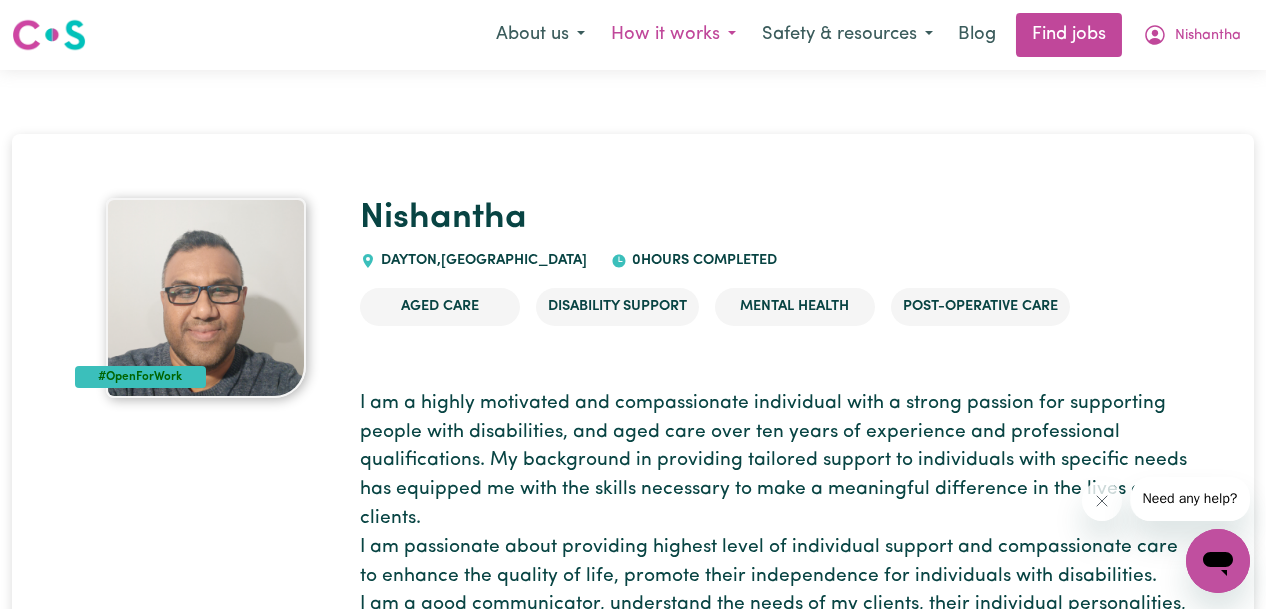 click on "How it works" at bounding box center (673, 35) 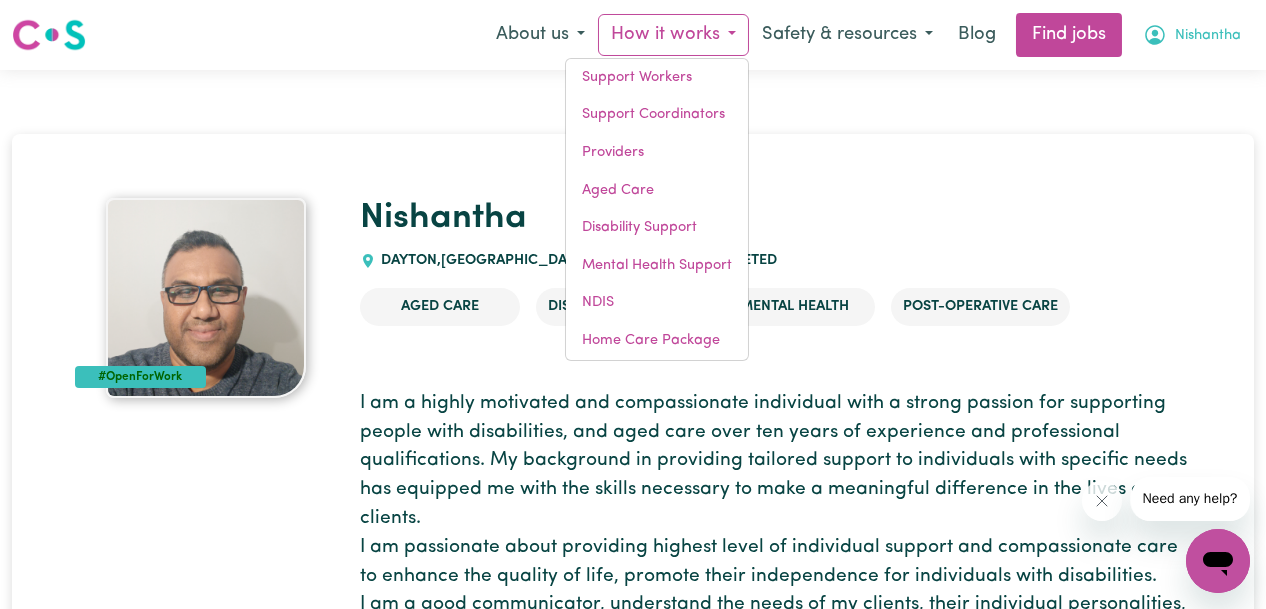 click on "Nishantha" at bounding box center [1192, 35] 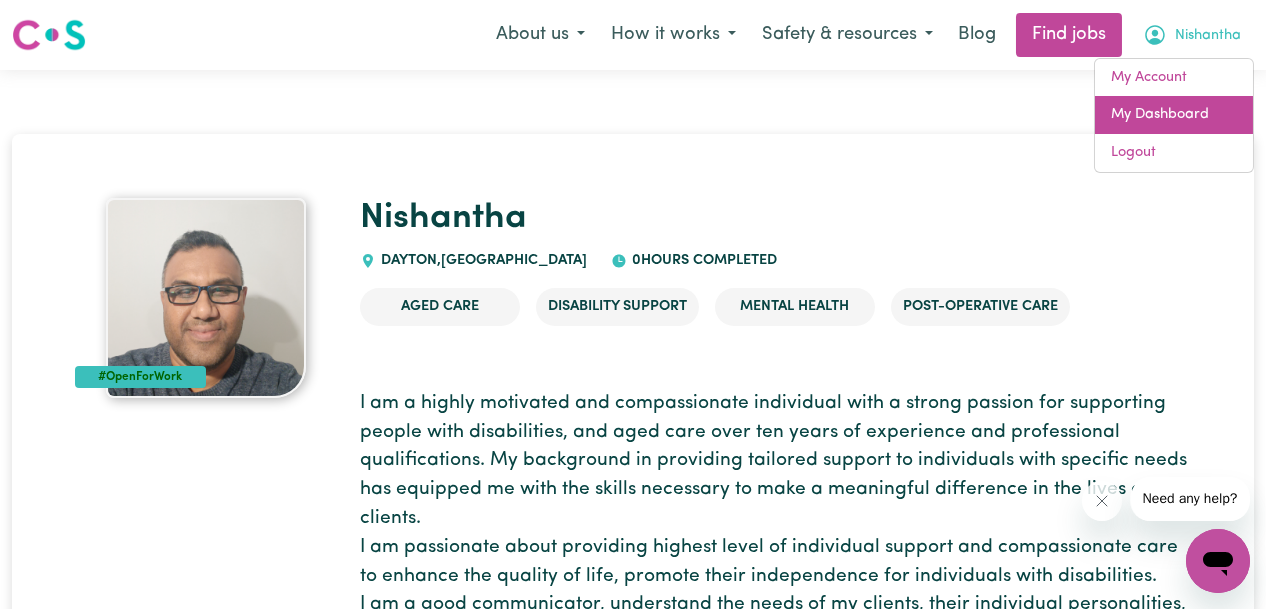 click on "My Dashboard" at bounding box center [1174, 115] 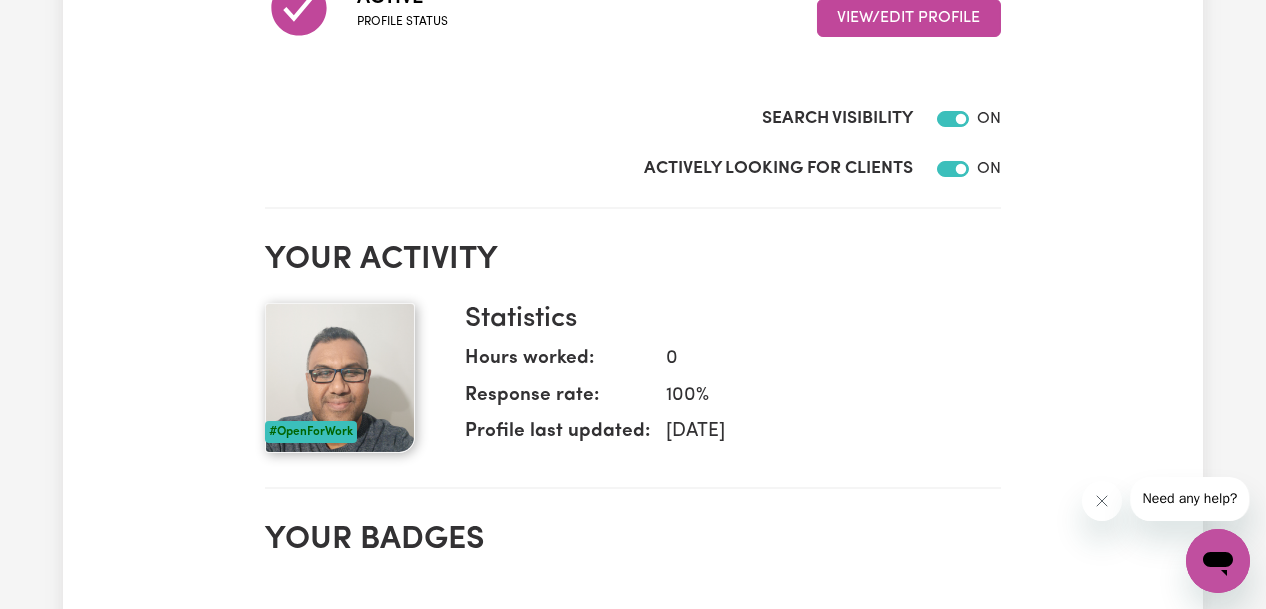 scroll, scrollTop: 171, scrollLeft: 0, axis: vertical 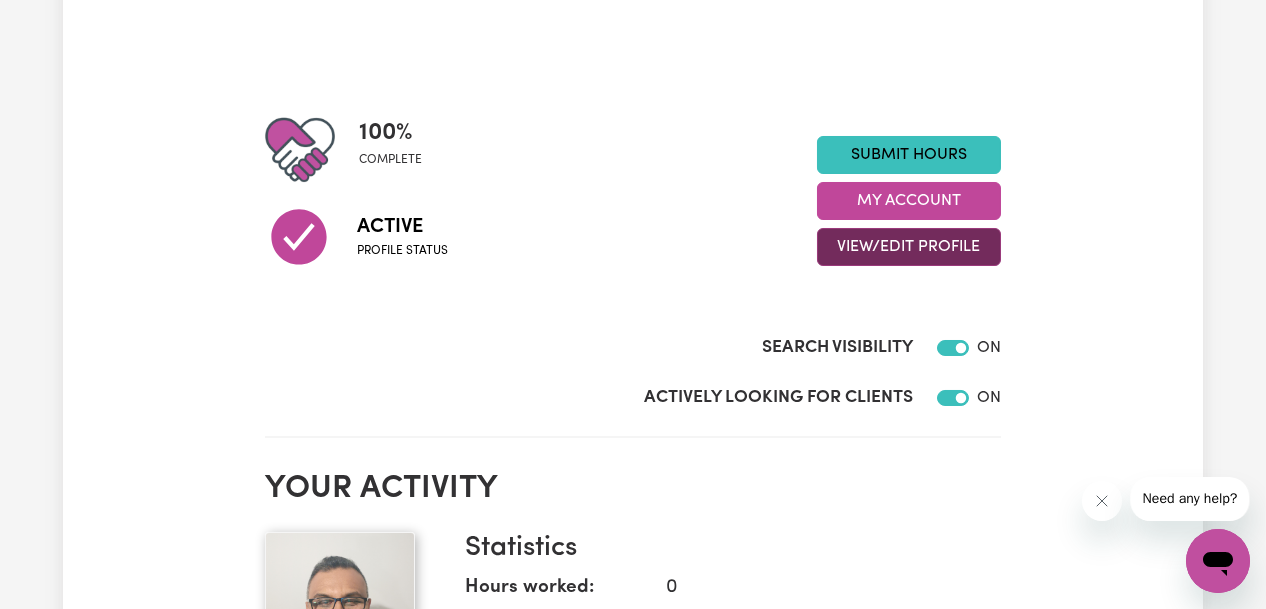 click on "View/Edit Profile" at bounding box center (909, 247) 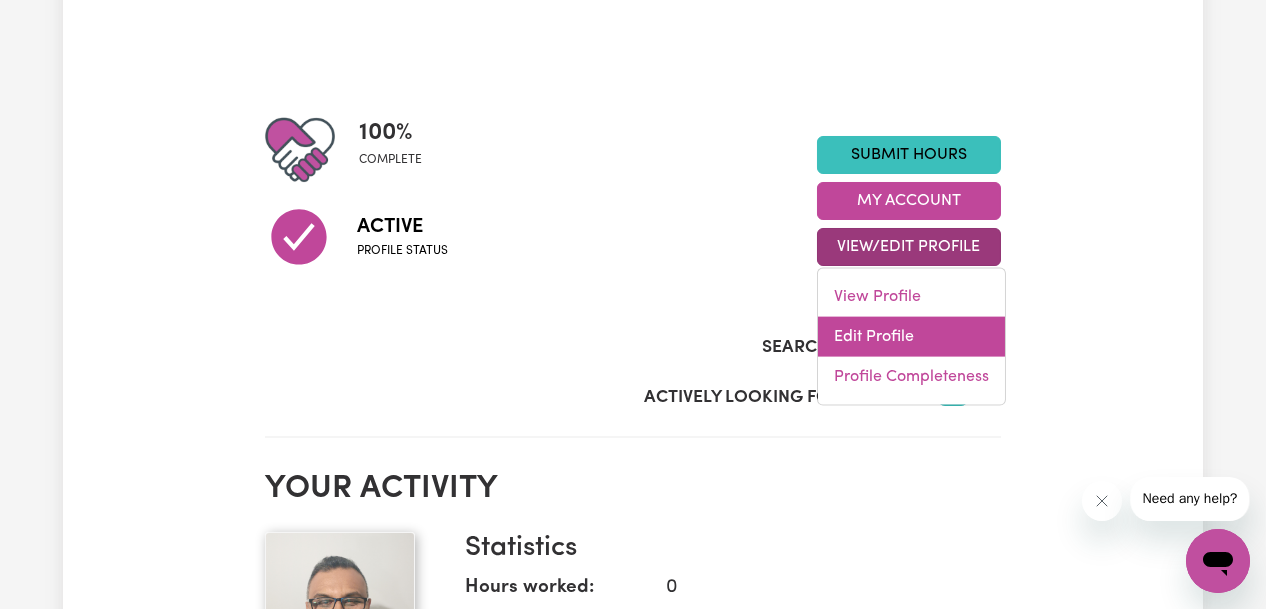 click on "Edit Profile" at bounding box center (911, 337) 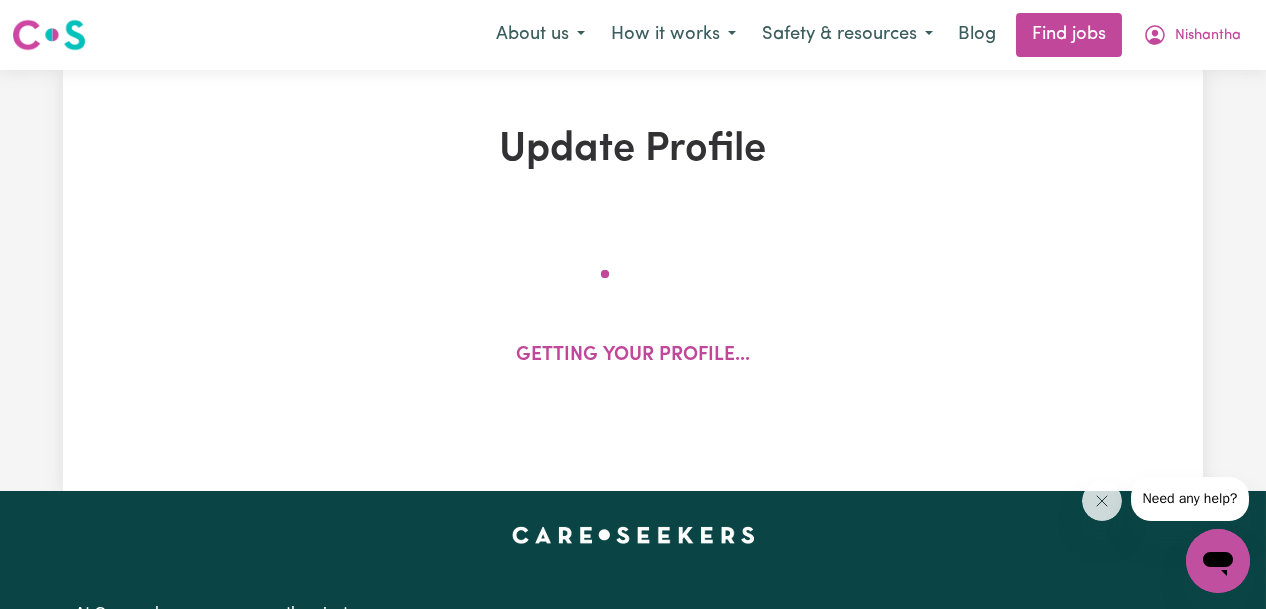 select on "[DEMOGRAPHIC_DATA]" 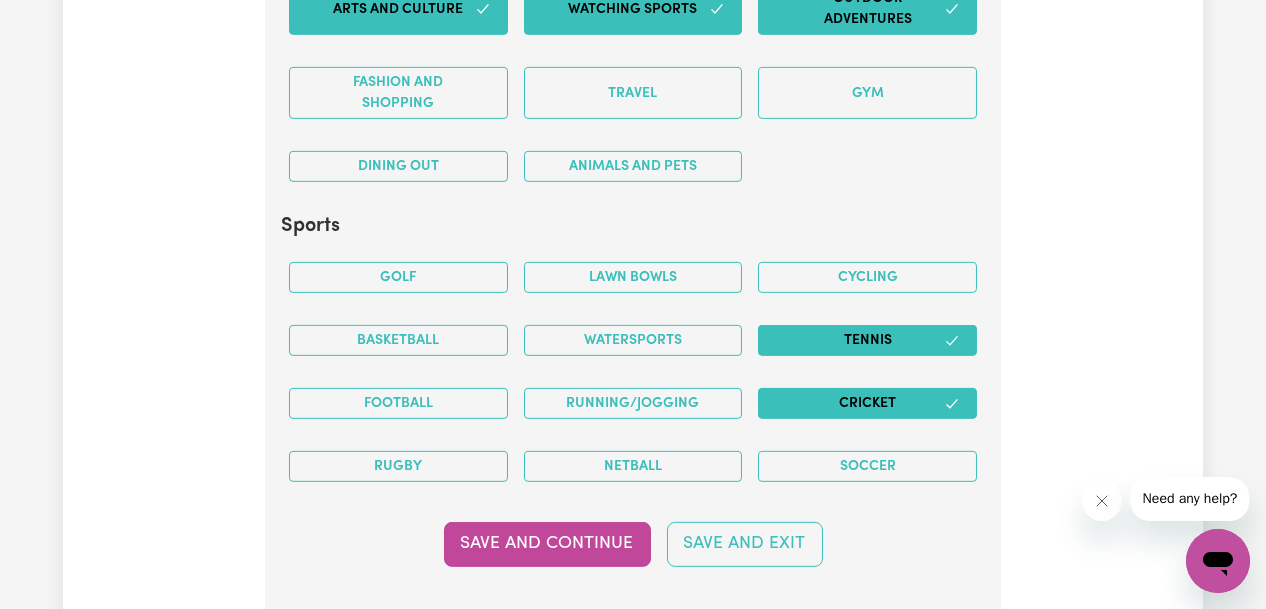 scroll, scrollTop: 5000, scrollLeft: 0, axis: vertical 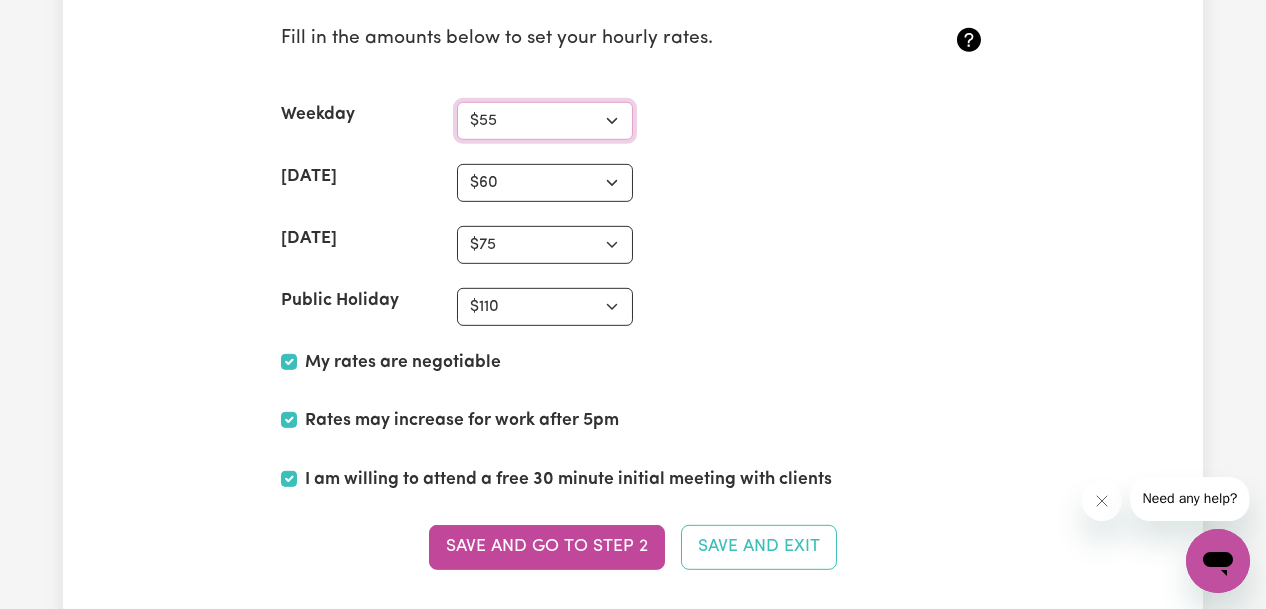 click on "N/A $37 $38 $39 $40 $41 $42 $43 $44 $45 $46 $47 $48 $49 $50 $51 $52 $53 $54 $55 $56 $57 $58 $59 $60 $61 $62 $63 $64 $65 $66 $67 $68 $69 $70 $71 $72 $73 $74 $75 $76 $77 $78 $79 $80 $81 $82 $83 $84 $85 $86 $87 $88 $89 $90 $91 $92 $93 $94 $95 $96 $97 $98 $99 $100 $101 $102 $103 $104 $105 $106 $107 $108 $109 $110 $111 $112 $113 $114 $115 $116 $117 $118 $119 $120 $121 $122 $123 $124 $125 $126 $127 $128 $129 $130 $131 $132 $133 $134 $135 $136 $137 $138 $139 $140 $141 $142 $143 $144 $145 $146 $147 $148 $149 $150 $151 $152 $153 $154 $155 $156 $157 $158 $159 $160 $161 $162" at bounding box center (545, 121) 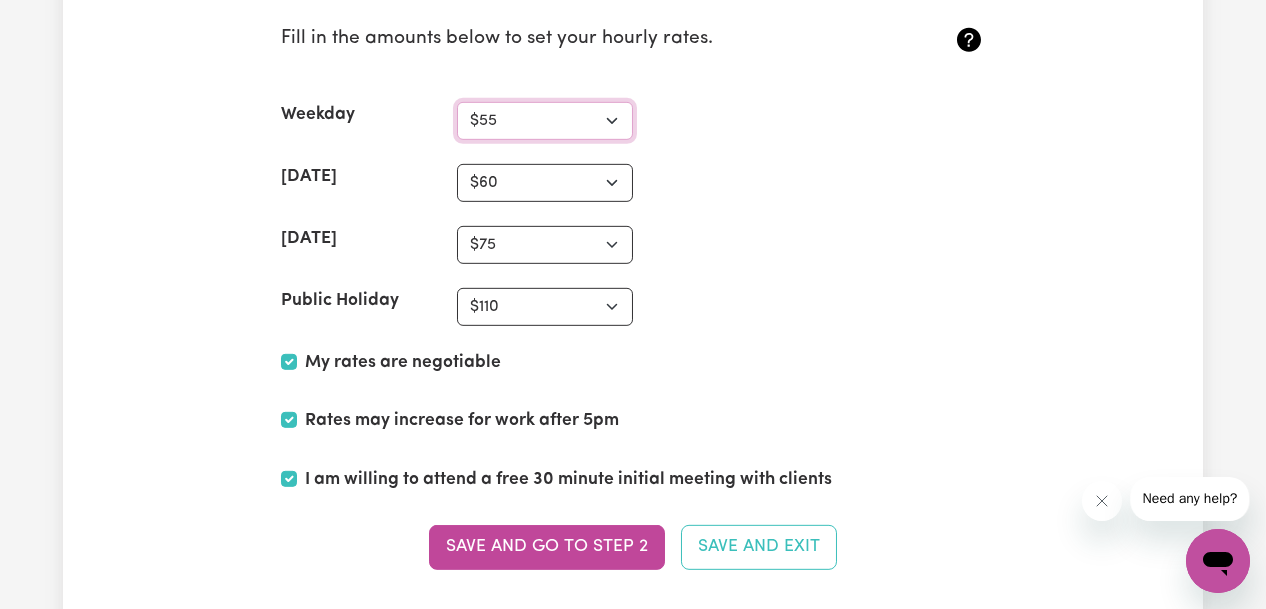 select on "45" 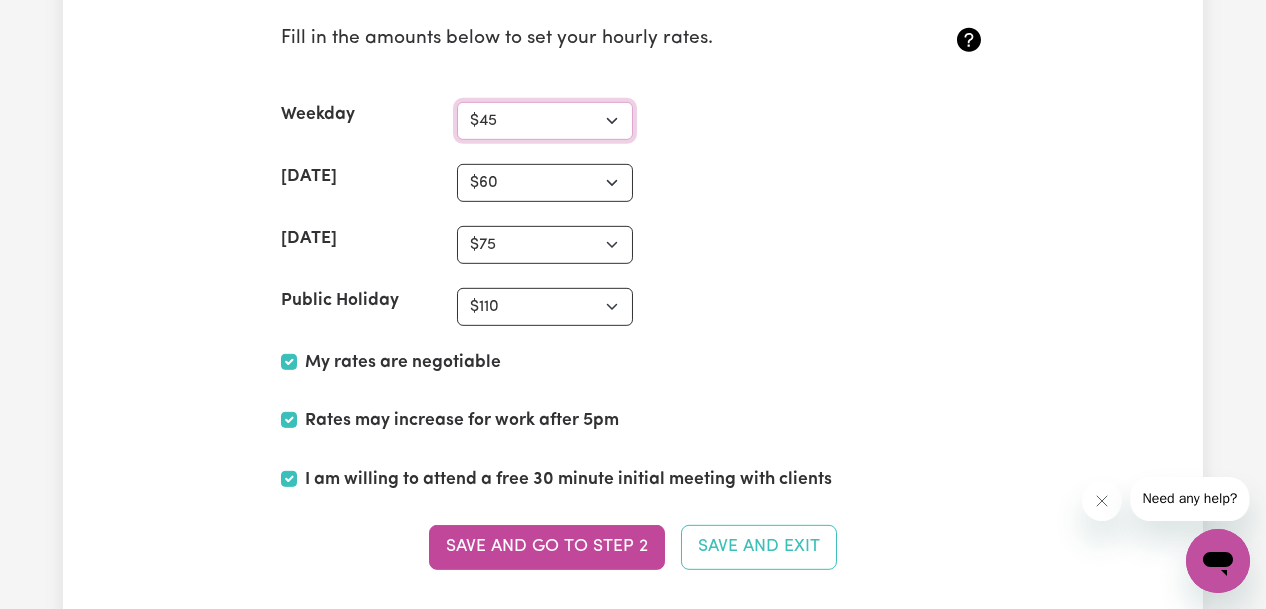 click on "N/A $37 $38 $39 $40 $41 $42 $43 $44 $45 $46 $47 $48 $49 $50 $51 $52 $53 $54 $55 $56 $57 $58 $59 $60 $61 $62 $63 $64 $65 $66 $67 $68 $69 $70 $71 $72 $73 $74 $75 $76 $77 $78 $79 $80 $81 $82 $83 $84 $85 $86 $87 $88 $89 $90 $91 $92 $93 $94 $95 $96 $97 $98 $99 $100 $101 $102 $103 $104 $105 $106 $107 $108 $109 $110 $111 $112 $113 $114 $115 $116 $117 $118 $119 $120 $121 $122 $123 $124 $125 $126 $127 $128 $129 $130 $131 $132 $133 $134 $135 $136 $137 $138 $139 $140 $141 $142 $143 $144 $145 $146 $147 $148 $149 $150 $151 $152 $153 $154 $155 $156 $157 $158 $159 $160 $161 $162" at bounding box center [545, 121] 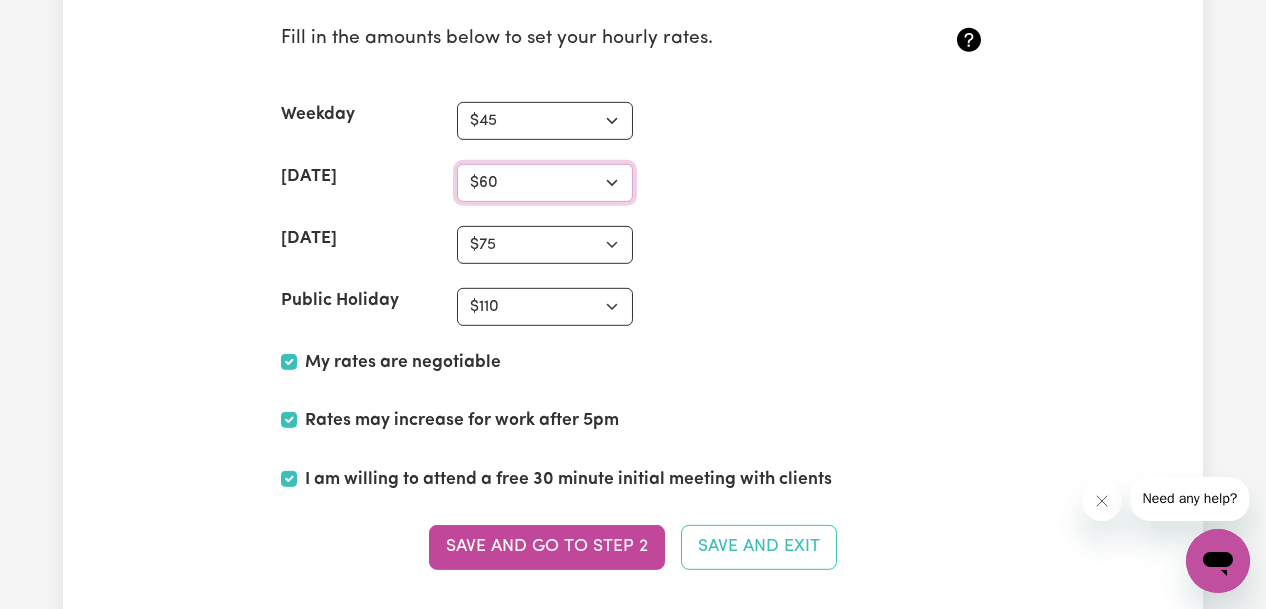 click on "N/A $37 $38 $39 $40 $41 $42 $43 $44 $45 $46 $47 $48 $49 $50 $51 $52 $53 $54 $55 $56 $57 $58 $59 $60 $61 $62 $63 $64 $65 $66 $67 $68 $69 $70 $71 $72 $73 $74 $75 $76 $77 $78 $79 $80 $81 $82 $83 $84 $85 $86 $87 $88 $89 $90 $91 $92 $93 $94 $95 $96 $97 $98 $99 $100 $101 $102 $103 $104 $105 $106 $107 $108 $109 $110 $111 $112 $113 $114 $115 $116 $117 $118 $119 $120 $121 $122 $123 $124 $125 $126 $127 $128 $129 $130 $131 $132 $133 $134 $135 $136 $137 $138 $139 $140 $141 $142 $143 $144 $145 $146 $147 $148 $149 $150 $151 $152 $153 $154 $155 $156 $157 $158 $159 $160 $161 $162" at bounding box center [545, 183] 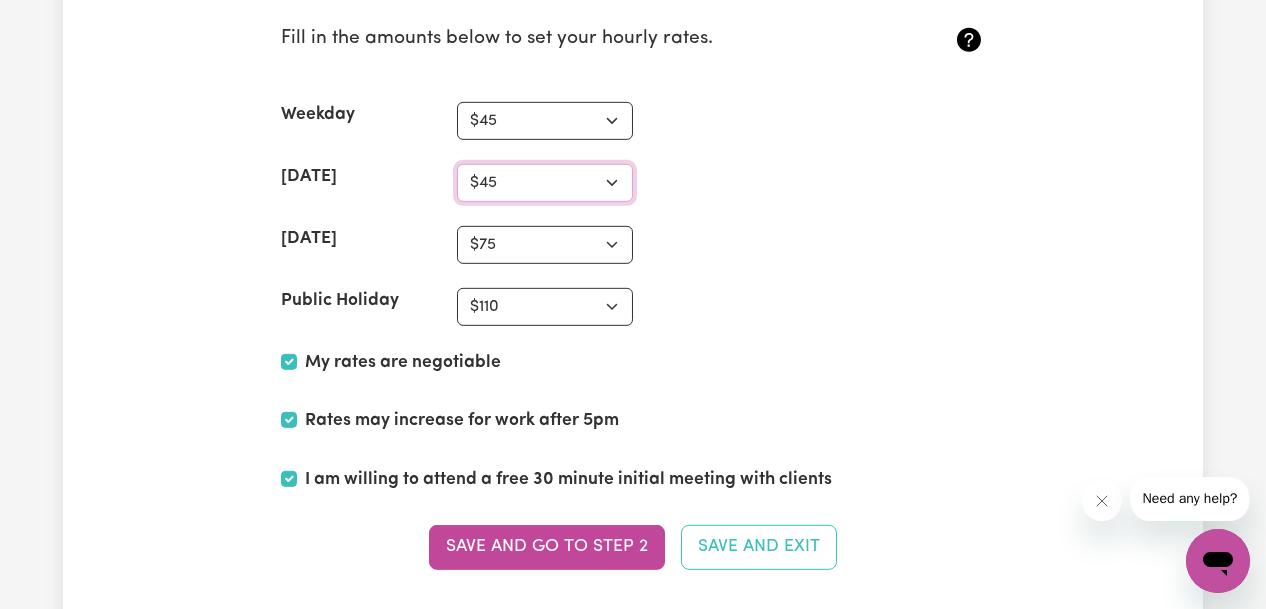 click on "N/A $37 $38 $39 $40 $41 $42 $43 $44 $45 $46 $47 $48 $49 $50 $51 $52 $53 $54 $55 $56 $57 $58 $59 $60 $61 $62 $63 $64 $65 $66 $67 $68 $69 $70 $71 $72 $73 $74 $75 $76 $77 $78 $79 $80 $81 $82 $83 $84 $85 $86 $87 $88 $89 $90 $91 $92 $93 $94 $95 $96 $97 $98 $99 $100 $101 $102 $103 $104 $105 $106 $107 $108 $109 $110 $111 $112 $113 $114 $115 $116 $117 $118 $119 $120 $121 $122 $123 $124 $125 $126 $127 $128 $129 $130 $131 $132 $133 $134 $135 $136 $137 $138 $139 $140 $141 $142 $143 $144 $145 $146 $147 $148 $149 $150 $151 $152 $153 $154 $155 $156 $157 $158 $159 $160 $161 $162" at bounding box center [545, 183] 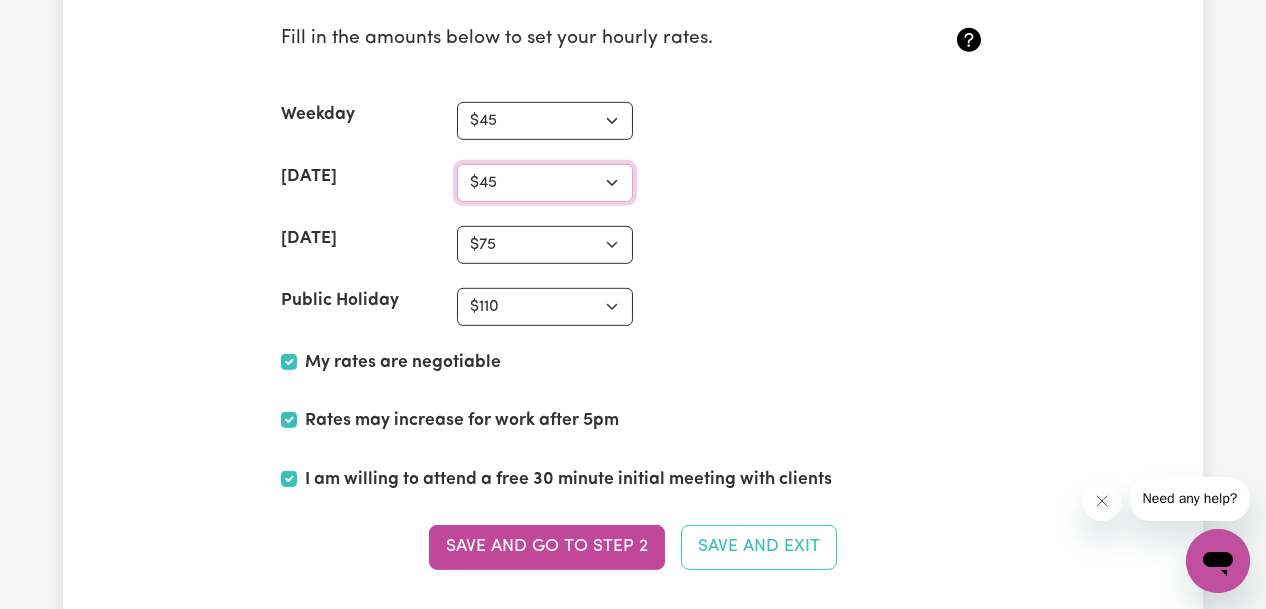 click on "N/A $37 $38 $39 $40 $41 $42 $43 $44 $45 $46 $47 $48 $49 $50 $51 $52 $53 $54 $55 $56 $57 $58 $59 $60 $61 $62 $63 $64 $65 $66 $67 $68 $69 $70 $71 $72 $73 $74 $75 $76 $77 $78 $79 $80 $81 $82 $83 $84 $85 $86 $87 $88 $89 $90 $91 $92 $93 $94 $95 $96 $97 $98 $99 $100 $101 $102 $103 $104 $105 $106 $107 $108 $109 $110 $111 $112 $113 $114 $115 $116 $117 $118 $119 $120 $121 $122 $123 $124 $125 $126 $127 $128 $129 $130 $131 $132 $133 $134 $135 $136 $137 $138 $139 $140 $141 $142 $143 $144 $145 $146 $147 $148 $149 $150 $151 $152 $153 $154 $155 $156 $157 $158 $159 $160 $161 $162" at bounding box center (545, 183) 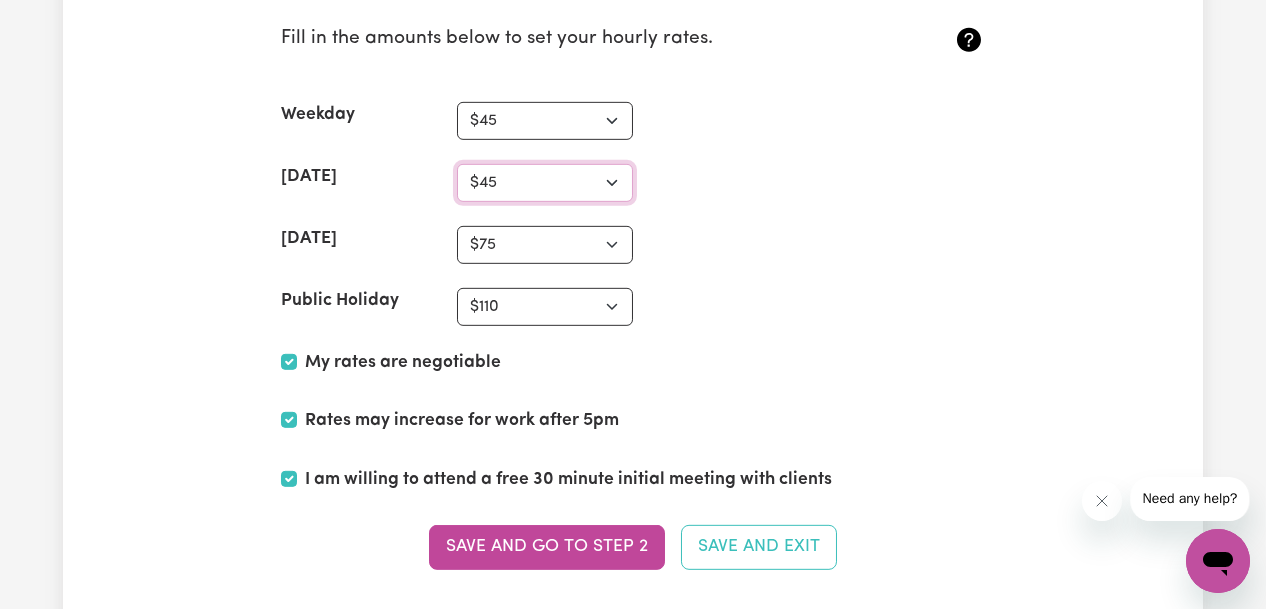 select on "50" 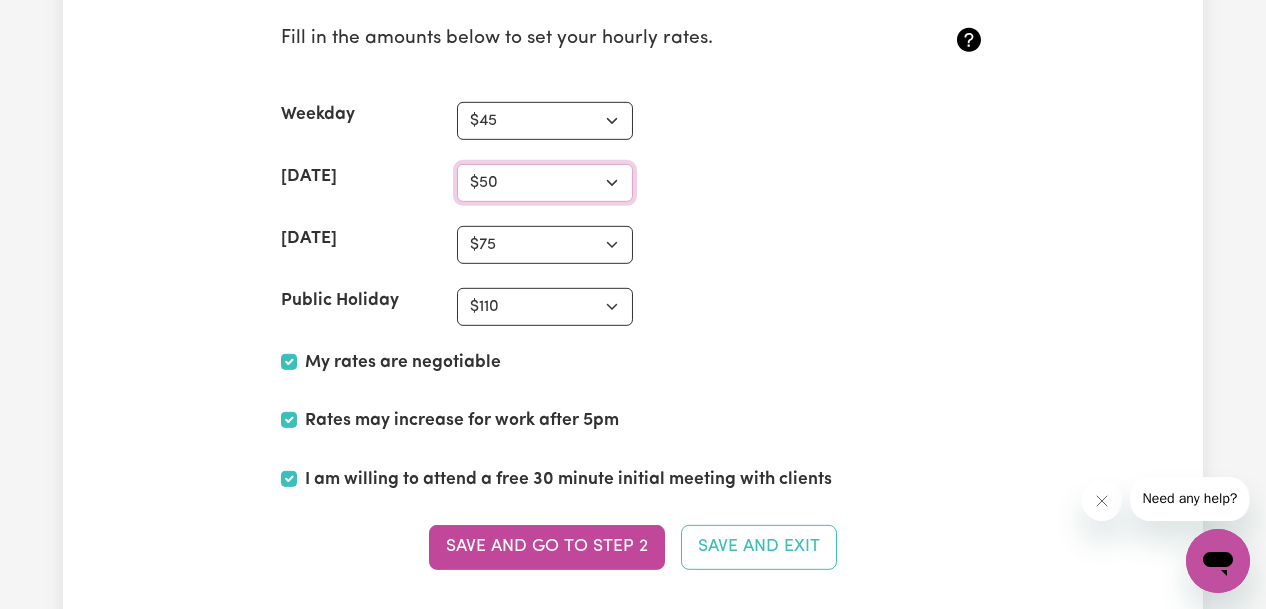 click on "N/A $37 $38 $39 $40 $41 $42 $43 $44 $45 $46 $47 $48 $49 $50 $51 $52 $53 $54 $55 $56 $57 $58 $59 $60 $61 $62 $63 $64 $65 $66 $67 $68 $69 $70 $71 $72 $73 $74 $75 $76 $77 $78 $79 $80 $81 $82 $83 $84 $85 $86 $87 $88 $89 $90 $91 $92 $93 $94 $95 $96 $97 $98 $99 $100 $101 $102 $103 $104 $105 $106 $107 $108 $109 $110 $111 $112 $113 $114 $115 $116 $117 $118 $119 $120 $121 $122 $123 $124 $125 $126 $127 $128 $129 $130 $131 $132 $133 $134 $135 $136 $137 $138 $139 $140 $141 $142 $143 $144 $145 $146 $147 $148 $149 $150 $151 $152 $153 $154 $155 $156 $157 $158 $159 $160 $161 $162" at bounding box center (545, 183) 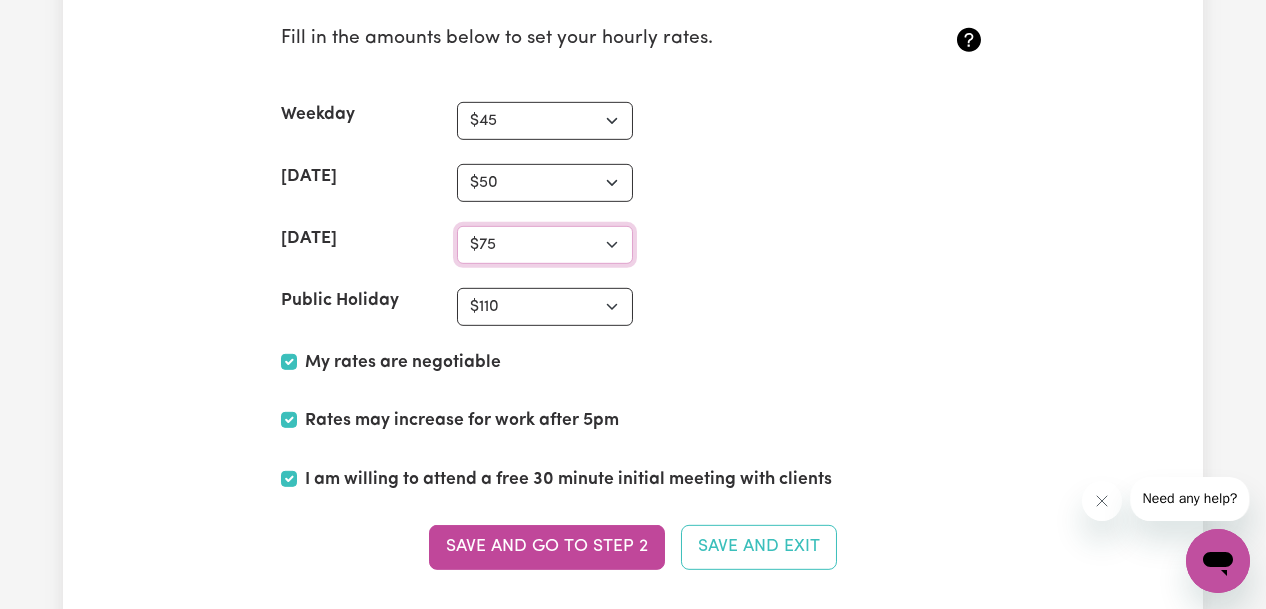 click on "N/A $37 $38 $39 $40 $41 $42 $43 $44 $45 $46 $47 $48 $49 $50 $51 $52 $53 $54 $55 $56 $57 $58 $59 $60 $61 $62 $63 $64 $65 $66 $67 $68 $69 $70 $71 $72 $73 $74 $75 $76 $77 $78 $79 $80 $81 $82 $83 $84 $85 $86 $87 $88 $89 $90 $91 $92 $93 $94 $95 $96 $97 $98 $99 $100 $101 $102 $103 $104 $105 $106 $107 $108 $109 $110 $111 $112 $113 $114 $115 $116 $117 $118 $119 $120 $121 $122 $123 $124 $125 $126 $127 $128 $129 $130 $131 $132 $133 $134 $135 $136 $137 $138 $139 $140 $141 $142 $143 $144 $145 $146 $147 $148 $149 $150 $151 $152 $153 $154 $155 $156 $157 $158 $159 $160 $161 $162" at bounding box center [545, 245] 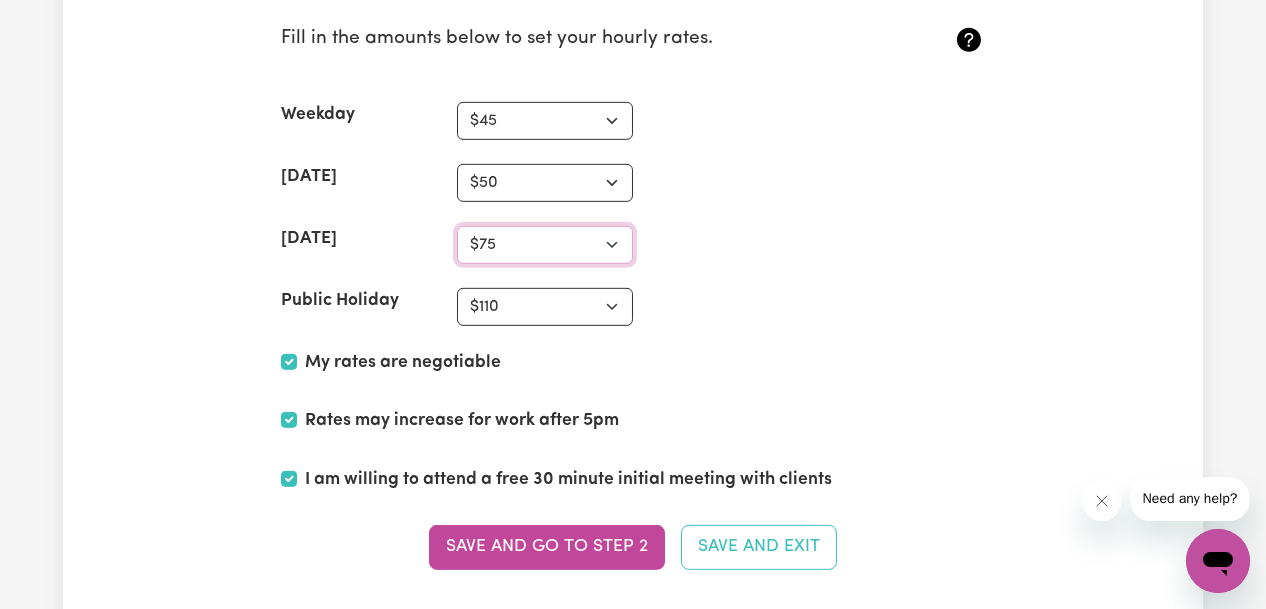 select on "50" 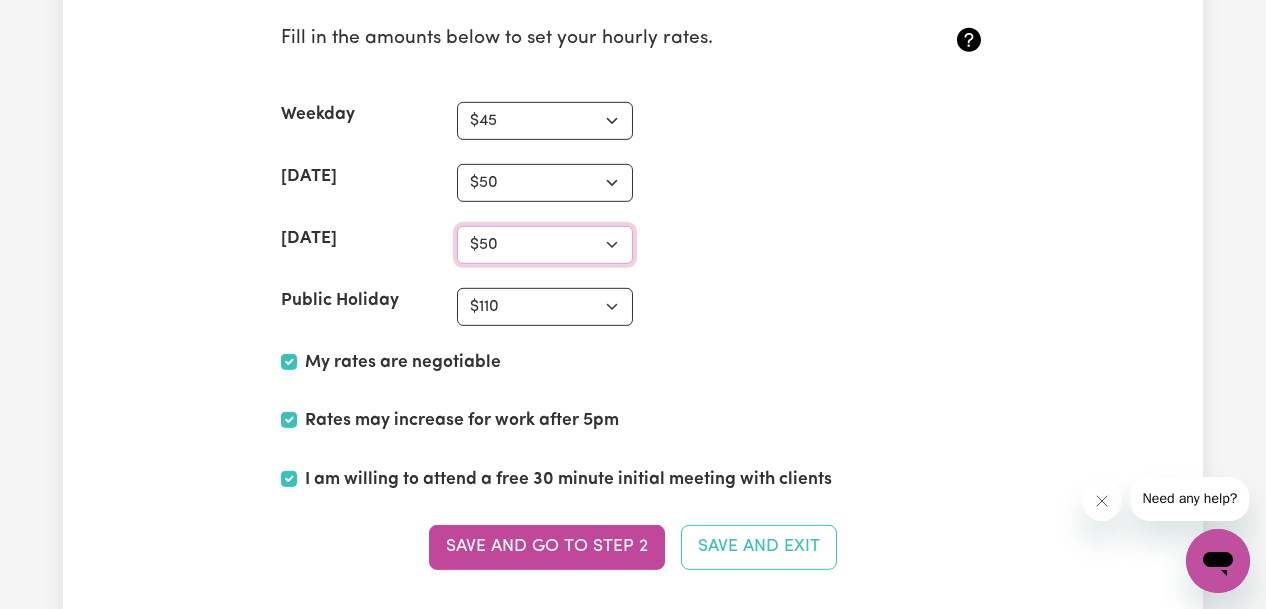 click on "N/A $37 $38 $39 $40 $41 $42 $43 $44 $45 $46 $47 $48 $49 $50 $51 $52 $53 $54 $55 $56 $57 $58 $59 $60 $61 $62 $63 $64 $65 $66 $67 $68 $69 $70 $71 $72 $73 $74 $75 $76 $77 $78 $79 $80 $81 $82 $83 $84 $85 $86 $87 $88 $89 $90 $91 $92 $93 $94 $95 $96 $97 $98 $99 $100 $101 $102 $103 $104 $105 $106 $107 $108 $109 $110 $111 $112 $113 $114 $115 $116 $117 $118 $119 $120 $121 $122 $123 $124 $125 $126 $127 $128 $129 $130 $131 $132 $133 $134 $135 $136 $137 $138 $139 $140 $141 $142 $143 $144 $145 $146 $147 $148 $149 $150 $151 $152 $153 $154 $155 $156 $157 $158 $159 $160 $161 $162" at bounding box center (545, 245) 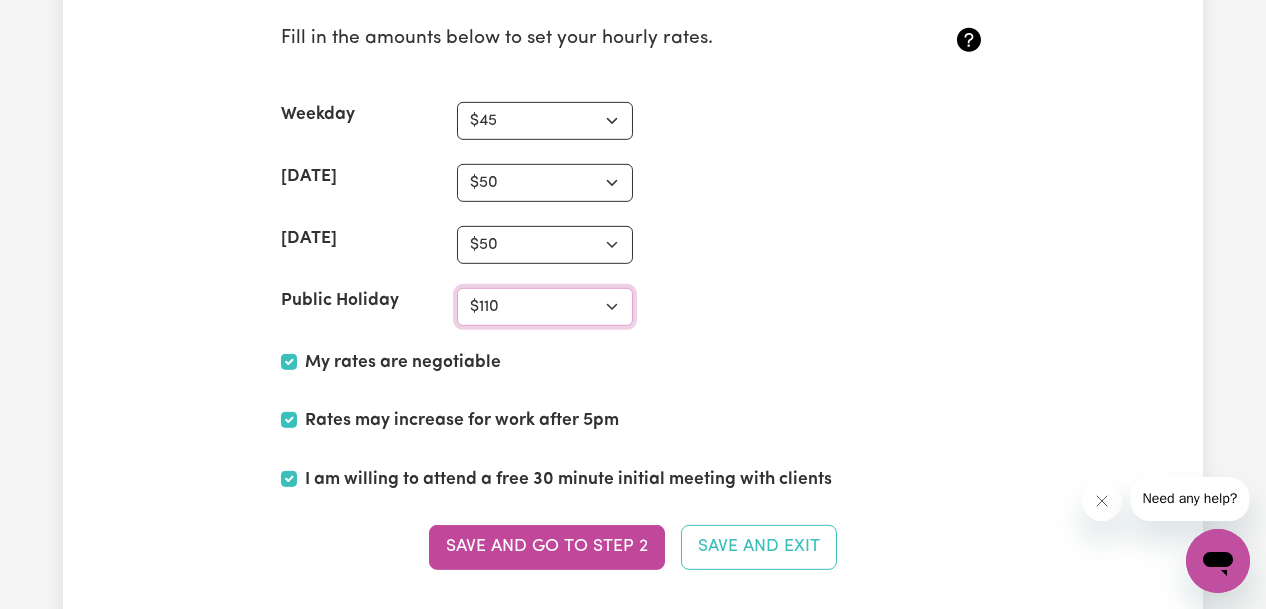 click on "N/A $37 $38 $39 $40 $41 $42 $43 $44 $45 $46 $47 $48 $49 $50 $51 $52 $53 $54 $55 $56 $57 $58 $59 $60 $61 $62 $63 $64 $65 $66 $67 $68 $69 $70 $71 $72 $73 $74 $75 $76 $77 $78 $79 $80 $81 $82 $83 $84 $85 $86 $87 $88 $89 $90 $91 $92 $93 $94 $95 $96 $97 $98 $99 $100 $101 $102 $103 $104 $105 $106 $107 $108 $109 $110 $111 $112 $113 $114 $115 $116 $117 $118 $119 $120 $121 $122 $123 $124 $125 $126 $127 $128 $129 $130 $131 $132 $133 $134 $135 $136 $137 $138 $139 $140 $141 $142 $143 $144 $145 $146 $147 $148 $149 $150 $151 $152 $153 $154 $155 $156 $157 $158 $159 $160 $161 $162" at bounding box center [545, 307] 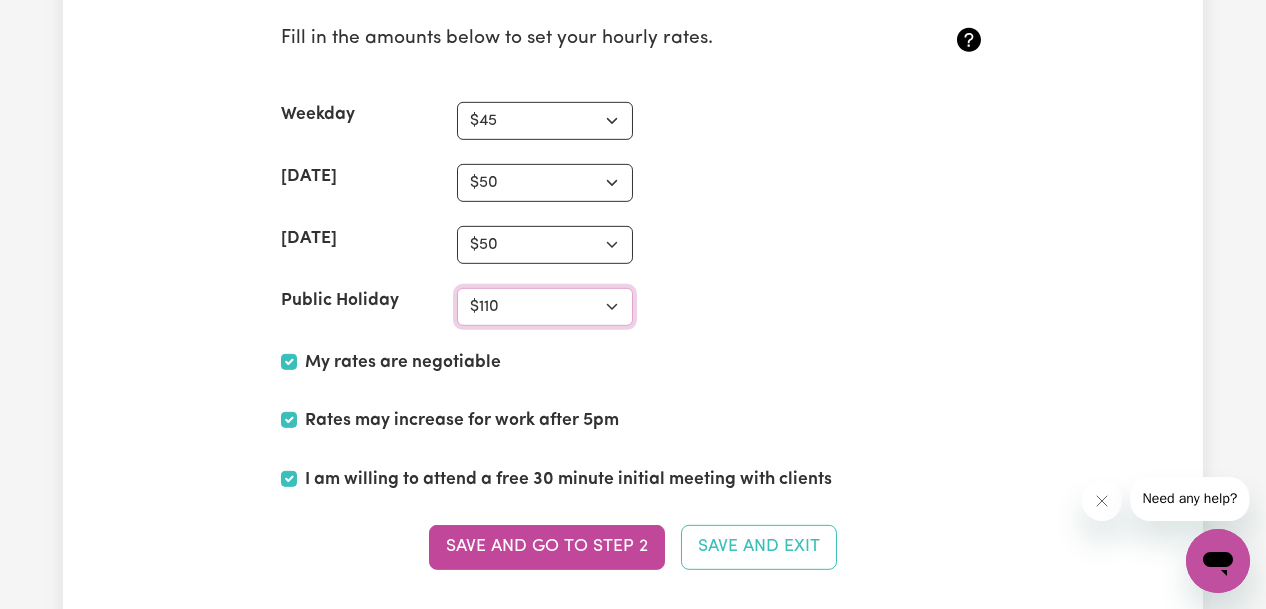 select on "75" 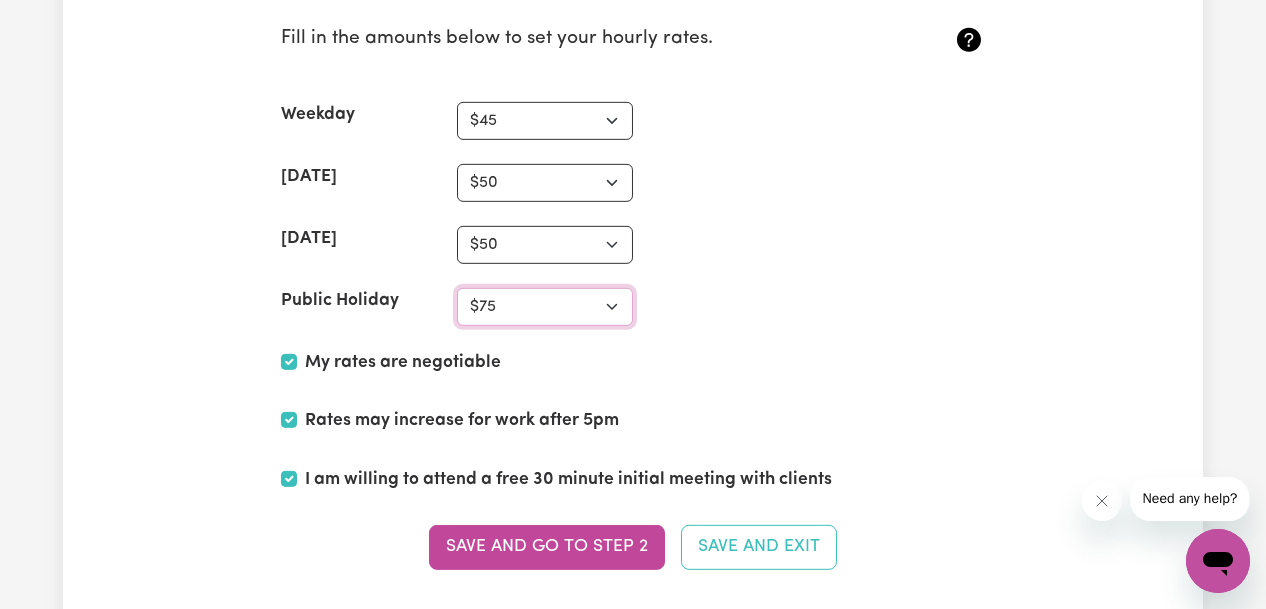 click on "N/A $37 $38 $39 $40 $41 $42 $43 $44 $45 $46 $47 $48 $49 $50 $51 $52 $53 $54 $55 $56 $57 $58 $59 $60 $61 $62 $63 $64 $65 $66 $67 $68 $69 $70 $71 $72 $73 $74 $75 $76 $77 $78 $79 $80 $81 $82 $83 $84 $85 $86 $87 $88 $89 $90 $91 $92 $93 $94 $95 $96 $97 $98 $99 $100 $101 $102 $103 $104 $105 $106 $107 $108 $109 $110 $111 $112 $113 $114 $115 $116 $117 $118 $119 $120 $121 $122 $123 $124 $125 $126 $127 $128 $129 $130 $131 $132 $133 $134 $135 $136 $137 $138 $139 $140 $141 $142 $143 $144 $145 $146 $147 $148 $149 $150 $151 $152 $153 $154 $155 $156 $157 $158 $159 $160 $161 $162" at bounding box center (545, 307) 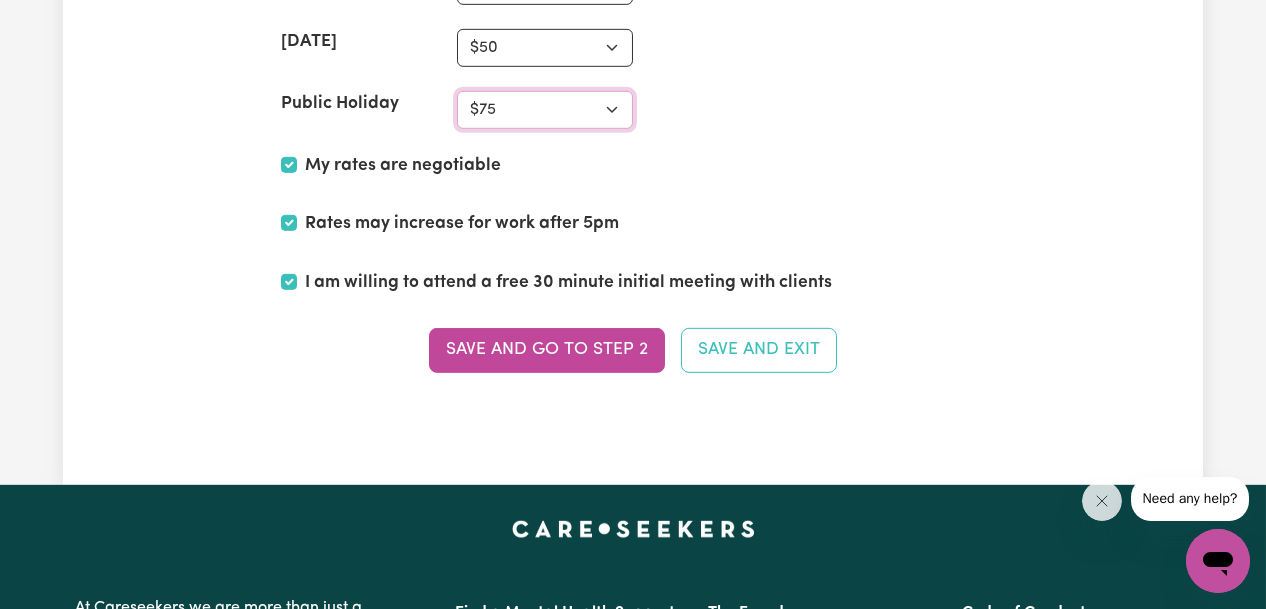 scroll, scrollTop: 5200, scrollLeft: 0, axis: vertical 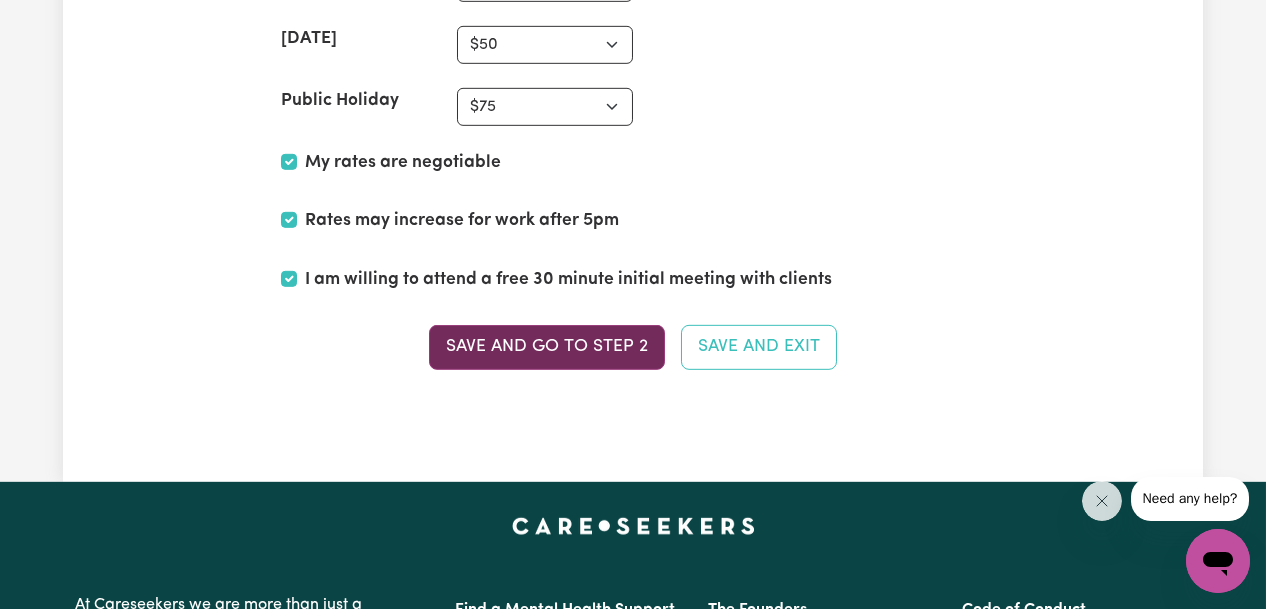 click on "Save and go to Step 2" at bounding box center [547, 347] 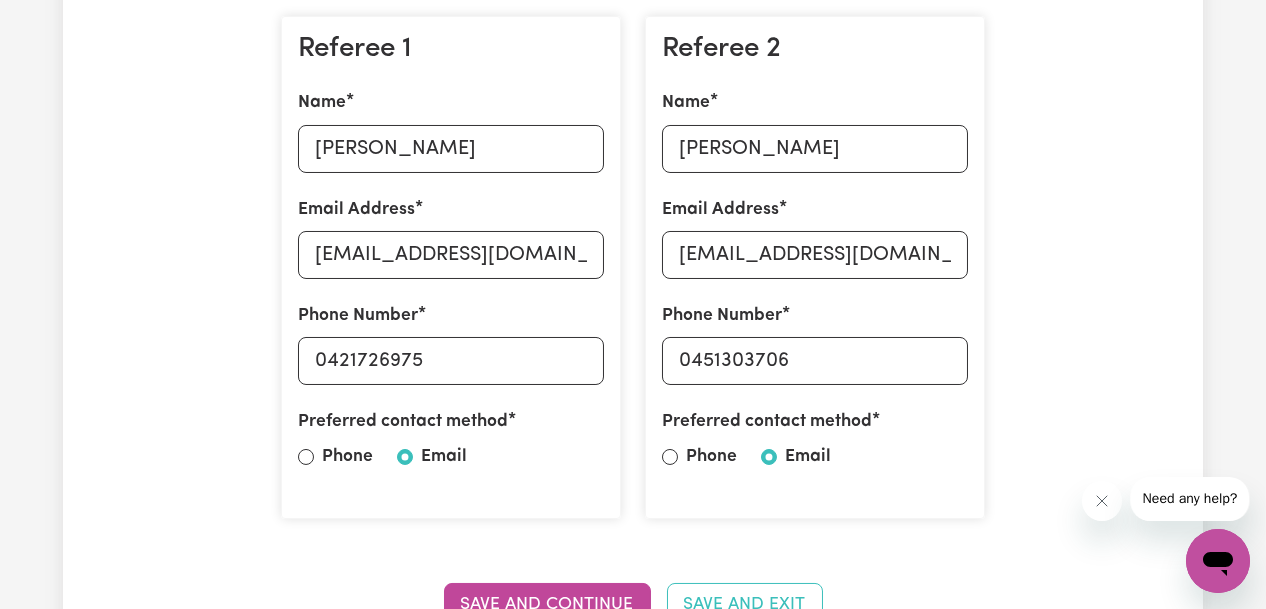 scroll, scrollTop: 0, scrollLeft: 0, axis: both 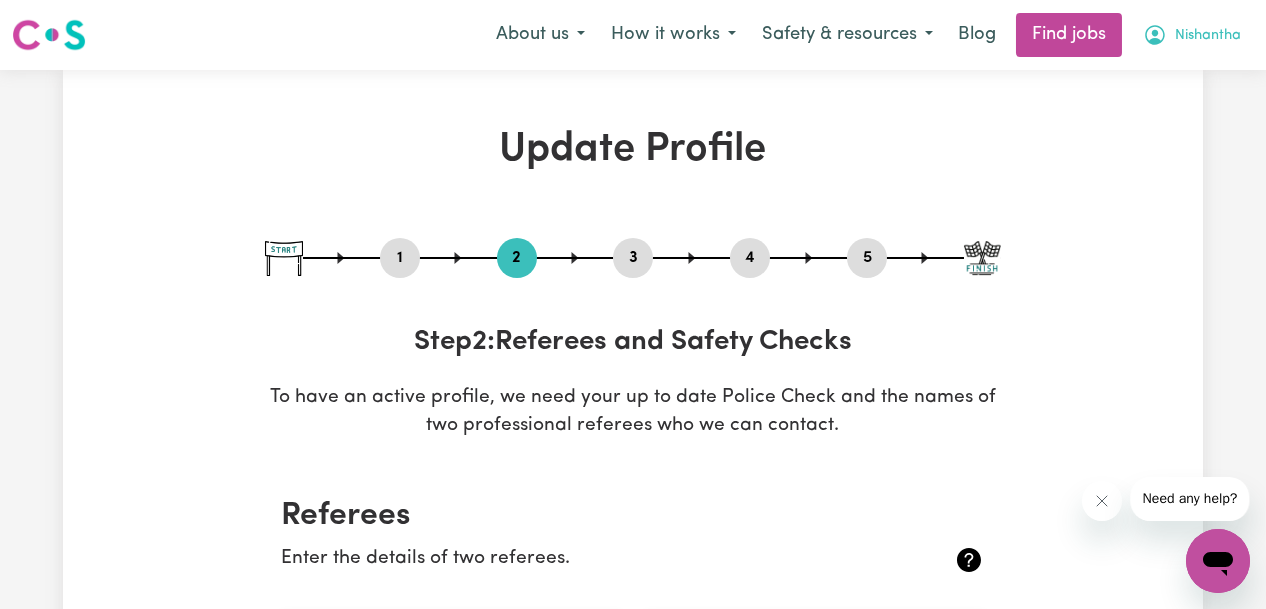 click on "Nishantha" at bounding box center (1208, 36) 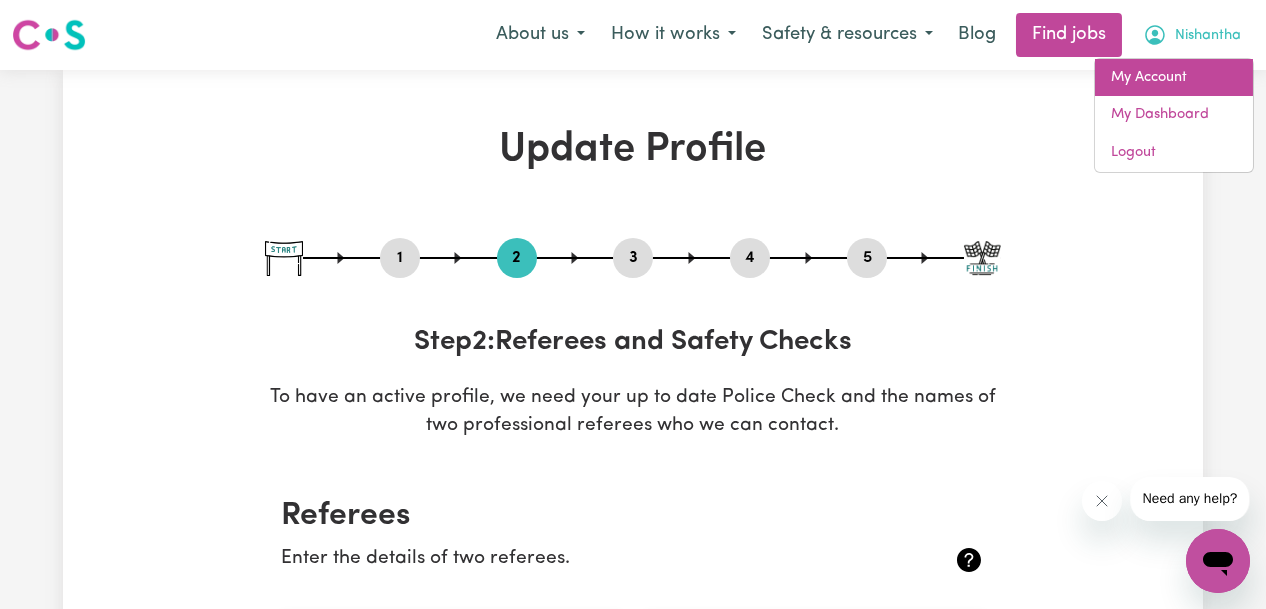 click on "My Account" at bounding box center (1174, 78) 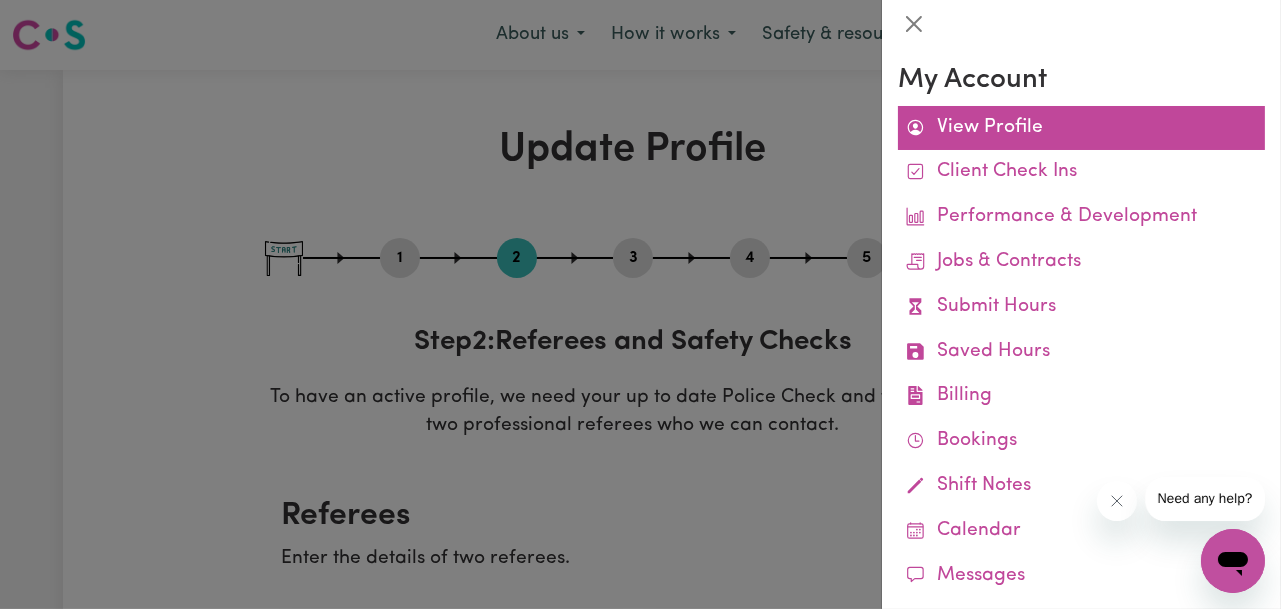 click on "View Profile" at bounding box center (1081, 128) 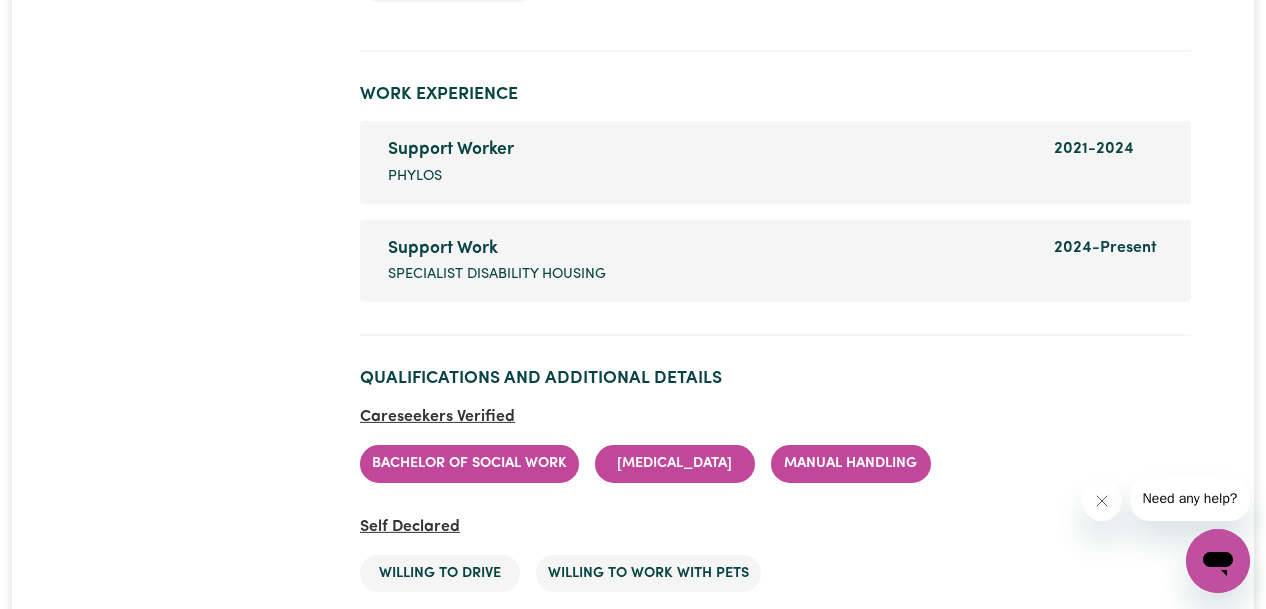scroll, scrollTop: 3900, scrollLeft: 0, axis: vertical 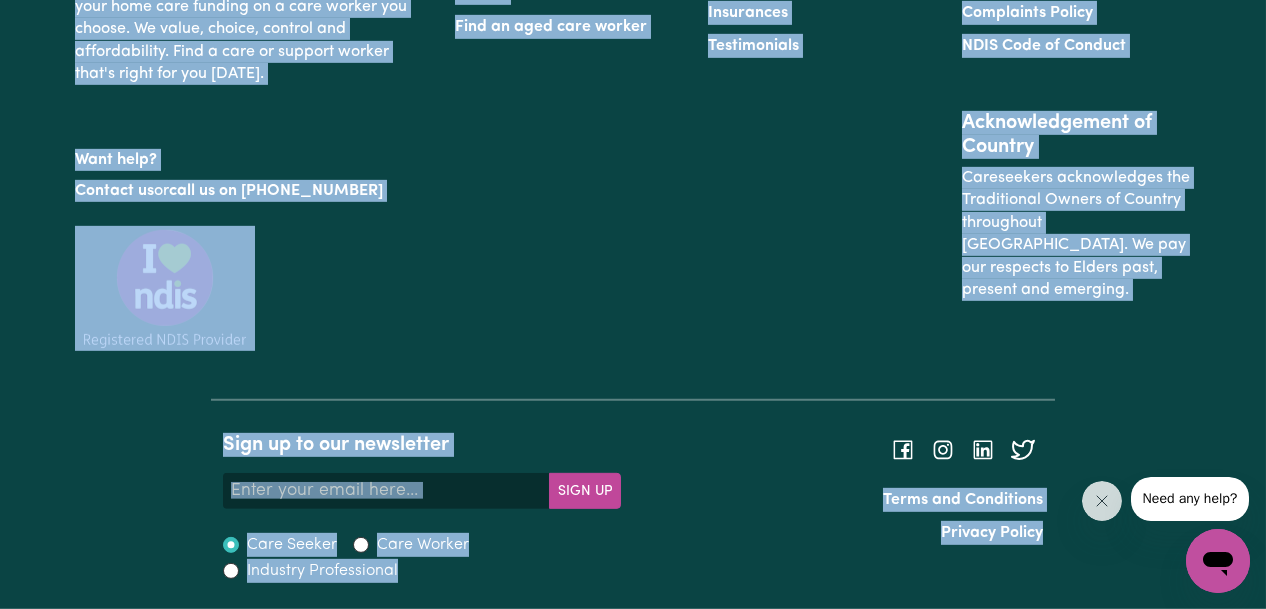 drag, startPoint x: 1280, startPoint y: 445, endPoint x: 1280, endPoint y: 281, distance: 164 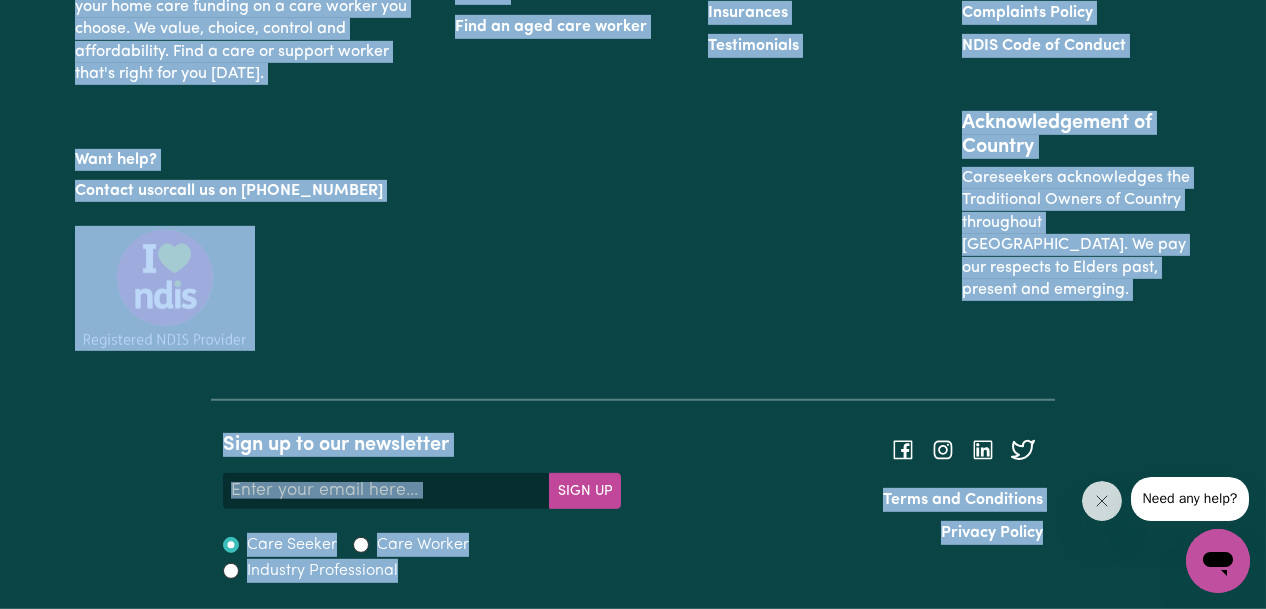 click on "Menu About us How it works Safety & resources Blog Find jobs Nishantha #OpenForWork [PERSON_NAME][GEOGRAPHIC_DATA] ,  [GEOGRAPHIC_DATA] 0  hours completed Aged Care Disability Support Mental Health Post-operative care I am a highly motivated and compassionate individual with a strong passion for supporting people with disabilities, and aged care over ten years of experience and professional qualifications. My background in providing tailored support to individuals with specific needs has equipped me with the skills necessary to make a meaningful difference in the lives of my clients.
I am passionate about providing highest level of individual support and compassionate care to enhance the quality of life, promote their independence for individuals with disabilities.
I am a good communicator, understand the needs of my clients, their individual personalities, client centered focus, and adhere highest level of work ethics, empathy and committed to shining a light in-offering hope, support, and strength to my clients.
Sun s" at bounding box center (633, -2184) 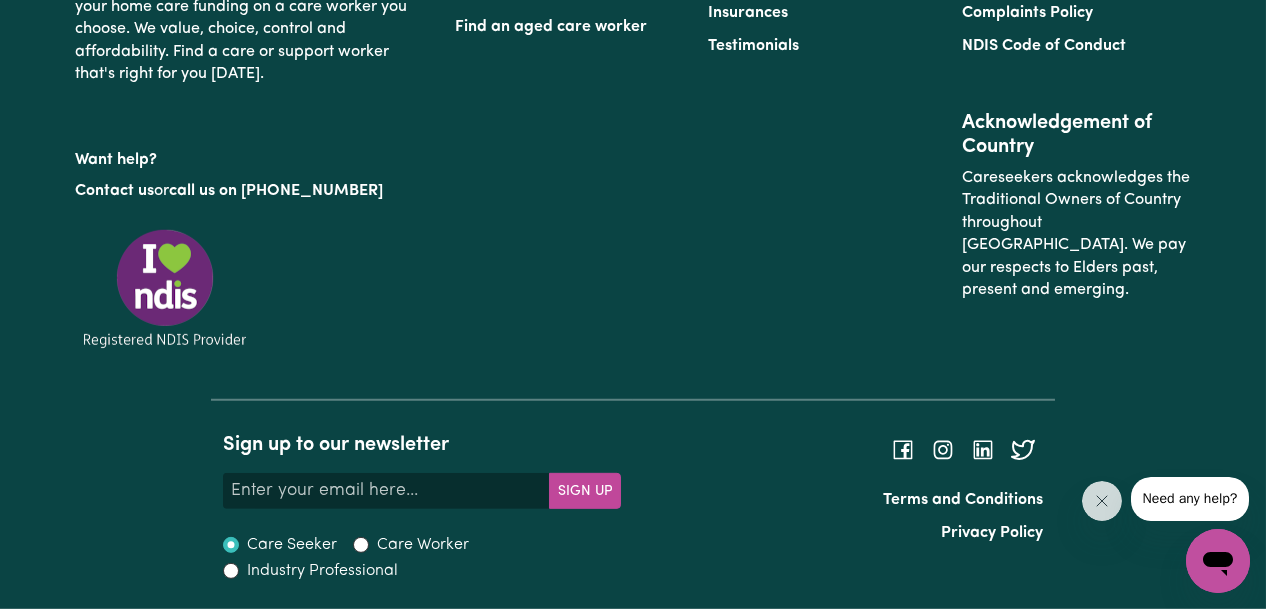scroll, scrollTop: 2597, scrollLeft: 0, axis: vertical 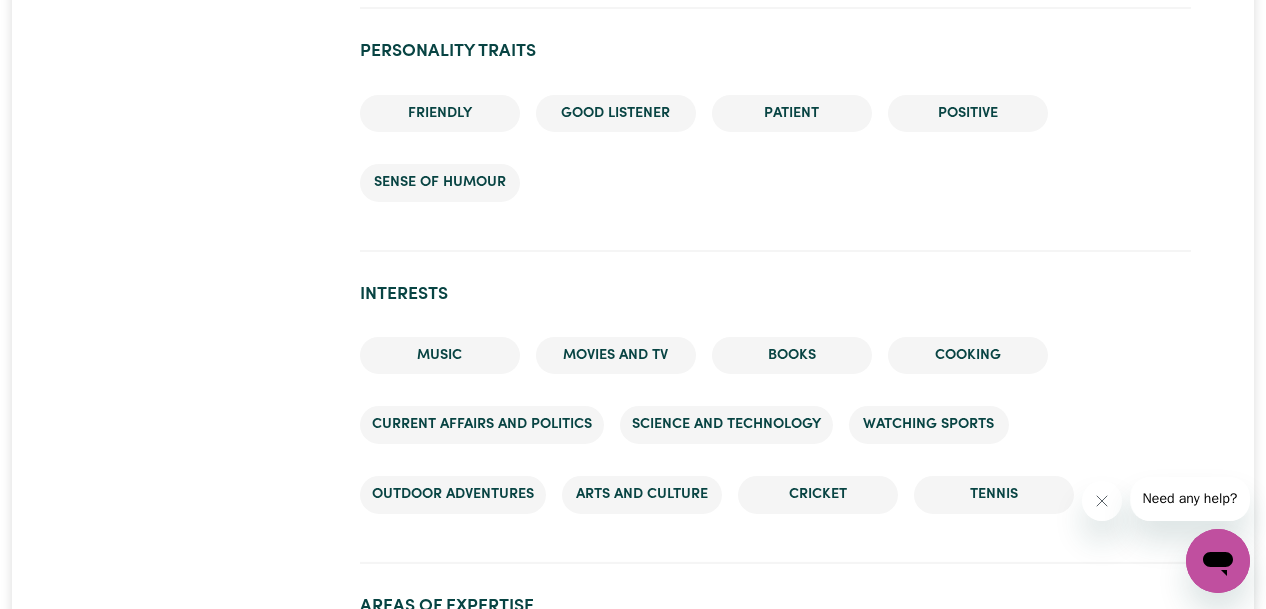 drag, startPoint x: 1280, startPoint y: 281, endPoint x: 1113, endPoint y: 209, distance: 181.85983 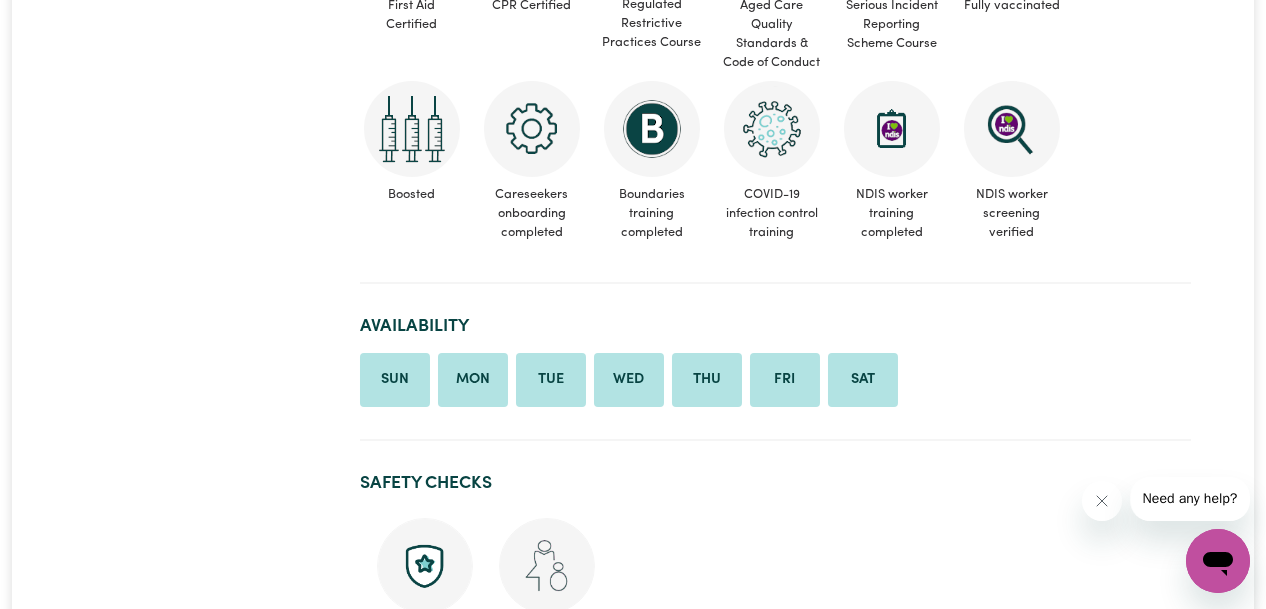 scroll, scrollTop: 0, scrollLeft: 0, axis: both 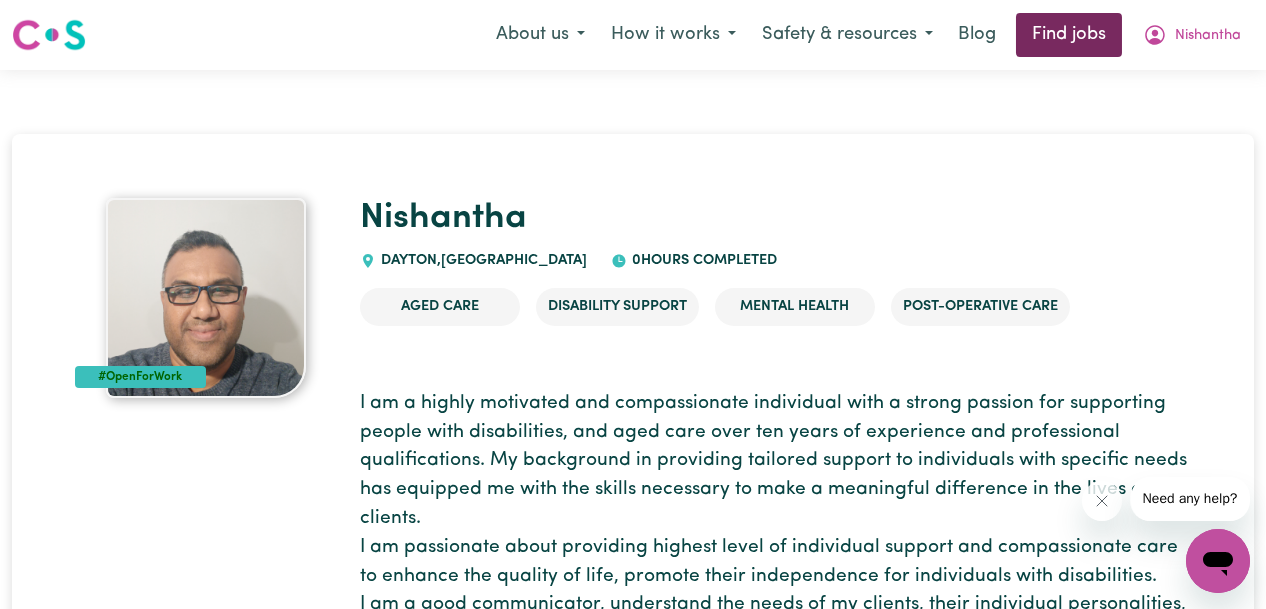 click on "Find jobs" at bounding box center (1069, 35) 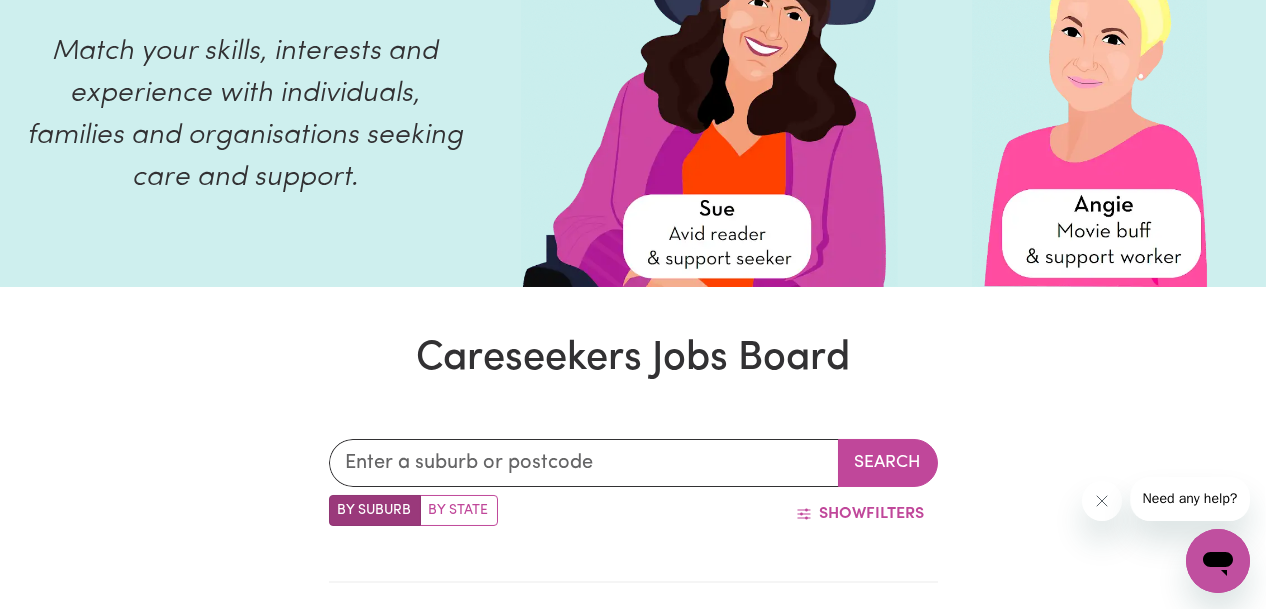 scroll, scrollTop: 400, scrollLeft: 0, axis: vertical 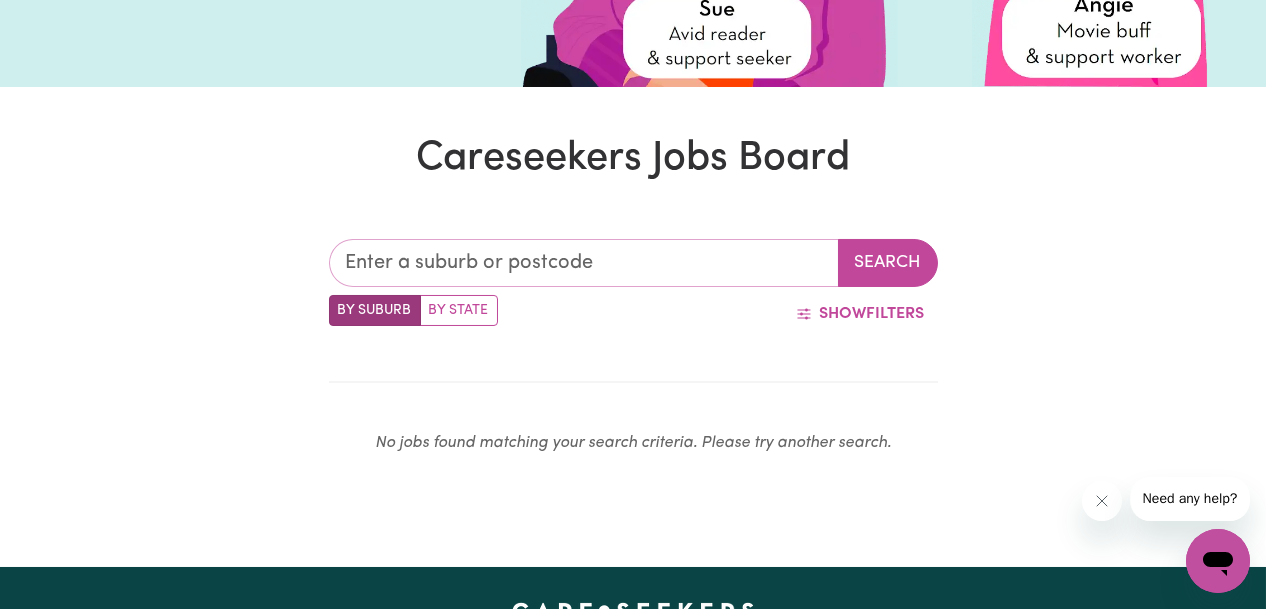 click at bounding box center (584, 263) 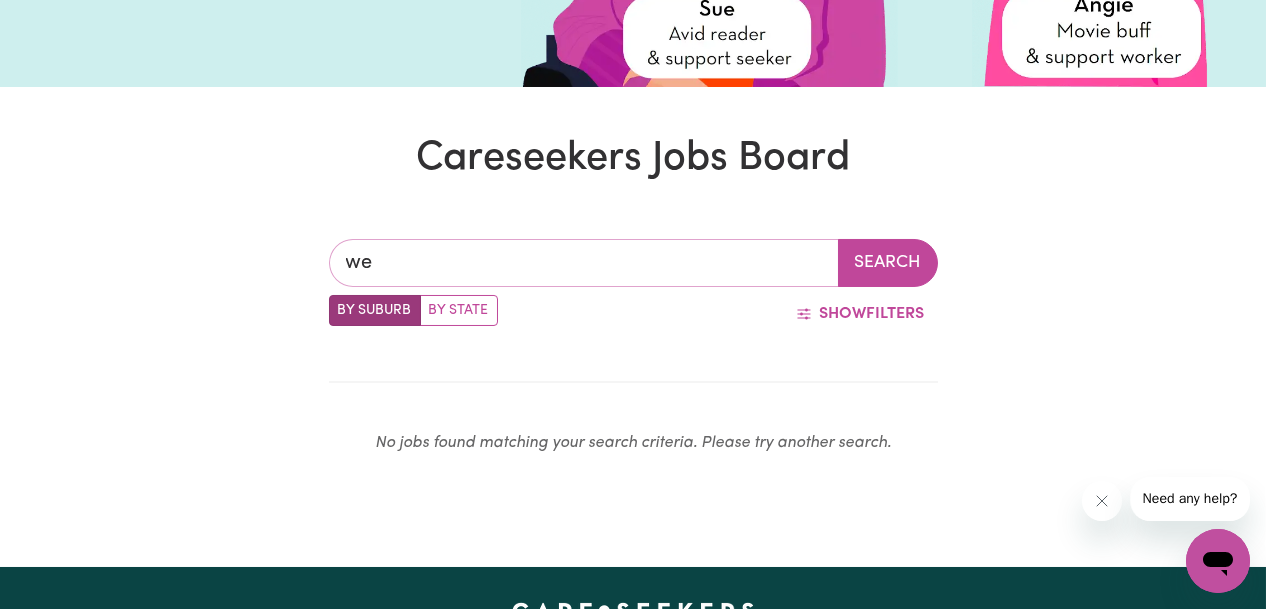 type on "[PERSON_NAME]" 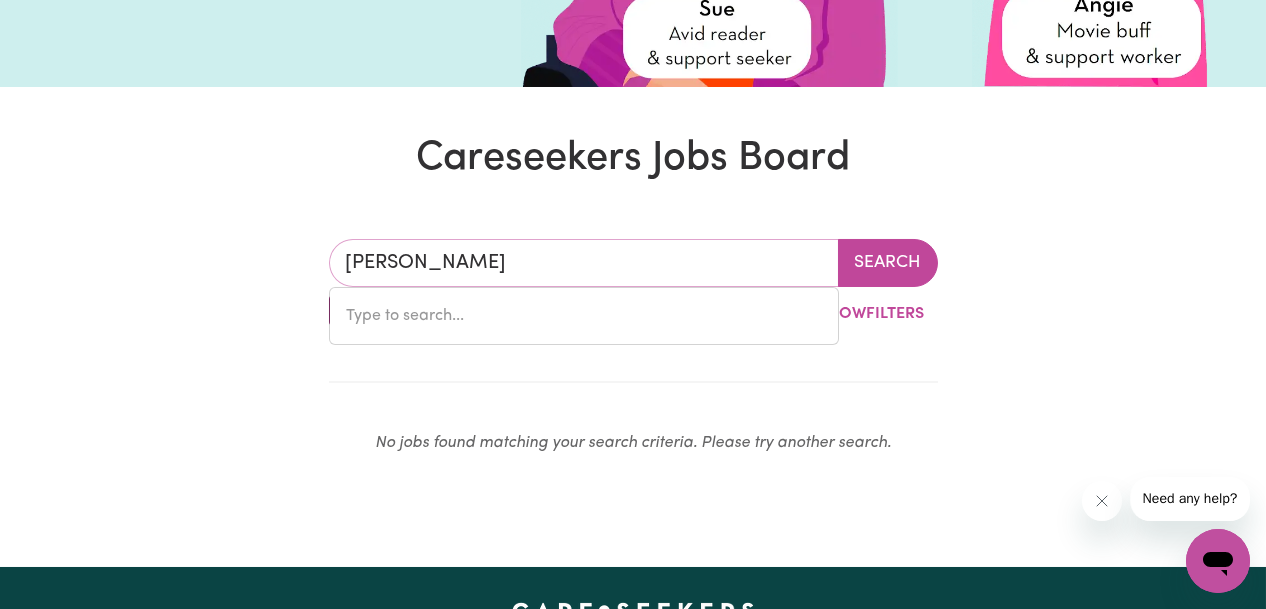 type on "wesBURN, [GEOGRAPHIC_DATA], 3799" 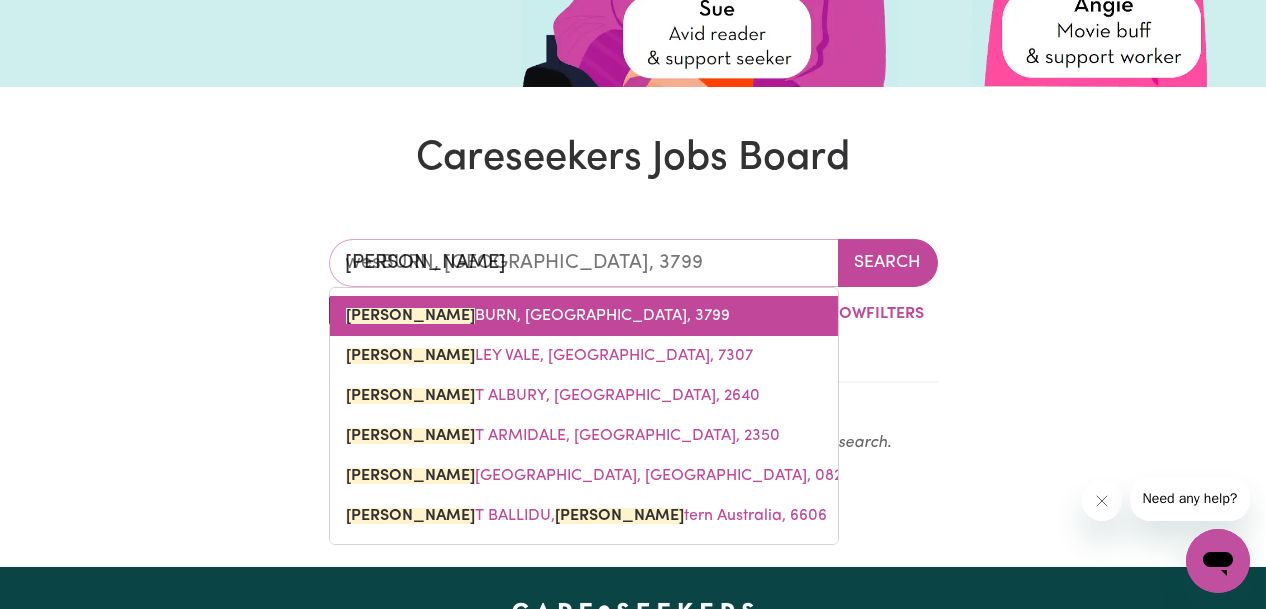 click on "[PERSON_NAME], [PERSON_NAME], 3799" at bounding box center (538, 316) 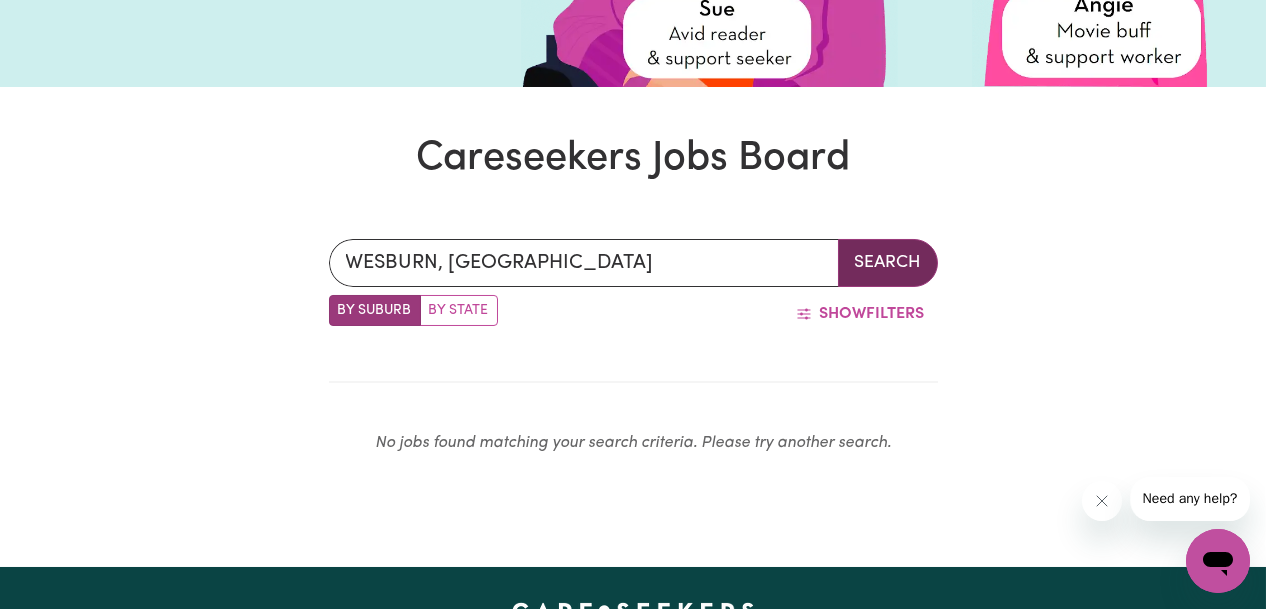 click on "Search" at bounding box center (888, 263) 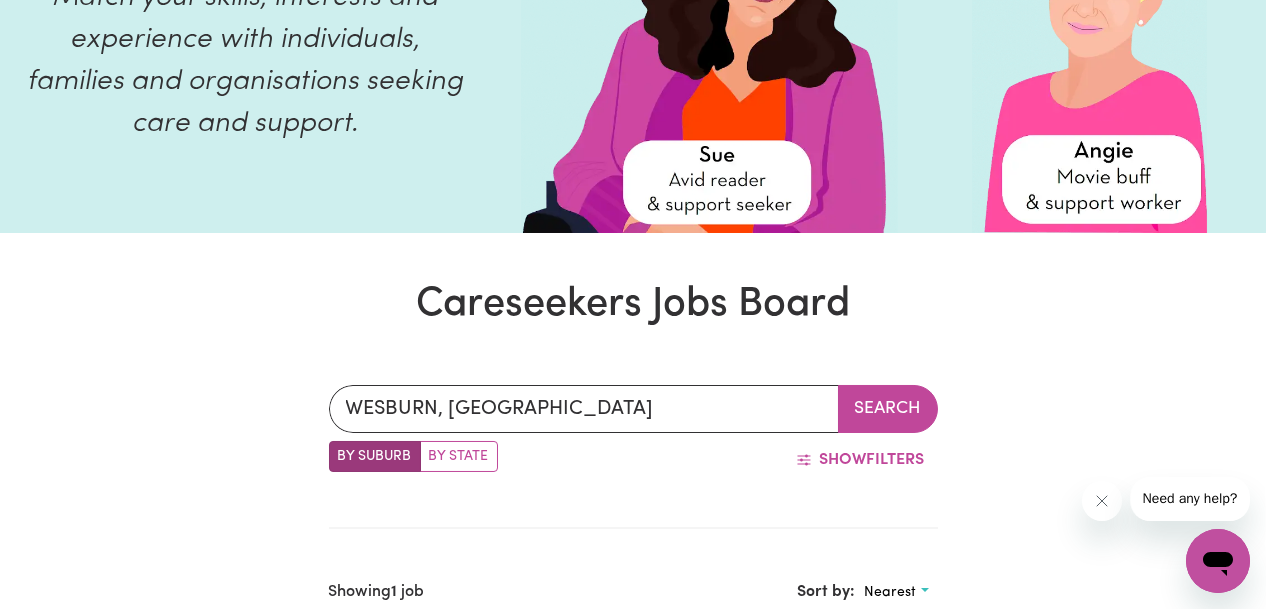scroll, scrollTop: 400, scrollLeft: 0, axis: vertical 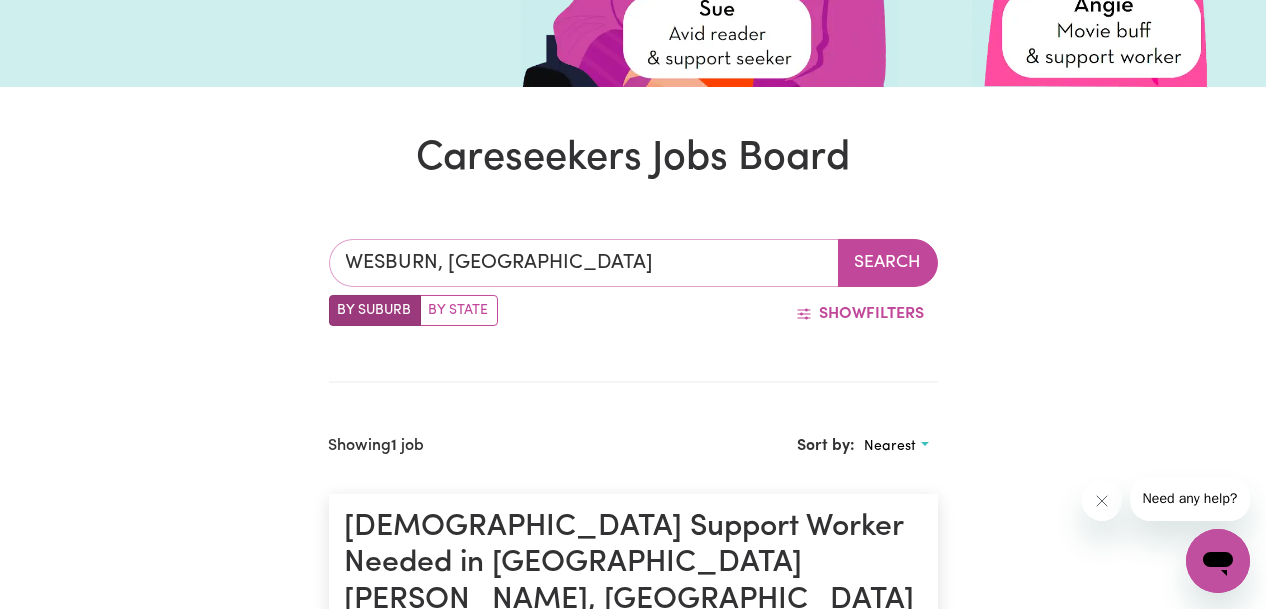 type on "[GEOGRAPHIC_DATA], [GEOGRAPHIC_DATA], 3799" 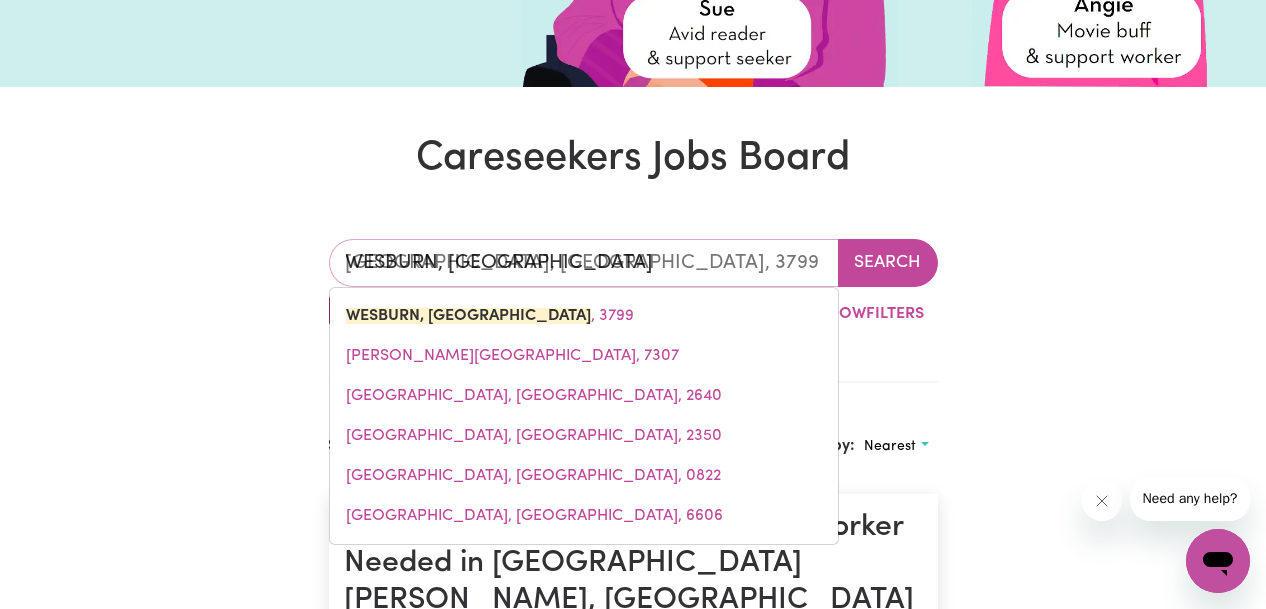 click on "WESBURN, [GEOGRAPHIC_DATA]" at bounding box center [584, 263] 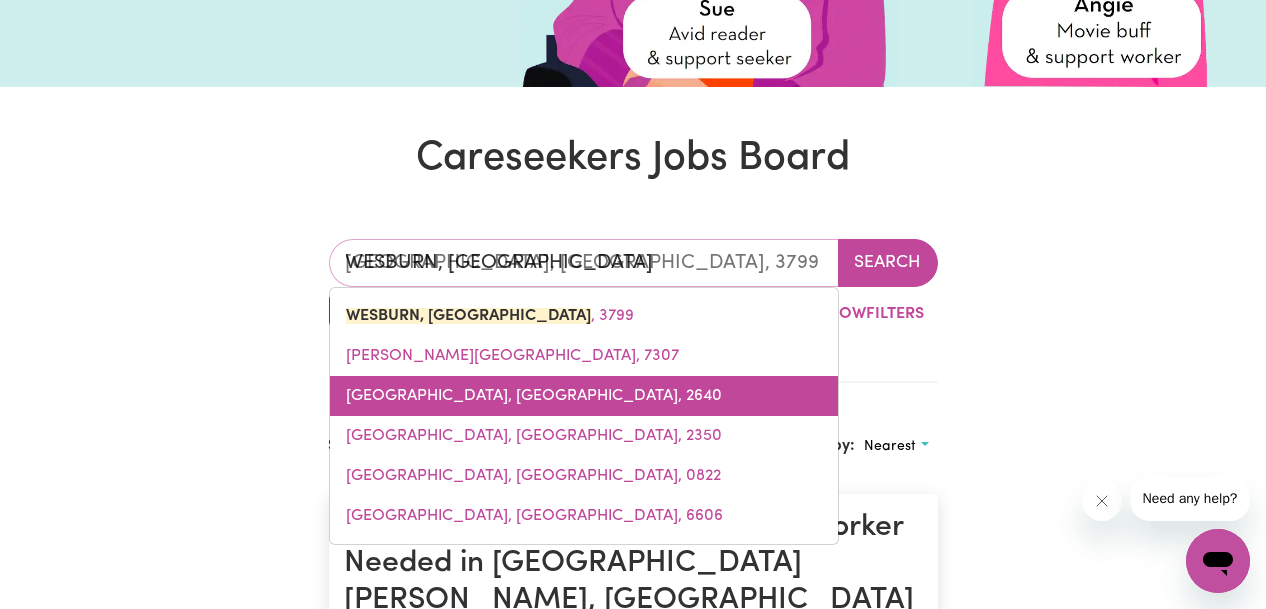click on "[GEOGRAPHIC_DATA], [GEOGRAPHIC_DATA], 2640" at bounding box center (534, 396) 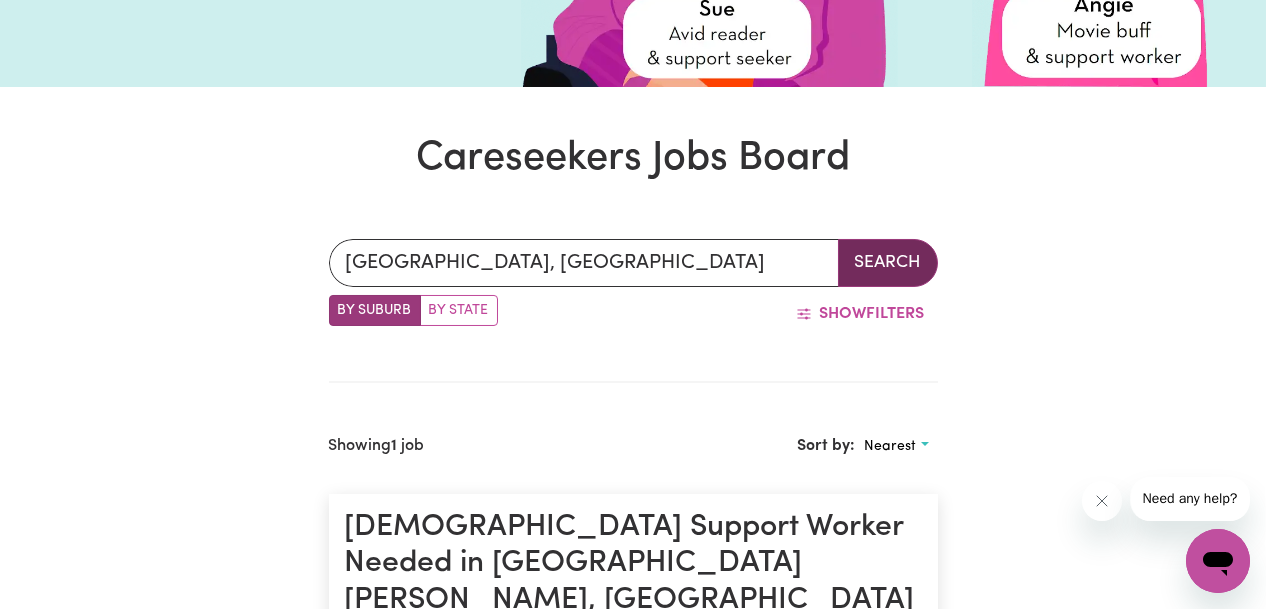 click on "Search" at bounding box center [888, 263] 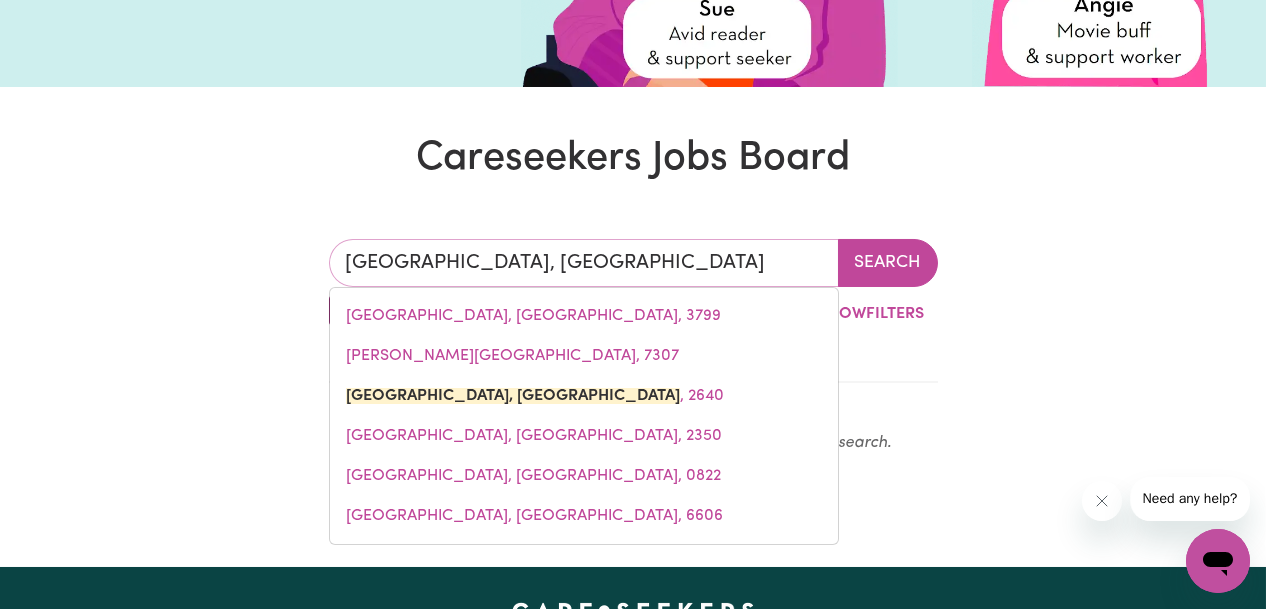 drag, startPoint x: 674, startPoint y: 269, endPoint x: 301, endPoint y: 278, distance: 373.10855 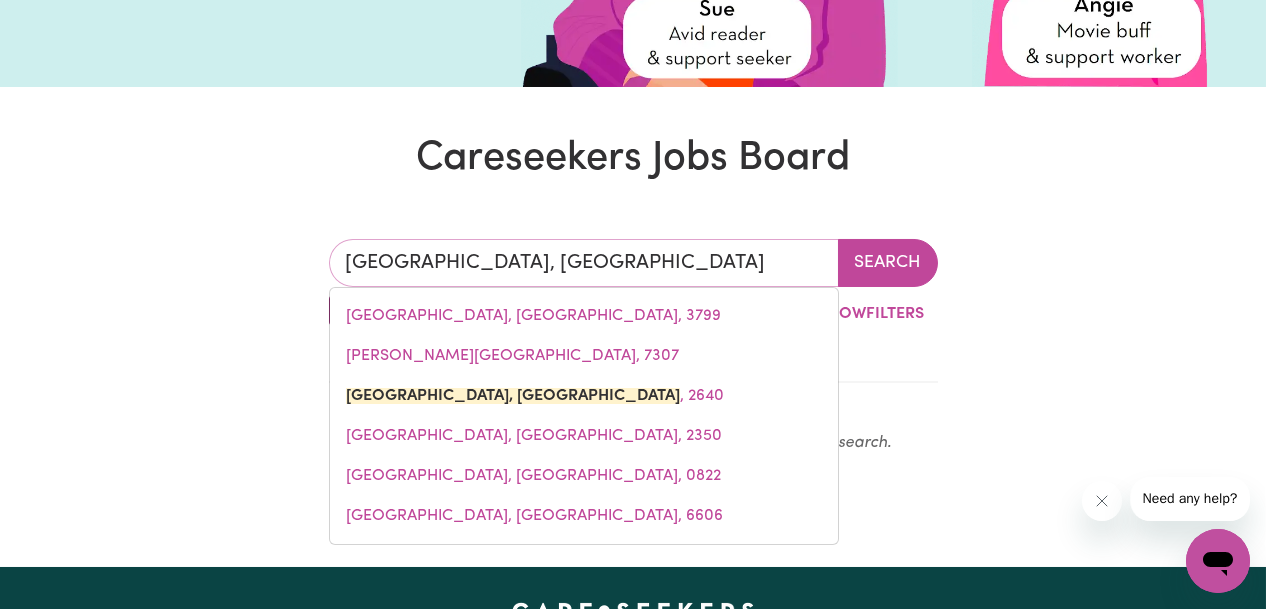 click on "[GEOGRAPHIC_DATA], [GEOGRAPHIC_DATA] [GEOGRAPHIC_DATA], [GEOGRAPHIC_DATA], [STREET_ADDRESS][GEOGRAPHIC_DATA][PERSON_NAME], [GEOGRAPHIC_DATA] , [GEOGRAPHIC_DATA], [GEOGRAPHIC_DATA], [GEOGRAPHIC_DATA], [GEOGRAPHIC_DATA], [STREET_ADDRESS] Search By Suburb By State Show  Filters No jobs found matching your search criteria. Please try another search." at bounding box center (633, 355) 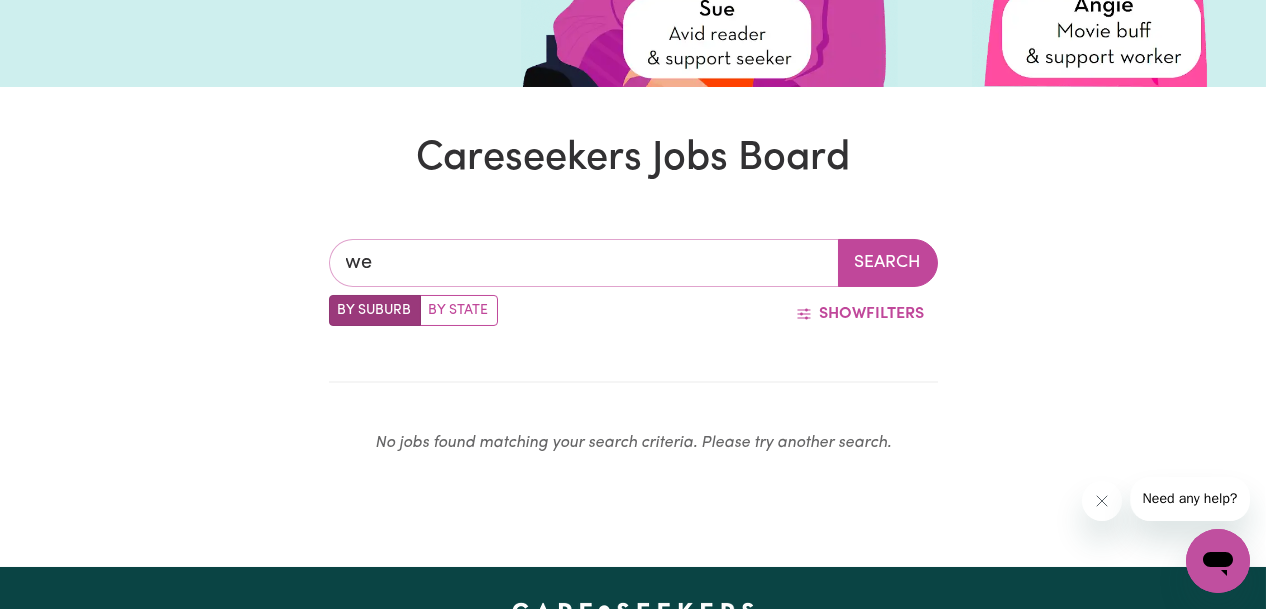 type on "[PERSON_NAME]" 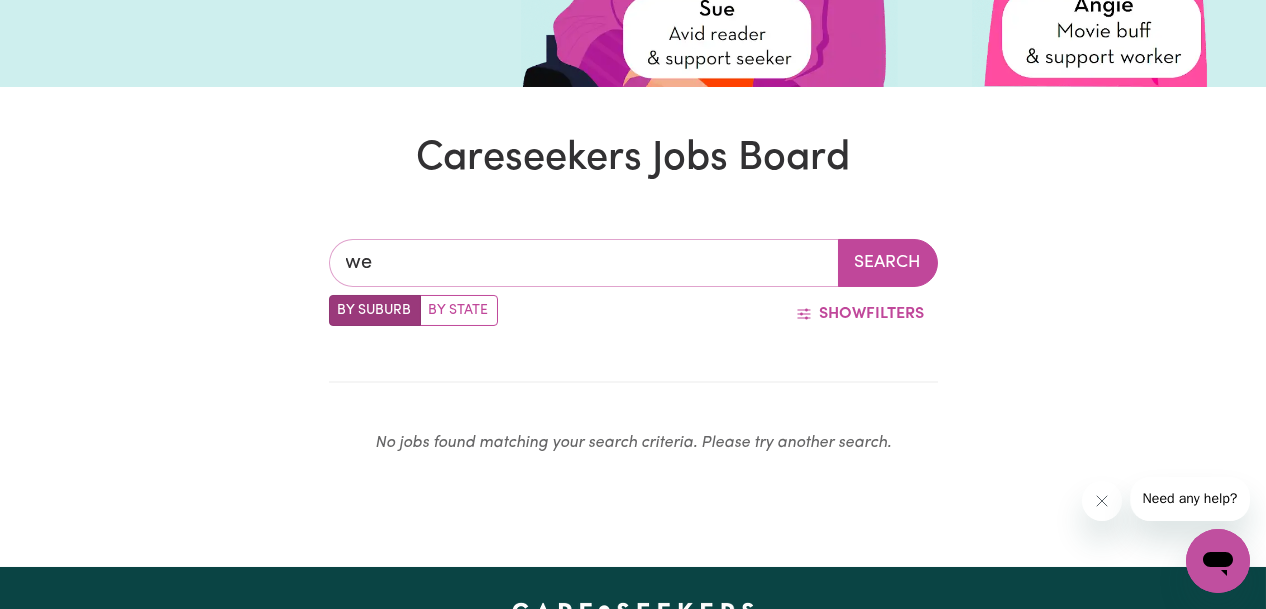 type on "wesBURN, [GEOGRAPHIC_DATA], 3799" 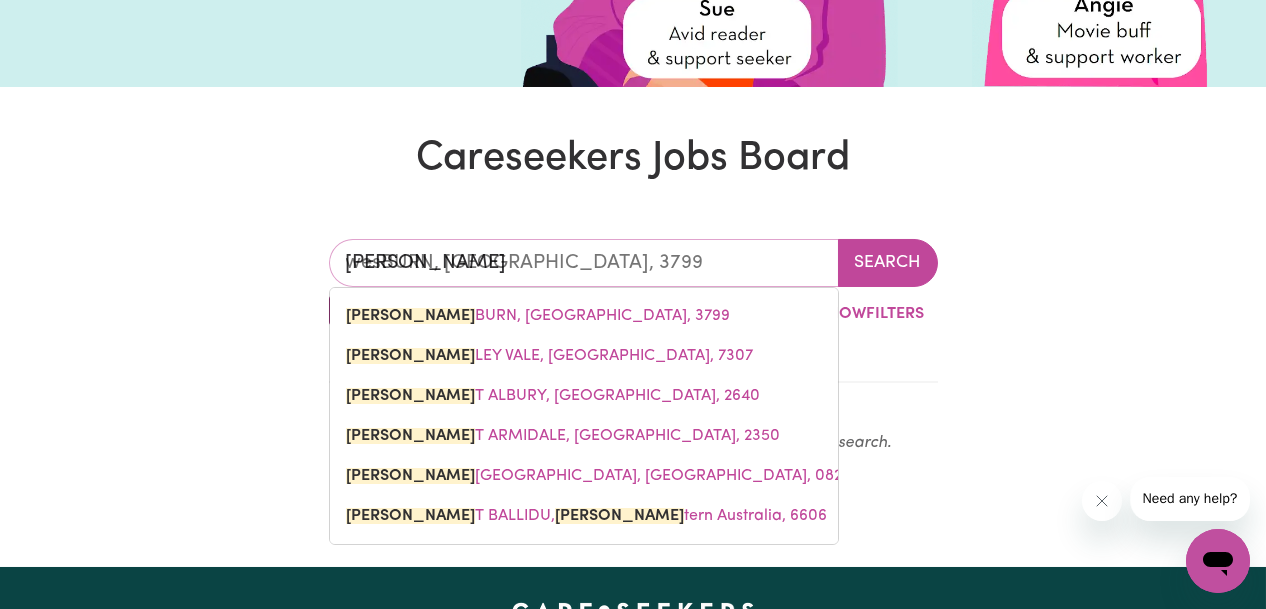 type on "west" 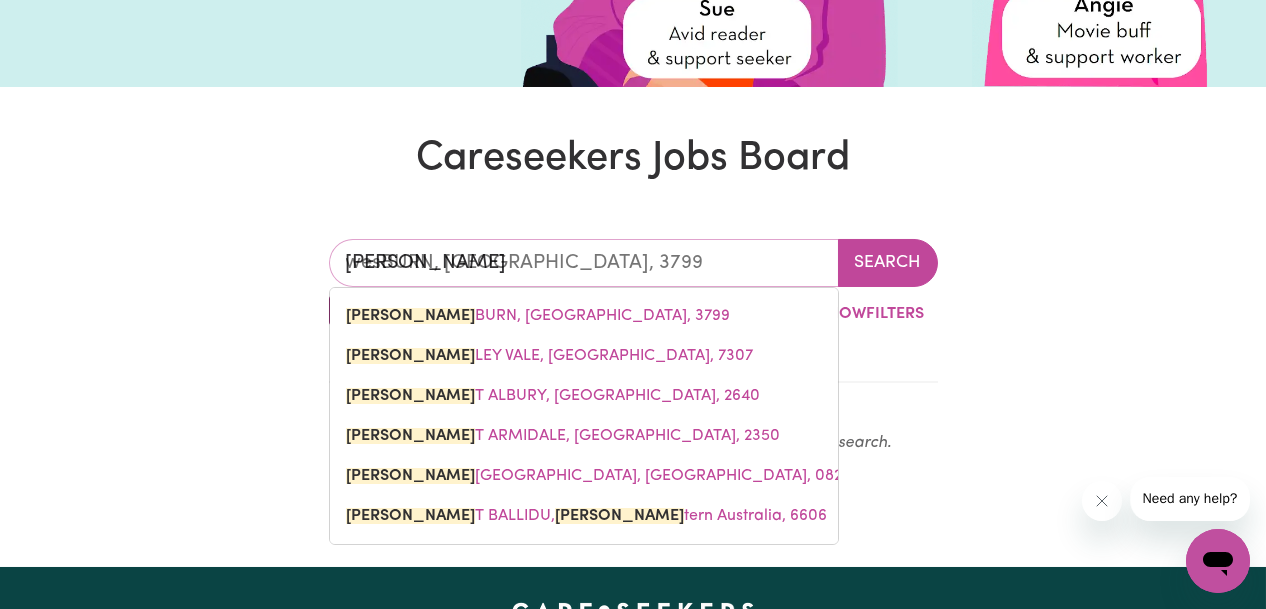 type 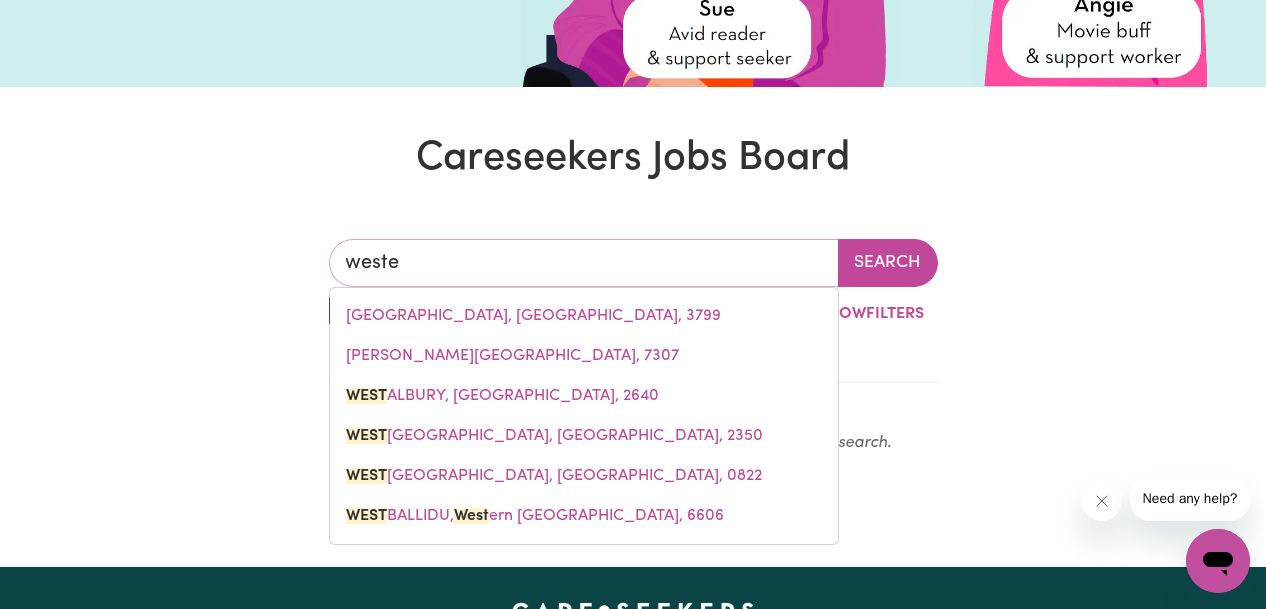 type on "[PERSON_NAME]" 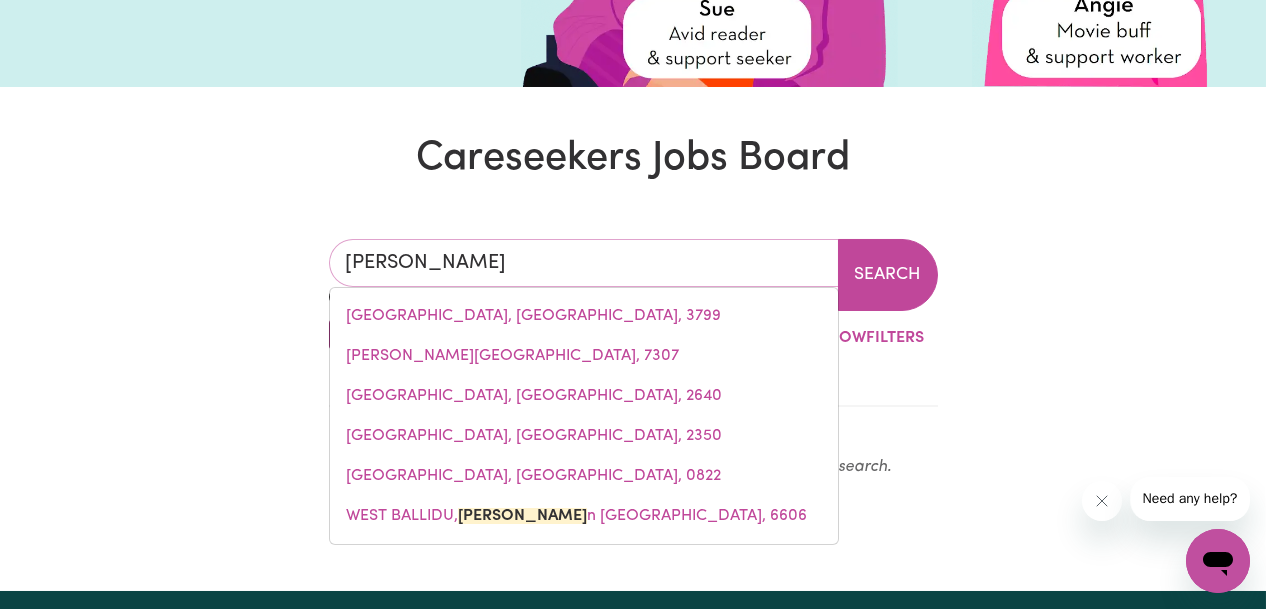 type on "[GEOGRAPHIC_DATA], [GEOGRAPHIC_DATA], 4357" 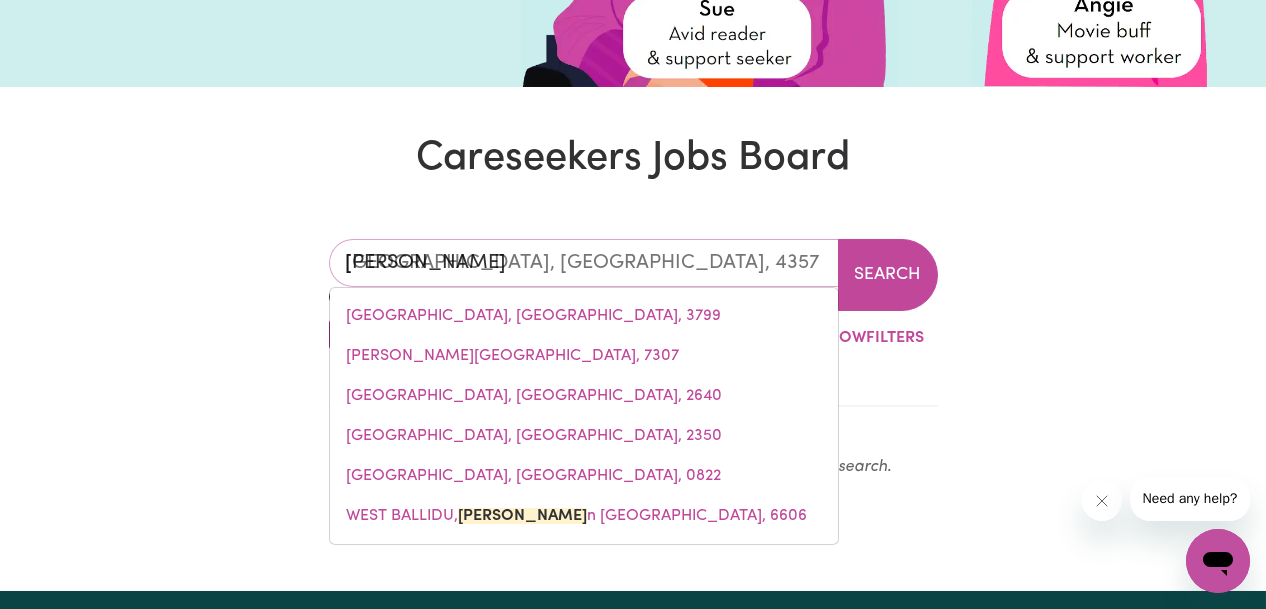 type on "western" 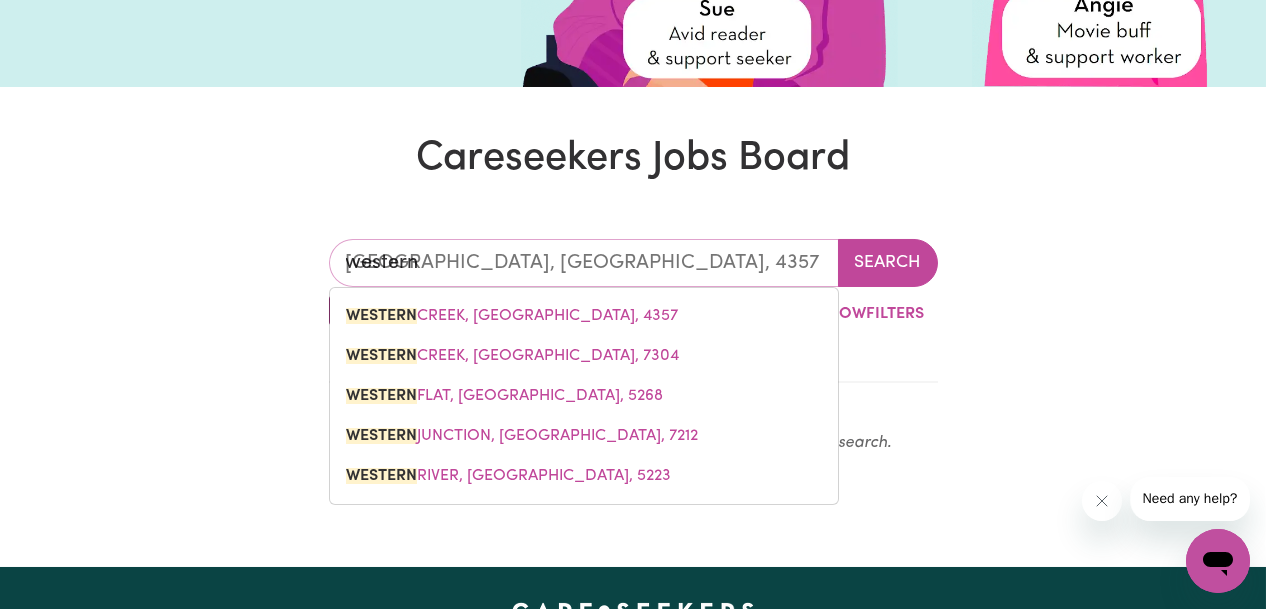 type on "western a" 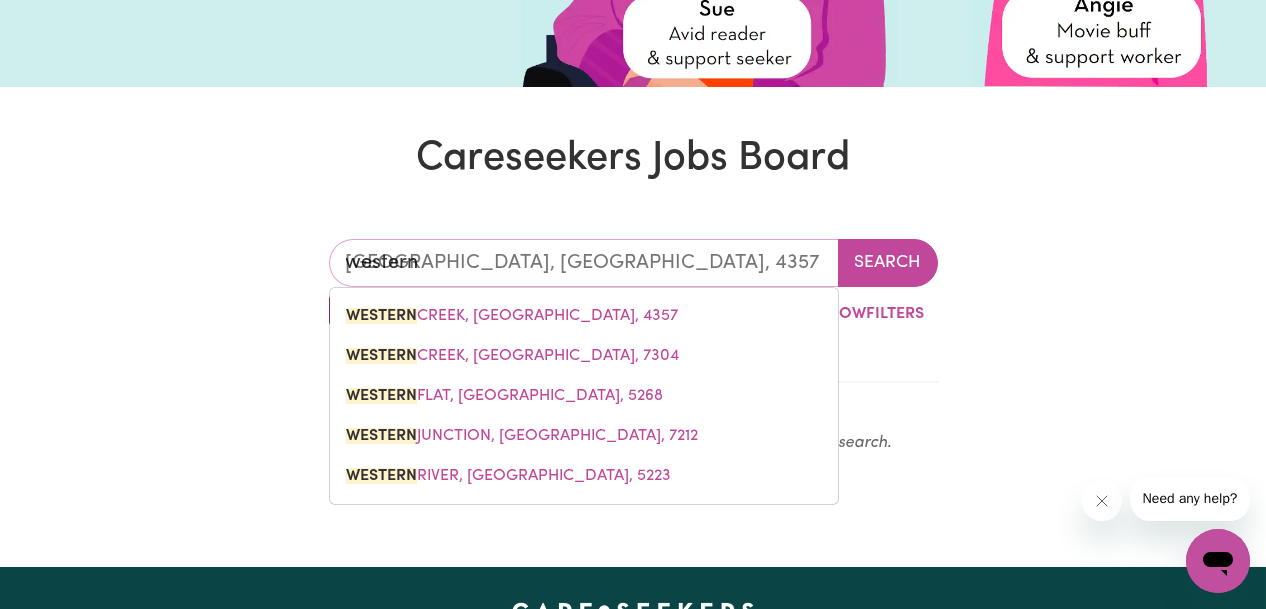 type 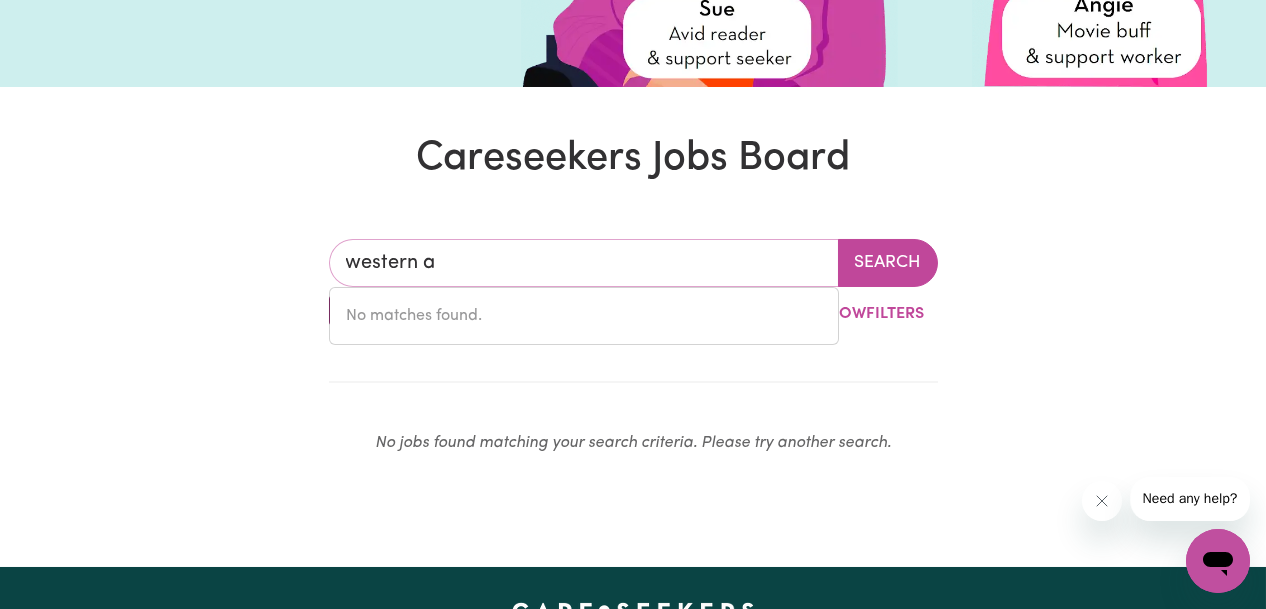 drag, startPoint x: 513, startPoint y: 265, endPoint x: 188, endPoint y: 280, distance: 325.34598 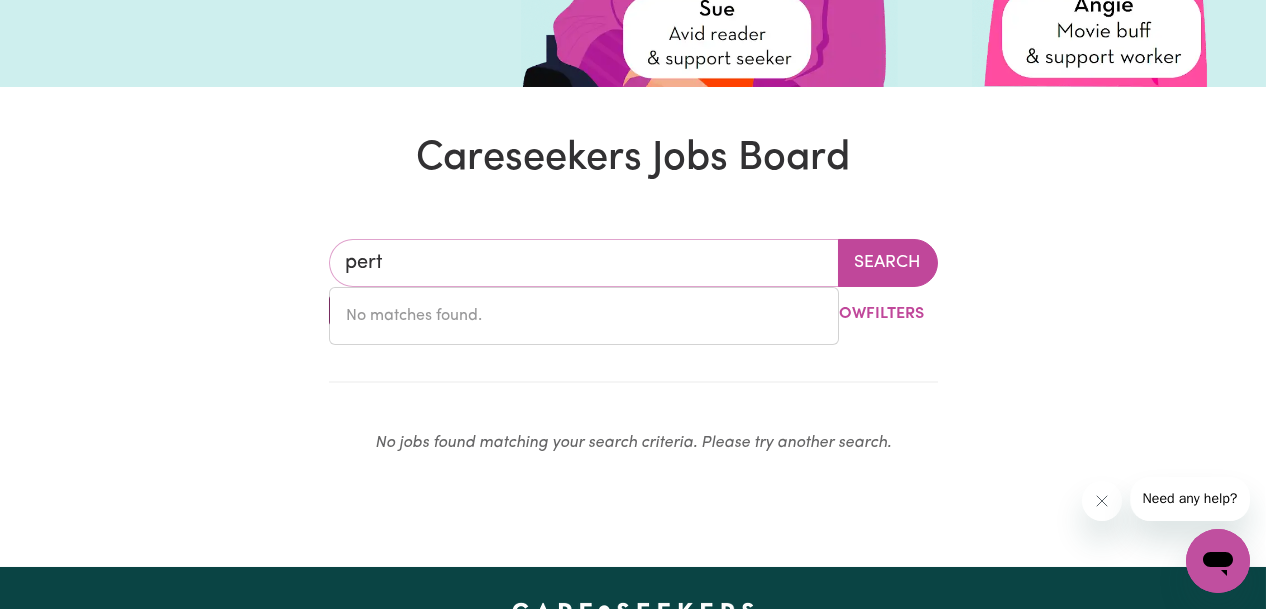 type on "[GEOGRAPHIC_DATA]" 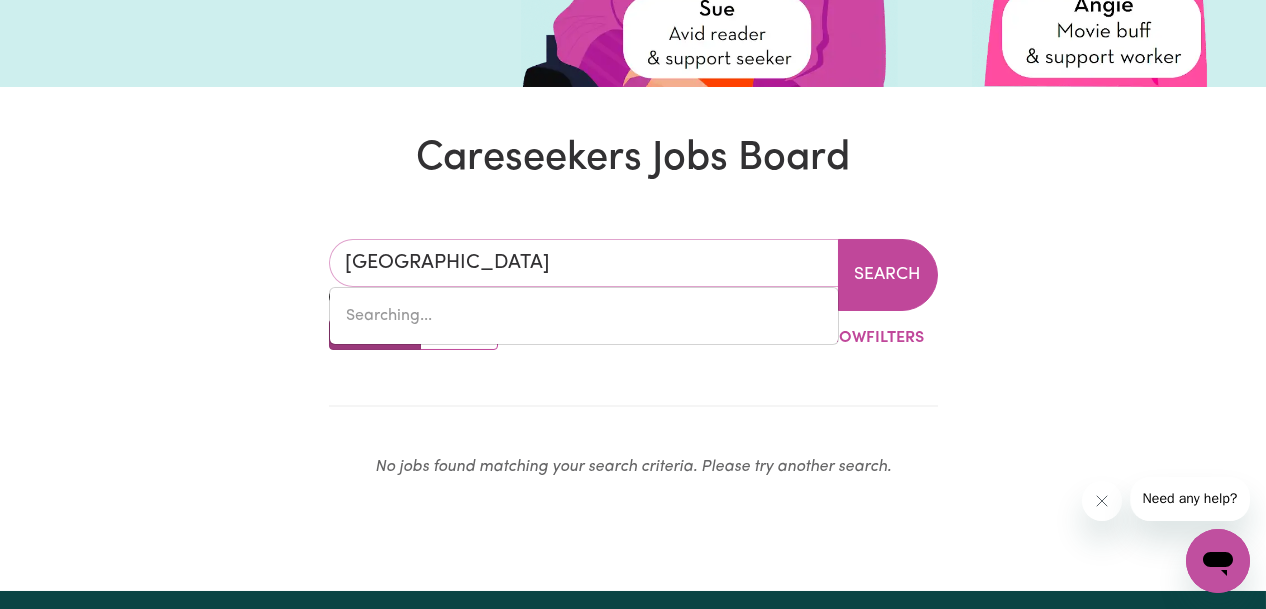 type on "[GEOGRAPHIC_DATA], [GEOGRAPHIC_DATA], 7300" 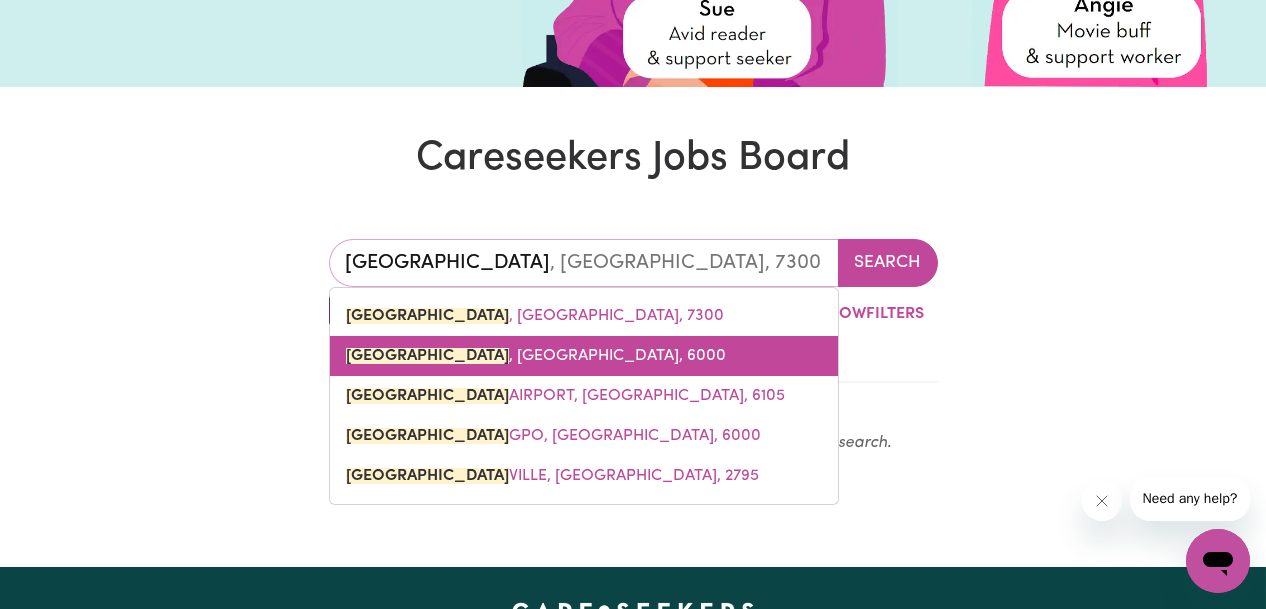 click on "[GEOGRAPHIC_DATA] , [GEOGRAPHIC_DATA], 6000" at bounding box center [536, 356] 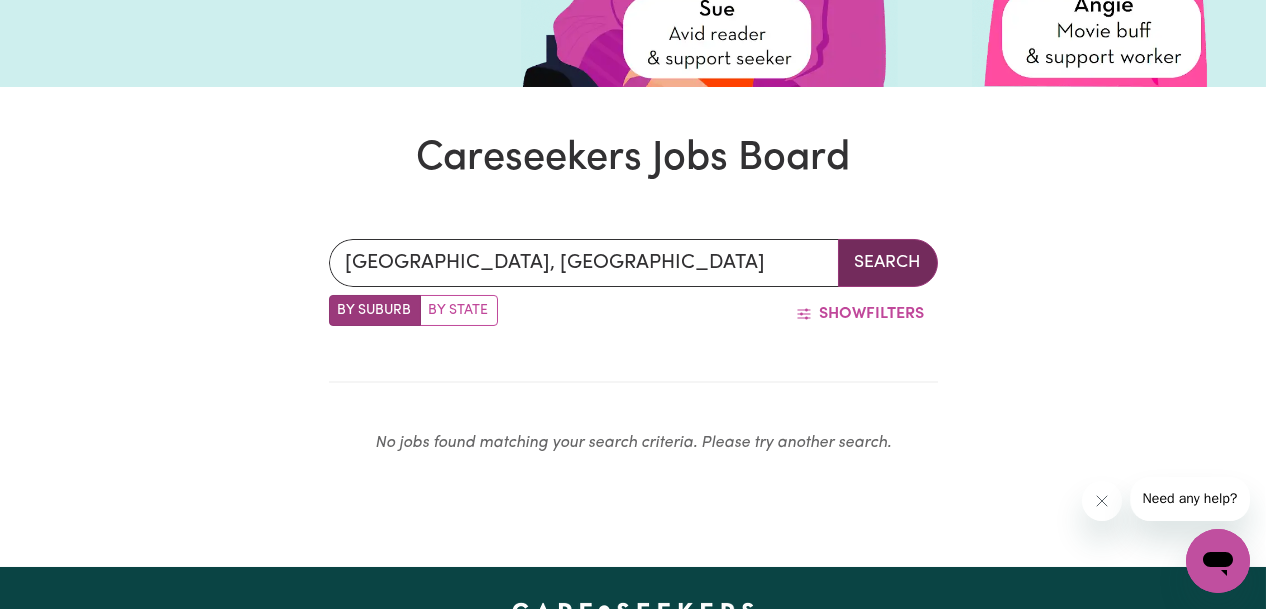 click on "Search" at bounding box center (888, 263) 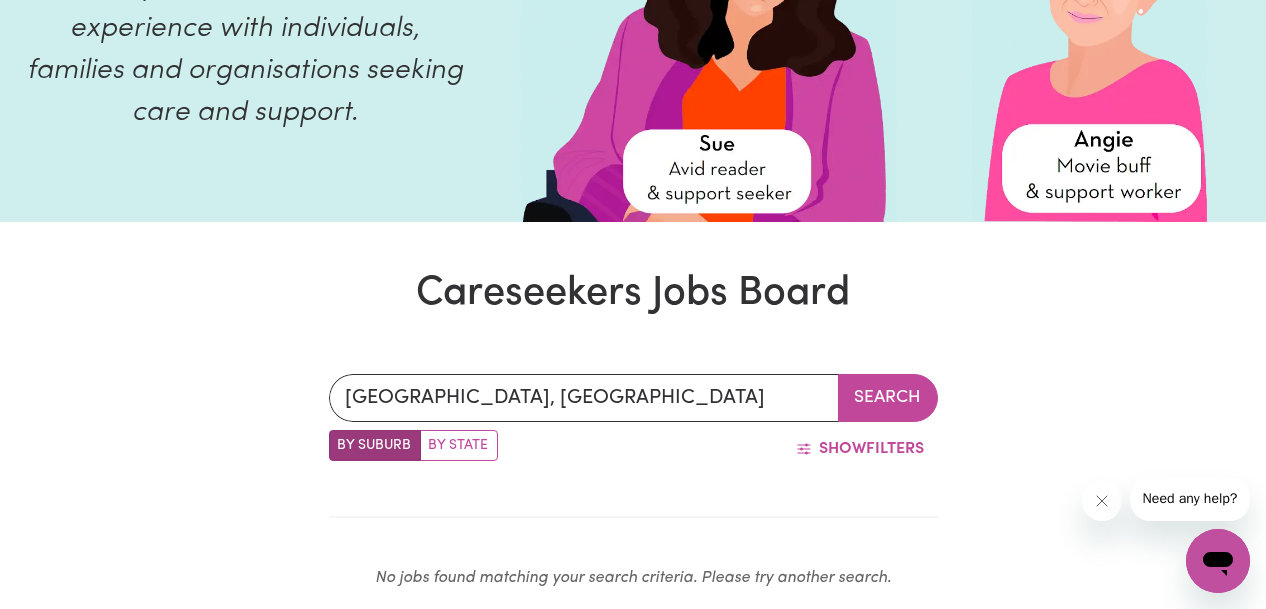 scroll, scrollTop: 400, scrollLeft: 0, axis: vertical 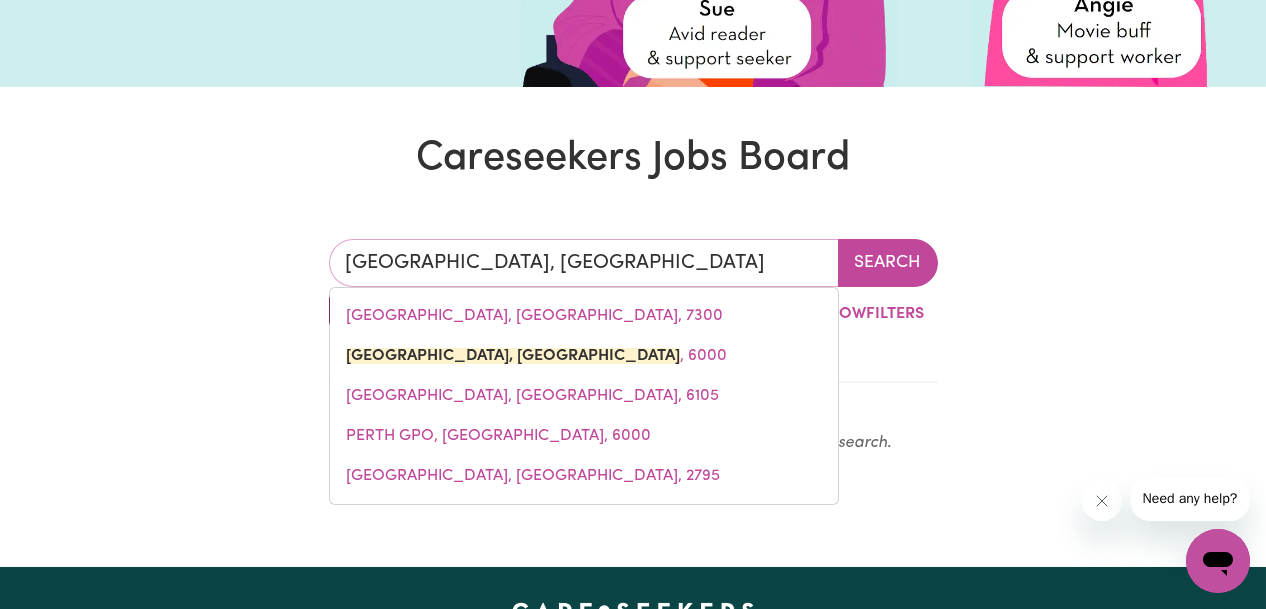 drag, startPoint x: 604, startPoint y: 266, endPoint x: 296, endPoint y: 284, distance: 308.5255 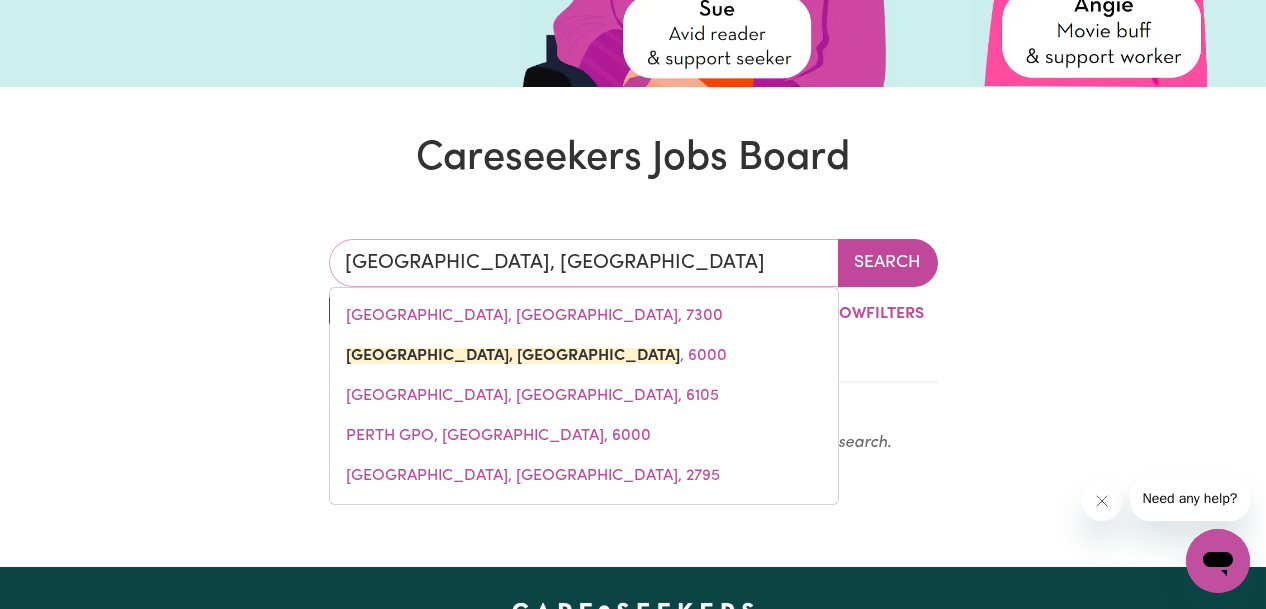 click on "[GEOGRAPHIC_DATA], [GEOGRAPHIC_DATA] [GEOGRAPHIC_DATA], [GEOGRAPHIC_DATA], [GEOGRAPHIC_DATA] , [GEOGRAPHIC_DATA], [GEOGRAPHIC_DATA], [GEOGRAPHIC_DATA], 2795 Search By Suburb By State Show  Filters No jobs found matching your search criteria. Please try another search." at bounding box center [633, 355] 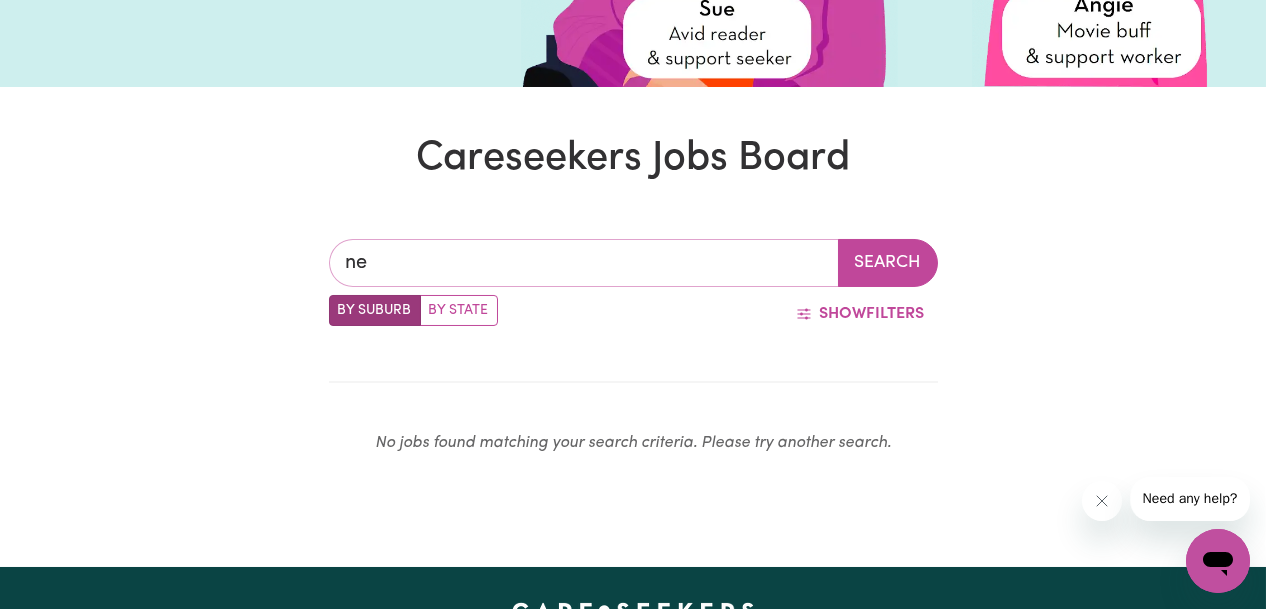 type on "new" 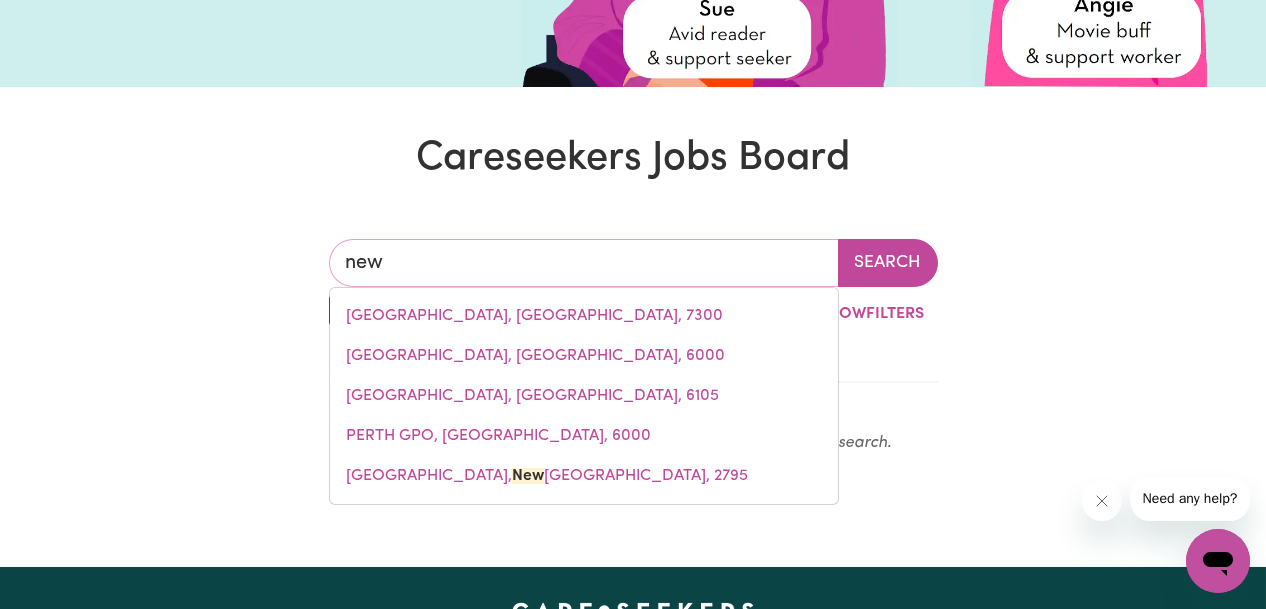 type on "[GEOGRAPHIC_DATA], [GEOGRAPHIC_DATA], 4680" 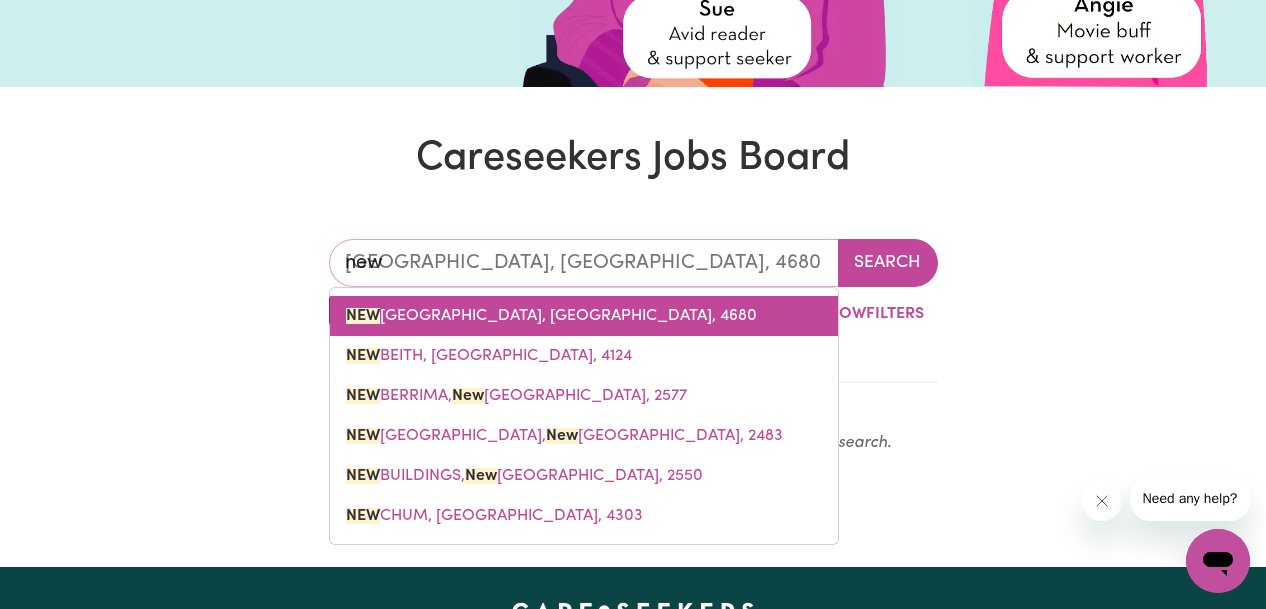click on "[GEOGRAPHIC_DATA], [GEOGRAPHIC_DATA], 4680" at bounding box center [551, 316] 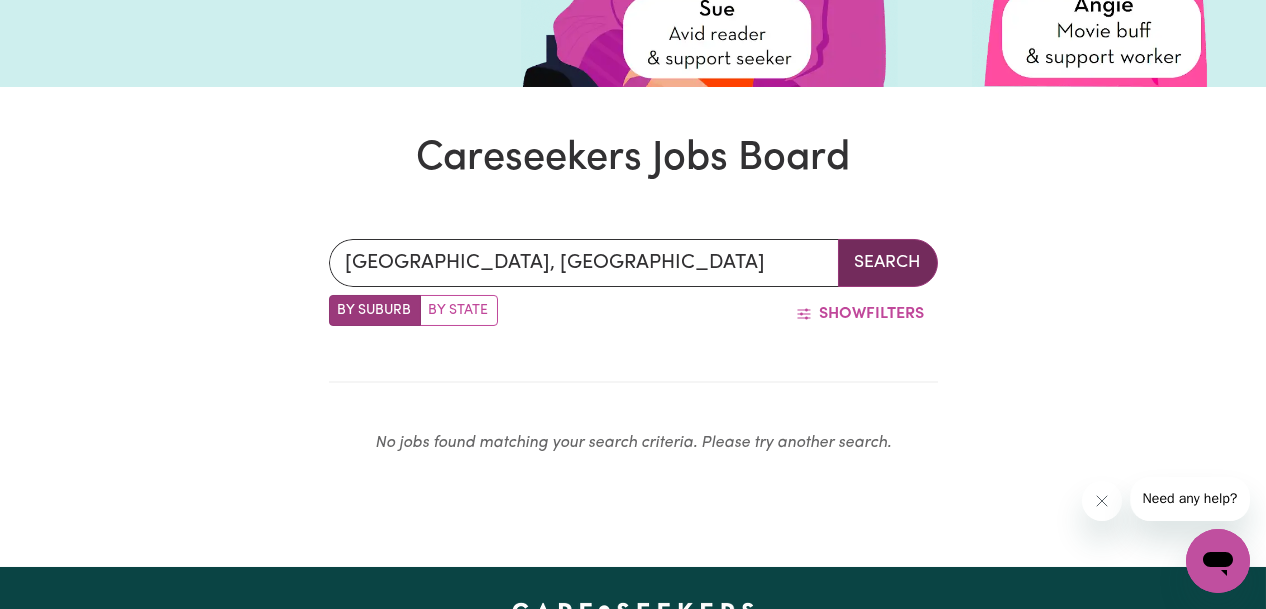 click on "Search" at bounding box center [888, 263] 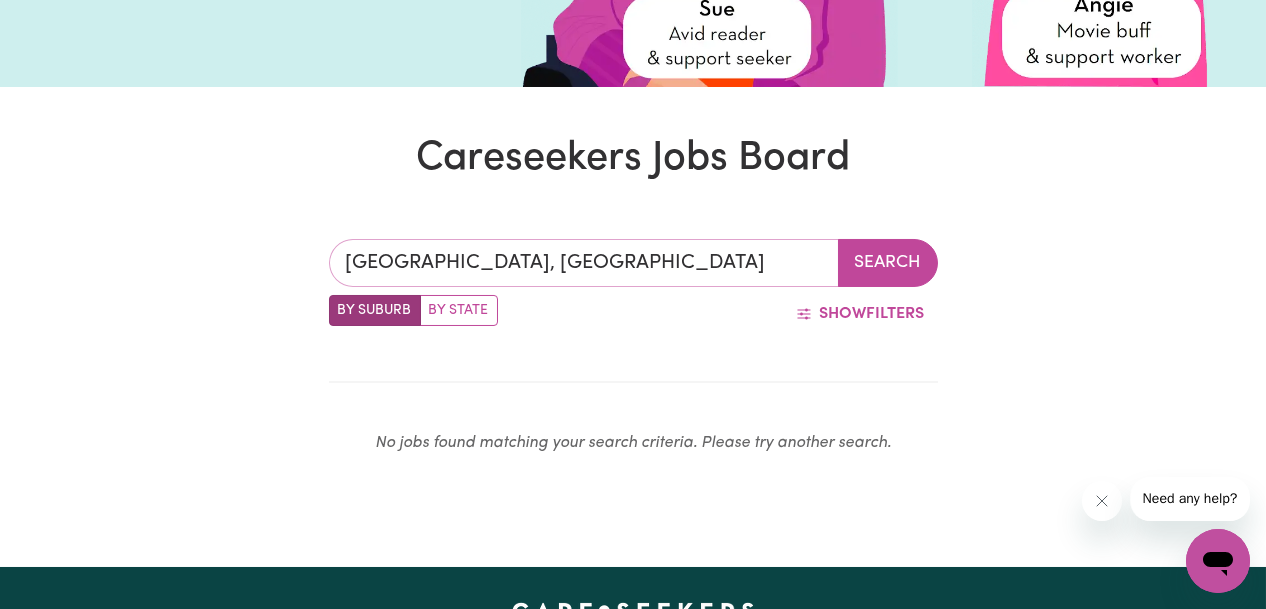 type on "[GEOGRAPHIC_DATA], [GEOGRAPHIC_DATA], 4680" 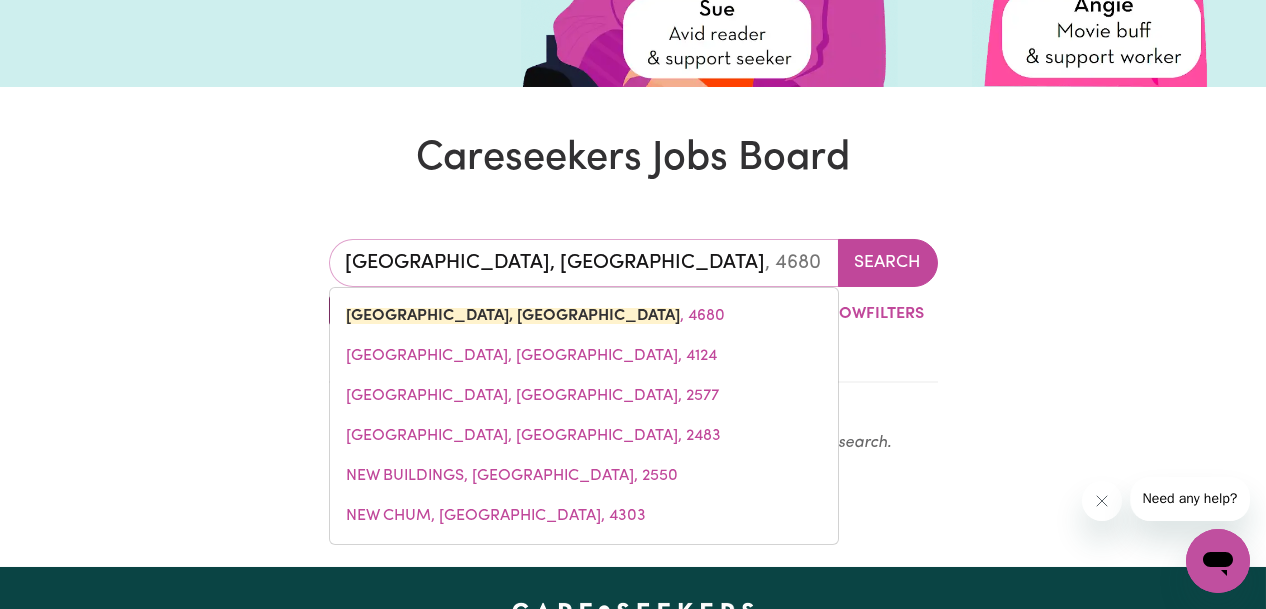 drag, startPoint x: 670, startPoint y: 259, endPoint x: 248, endPoint y: 259, distance: 422 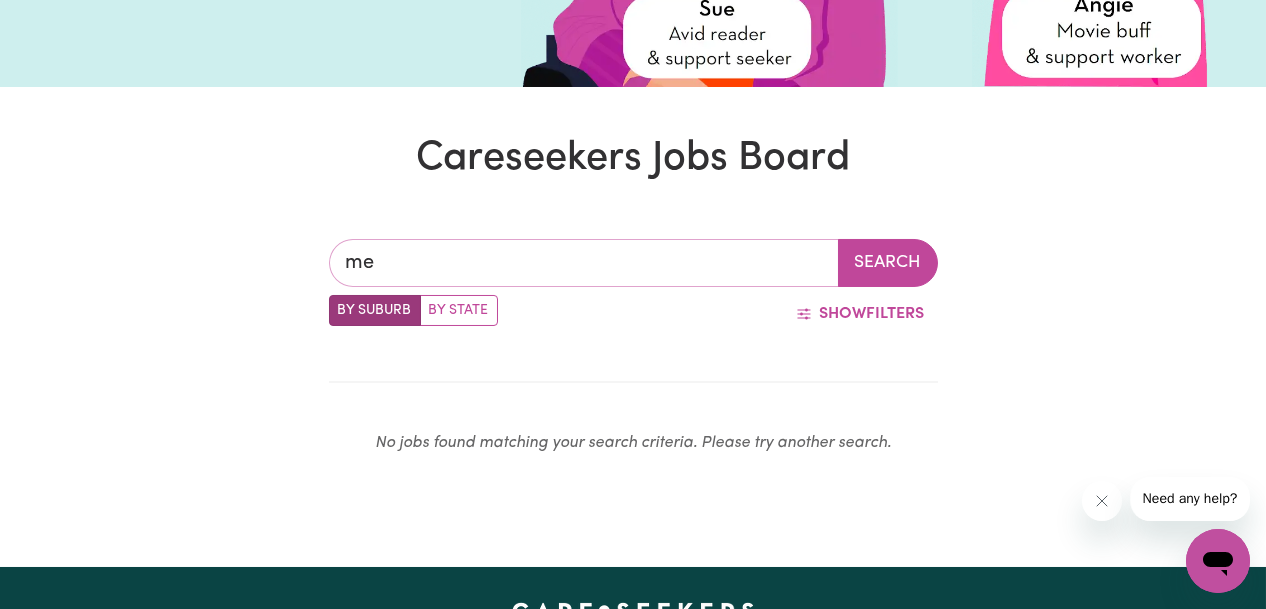 type on "[PERSON_NAME]" 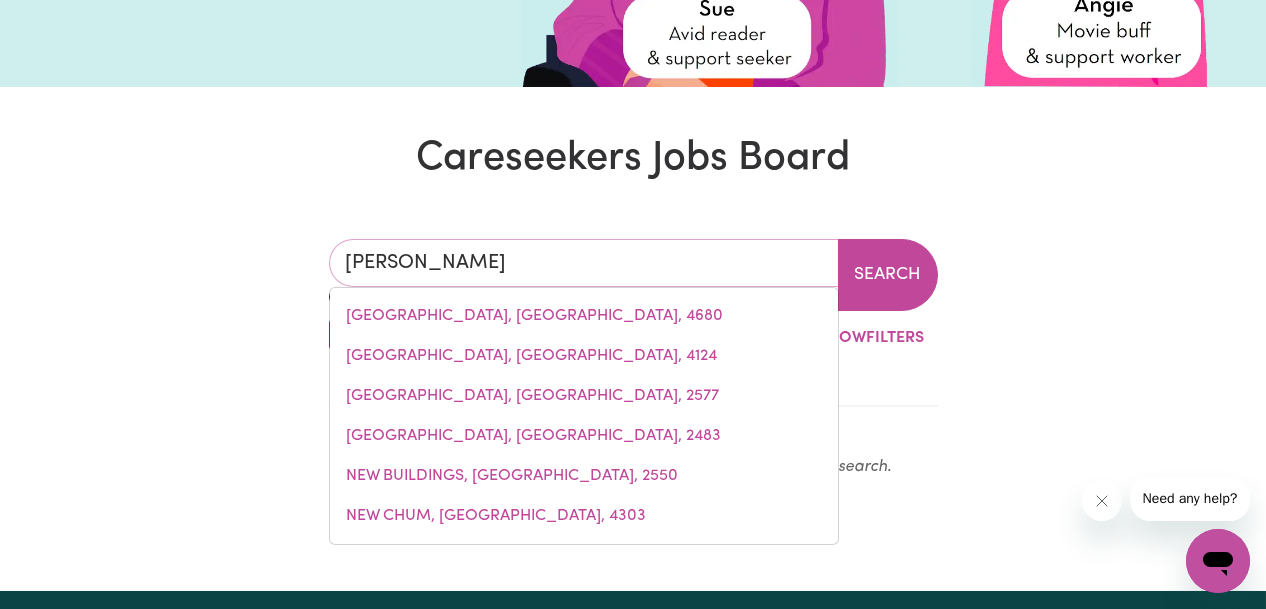 type on "melALEUCA, [GEOGRAPHIC_DATA], 6079" 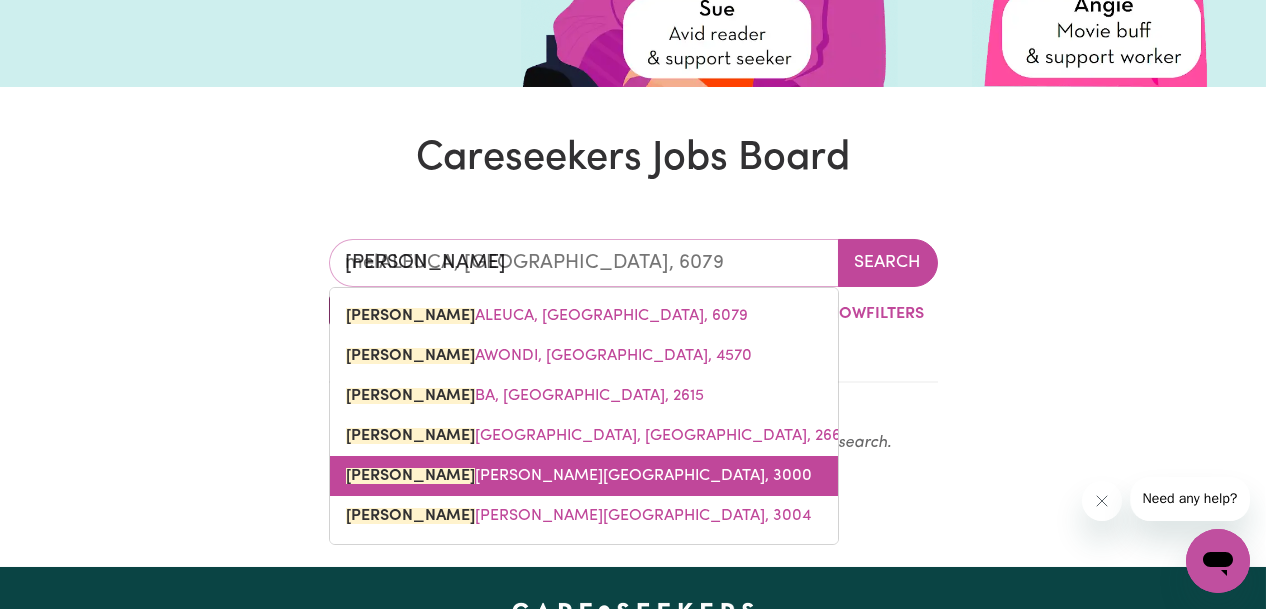click on "[PERSON_NAME], [PERSON_NAME], 3000" at bounding box center (579, 476) 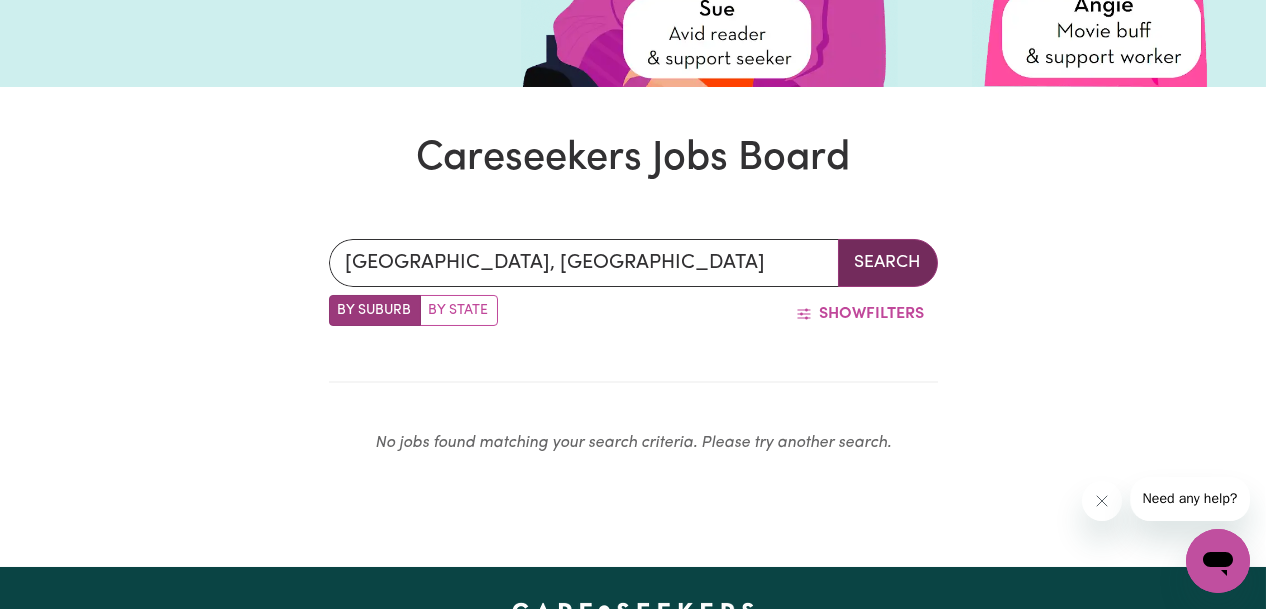 click on "Search" at bounding box center [888, 263] 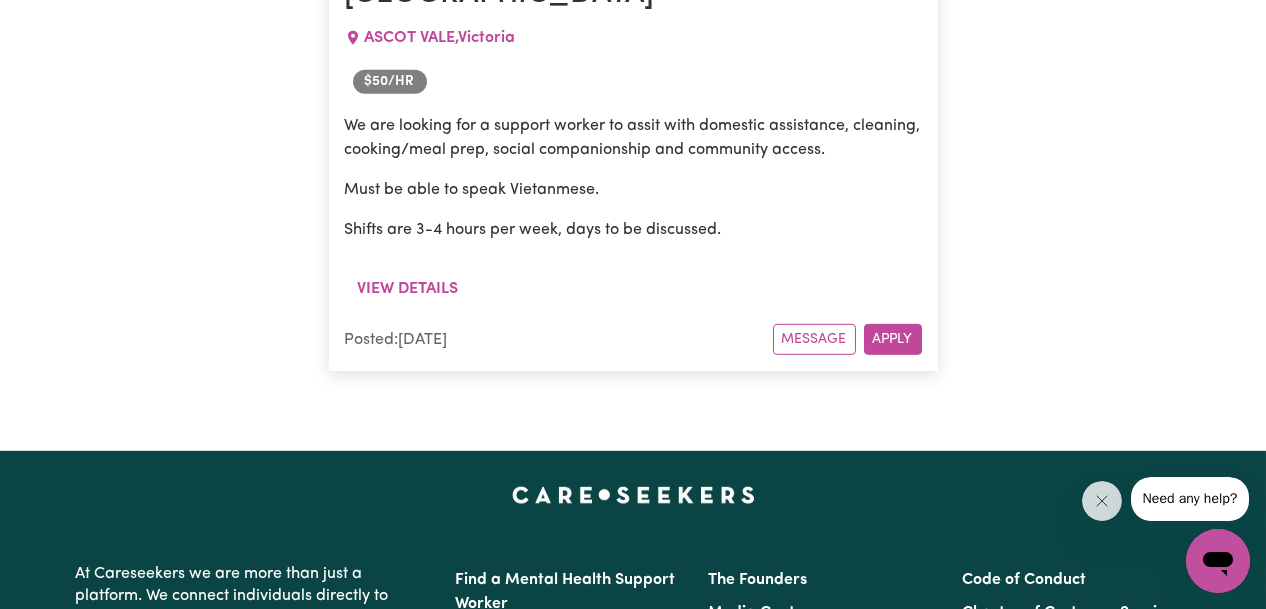 scroll, scrollTop: 5400, scrollLeft: 0, axis: vertical 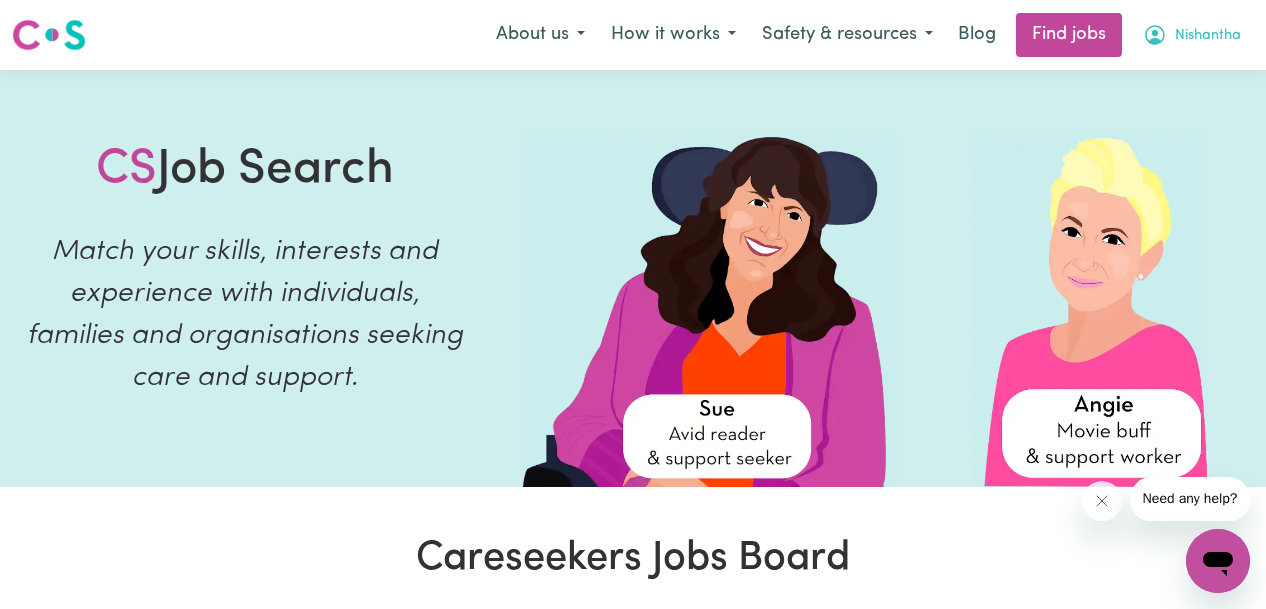 click on "Nishantha" at bounding box center [1208, 36] 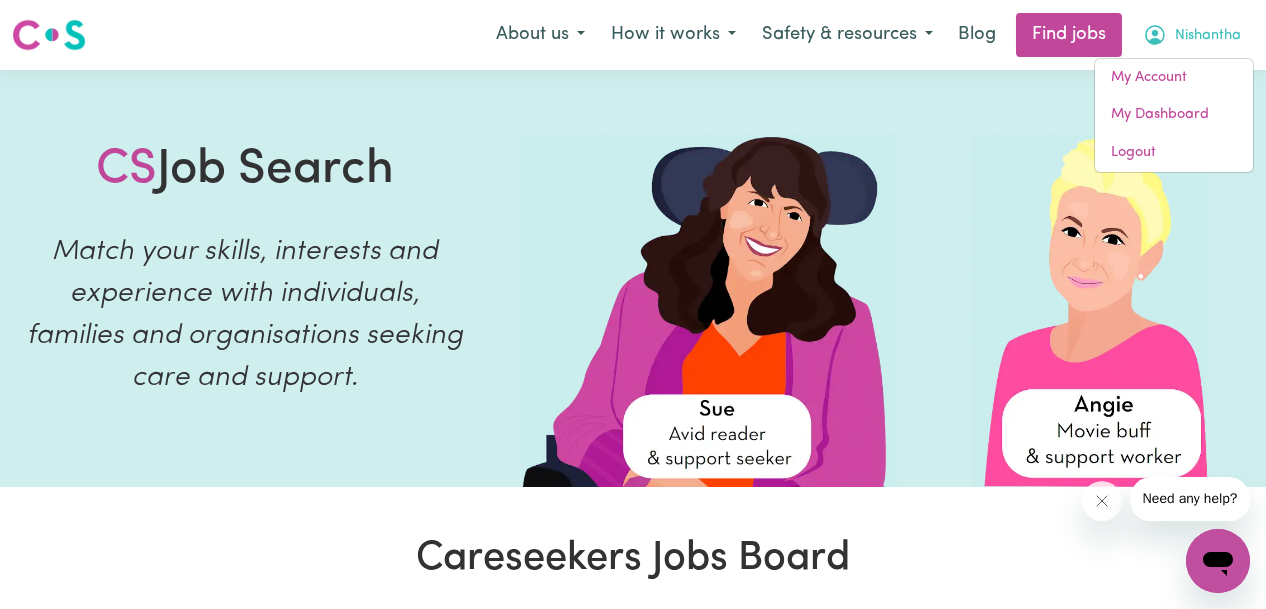 scroll, scrollTop: 400, scrollLeft: 0, axis: vertical 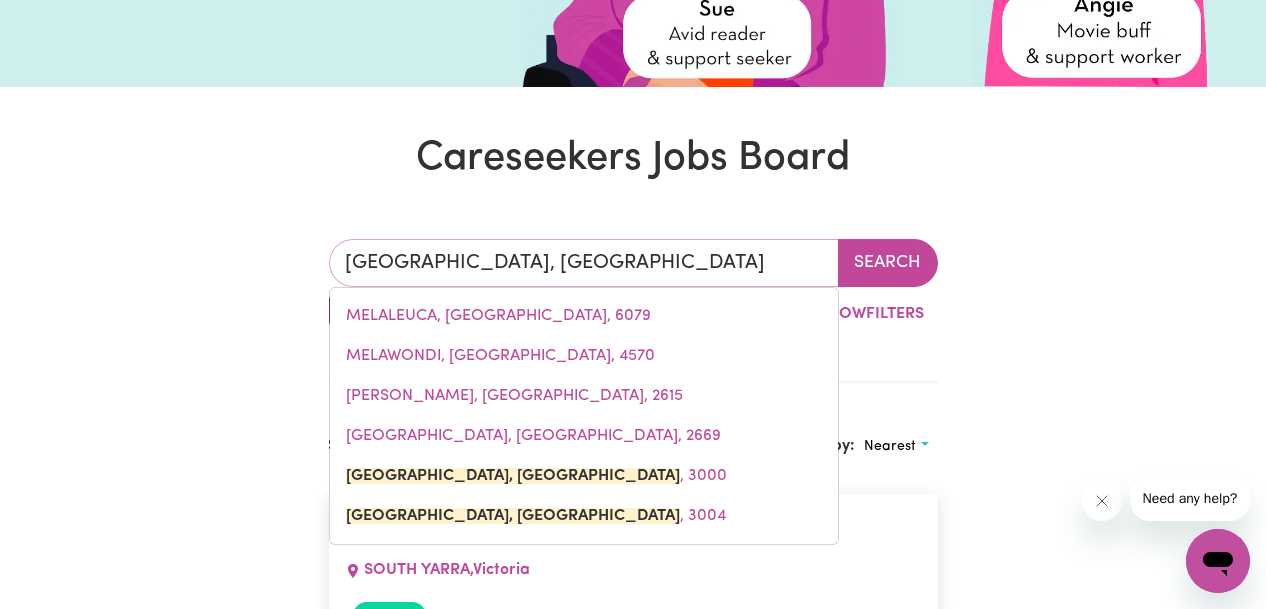 drag, startPoint x: 624, startPoint y: 269, endPoint x: 255, endPoint y: 269, distance: 369 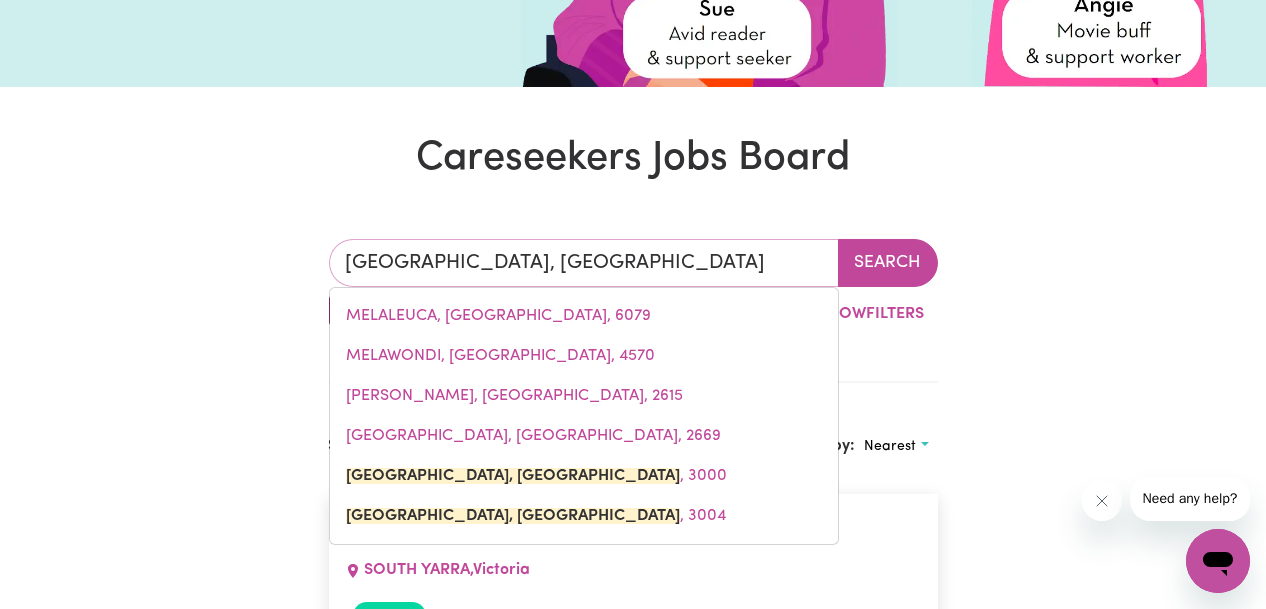 click on "[GEOGRAPHIC_DATA], [PERSON_NAME], [GEOGRAPHIC_DATA], 6079 [GEOGRAPHIC_DATA], [GEOGRAPHIC_DATA], 4570 [GEOGRAPHIC_DATA], [GEOGRAPHIC_DATA], 2615 [GEOGRAPHIC_DATA], [GEOGRAPHIC_DATA], [GEOGRAPHIC_DATA] Search By Suburb By State Show  Filters Showing  7   jobs Sort by:  Nearest Personal care for high care [GEOGRAPHIC_DATA] ,  [GEOGRAPHIC_DATA] New [DEMOGRAPHIC_DATA] ([DEMOGRAPHIC_DATA]) support workers experienced in high care disability needed for  [DATE] 7am - 1pm [DATE] 7am - 1pm. - immediate start.  - preferred but not essential. Cert 4 in disability or equivalent qualified.  - please only apply if you can commit to the job over the long run!  - must be flexible with your availability not only for the advertised days but also to pick up extra. - I have MND, I'm non verbal and have no mobility so I need full assistance with daily living.  - I have a quick temper. I'm very honest and can be very direct with everyone. Please only apply if you can handle constructive criticism.  Your duties may include,  - manual handling.    Apply" at bounding box center [633, 2947] 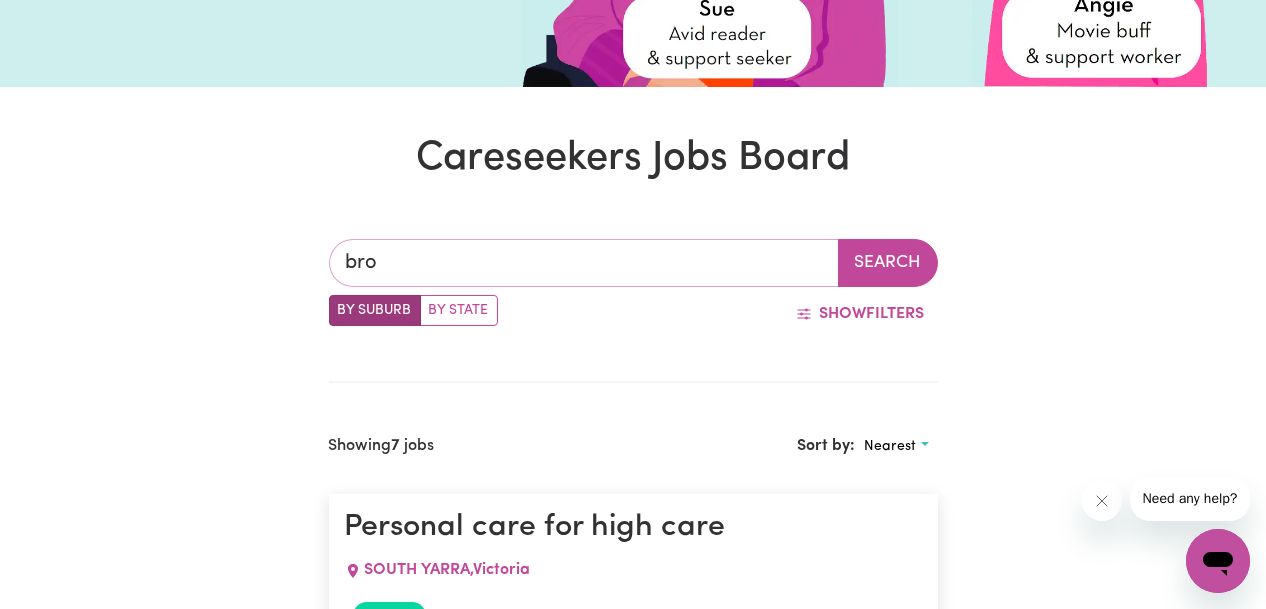 type on "broo" 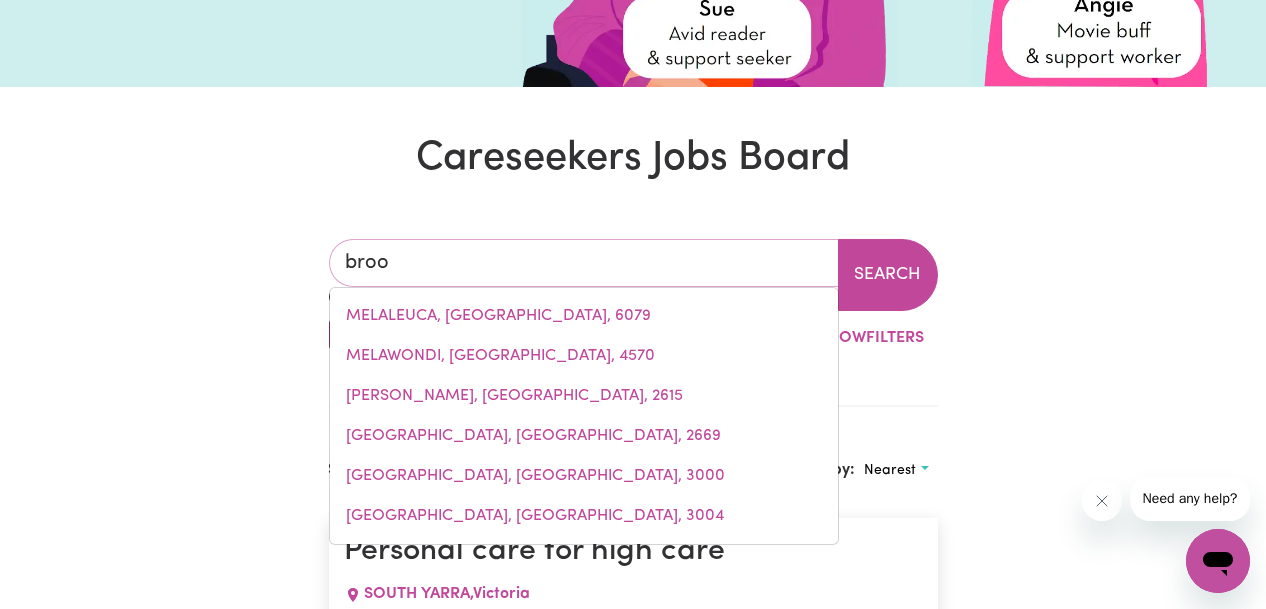 type on "brooKDALE, [GEOGRAPHIC_DATA], 2656" 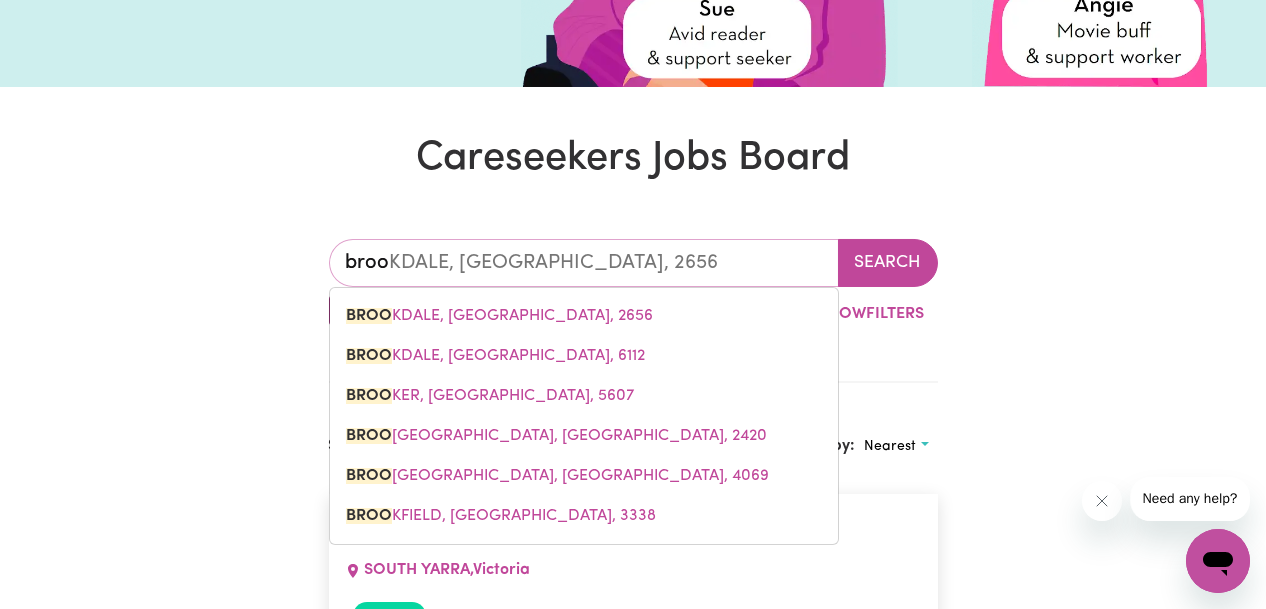 type on "broom" 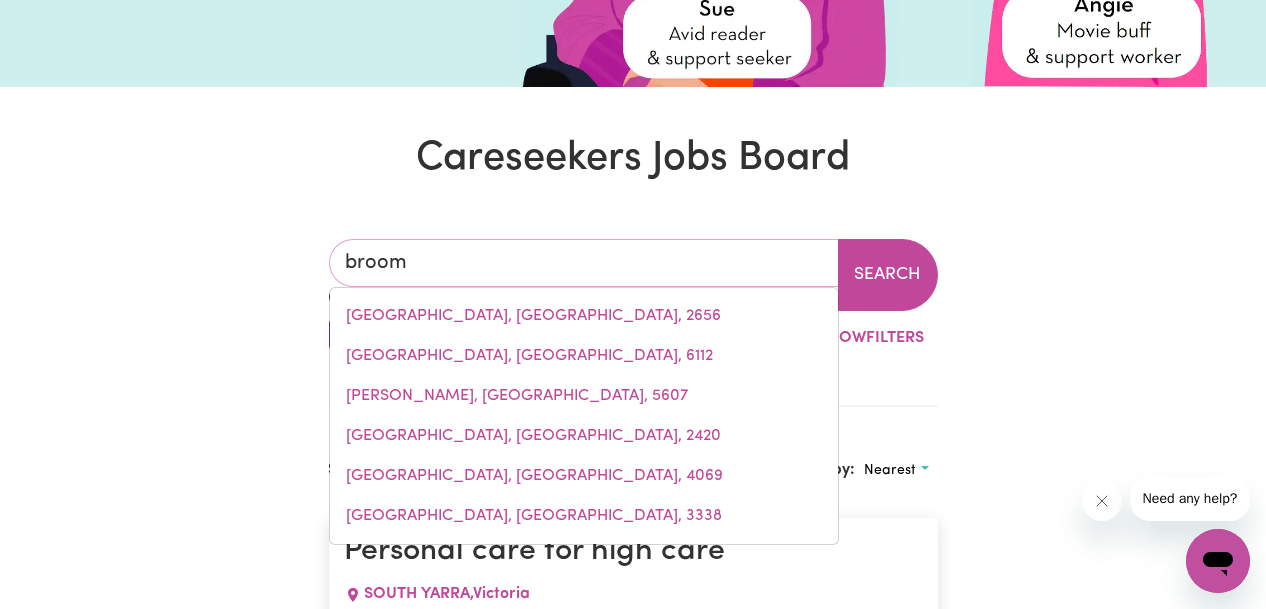 type on "broomAN, [GEOGRAPHIC_DATA], 2538" 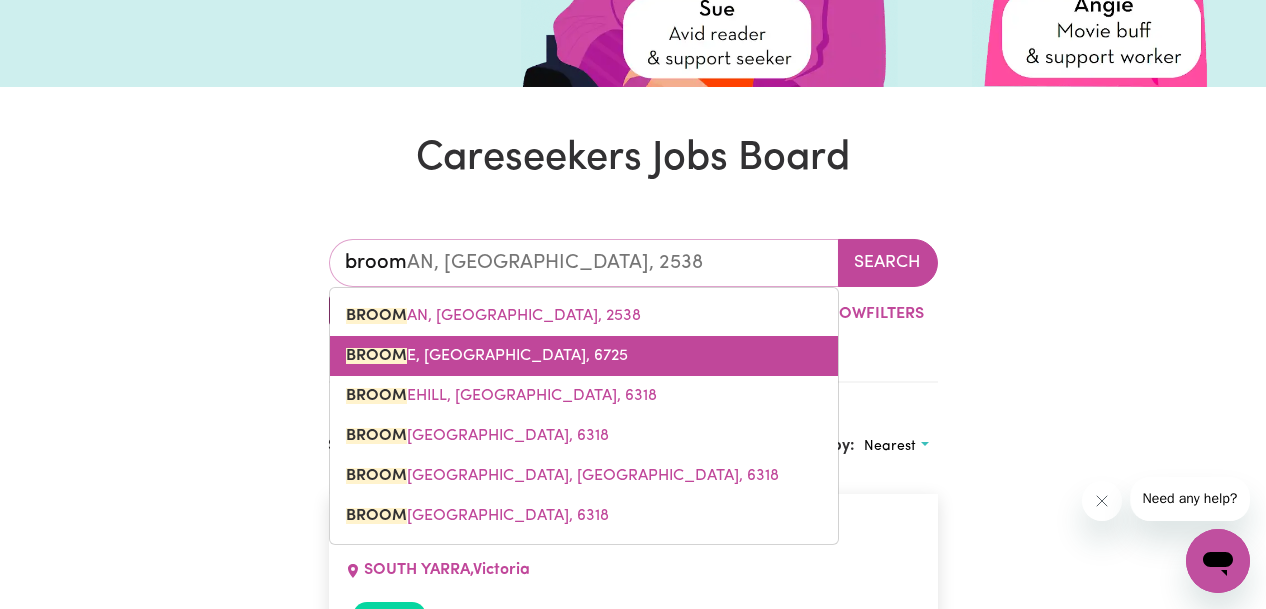 click on "BROOM E, [GEOGRAPHIC_DATA], 6725" at bounding box center (487, 356) 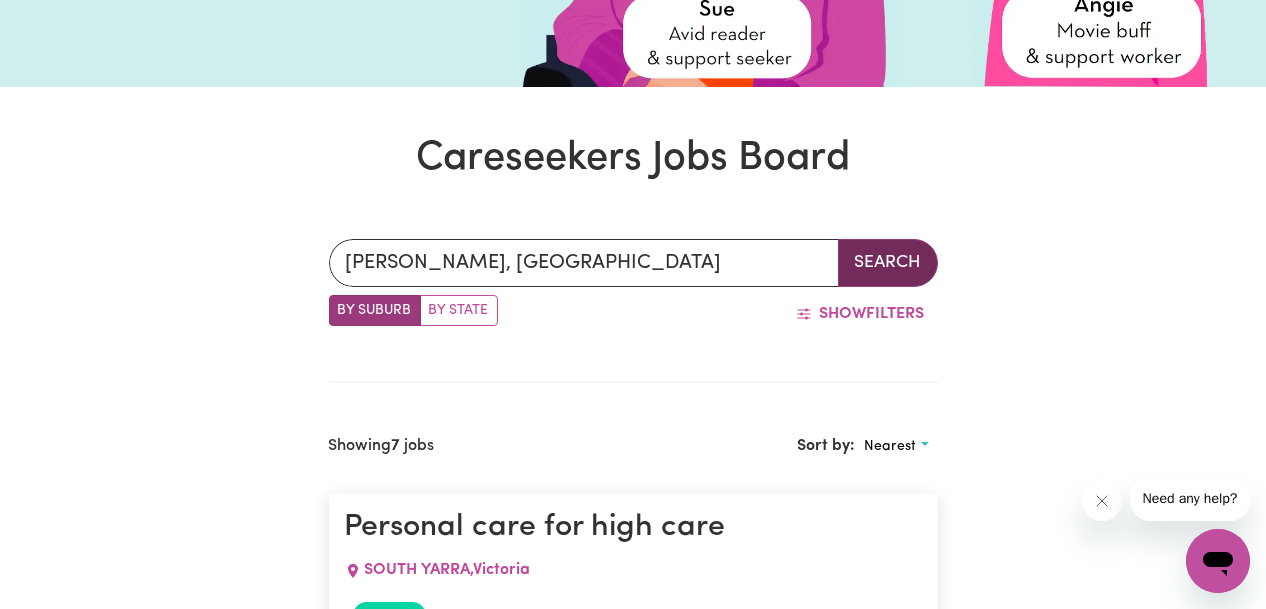 click on "Search" at bounding box center (888, 263) 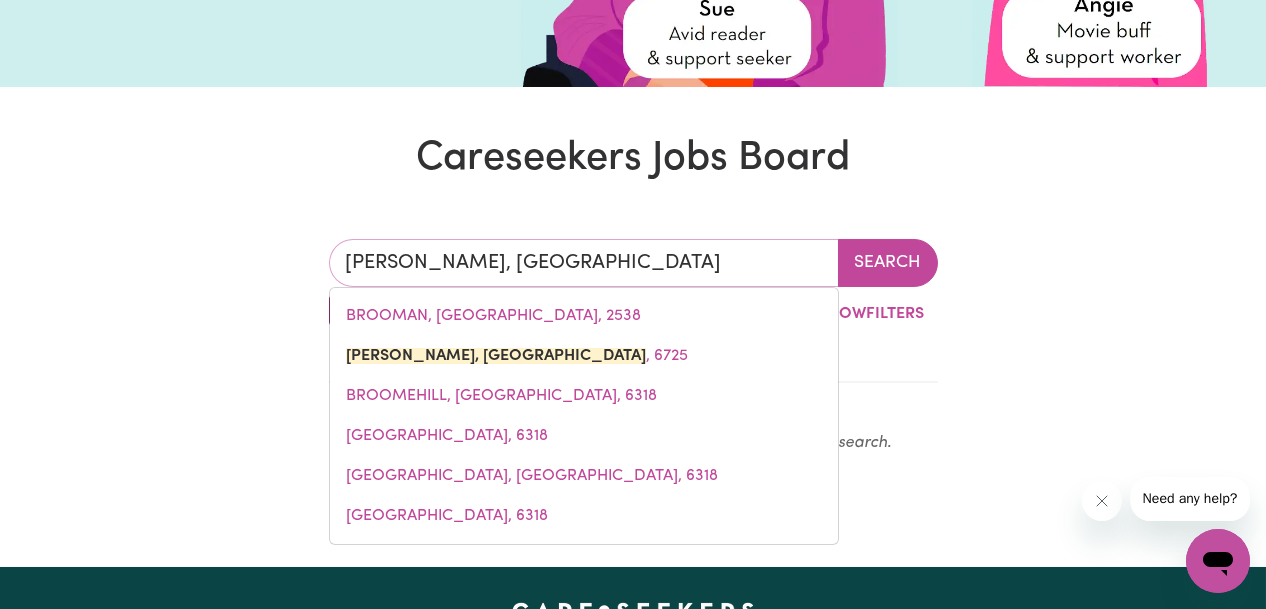 drag, startPoint x: 635, startPoint y: 261, endPoint x: 307, endPoint y: 267, distance: 328.05487 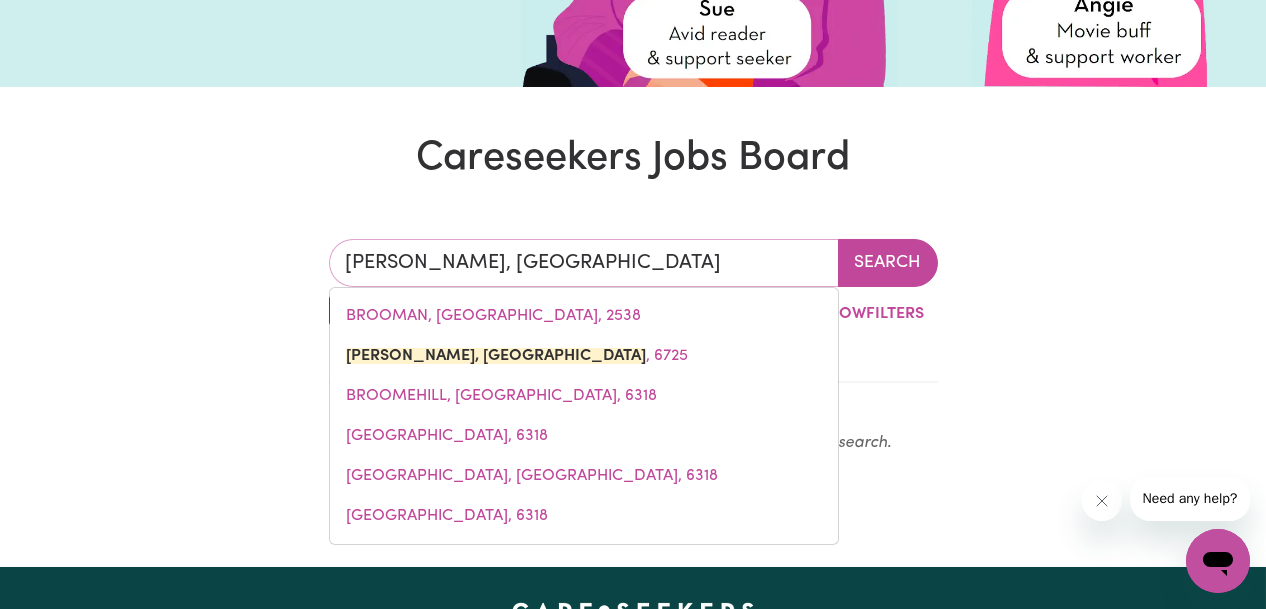 click on "[GEOGRAPHIC_DATA], [GEOGRAPHIC_DATA] BROOMAN, [GEOGRAPHIC_DATA], [GEOGRAPHIC_DATA][PERSON_NAME], [GEOGRAPHIC_DATA], [GEOGRAPHIC_DATA], 6318 Search By Suburb By State Show  Filters No jobs found matching your search criteria. Please try another search." at bounding box center [633, 355] 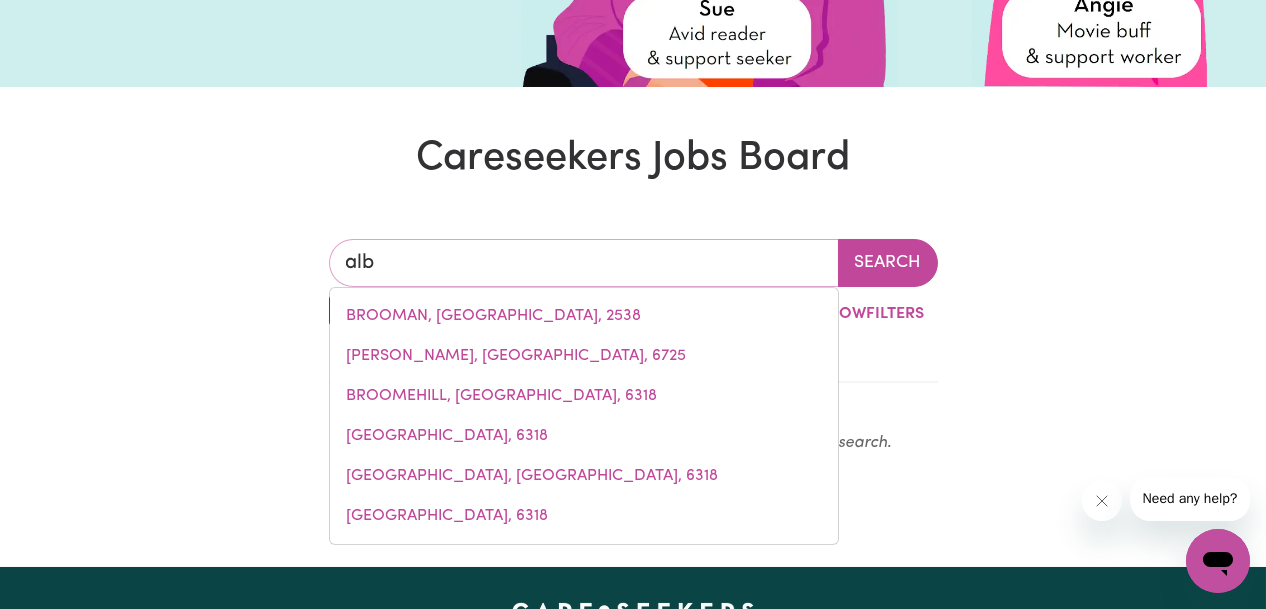 type on "alba" 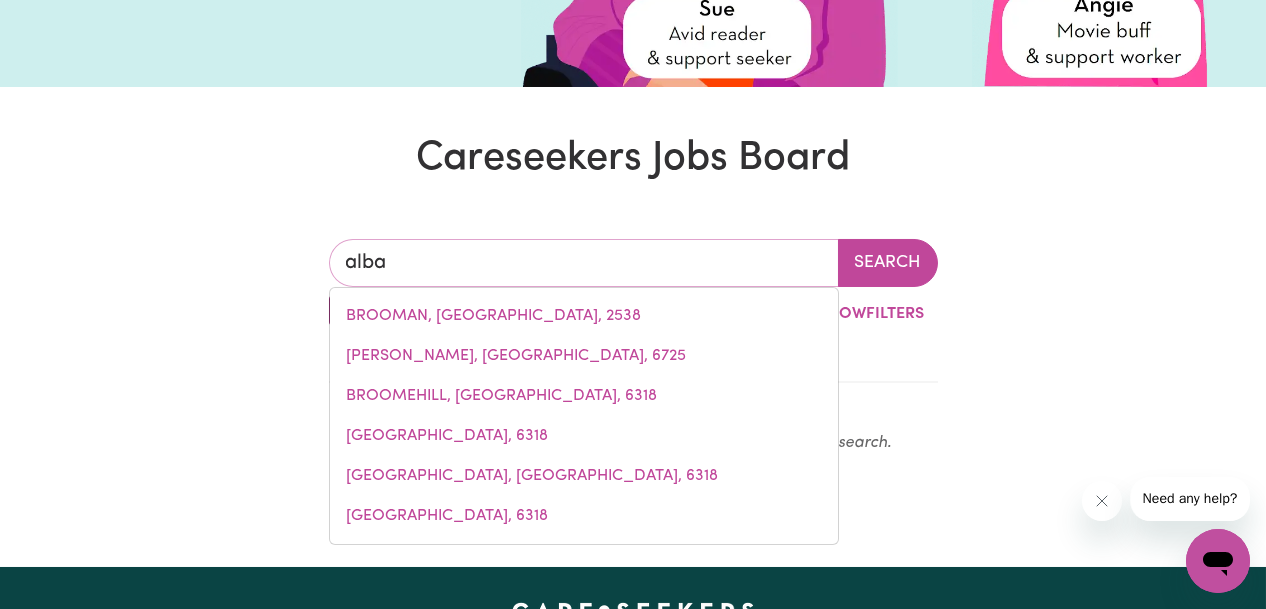 type on "albaCUTYA, Victoria, 3424" 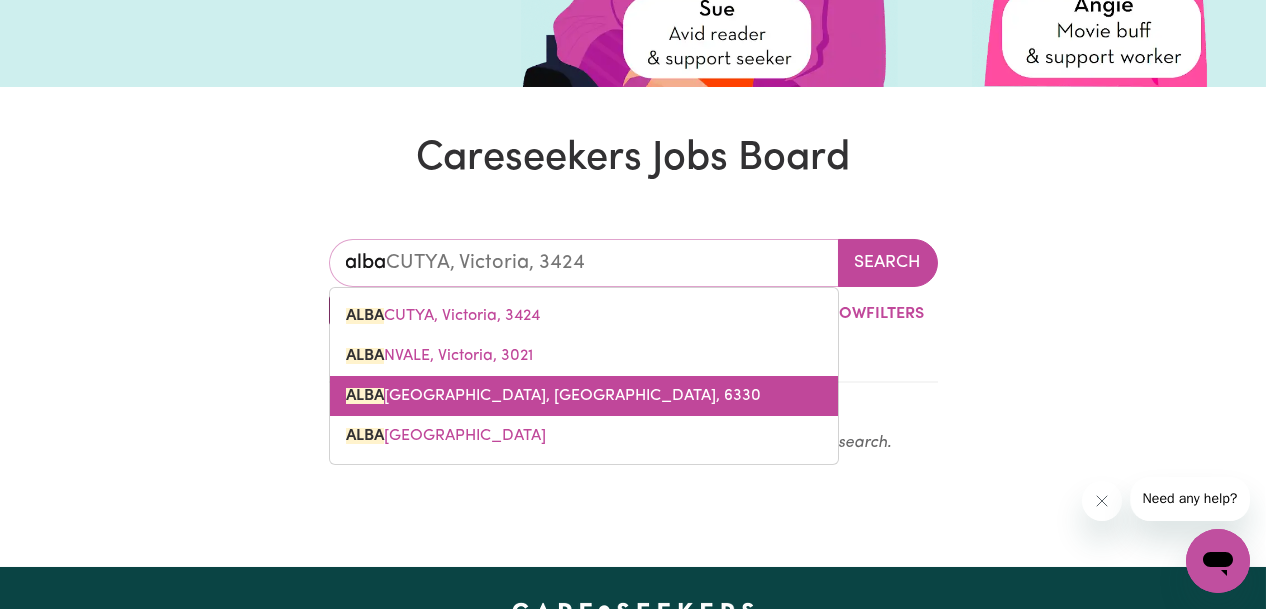click on "[GEOGRAPHIC_DATA], [GEOGRAPHIC_DATA], 6330" at bounding box center [553, 396] 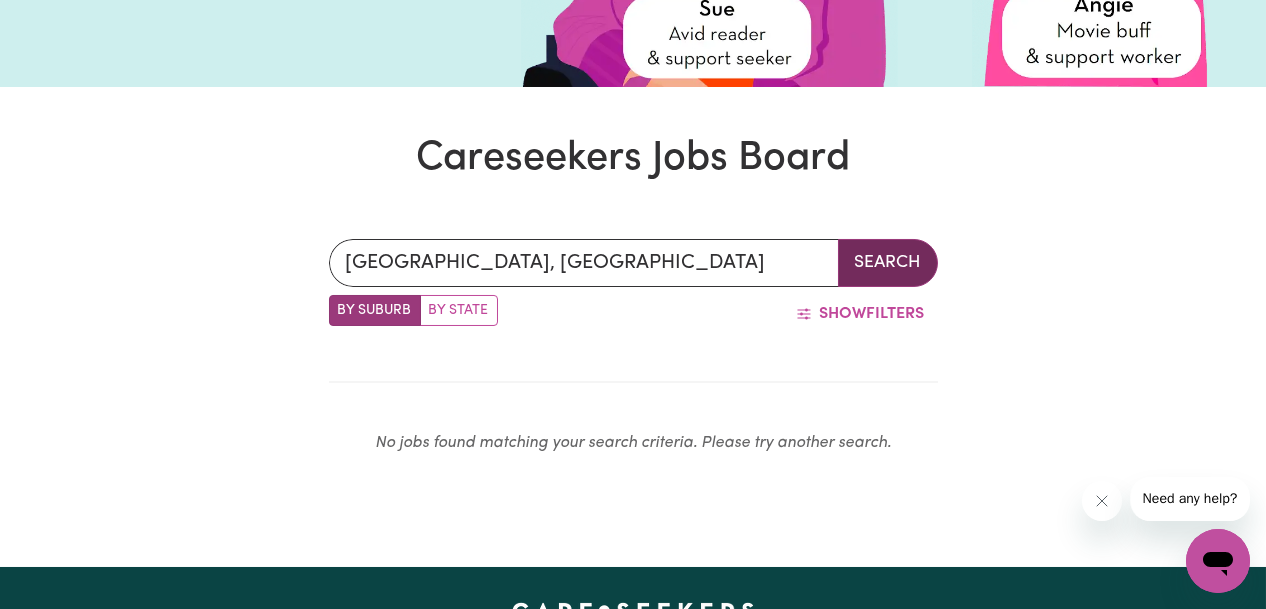 click on "Search" at bounding box center [888, 263] 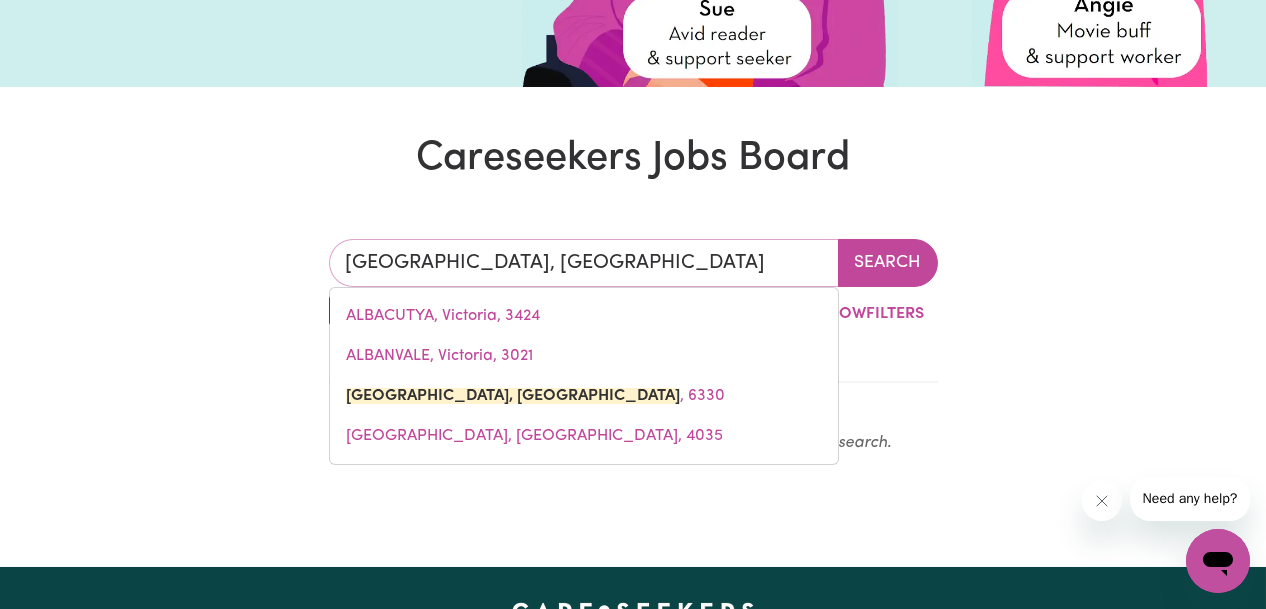 drag, startPoint x: 642, startPoint y: 265, endPoint x: 165, endPoint y: 265, distance: 477 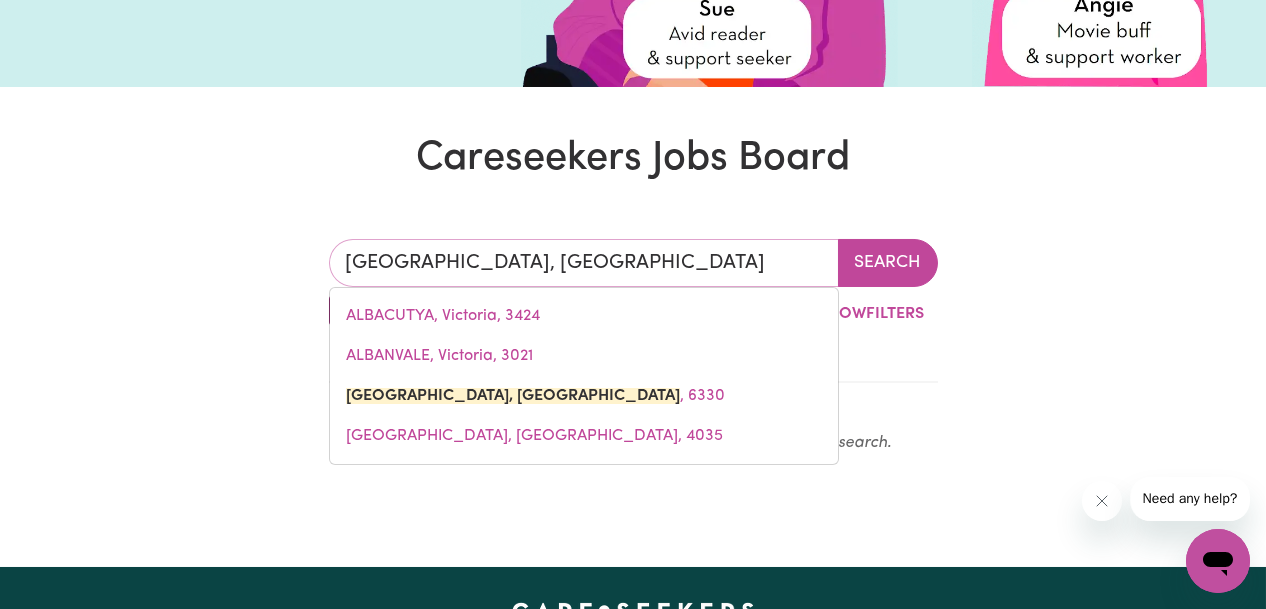click on "[GEOGRAPHIC_DATA], [GEOGRAPHIC_DATA][STREET_ADDRESS][GEOGRAPHIC_DATA] Search By Suburb By State Show  Filters No jobs found matching your search criteria. Please try another search." at bounding box center (633, 355) 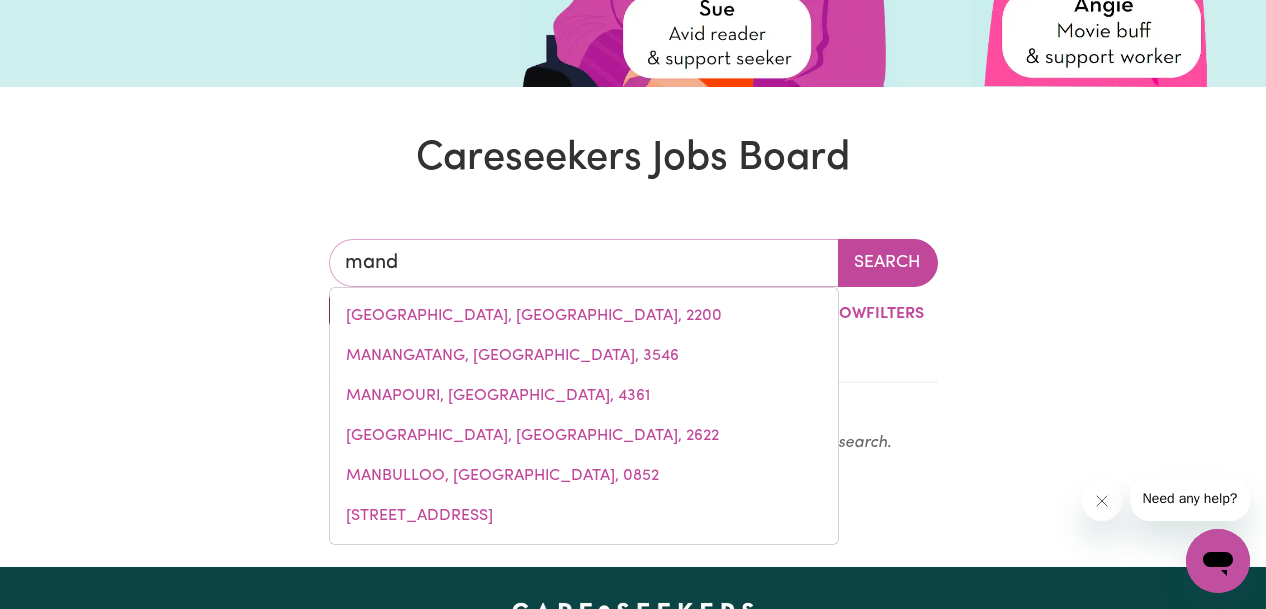 type on "mandu" 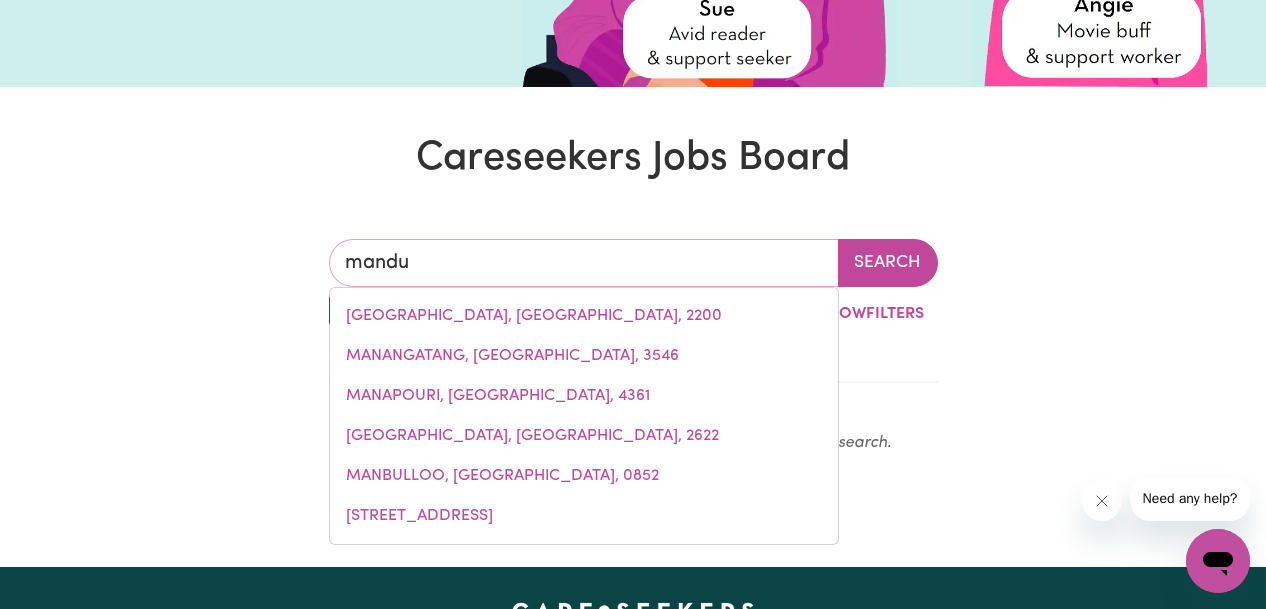 type on "manduRAH, [GEOGRAPHIC_DATA], 6210" 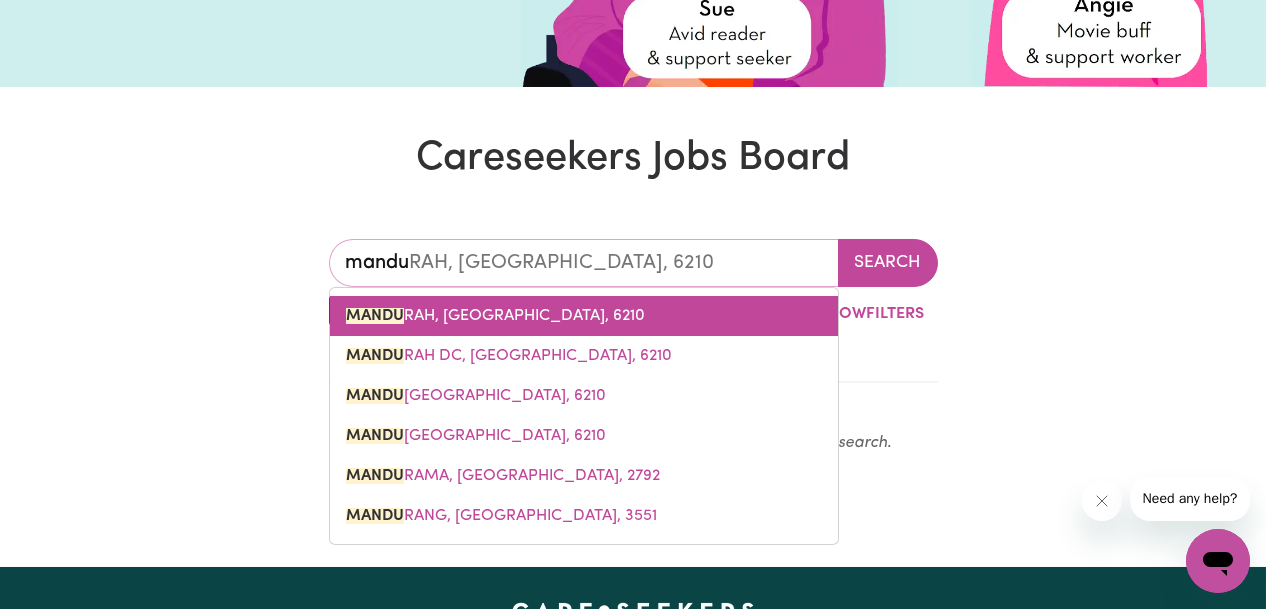 click on "MANDU RAH, [GEOGRAPHIC_DATA], 6210" at bounding box center (495, 316) 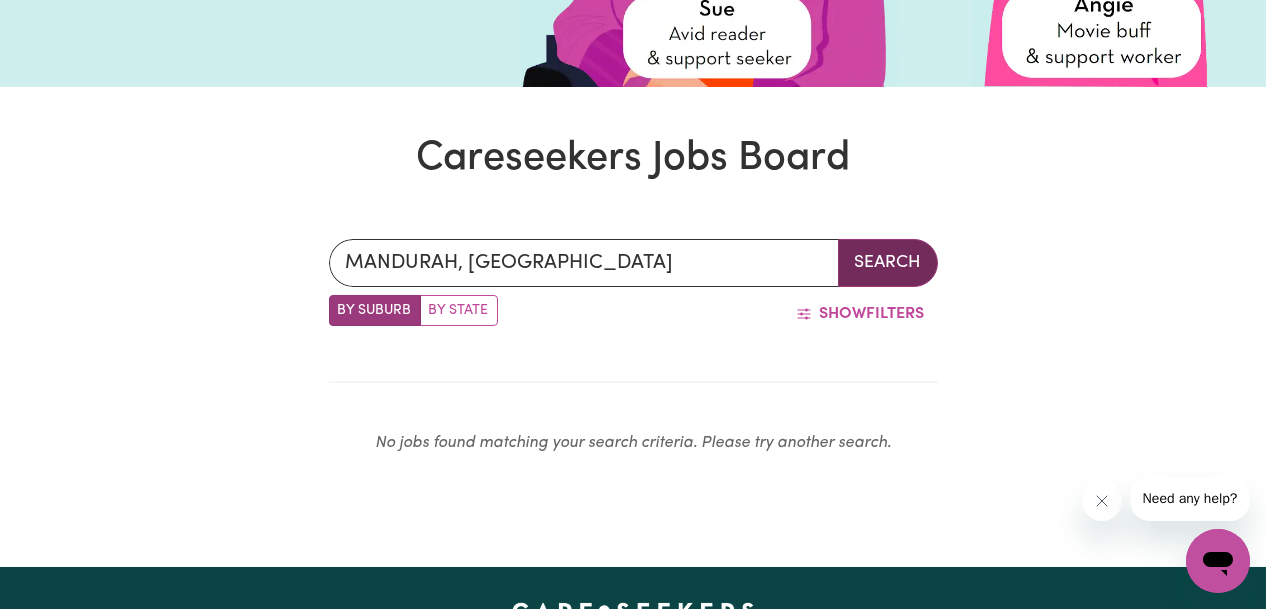 click on "Search" at bounding box center [888, 263] 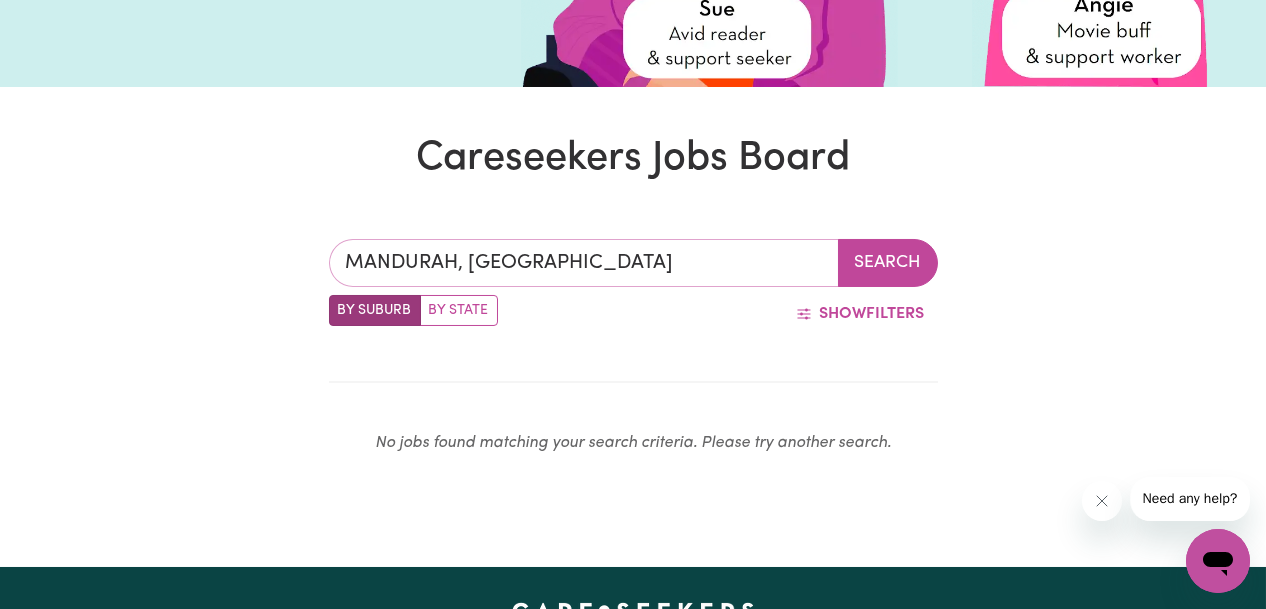 type on "MANDURAH, [GEOGRAPHIC_DATA], 6210" 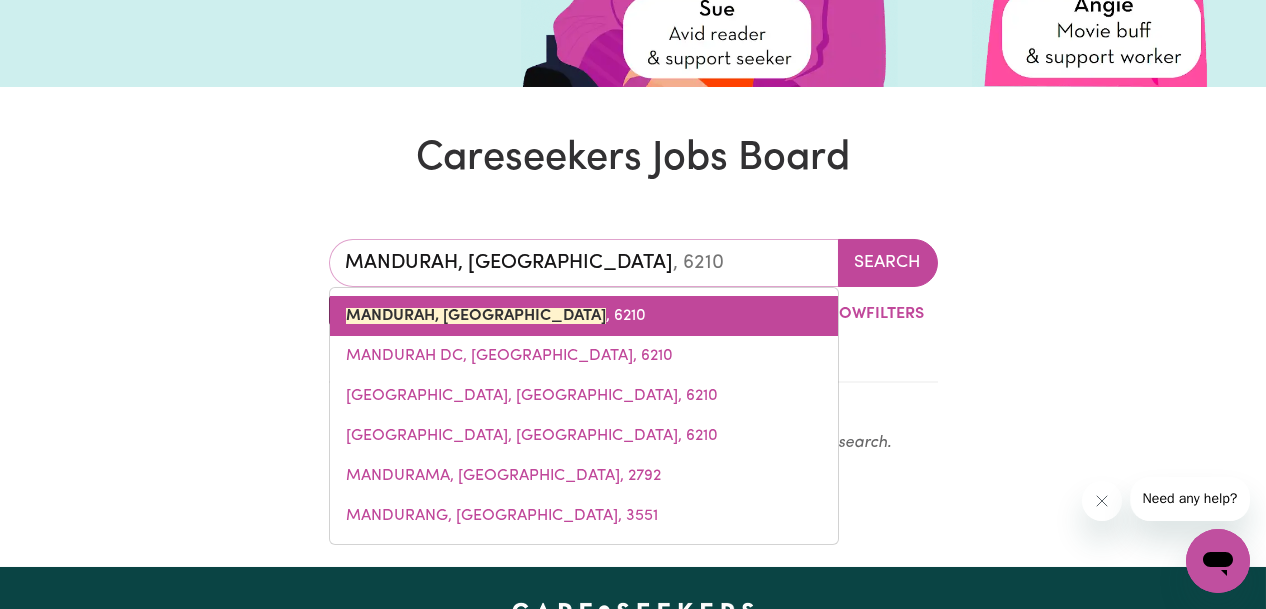drag, startPoint x: 664, startPoint y: 257, endPoint x: 337, endPoint y: 299, distance: 329.68622 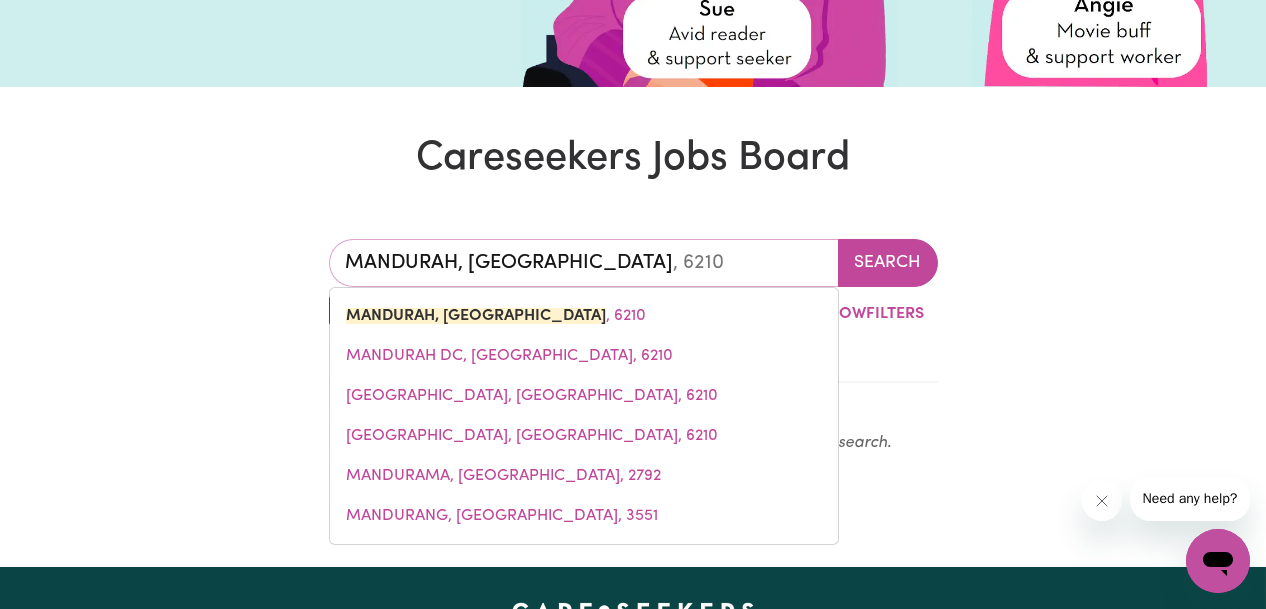 click on "MANDURAH, [GEOGRAPHIC_DATA]" at bounding box center [584, 263] 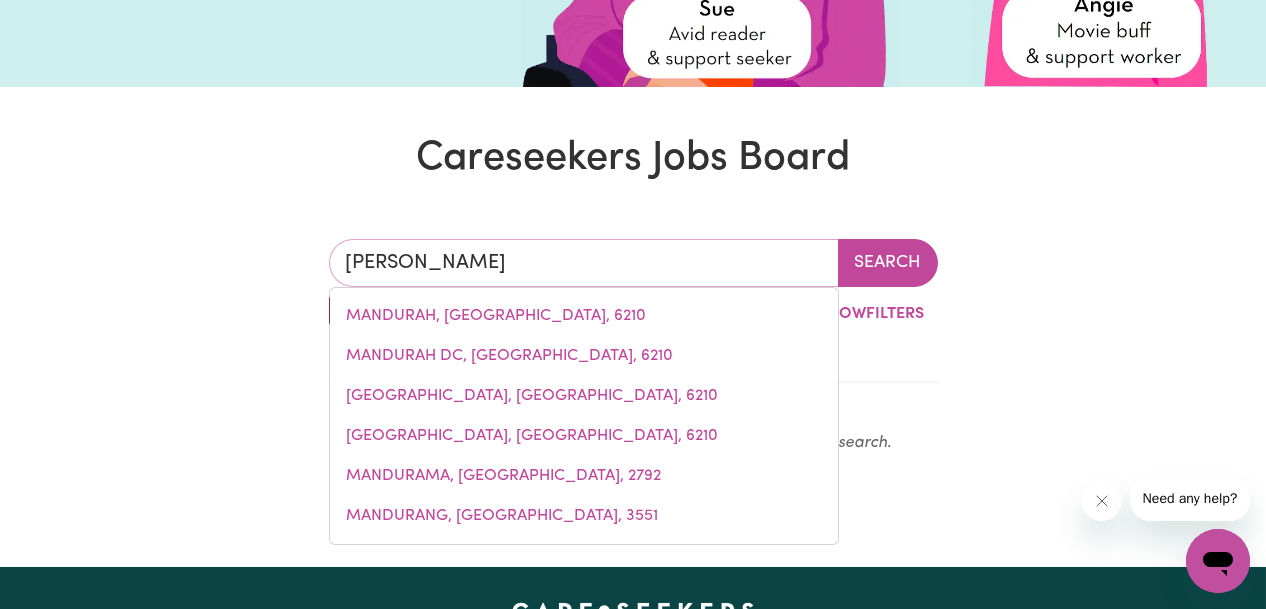 type on "[PERSON_NAME]" 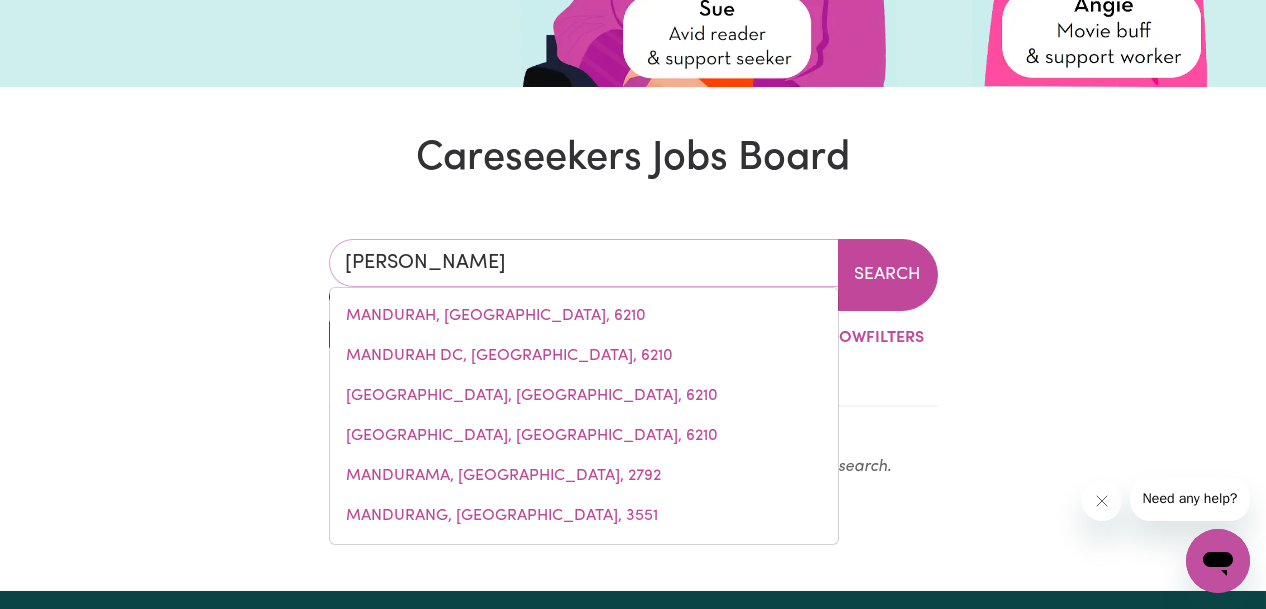 type on "joonDALUP, [GEOGRAPHIC_DATA], 6027" 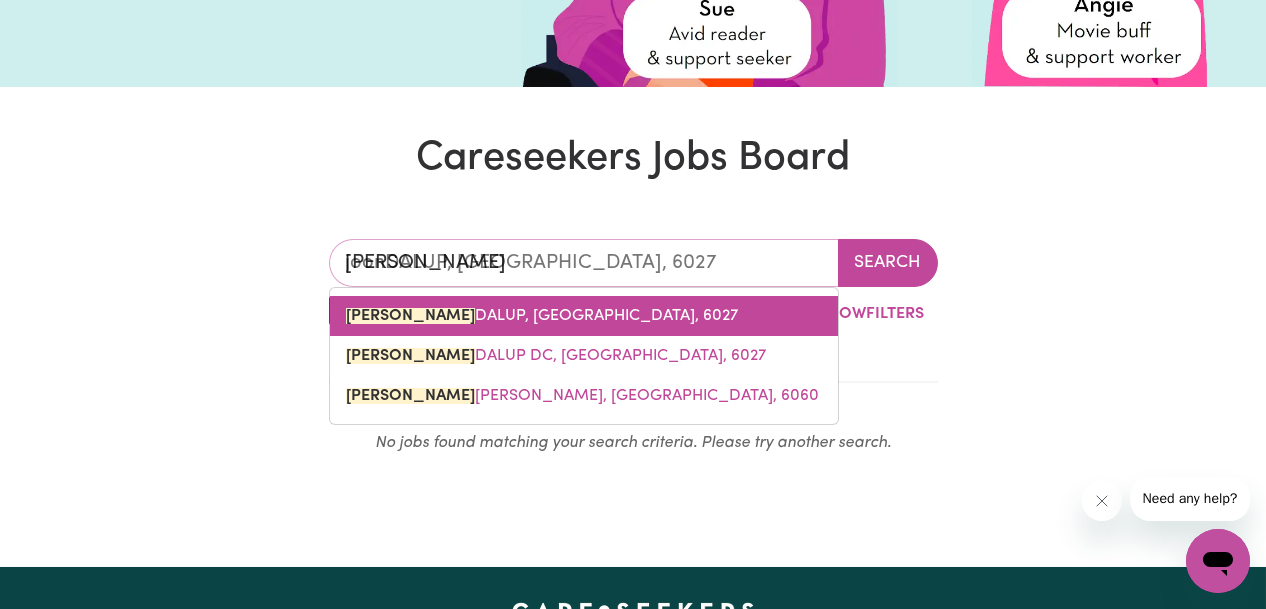 click on "[PERSON_NAME], [GEOGRAPHIC_DATA], 6027" at bounding box center [542, 316] 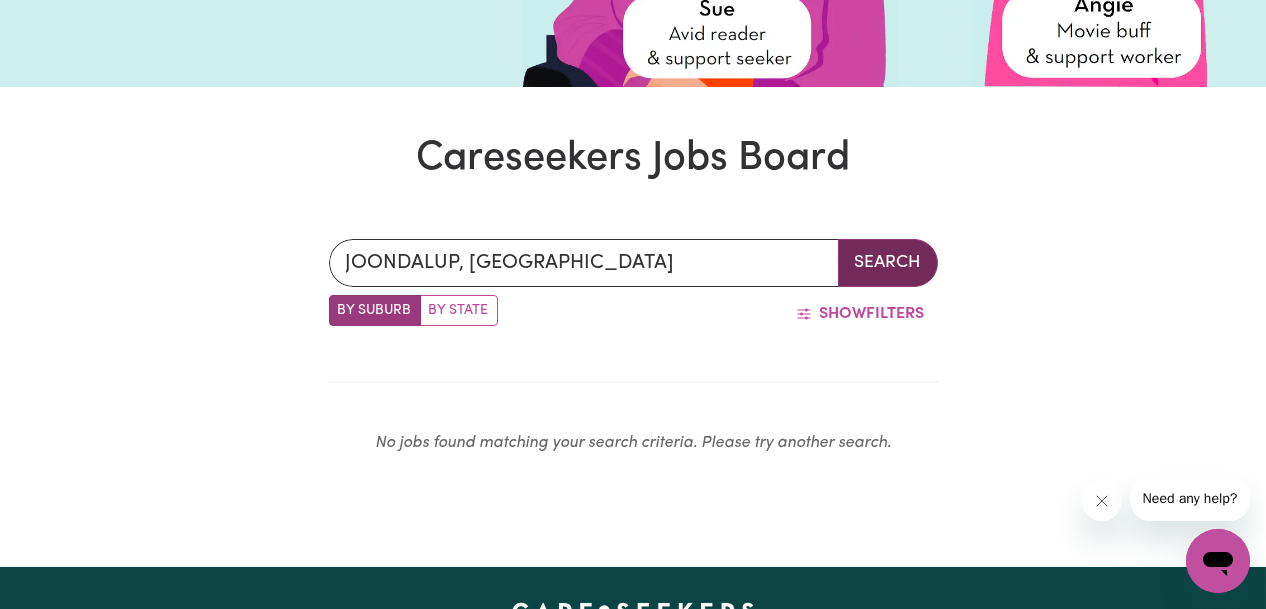 click on "Search" at bounding box center (888, 263) 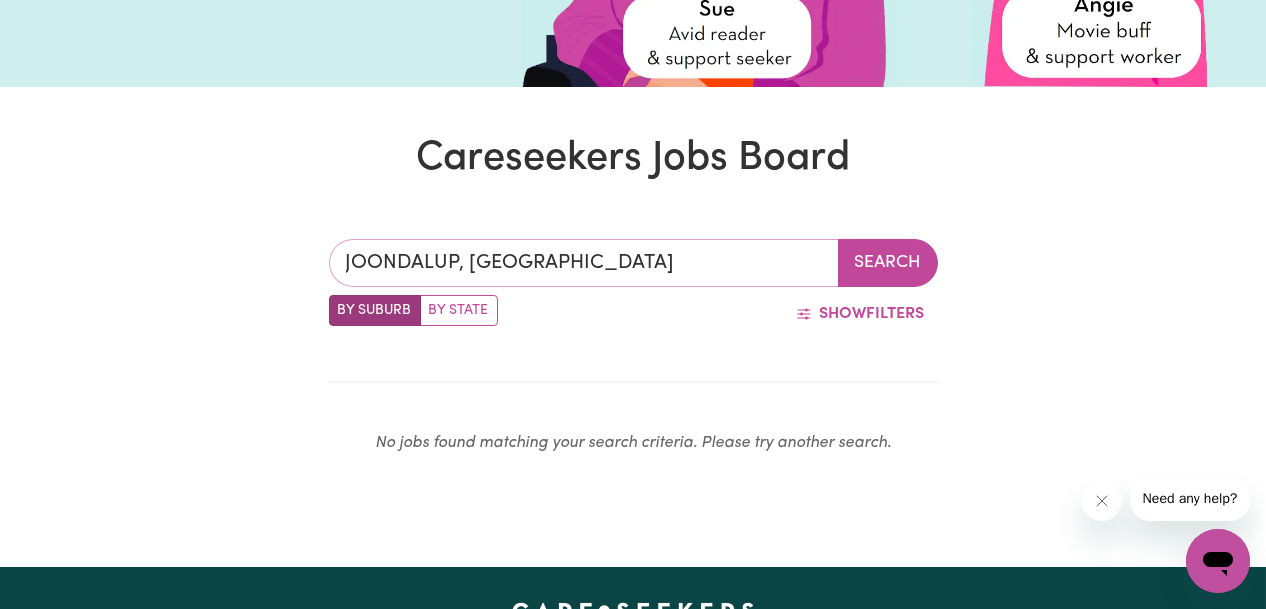 type on "JOONDALUP, [GEOGRAPHIC_DATA], 6027" 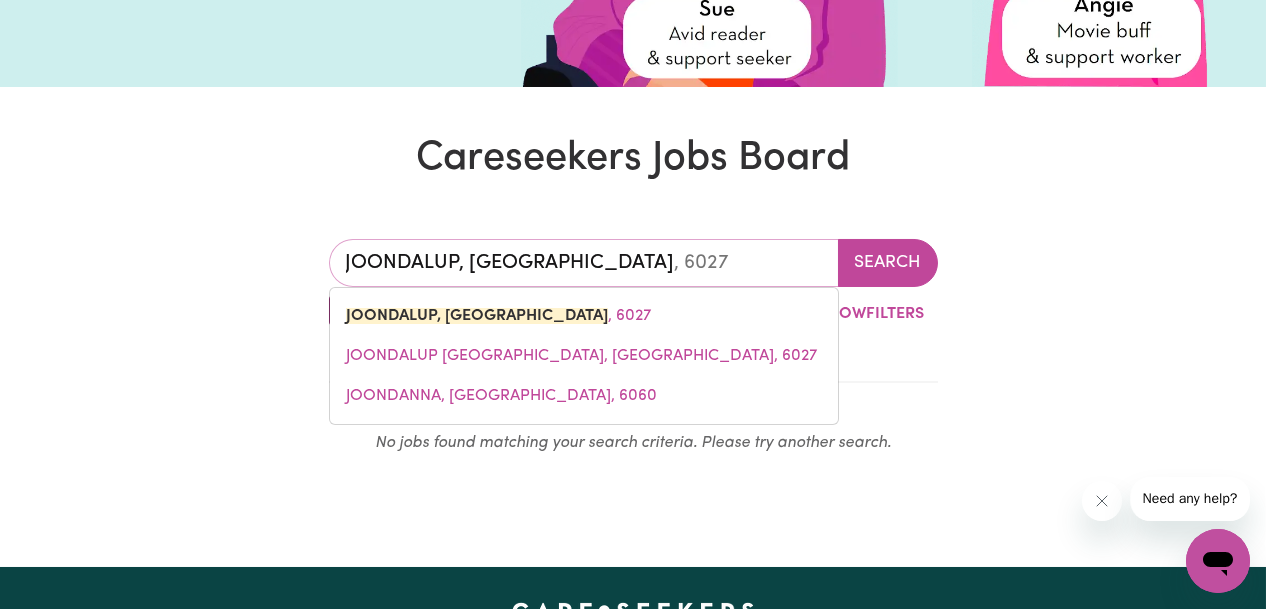 drag, startPoint x: 650, startPoint y: 264, endPoint x: 194, endPoint y: 275, distance: 456.13266 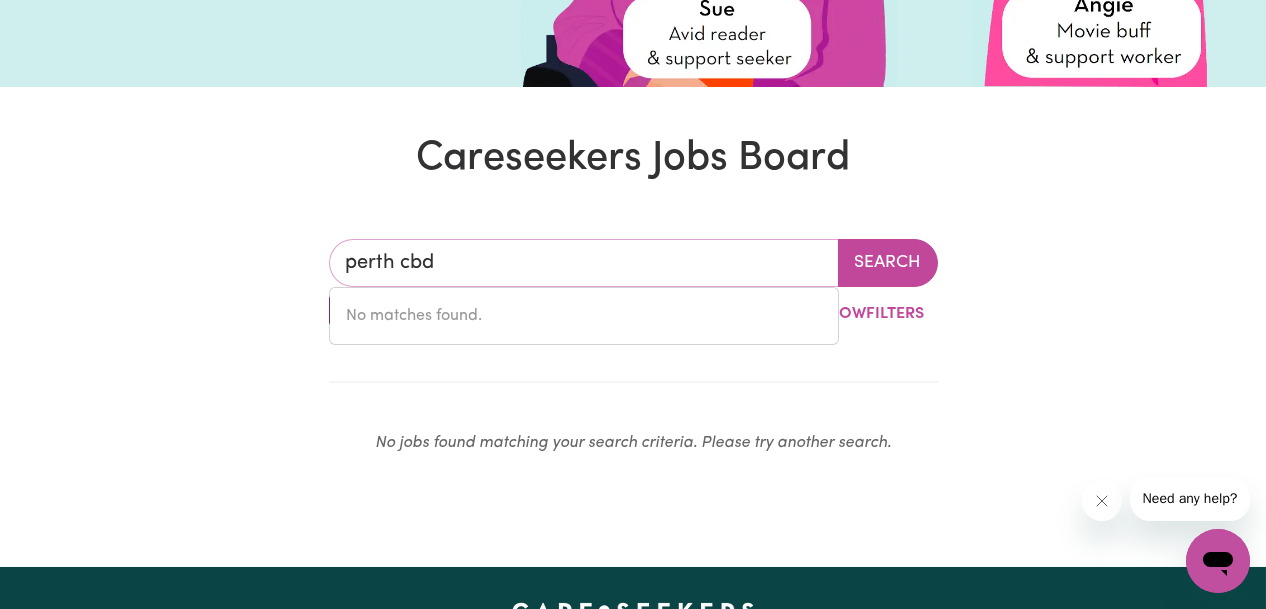 drag, startPoint x: 444, startPoint y: 264, endPoint x: 292, endPoint y: 264, distance: 152 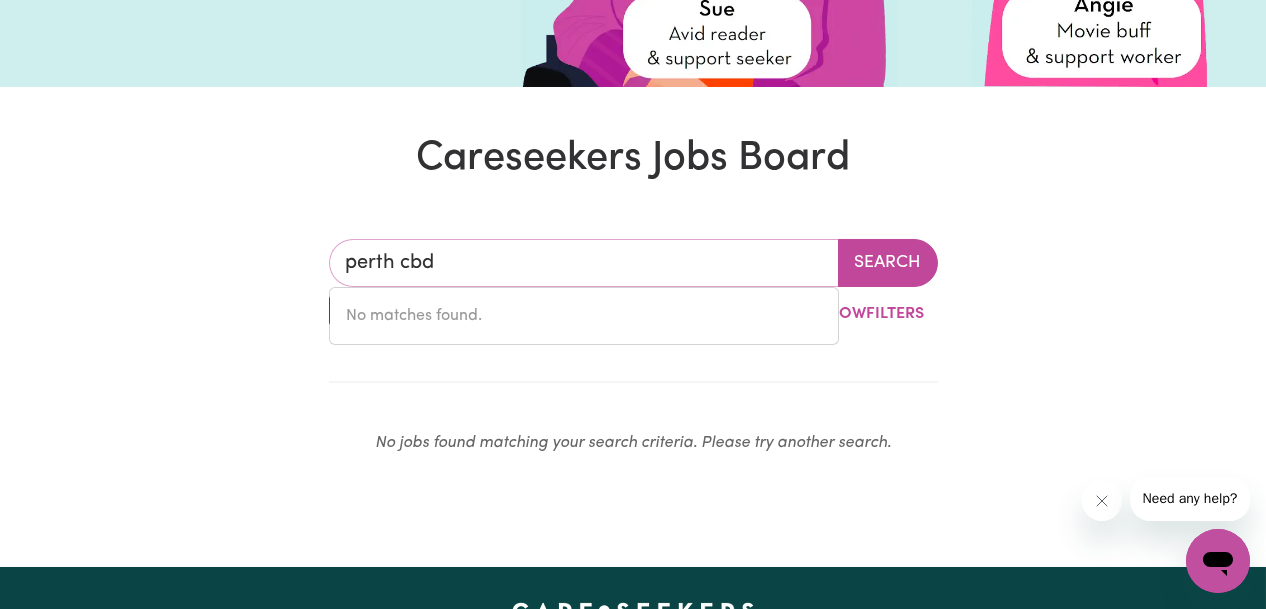 click on "perth cbd No matches found. Search By Suburb By State Show  Filters No jobs found matching your search criteria. Please try another search." at bounding box center (633, 355) 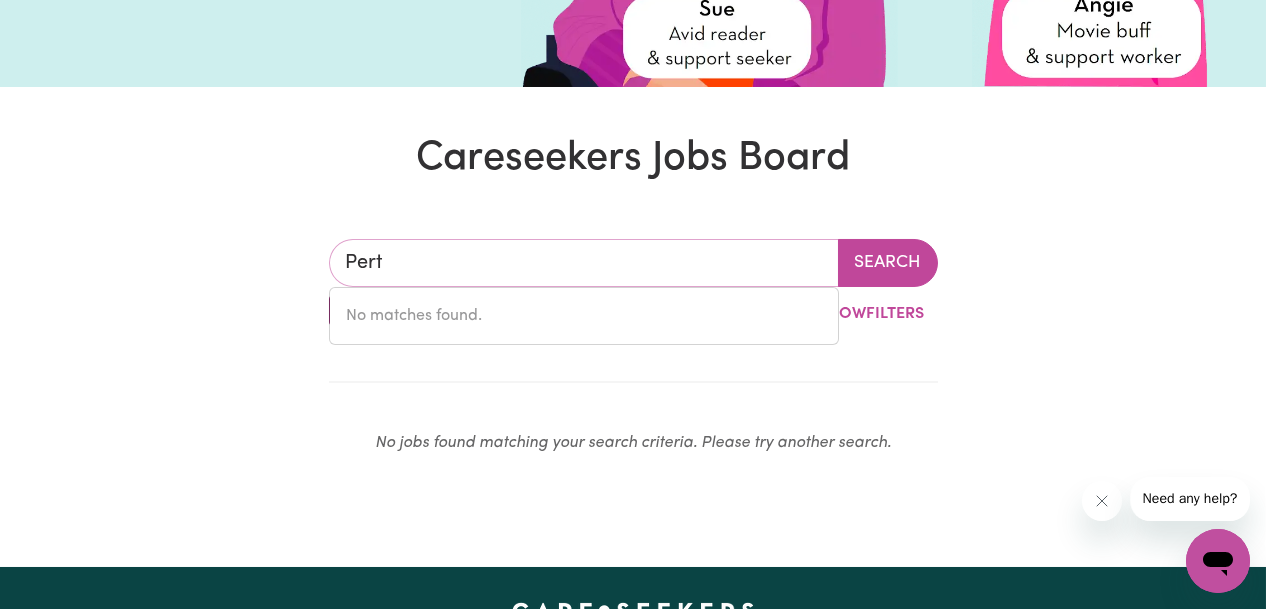 type on "[GEOGRAPHIC_DATA]" 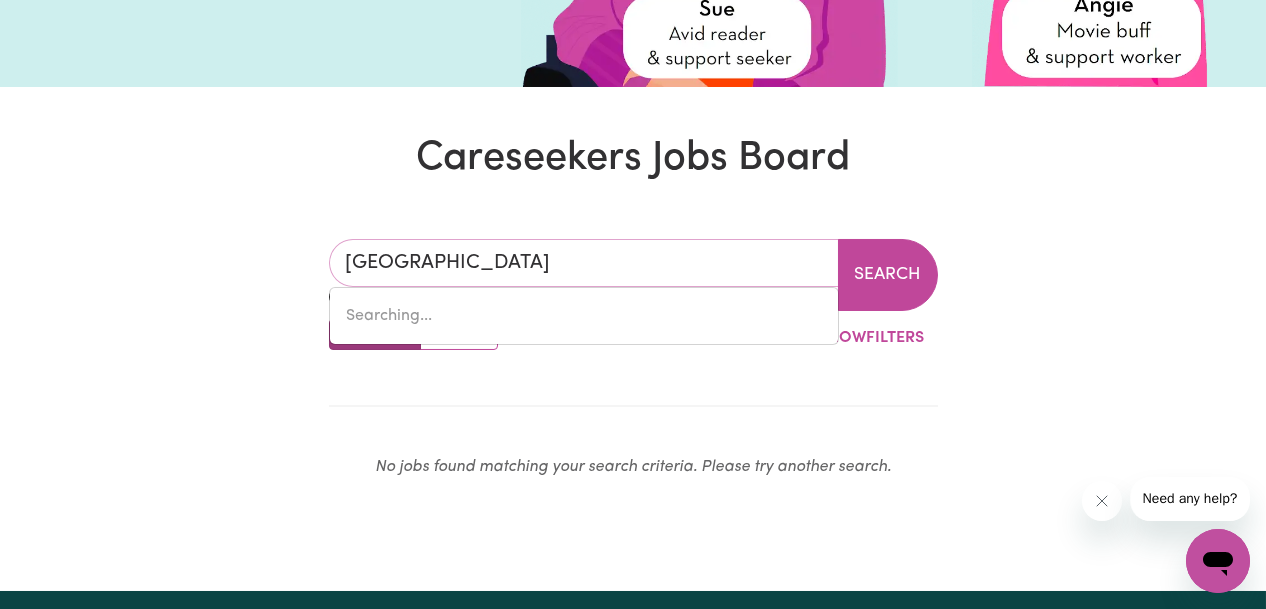 type on "[GEOGRAPHIC_DATA], [GEOGRAPHIC_DATA], 7300" 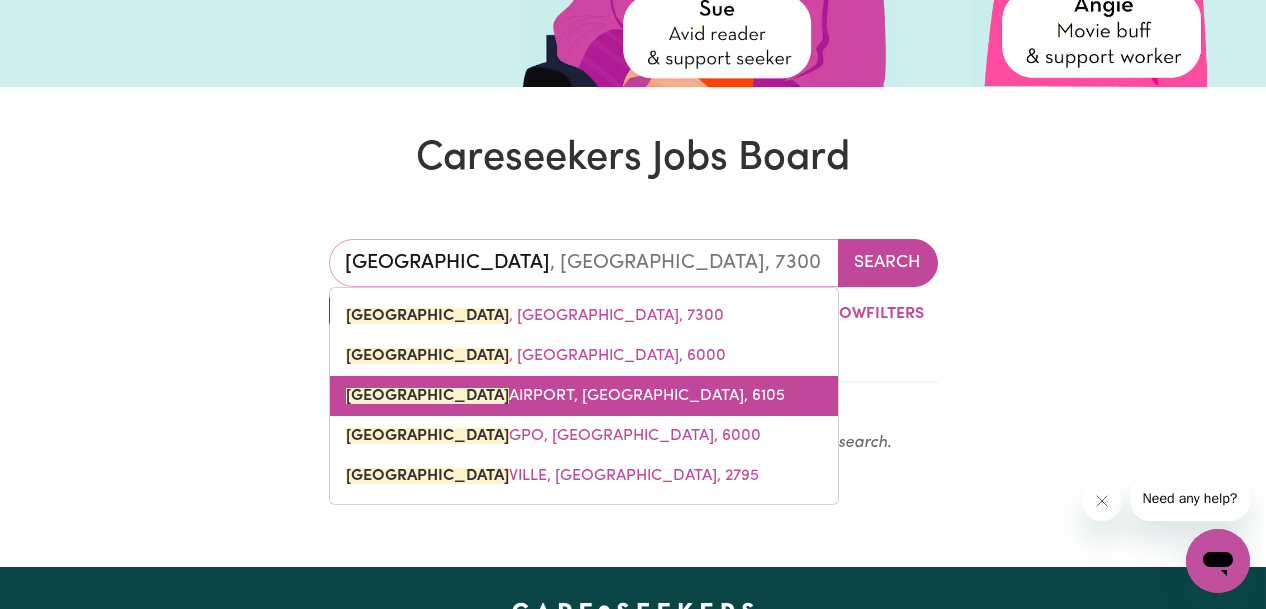 click on "[GEOGRAPHIC_DATA], [GEOGRAPHIC_DATA], 6105" at bounding box center [565, 396] 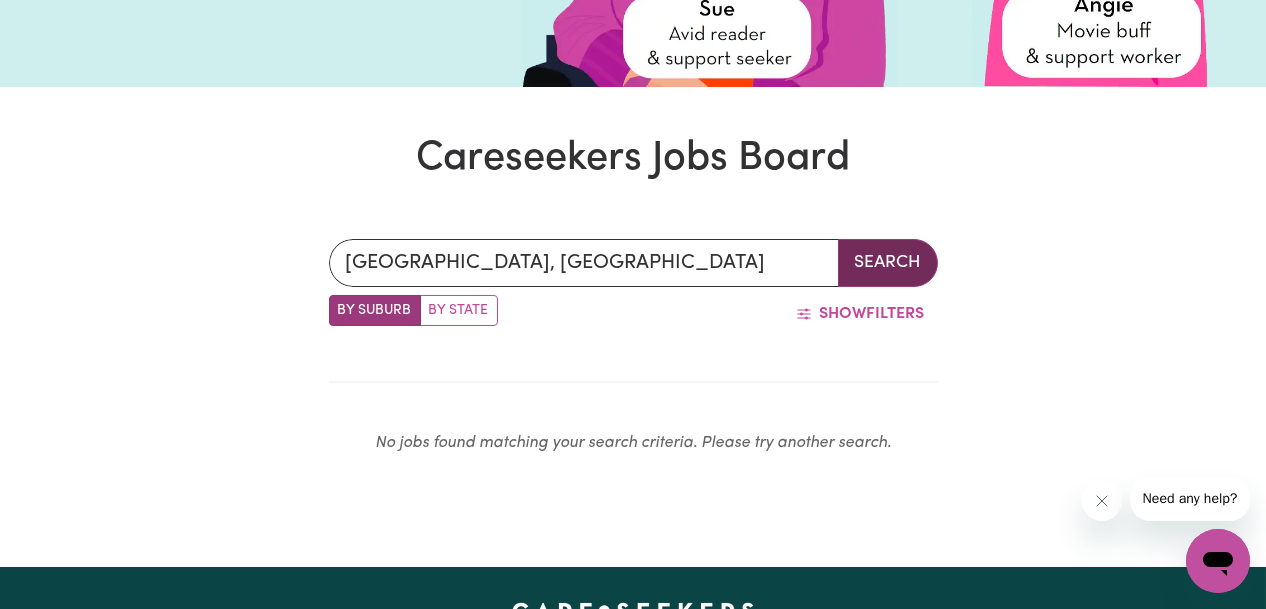 click on "Search" at bounding box center (888, 263) 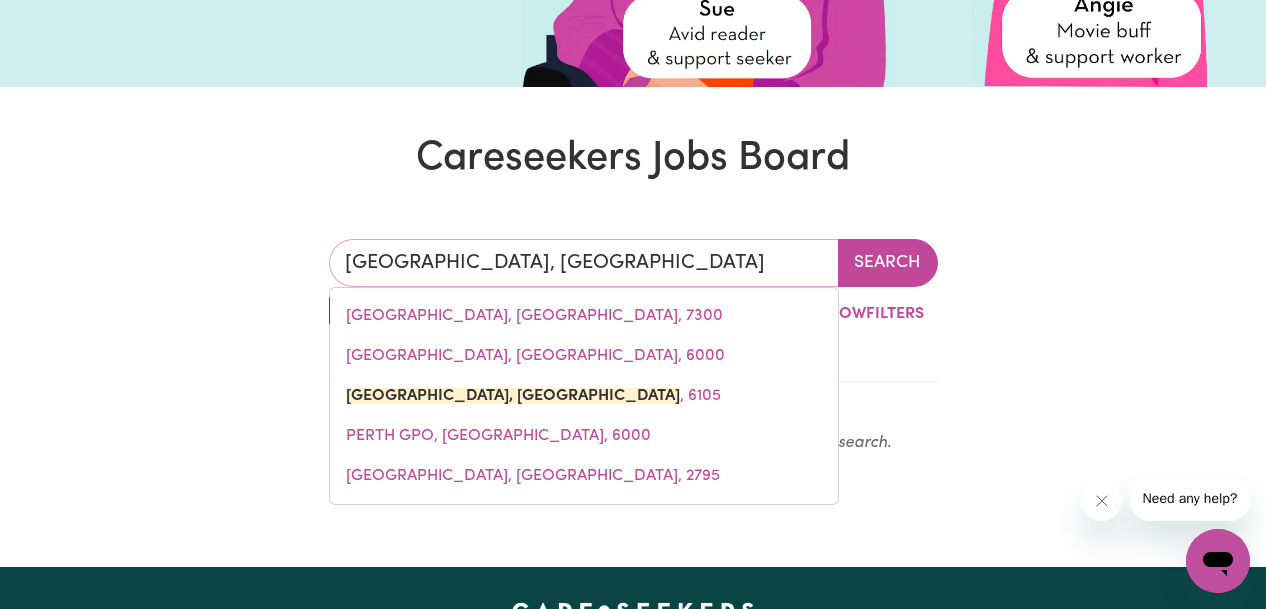 drag, startPoint x: 716, startPoint y: 268, endPoint x: 413, endPoint y: 268, distance: 303 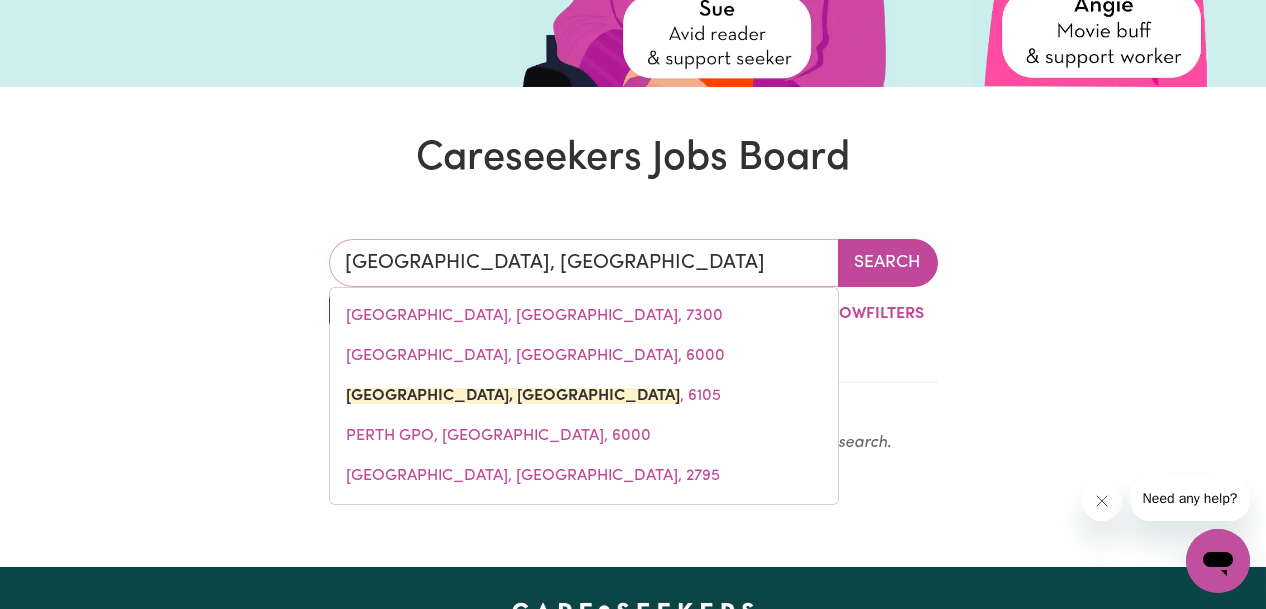 click on "[GEOGRAPHIC_DATA], [GEOGRAPHIC_DATA]" at bounding box center (584, 263) 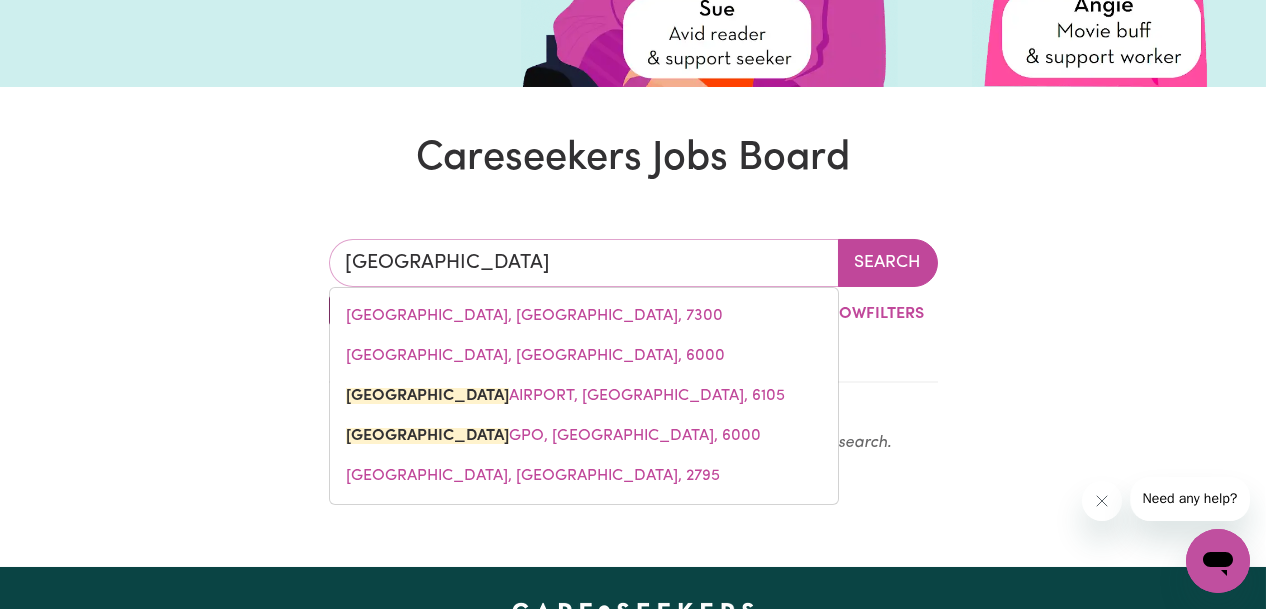 type on "[GEOGRAPHIC_DATA], [GEOGRAPHIC_DATA], 6105" 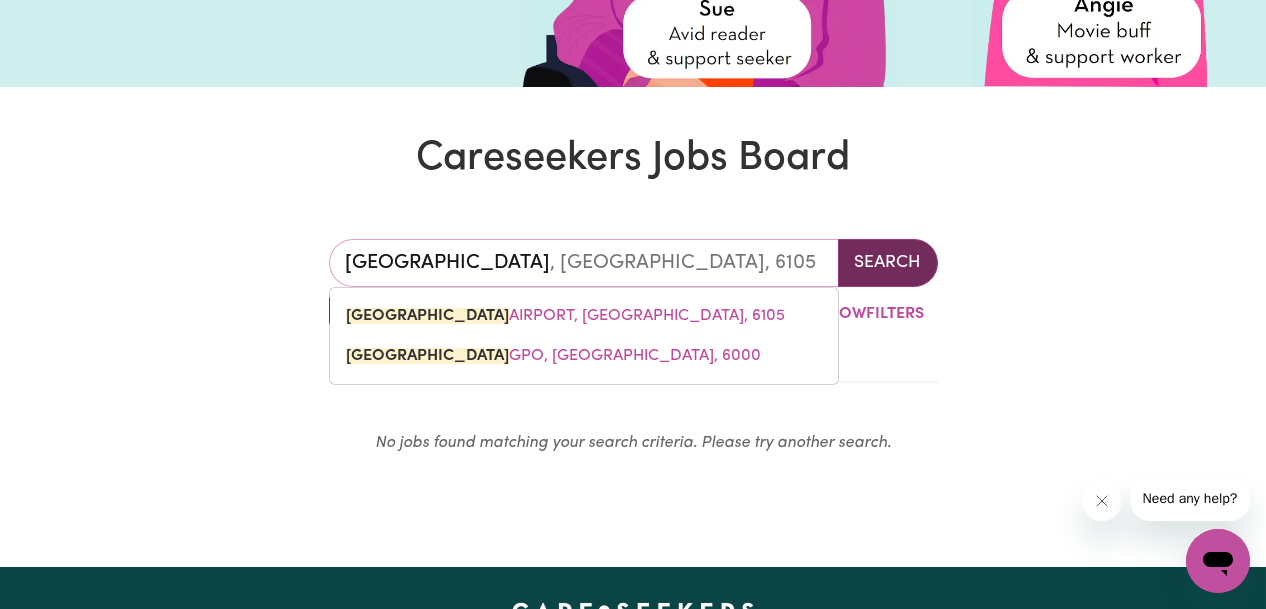 type on "[GEOGRAPHIC_DATA]" 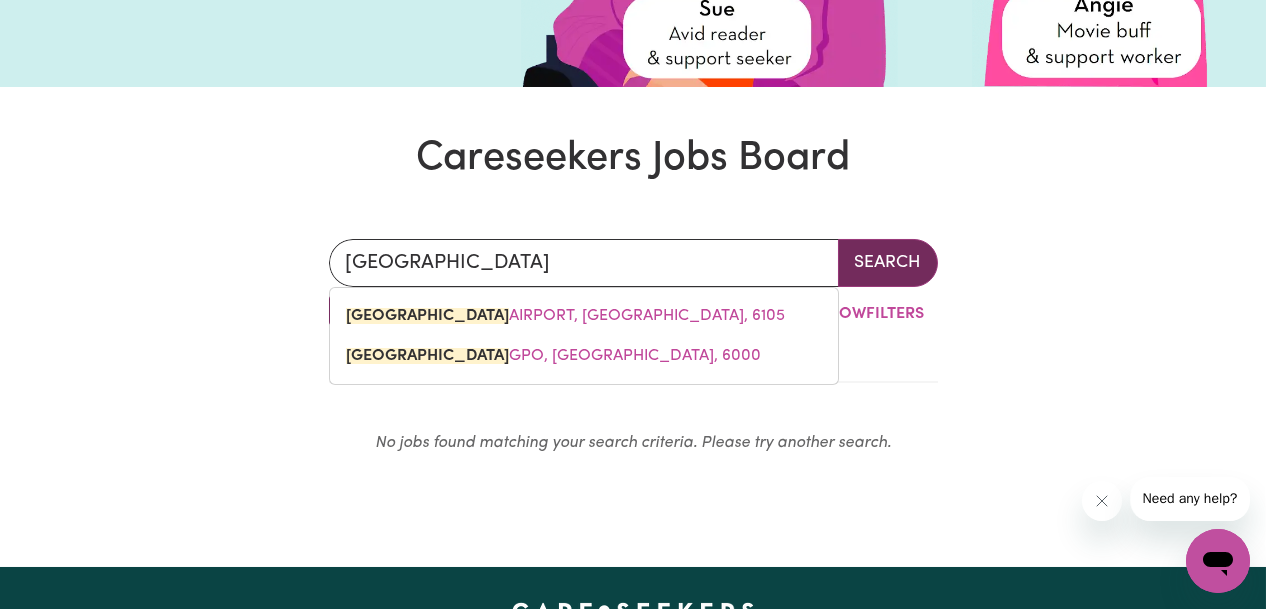 click on "Search" at bounding box center (888, 263) 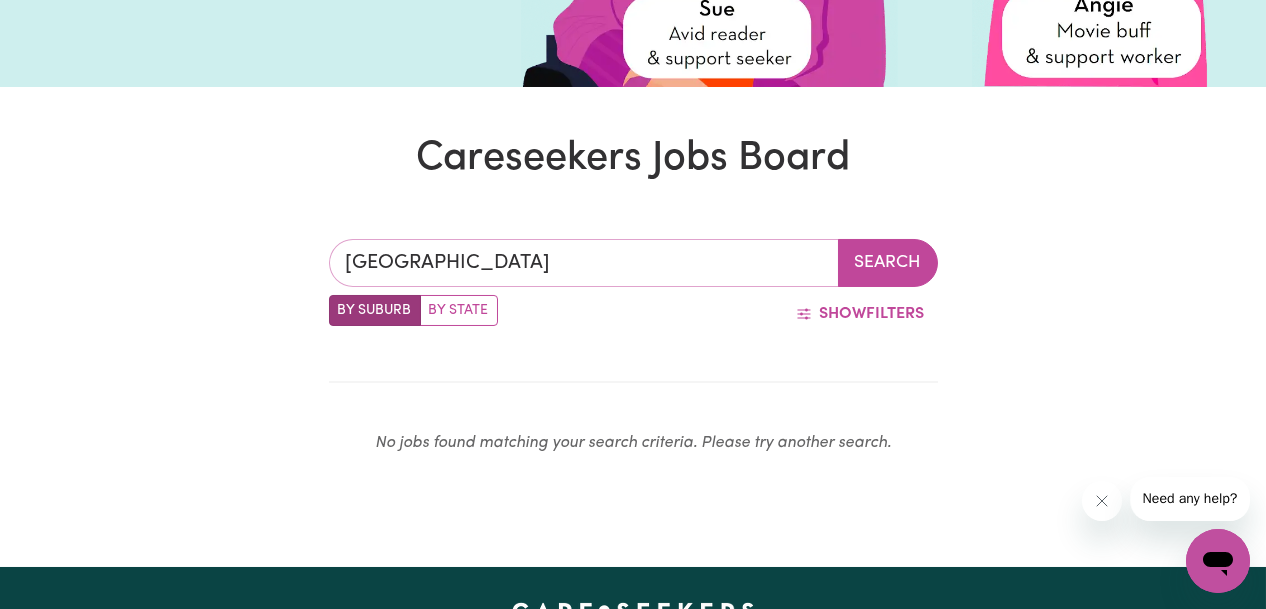 type on "[GEOGRAPHIC_DATA], [GEOGRAPHIC_DATA], 6105" 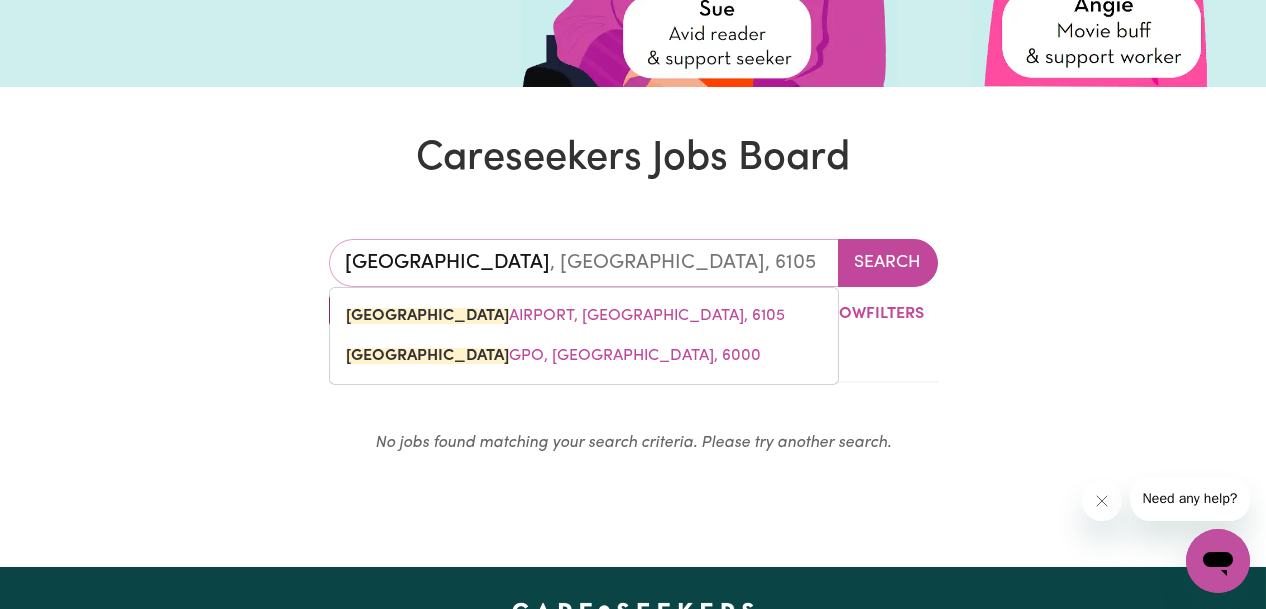 drag, startPoint x: 447, startPoint y: 269, endPoint x: 282, endPoint y: 269, distance: 165 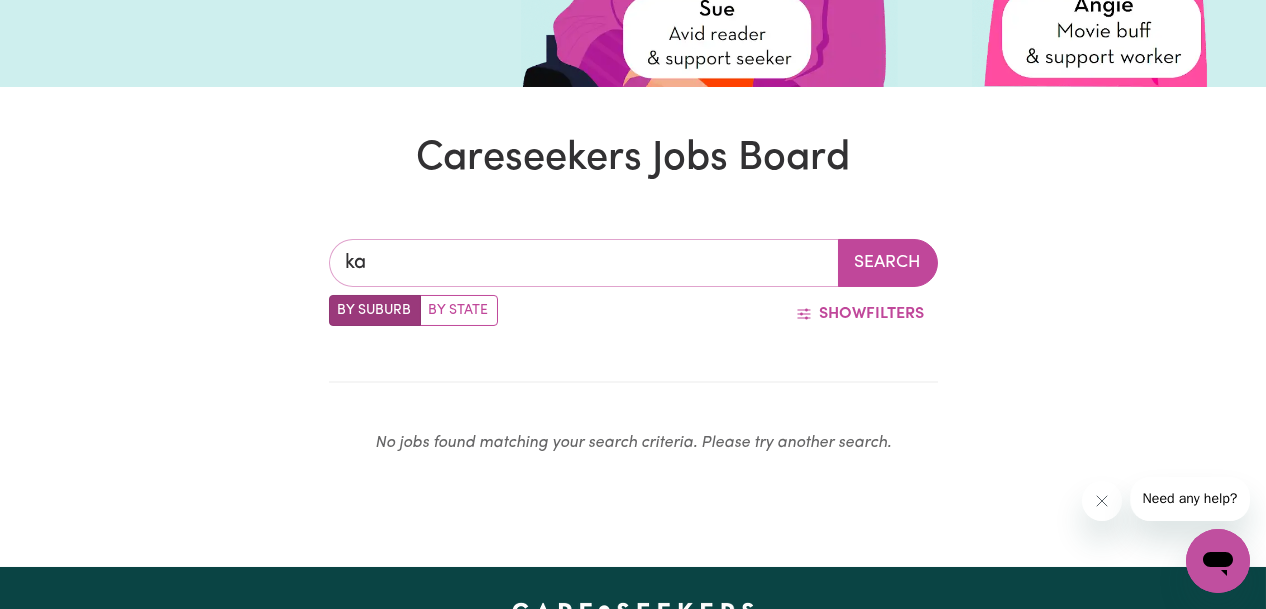 type on "kal" 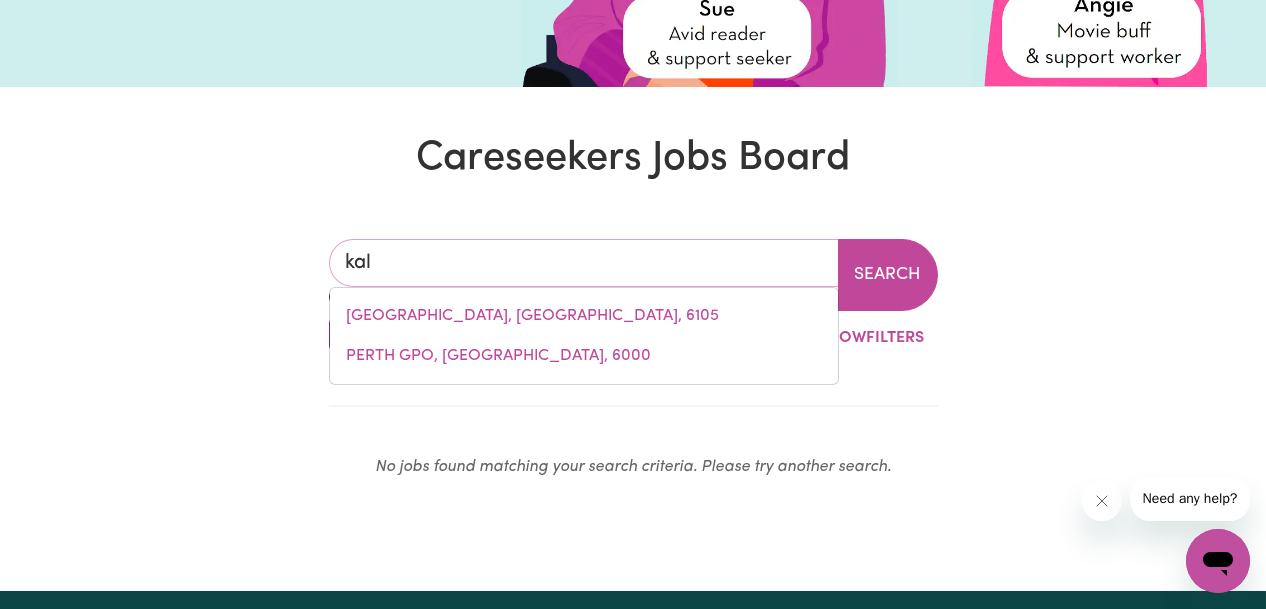 type on "kalABITY, [GEOGRAPHIC_DATA], 5440" 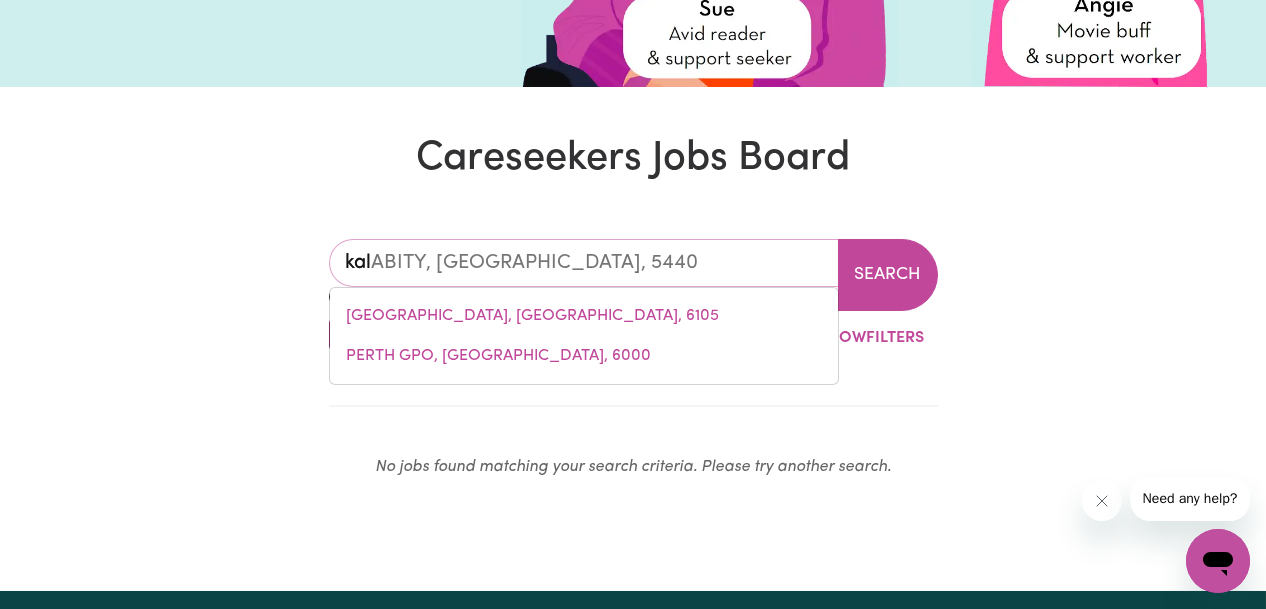 type on "kalg" 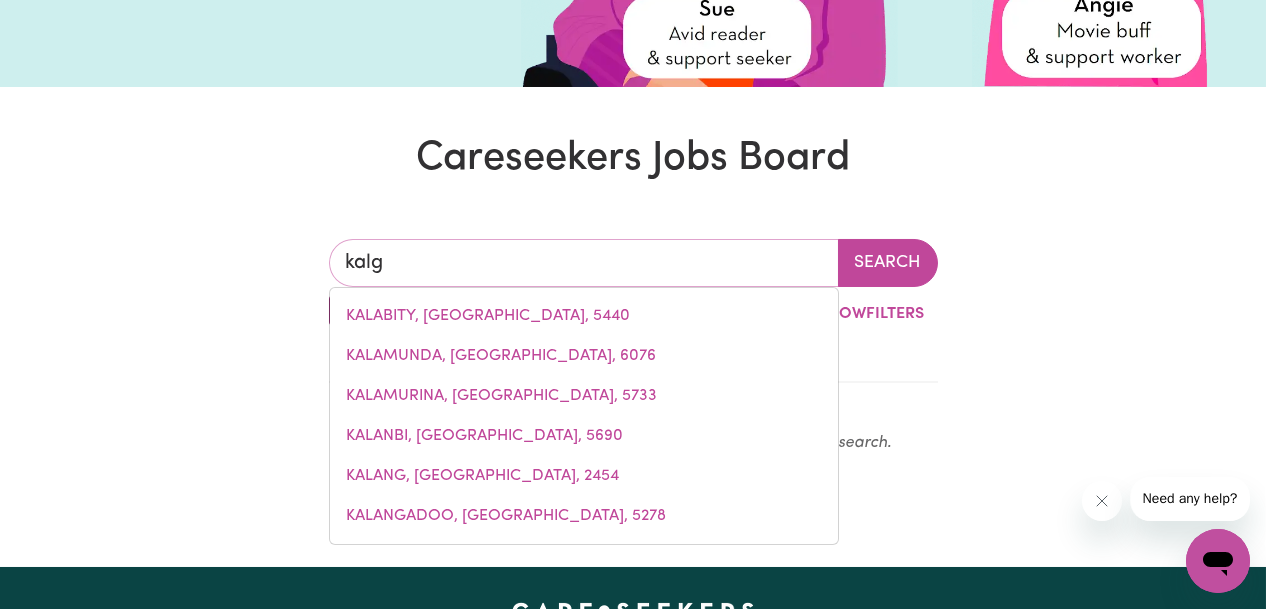 type on "kalgAN, [GEOGRAPHIC_DATA], 6330" 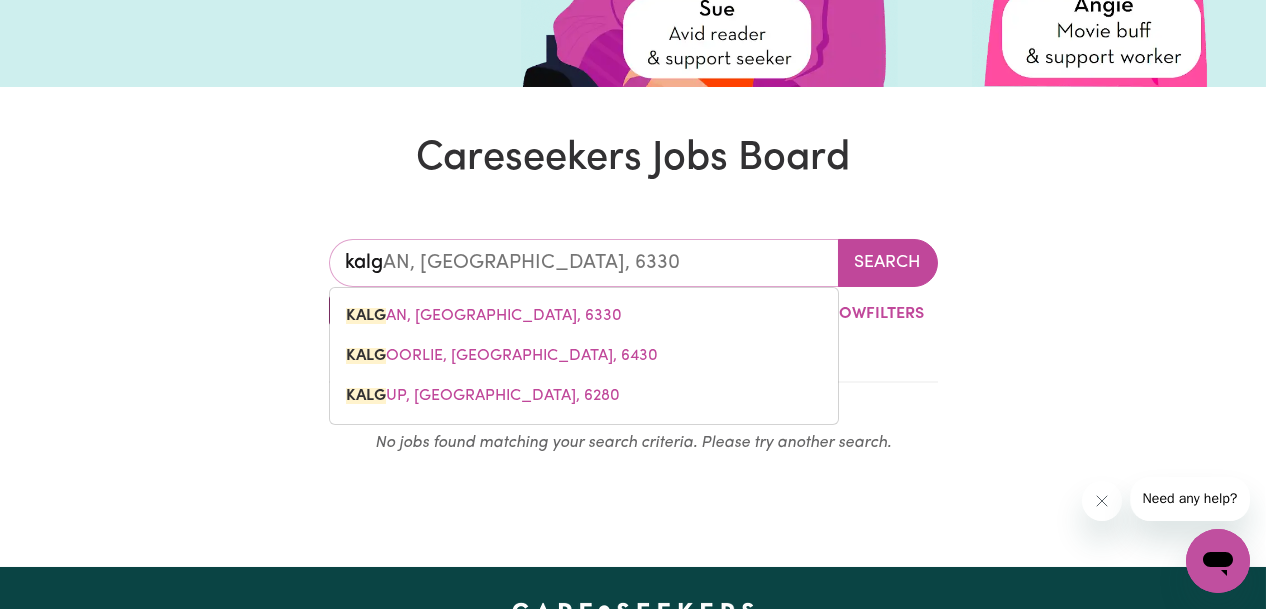 click on "KALG OORLIE, [GEOGRAPHIC_DATA], 6430" at bounding box center (584, 356) 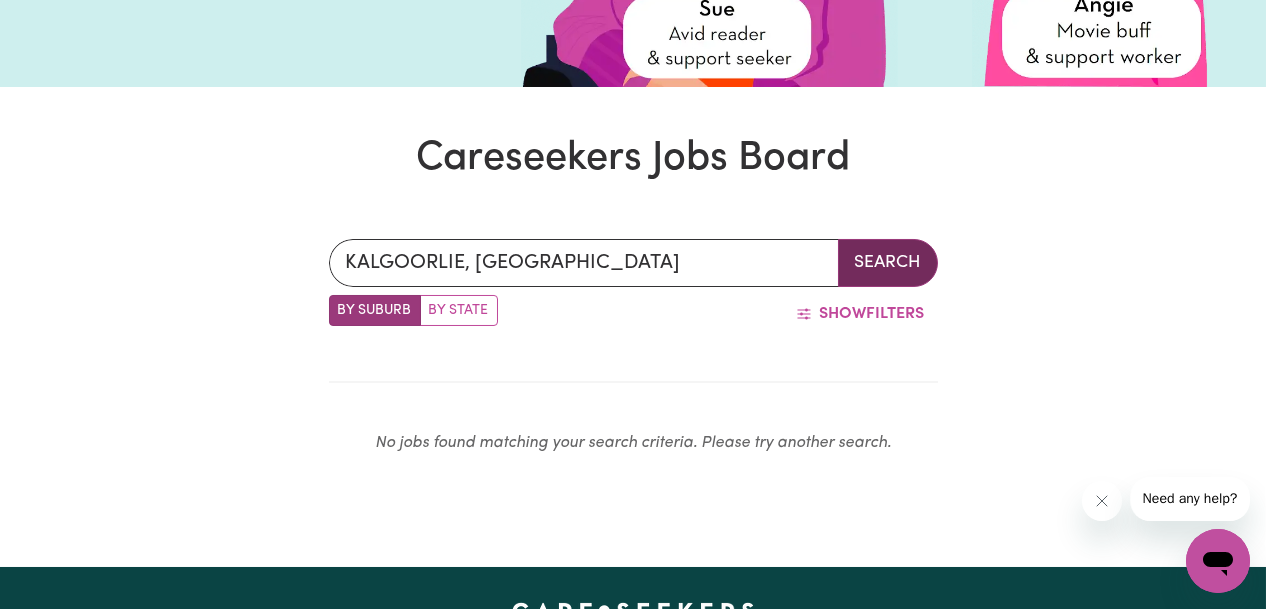 click on "Search" at bounding box center (888, 263) 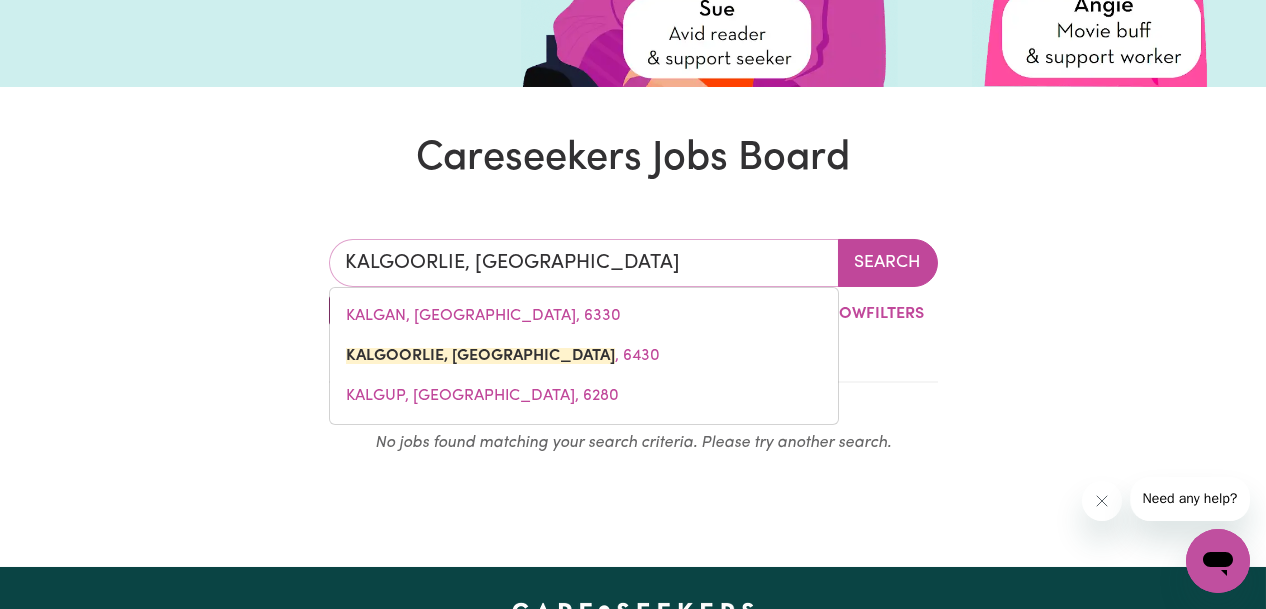 drag, startPoint x: 673, startPoint y: 259, endPoint x: 182, endPoint y: 263, distance: 491.0163 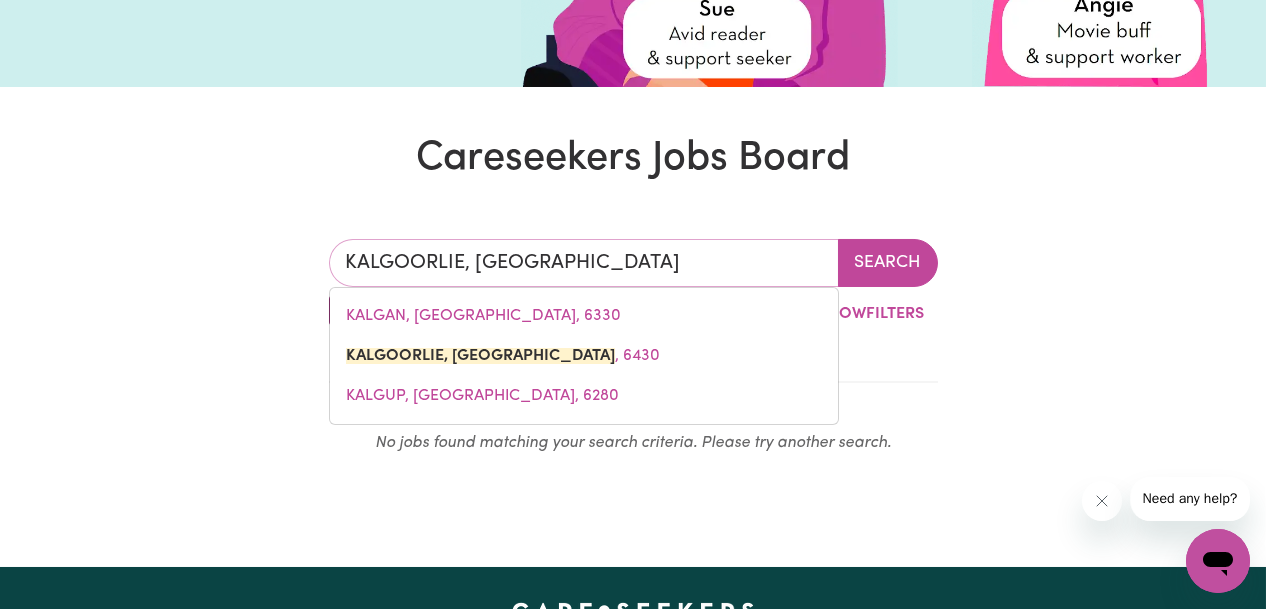 click on "KALGOORLIE, [GEOGRAPHIC_DATA] Search By Suburb By State Show  Filters No jobs found matching your search criteria. Please try another search." at bounding box center (633, 355) 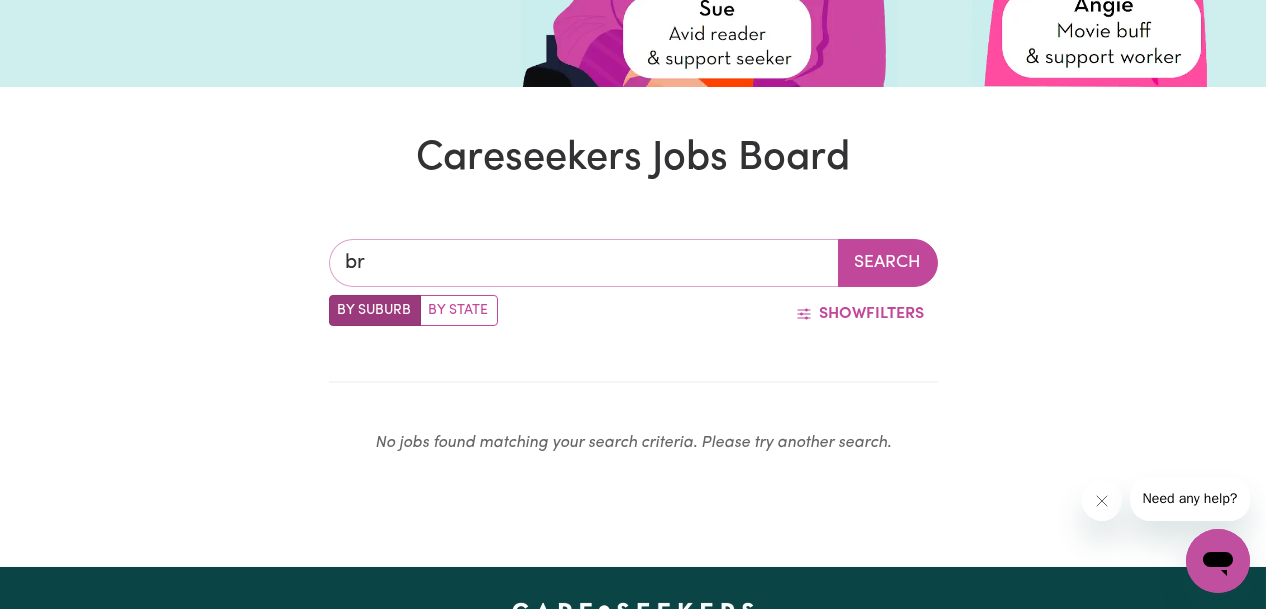 type on "bri" 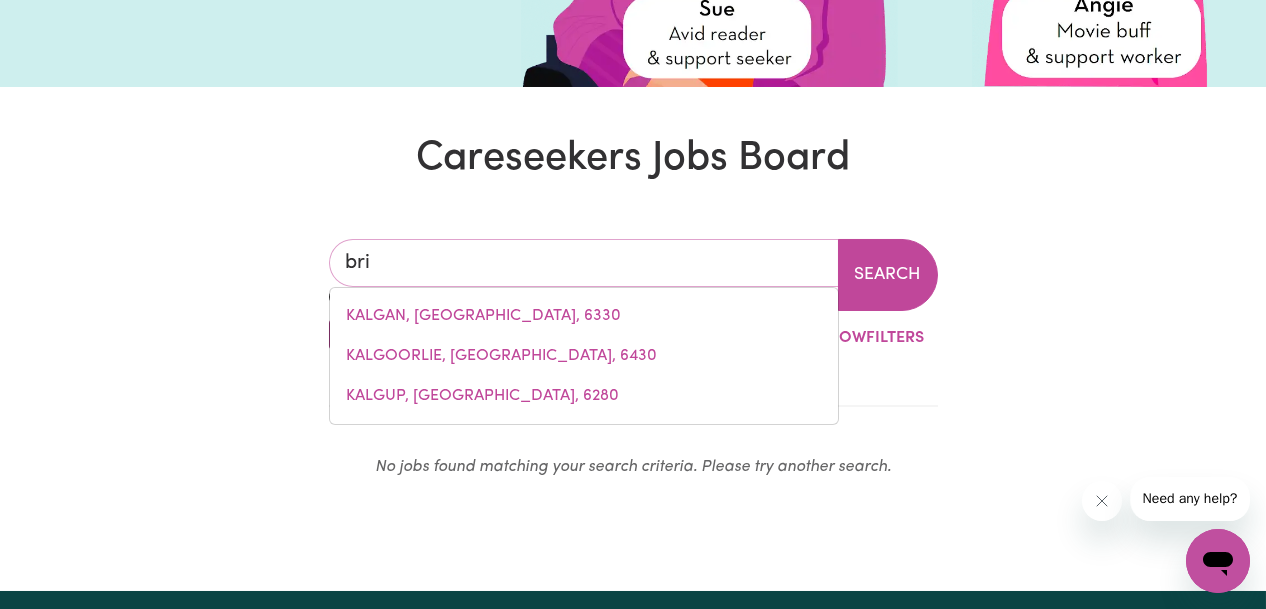 type on "briAGOLONG, [GEOGRAPHIC_DATA], 3860" 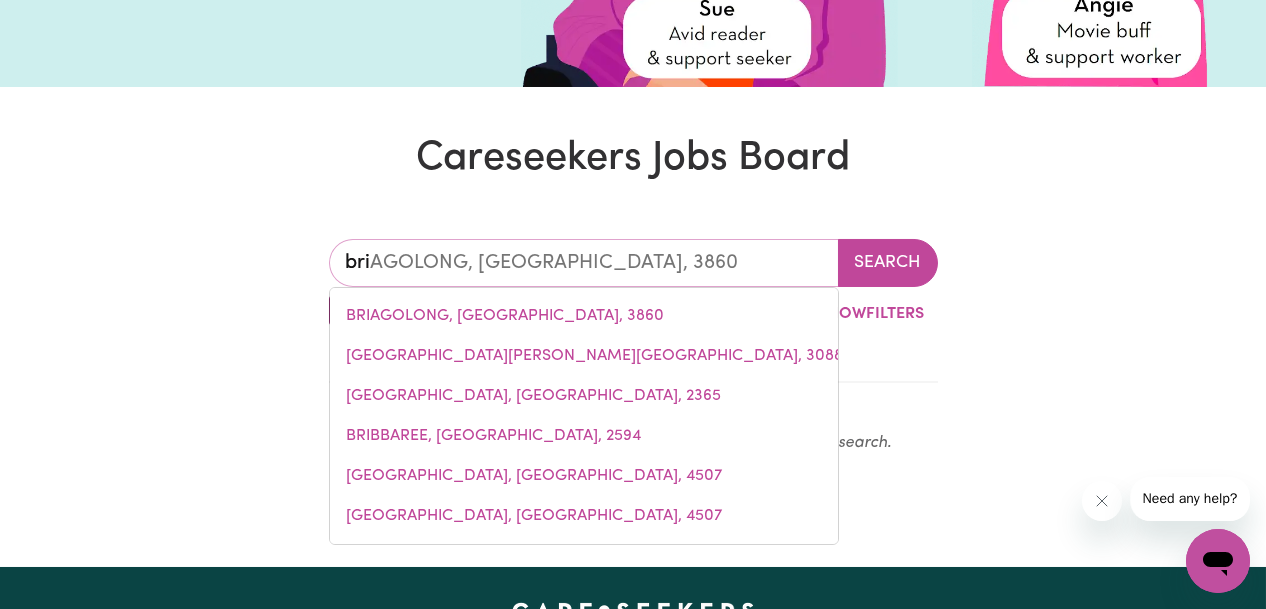 type on "bris" 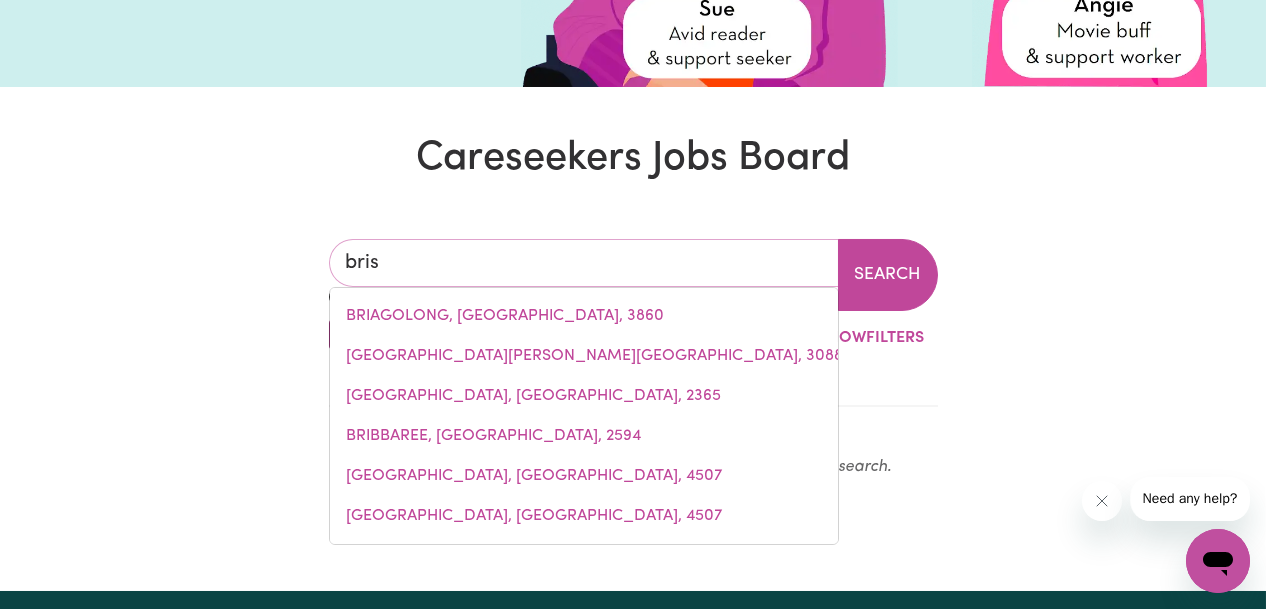 type on "[GEOGRAPHIC_DATA], [GEOGRAPHIC_DATA], 4000" 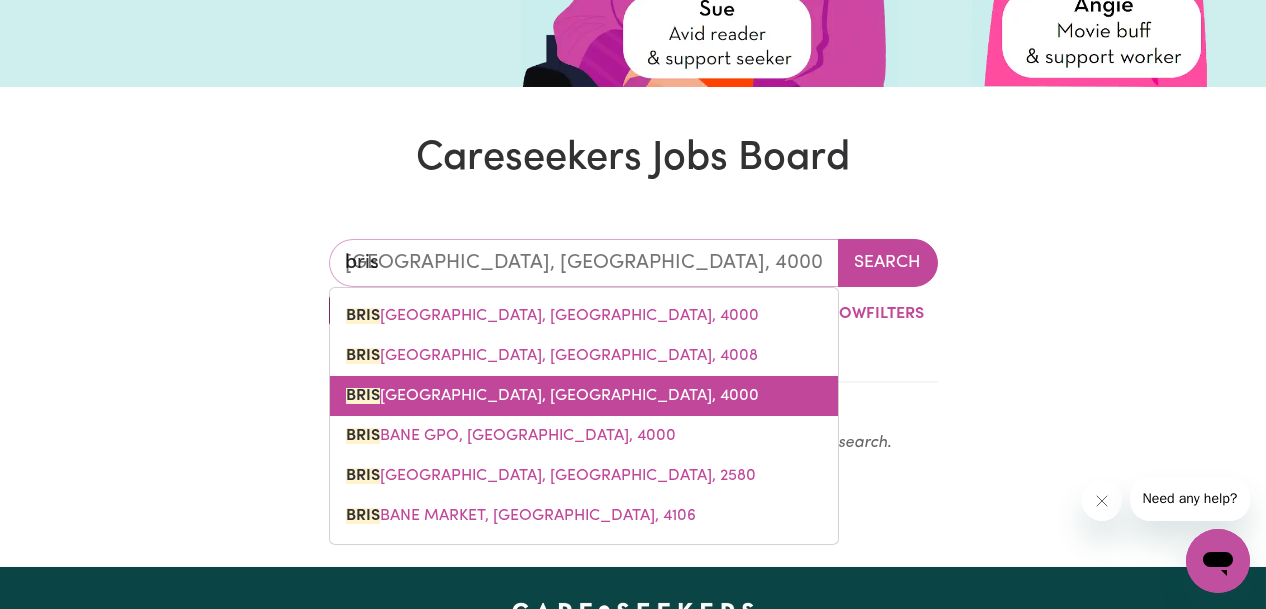 click on "[GEOGRAPHIC_DATA], [GEOGRAPHIC_DATA], 4000" at bounding box center (552, 396) 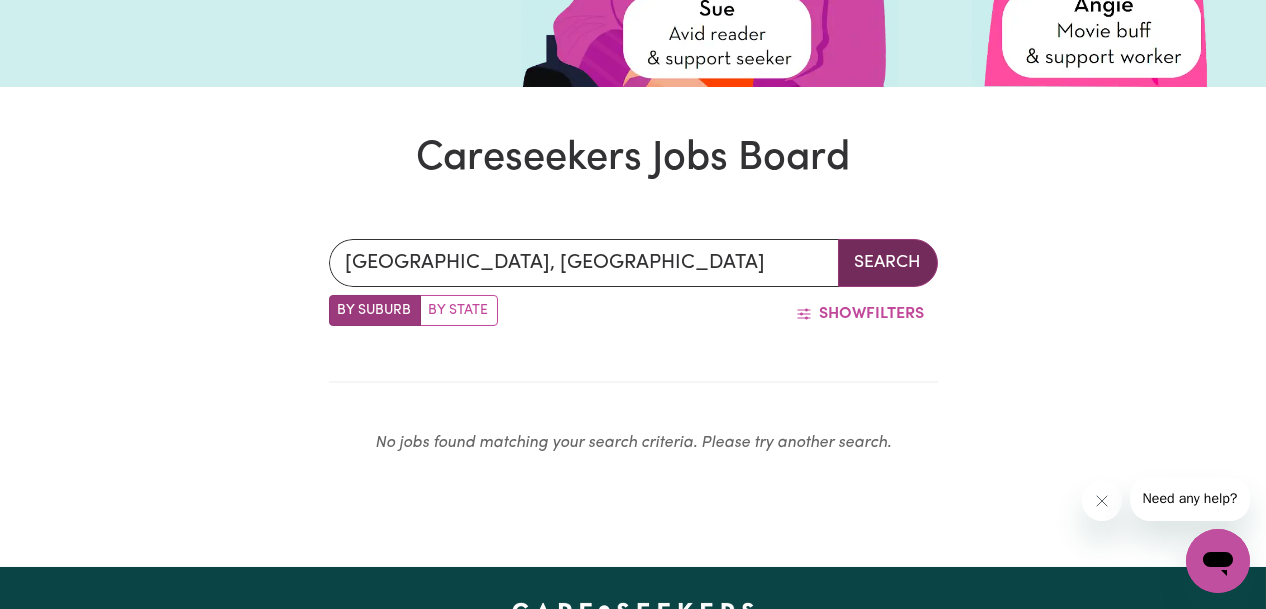 click on "Search" at bounding box center [888, 263] 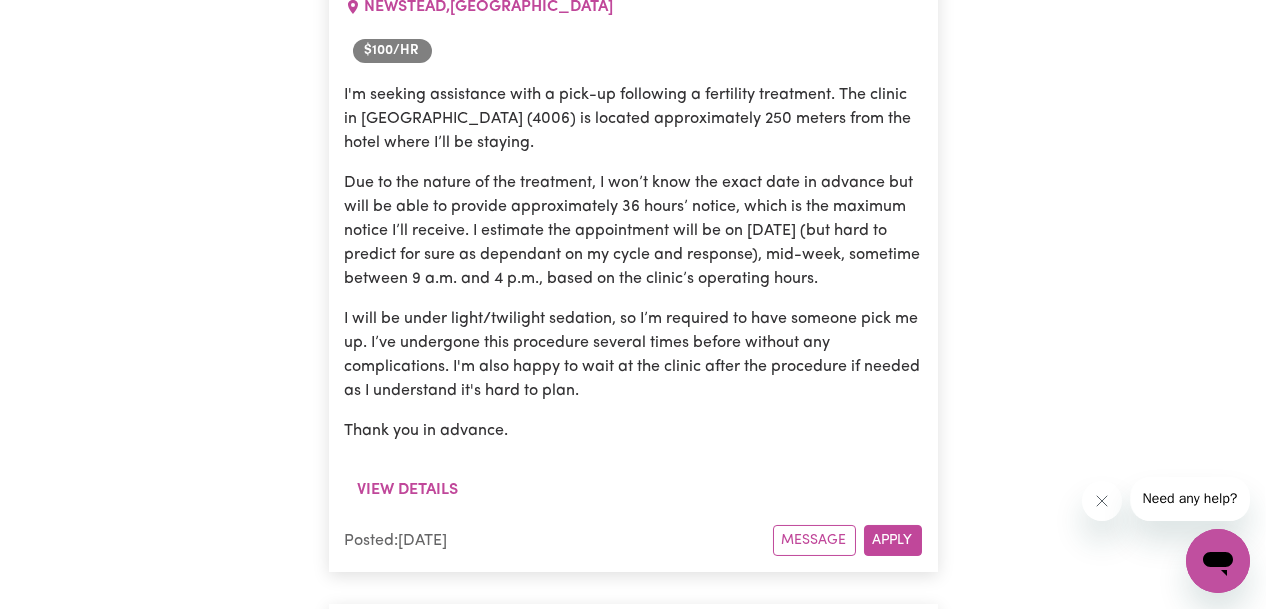 scroll, scrollTop: 300, scrollLeft: 0, axis: vertical 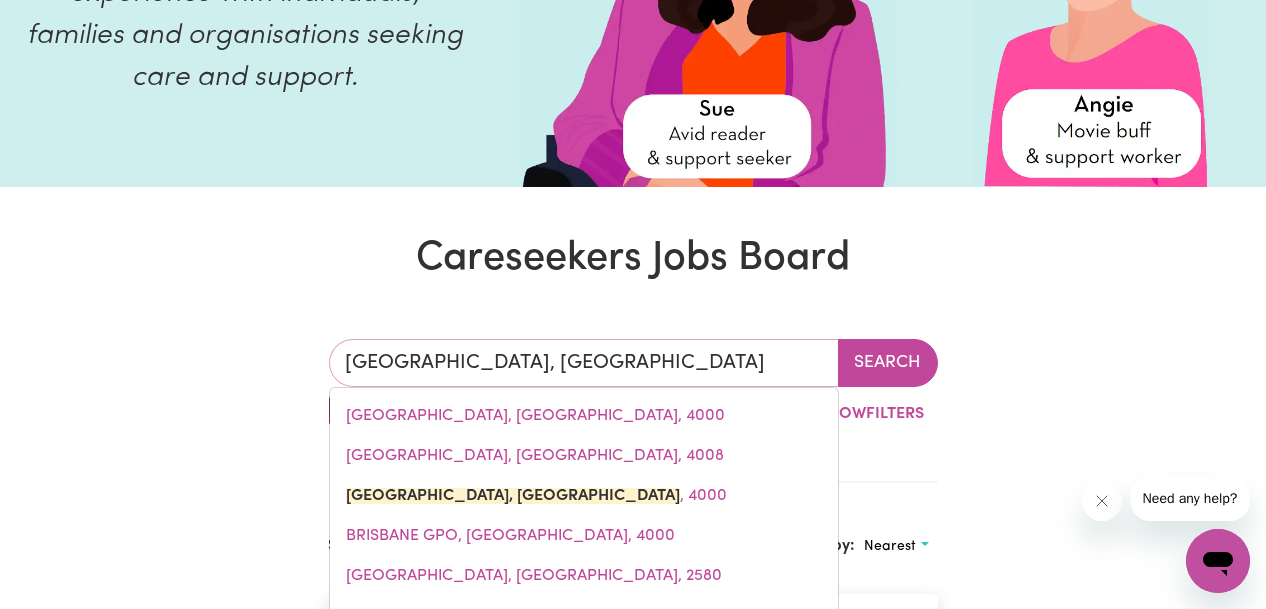 drag, startPoint x: 652, startPoint y: 356, endPoint x: 336, endPoint y: 371, distance: 316.3558 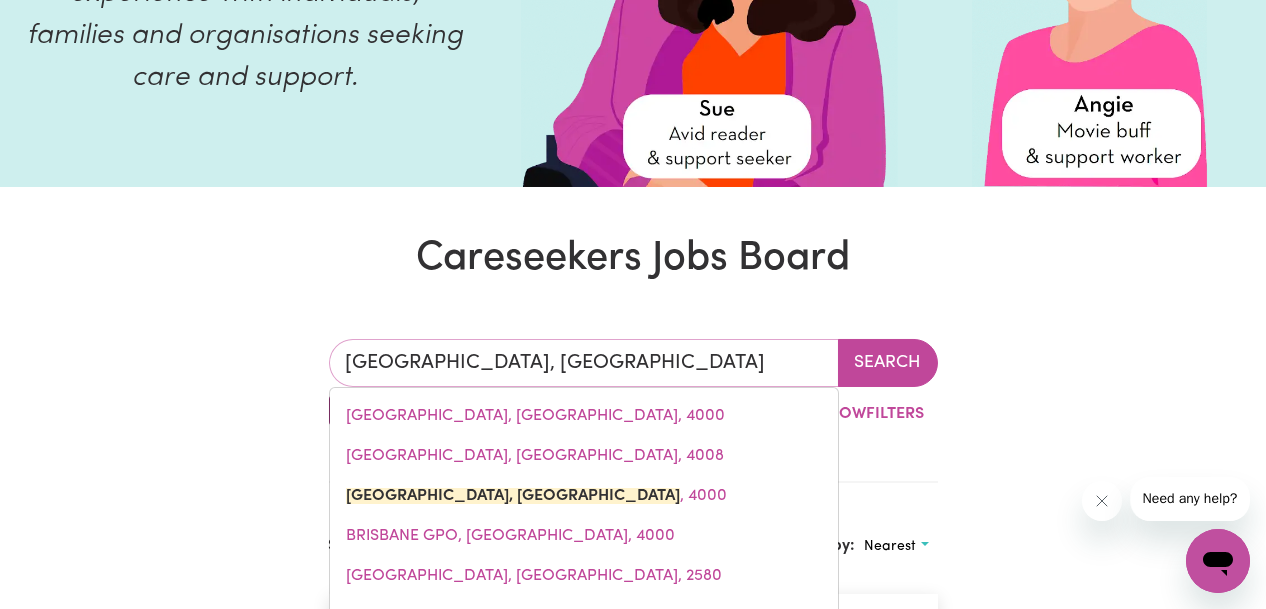 click on "[GEOGRAPHIC_DATA], [GEOGRAPHIC_DATA]" at bounding box center [584, 363] 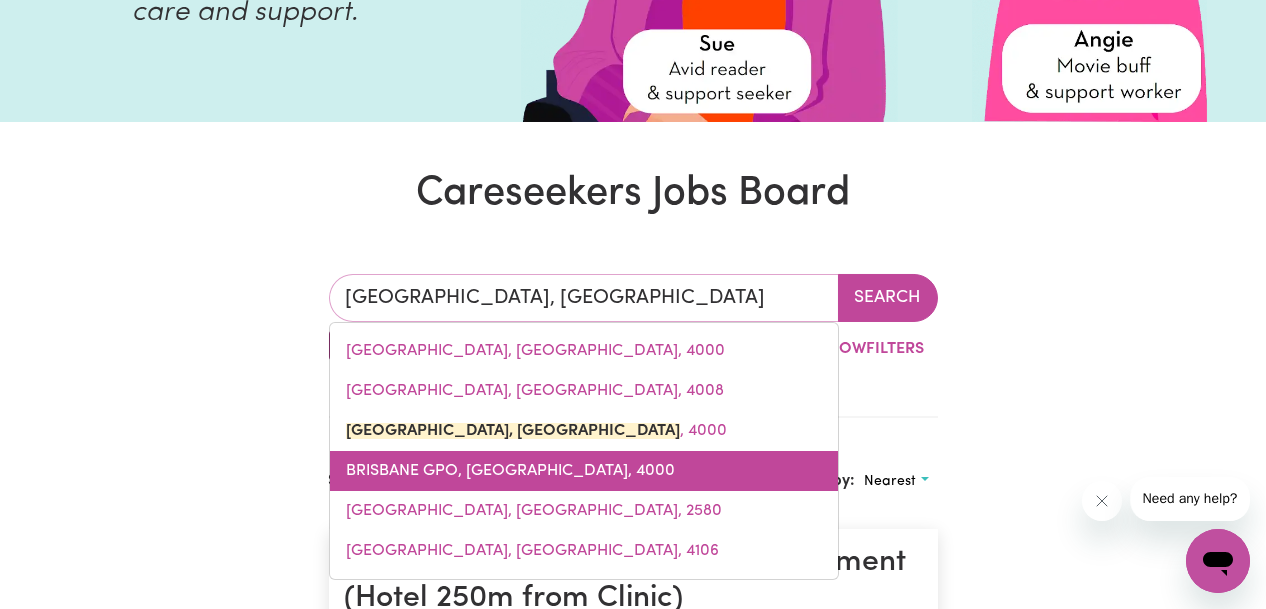 scroll, scrollTop: 400, scrollLeft: 0, axis: vertical 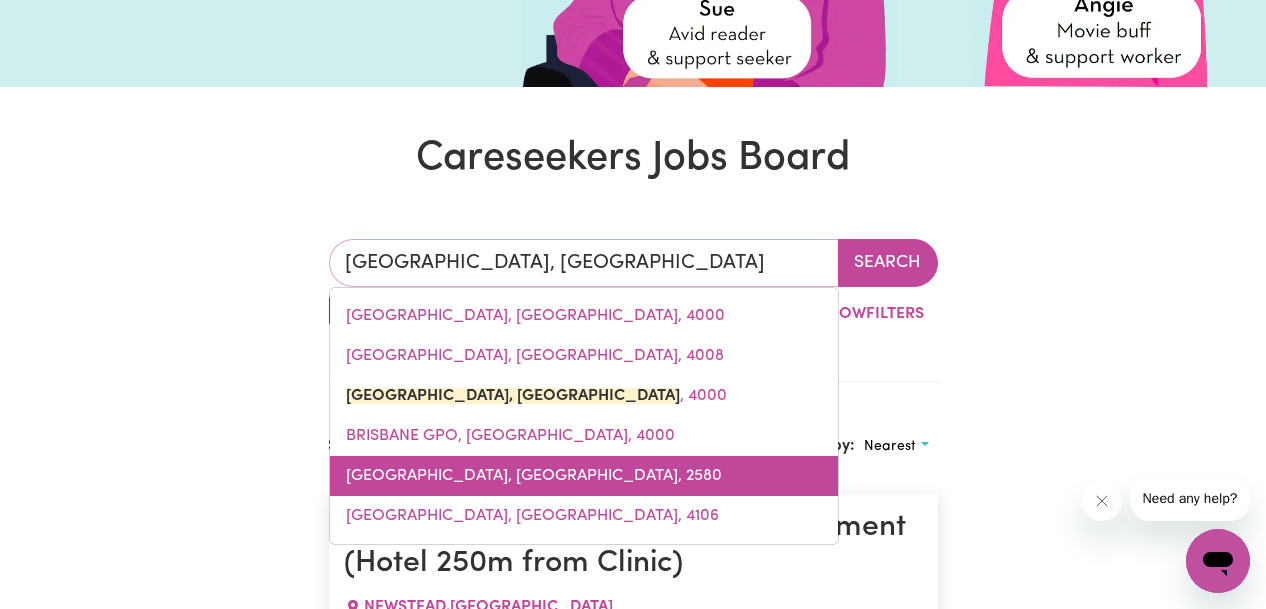 click on "[GEOGRAPHIC_DATA], [GEOGRAPHIC_DATA], 2580" at bounding box center [534, 476] 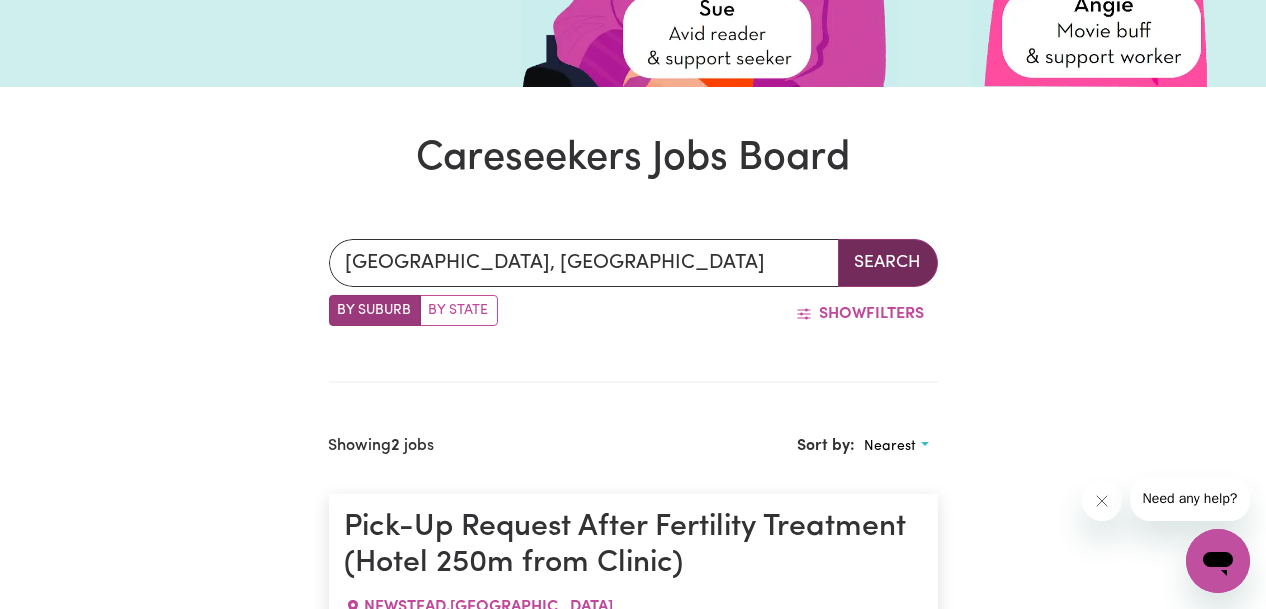 click on "Search" at bounding box center [888, 263] 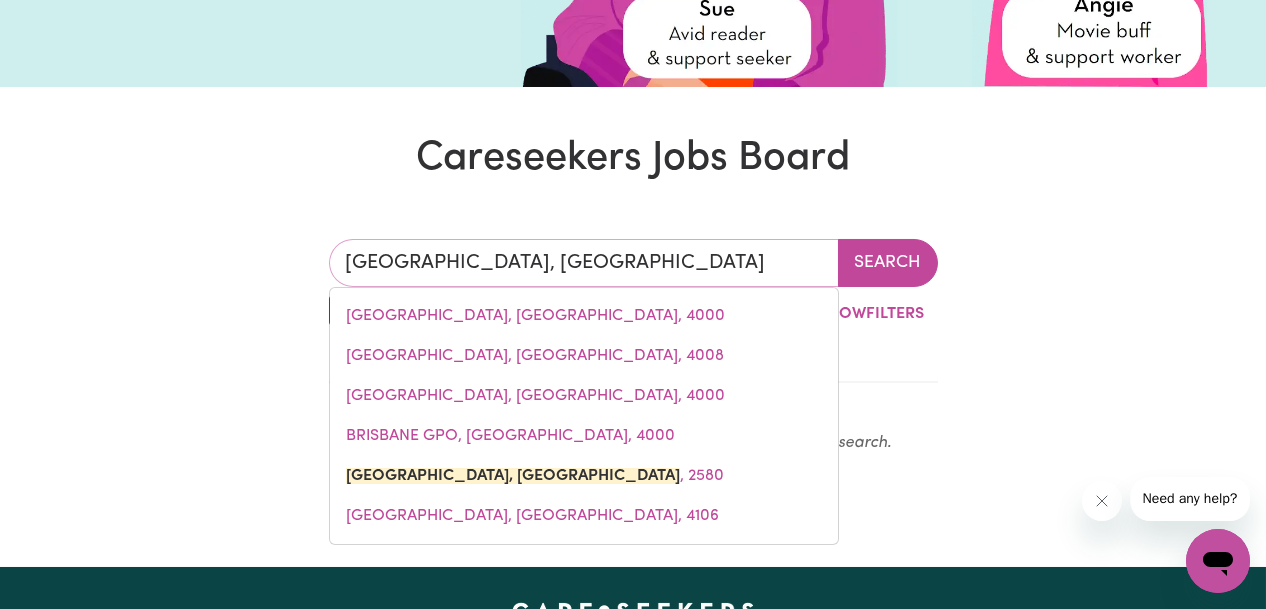 drag, startPoint x: 729, startPoint y: 259, endPoint x: 205, endPoint y: 233, distance: 524.64465 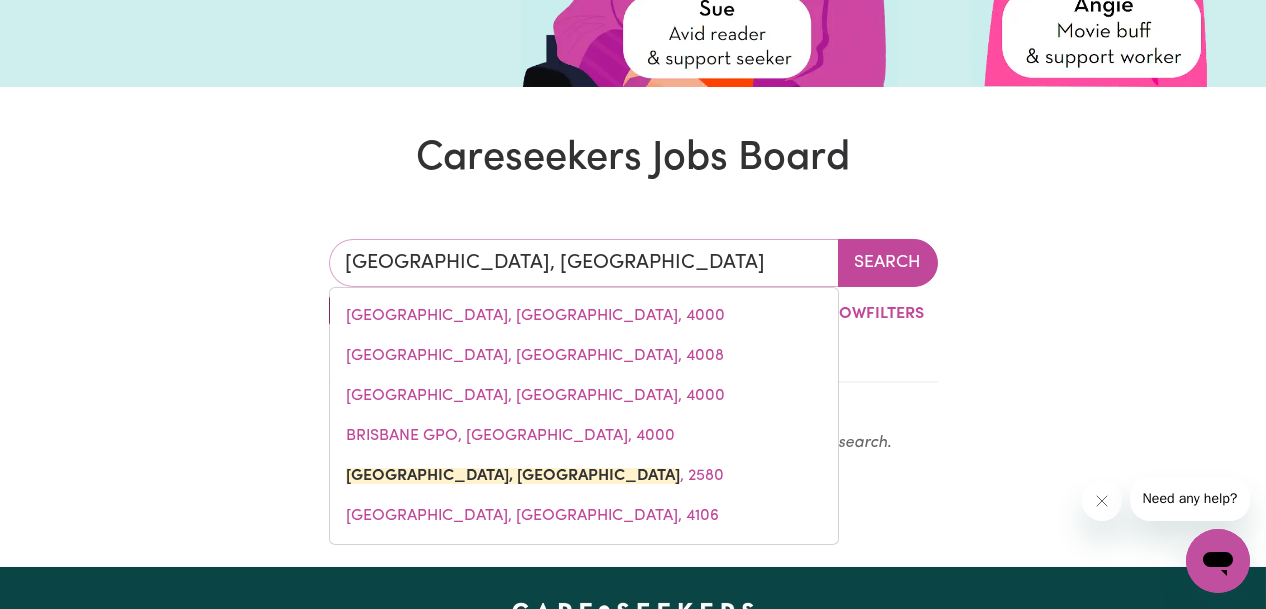 click on "[GEOGRAPHIC_DATA], [GEOGRAPHIC_DATA] [GEOGRAPHIC_DATA], [GEOGRAPHIC_DATA], [STREET_ADDRESS], [GEOGRAPHIC_DATA], [GEOGRAPHIC_DATA], [GEOGRAPHIC_DATA], [GEOGRAPHIC_DATA] , [STREET_ADDRESS] Search By Suburb By State Show  Filters No jobs found matching your search criteria. Please try another search." at bounding box center (633, 355) 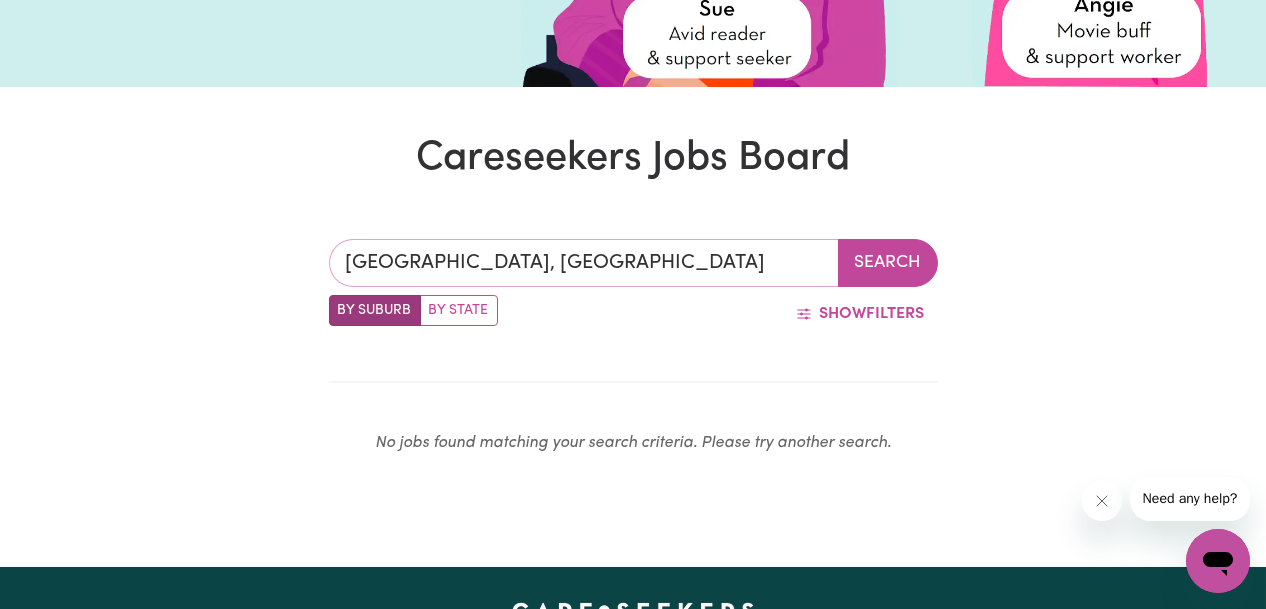 click on "[GEOGRAPHIC_DATA], [GEOGRAPHIC_DATA]" at bounding box center (584, 263) 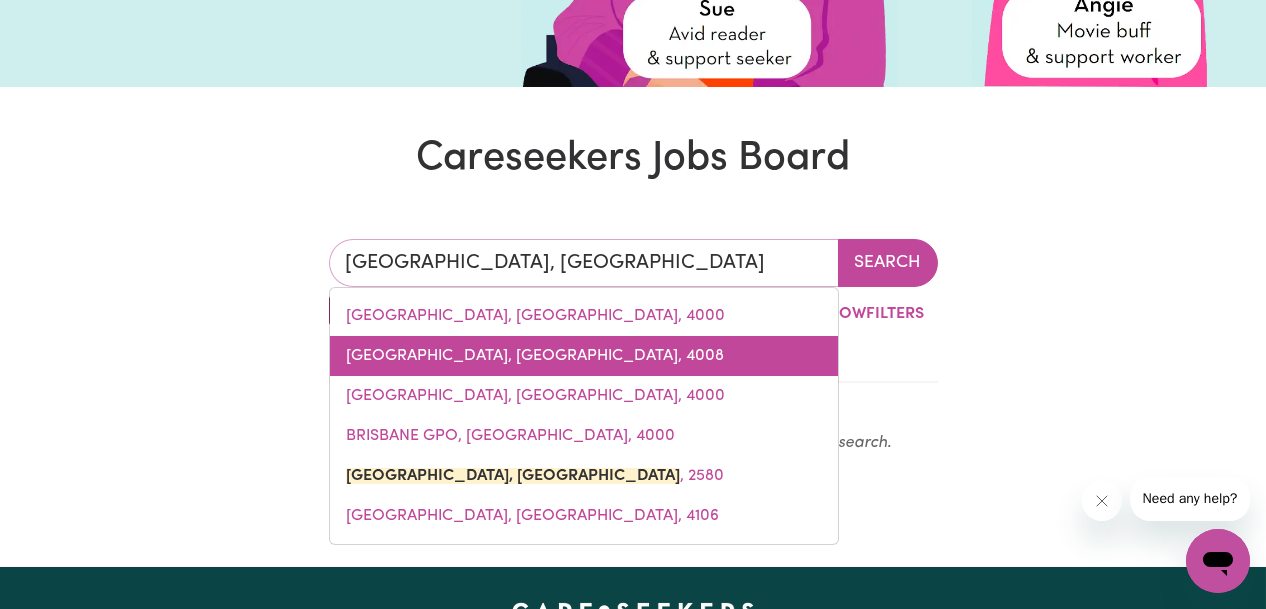 click on "[GEOGRAPHIC_DATA], [GEOGRAPHIC_DATA], 4008" at bounding box center (584, 356) 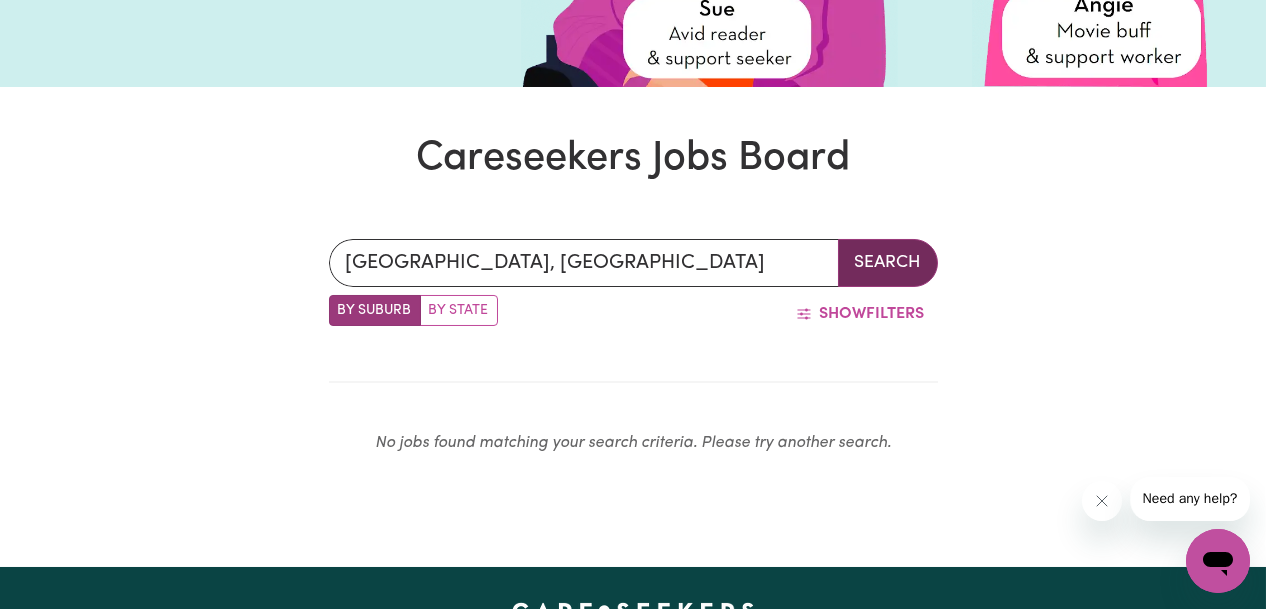 click on "Search" at bounding box center [888, 263] 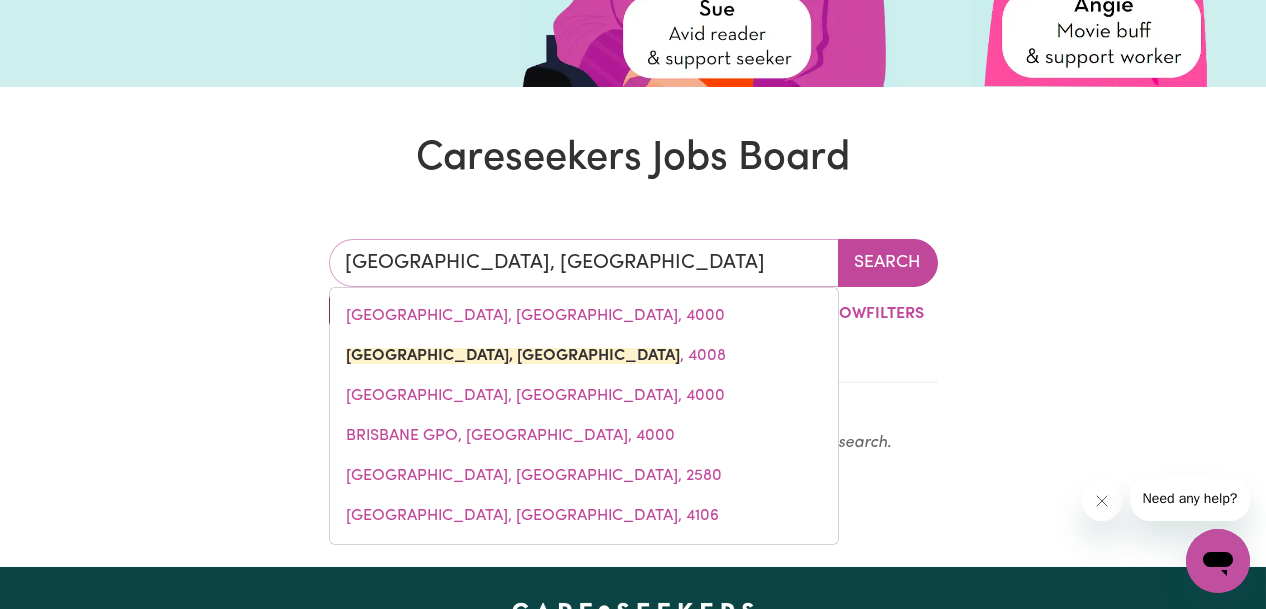 drag, startPoint x: 673, startPoint y: 268, endPoint x: 211, endPoint y: 270, distance: 462.00433 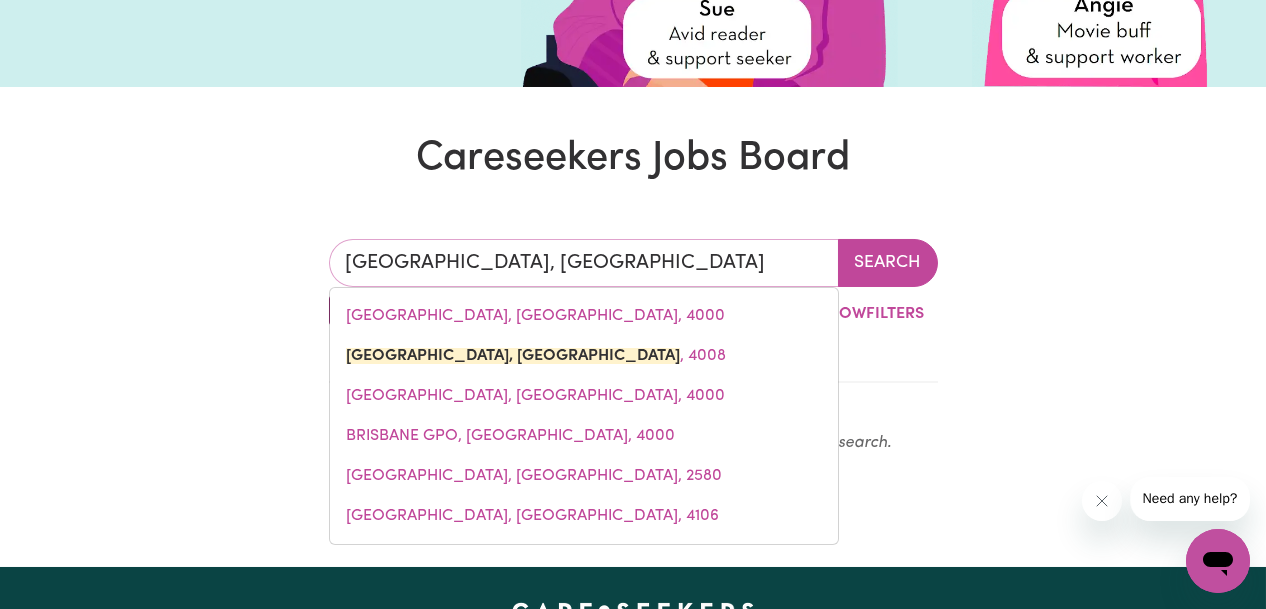 click on "[GEOGRAPHIC_DATA], [GEOGRAPHIC_DATA], [GEOGRAPHIC_DATA], [GEOGRAPHIC_DATA], [GEOGRAPHIC_DATA] , [GEOGRAPHIC_DATA], [GEOGRAPHIC_DATA], 4000 [GEOGRAPHIC_DATA], [GEOGRAPHIC_DATA], [GEOGRAPHIC_DATA], [GEOGRAPHIC_DATA], [GEOGRAPHIC_DATA] Search By Suburb By State Show  Filters No jobs found matching your search criteria. Please try another search." at bounding box center [633, 355] 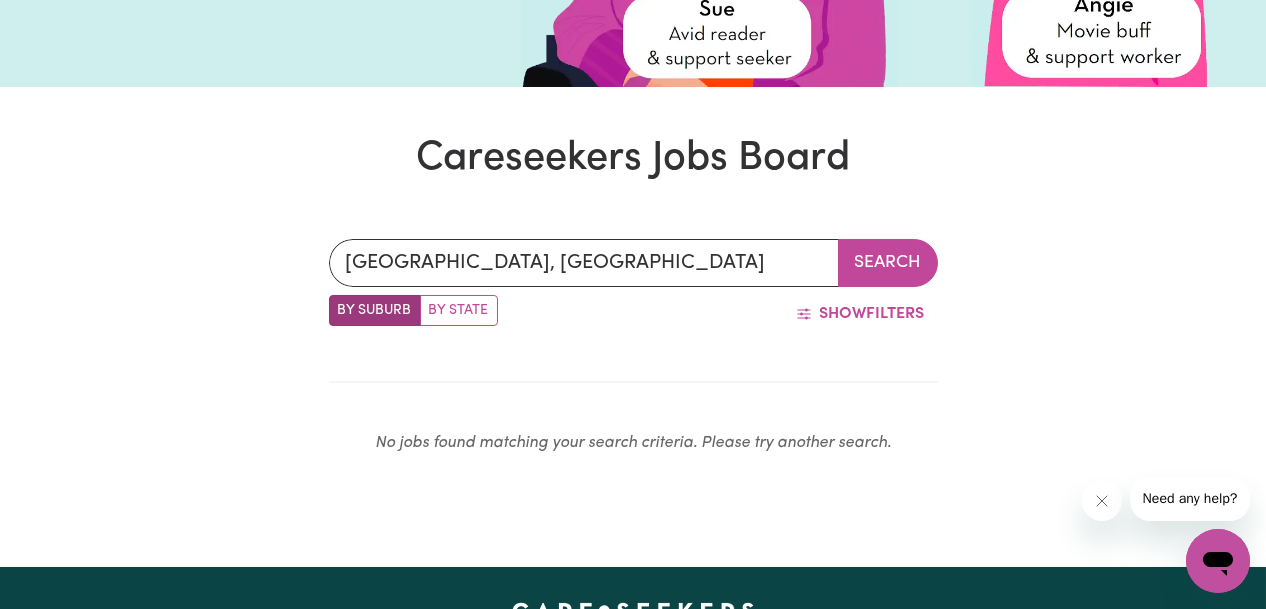 click on "By State" at bounding box center [459, 310] 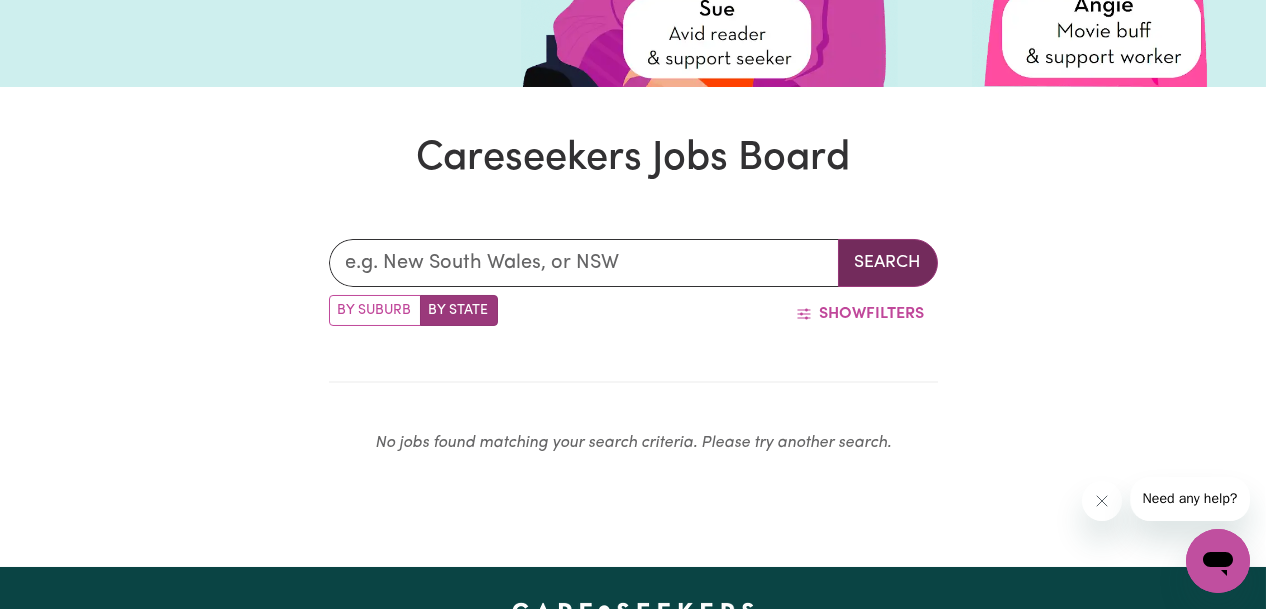 click on "Search" at bounding box center (888, 263) 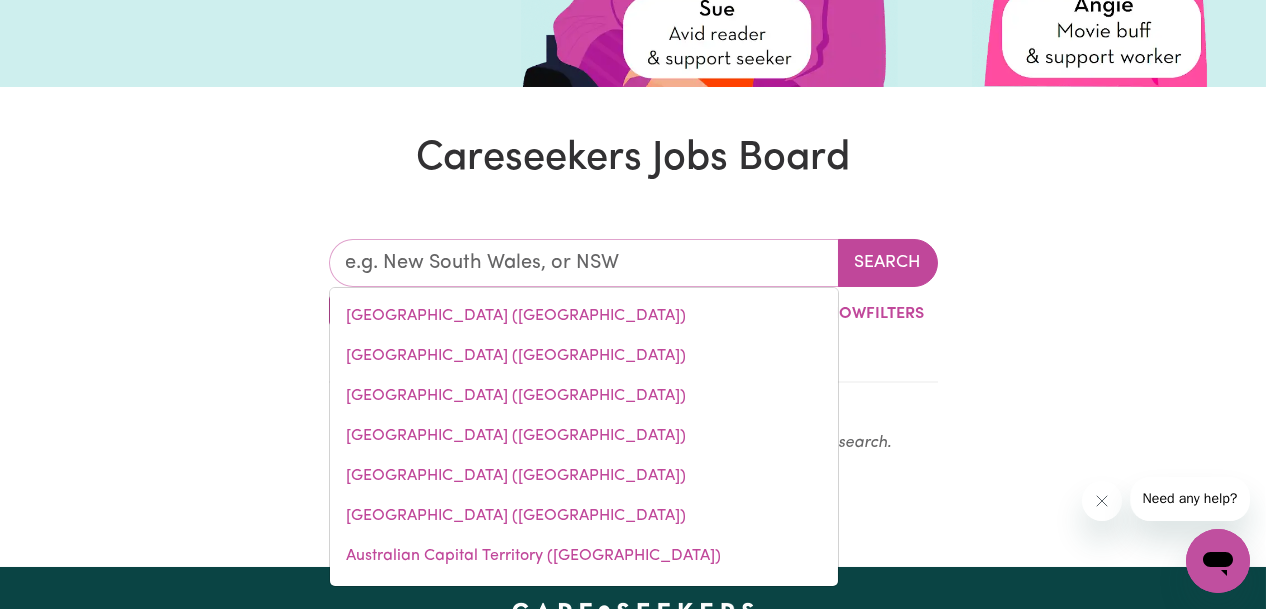 click at bounding box center (584, 263) 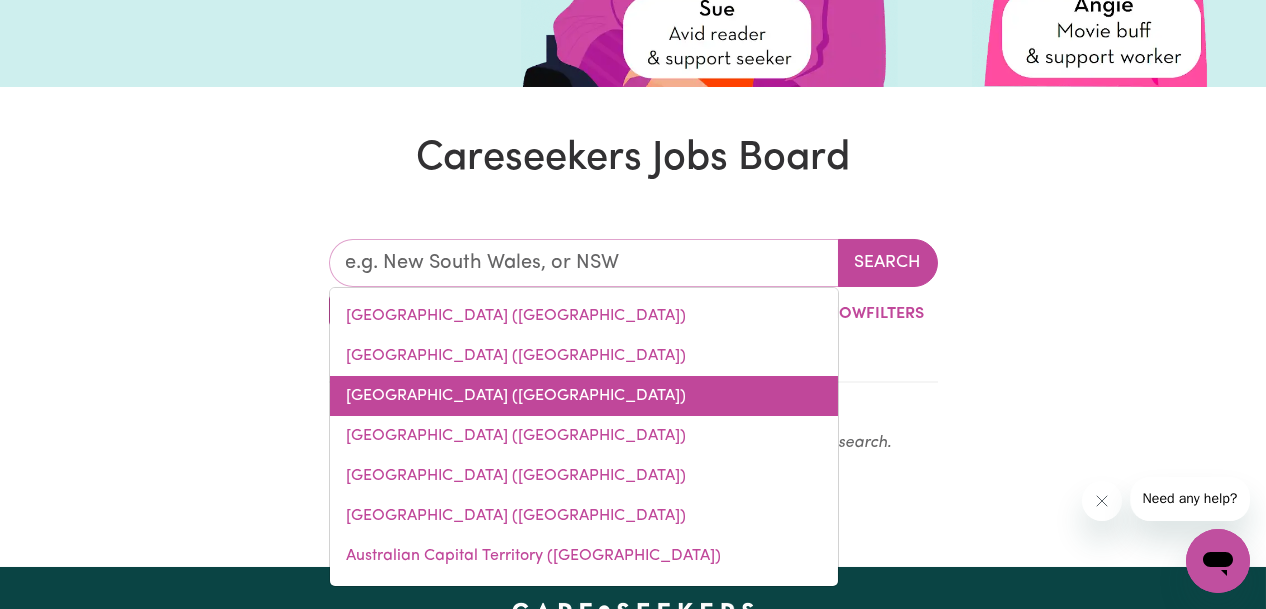 click on "[GEOGRAPHIC_DATA] ([GEOGRAPHIC_DATA])" at bounding box center [584, 396] 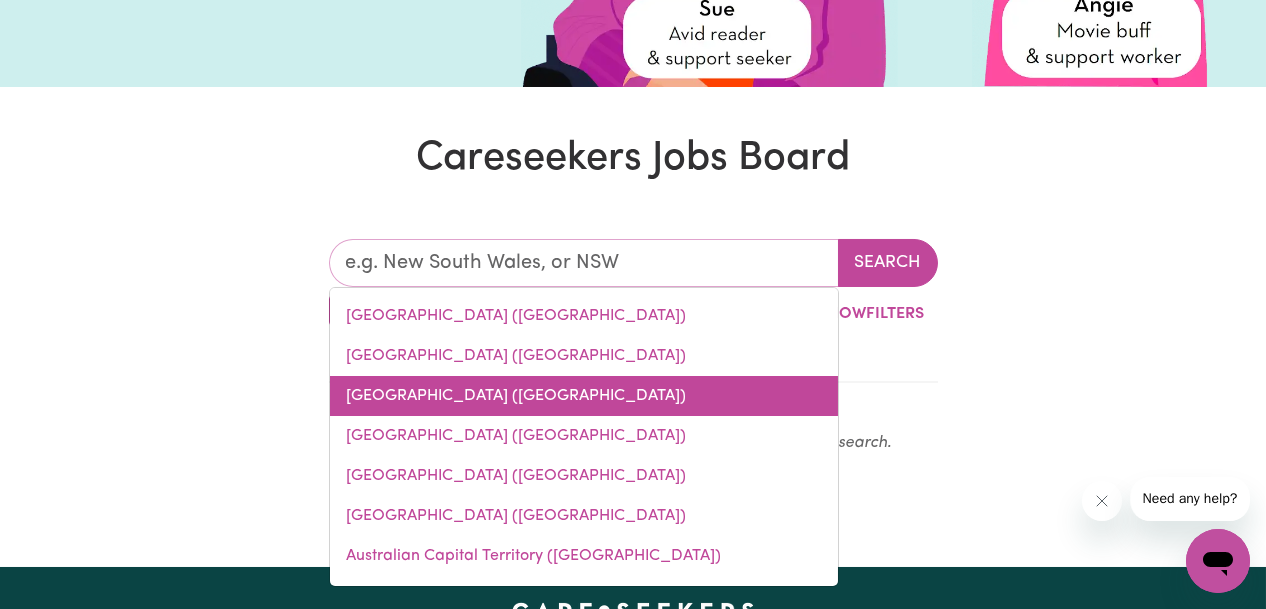 type on "[GEOGRAPHIC_DATA] ([GEOGRAPHIC_DATA])" 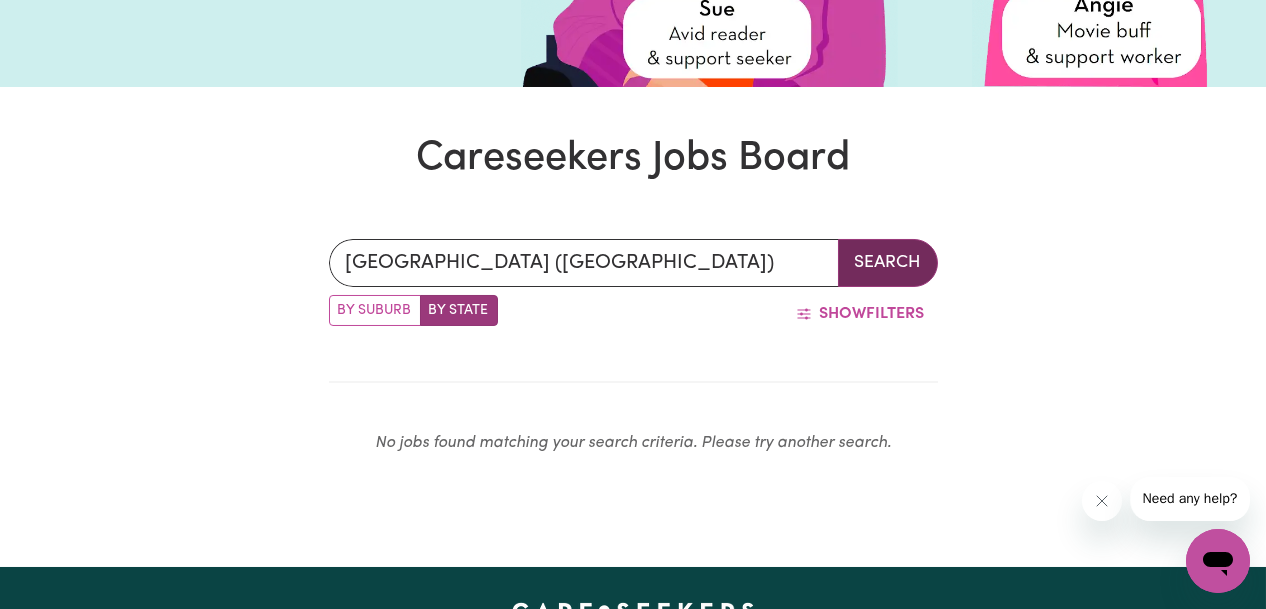 click on "Search" at bounding box center (888, 263) 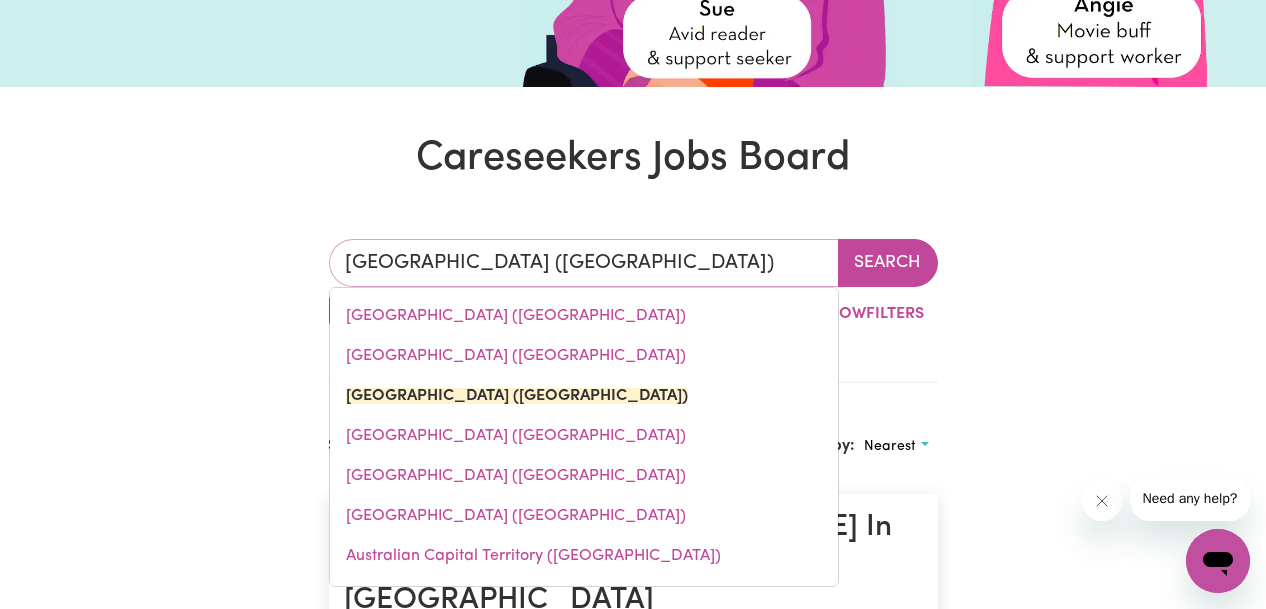 drag, startPoint x: 565, startPoint y: 265, endPoint x: 61, endPoint y: 250, distance: 504.22318 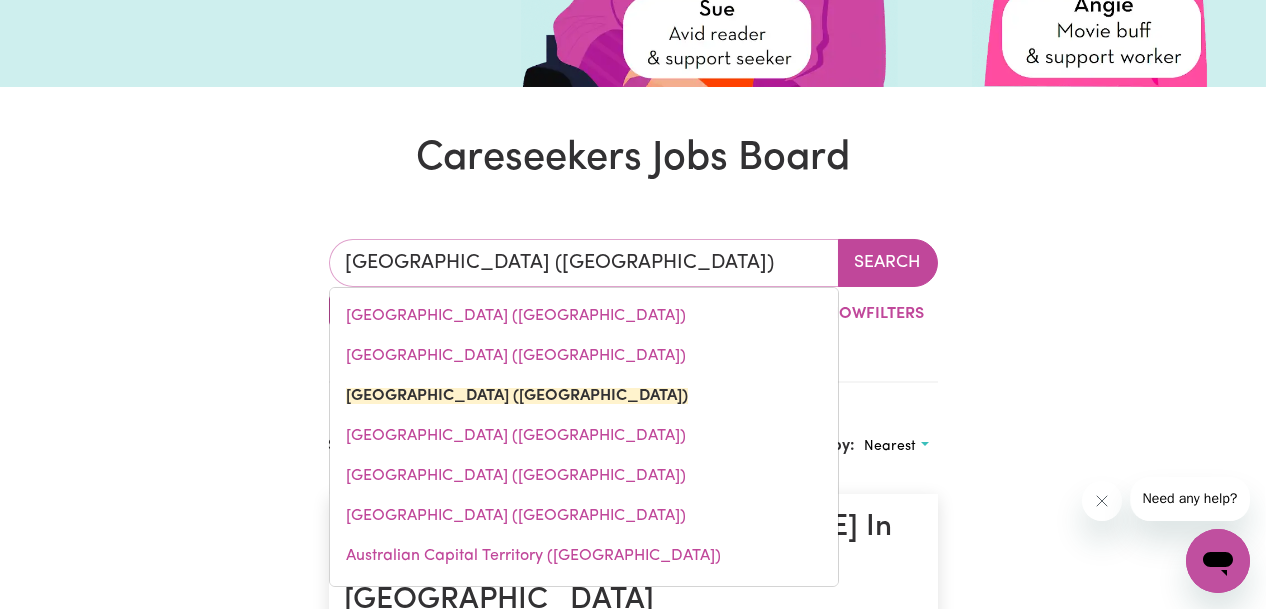 click on "[GEOGRAPHIC_DATA] ([GEOGRAPHIC_DATA]) [GEOGRAPHIC_DATA] ([GEOGRAPHIC_DATA]) [GEOGRAPHIC_DATA] ([GEOGRAPHIC_DATA]) [GEOGRAPHIC_DATA] ([GEOGRAPHIC_DATA]) [GEOGRAPHIC_DATA] ([GEOGRAPHIC_DATA]) [GEOGRAPHIC_DATA] ([GEOGRAPHIC_DATA]) [GEOGRAPHIC_DATA] ([GEOGRAPHIC_DATA]) [GEOGRAPHIC_DATA] ([GEOGRAPHIC_DATA]) [GEOGRAPHIC_DATA] ([GEOGRAPHIC_DATA]) Search By Suburb By State Show  Filters Showing  146   jobs Sort by:  Nearest Support Worker Needed Every [DATE] In [GEOGRAPHIC_DATA], [GEOGRAPHIC_DATA] [GEOGRAPHIC_DATA] ,  [GEOGRAPHIC_DATA] New We are seeking a support worker to assist a client in  [GEOGRAPHIC_DATA], [GEOGRAPHIC_DATA]. Duties include community access, domestic assistance, and social companionship. A car and a driver's license are needed for this service. Shift will be every [DATE] for 3 hours, 10 am to 1 pm or 3 pm to 6 pm for the first shift on 14/07, then approximately 1:30 pm to 4:30 pm going forward. Please click apply if you are interested in the role. If you have questions before applying, please get in touch with the Careseekers account manager, [PERSON_NAME], via [PERSON_NAME][EMAIL_ADDRESS][DOMAIN_NAME]. Thank you! View details Posted:  [DATE] Message Apply Care worker needed in [GEOGRAPHIC_DATA] [GEOGRAPHIC_DATA]  NARRAWEENA ,  New $ 50 /hr" at bounding box center [633, 48364] 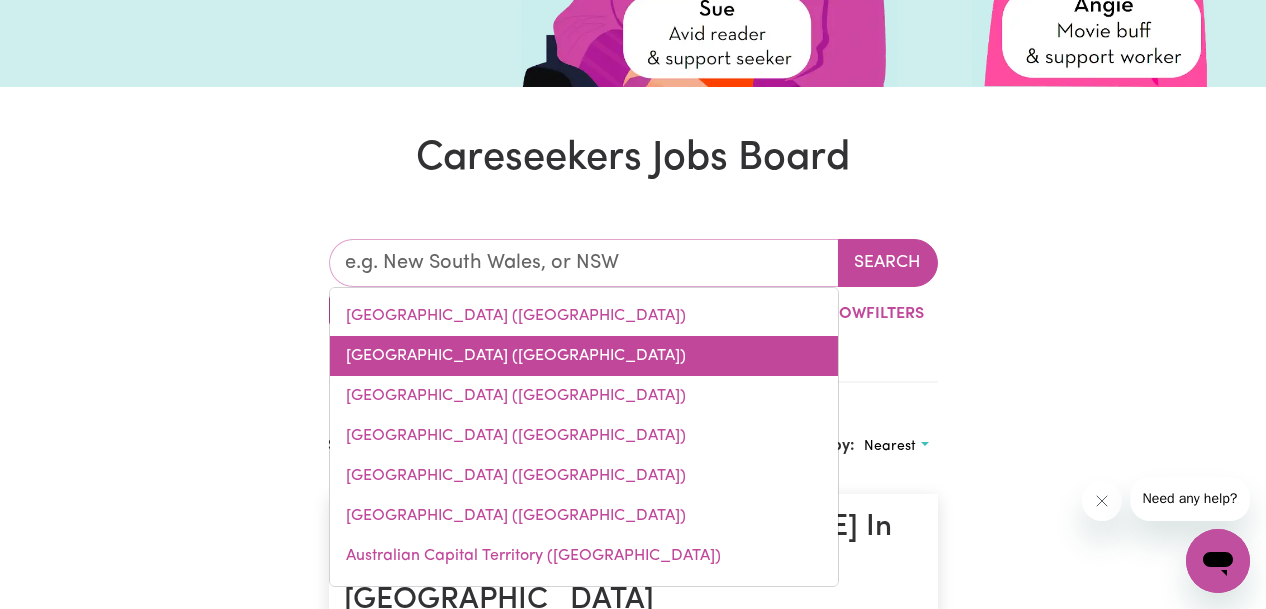 click on "[GEOGRAPHIC_DATA] ([GEOGRAPHIC_DATA])" at bounding box center (584, 356) 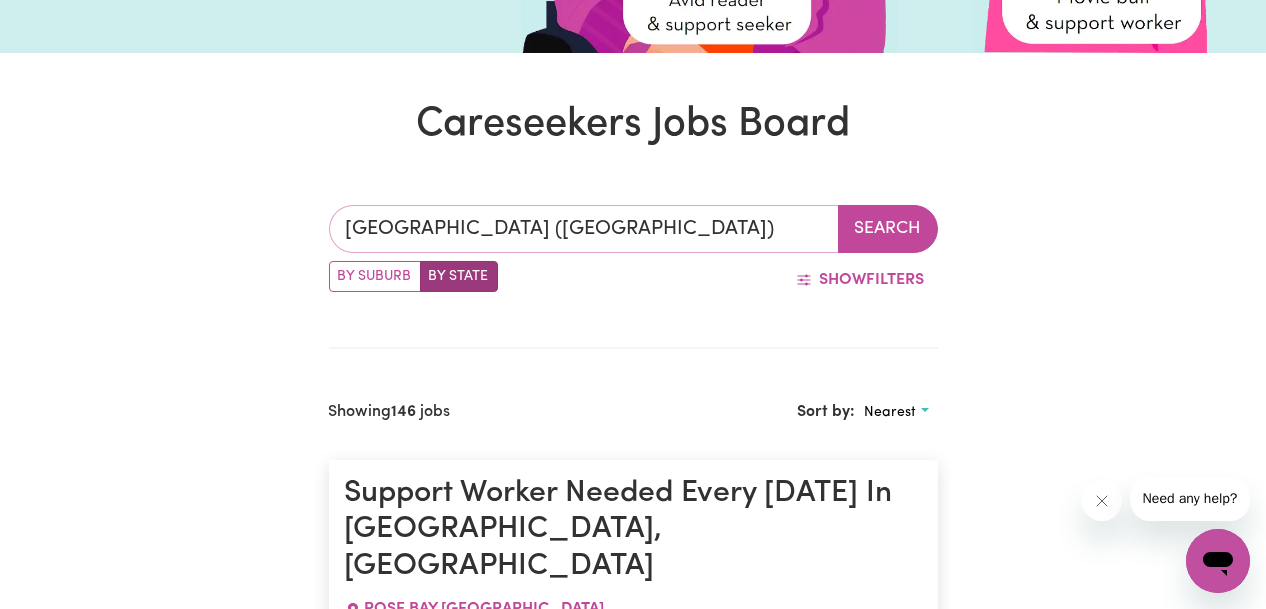 scroll, scrollTop: 400, scrollLeft: 0, axis: vertical 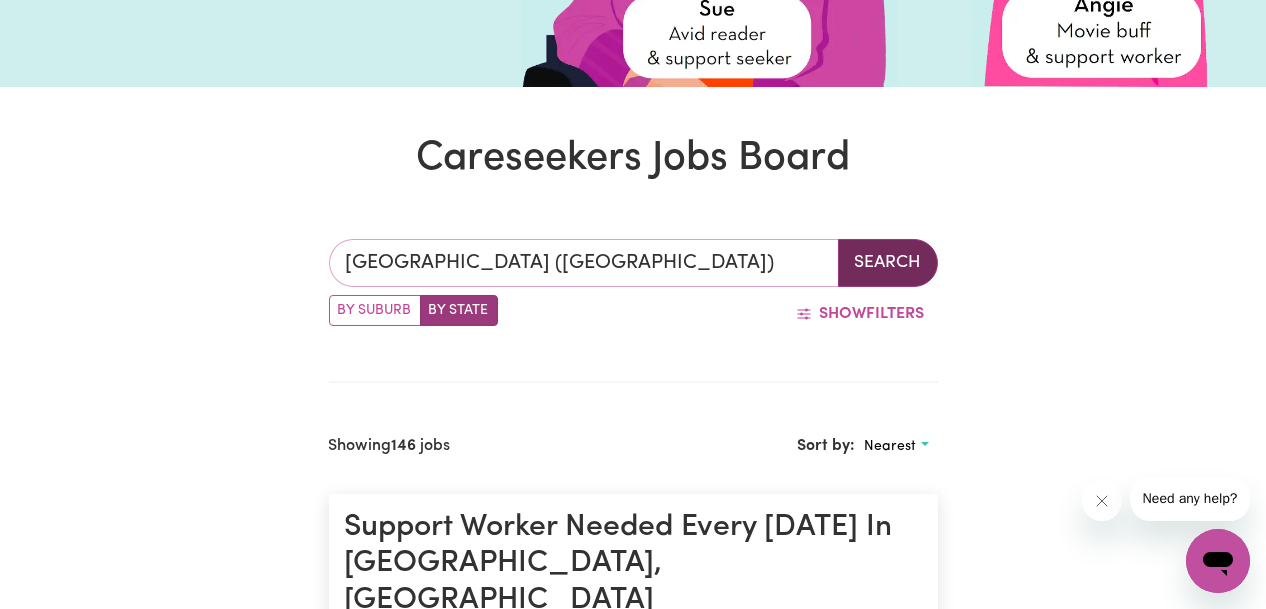 type on "[GEOGRAPHIC_DATA] ([GEOGRAPHIC_DATA])" 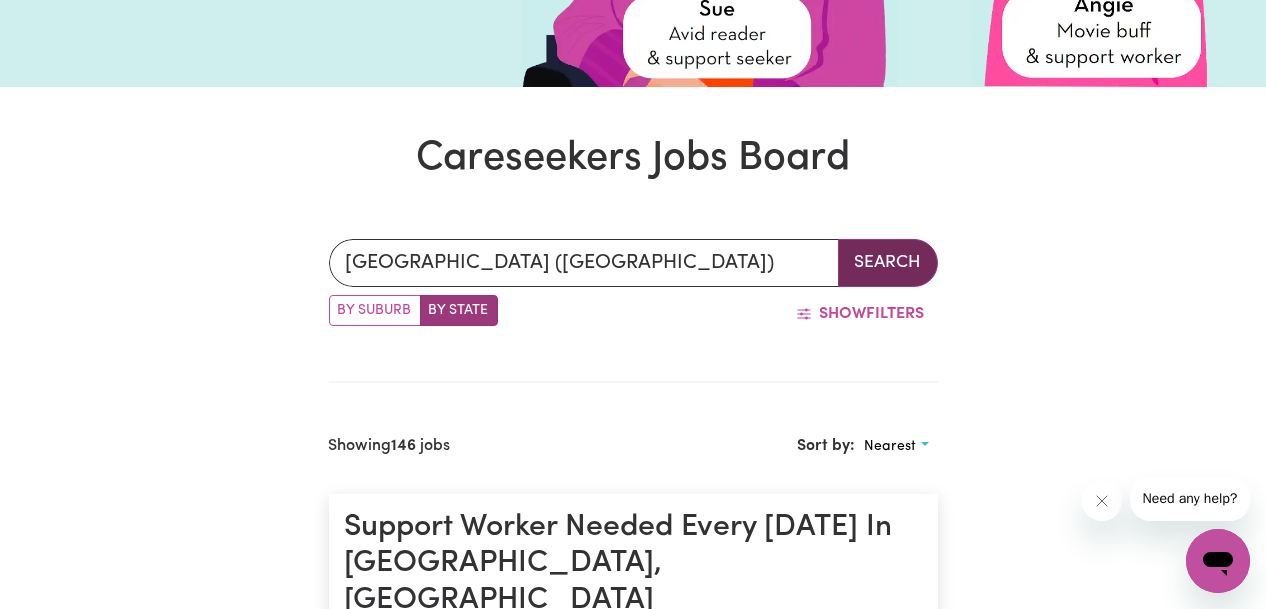 click on "Search" at bounding box center [888, 263] 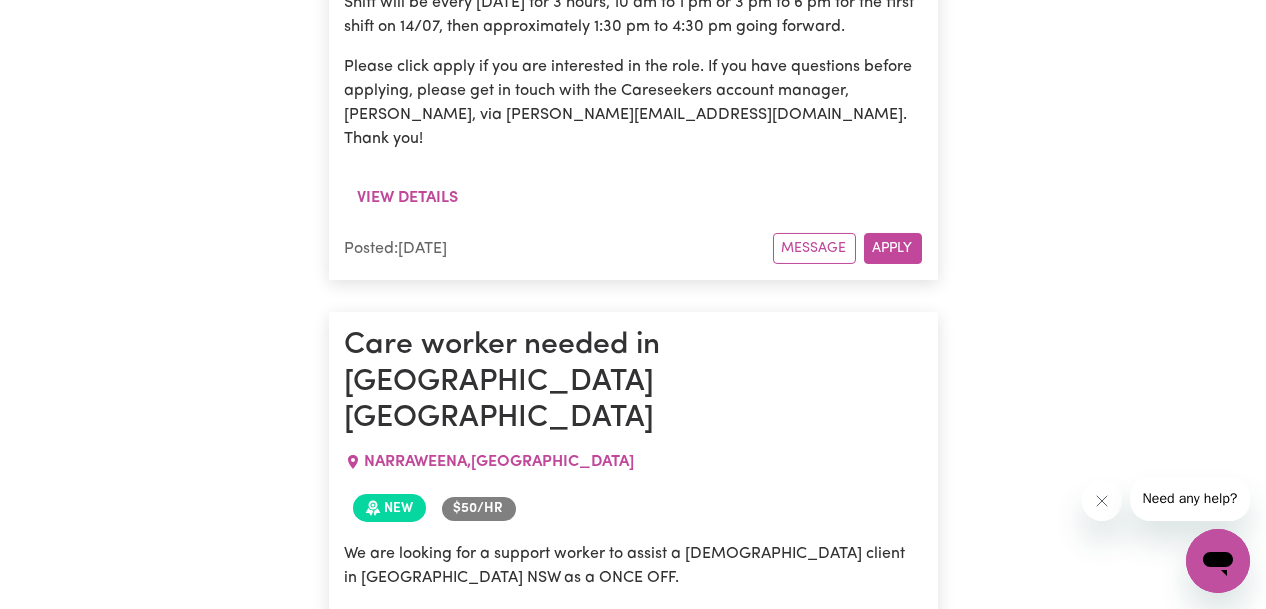 scroll, scrollTop: 600, scrollLeft: 0, axis: vertical 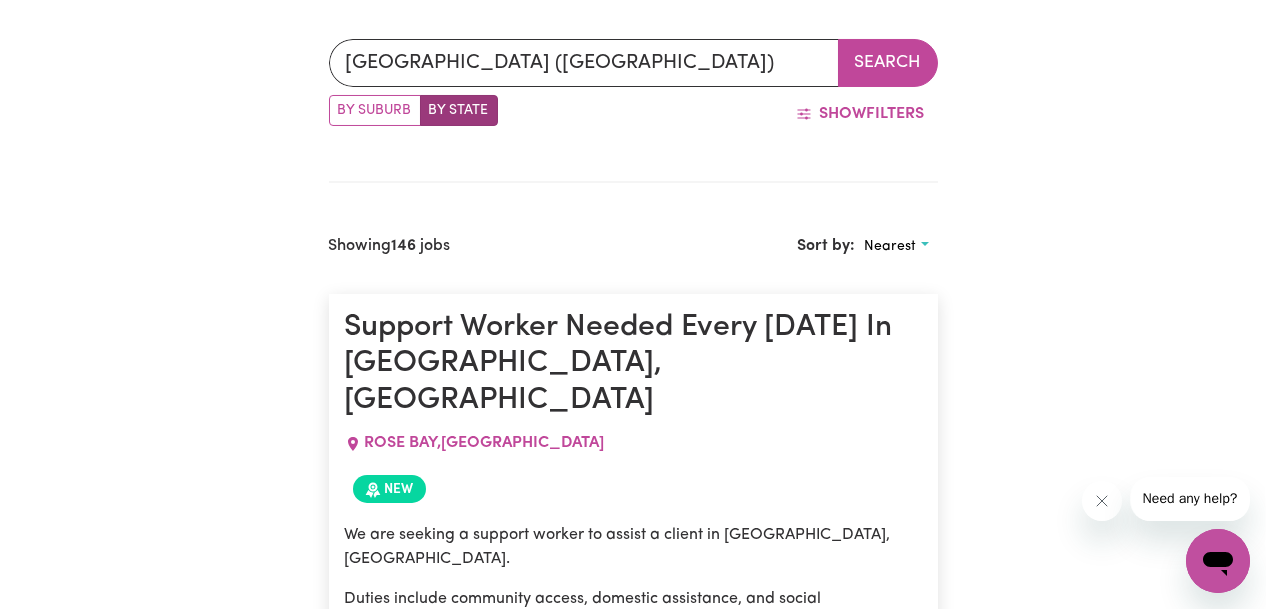 click on "By State" at bounding box center (459, 110) 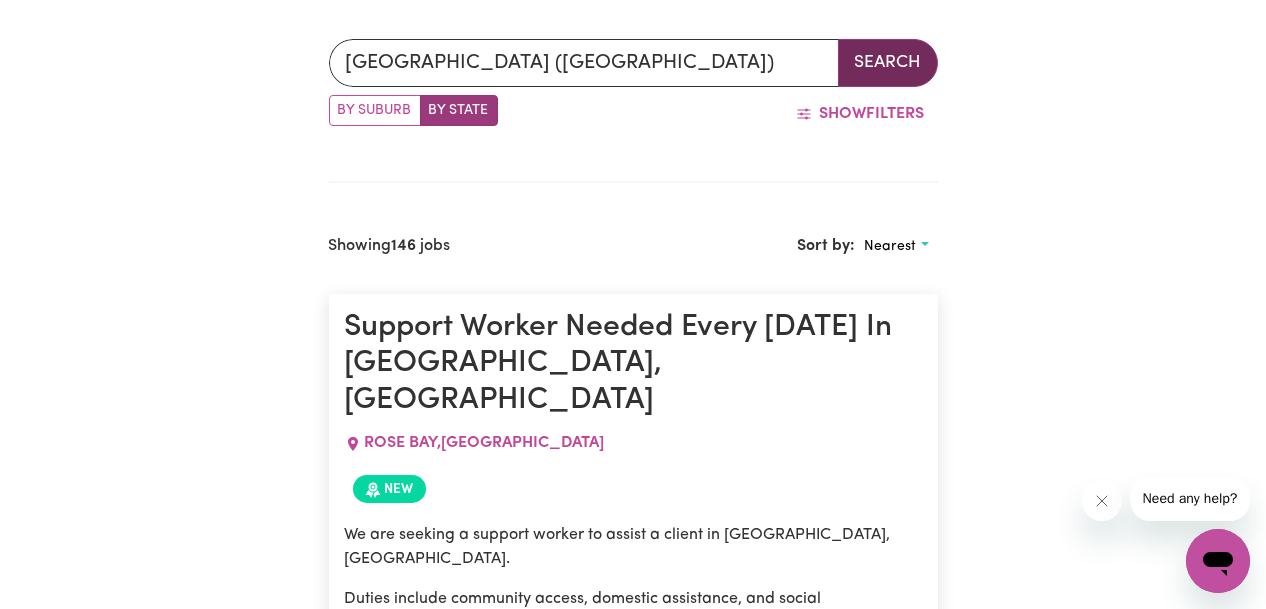 click on "Search" at bounding box center [888, 63] 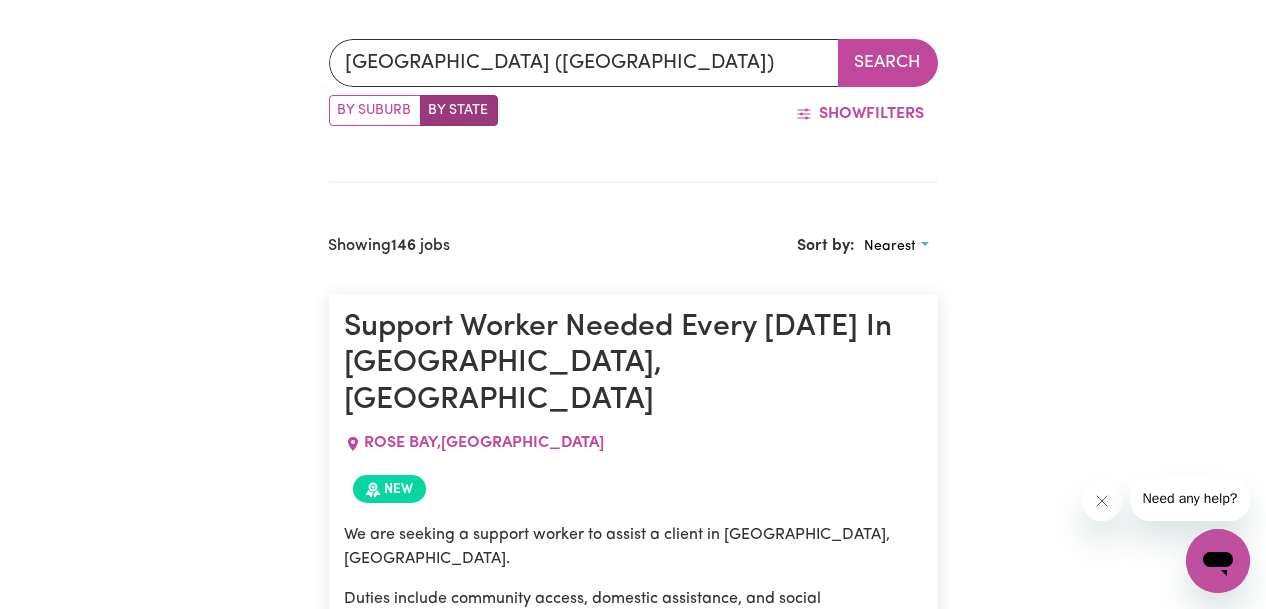 click on "By Suburb" at bounding box center (375, 110) 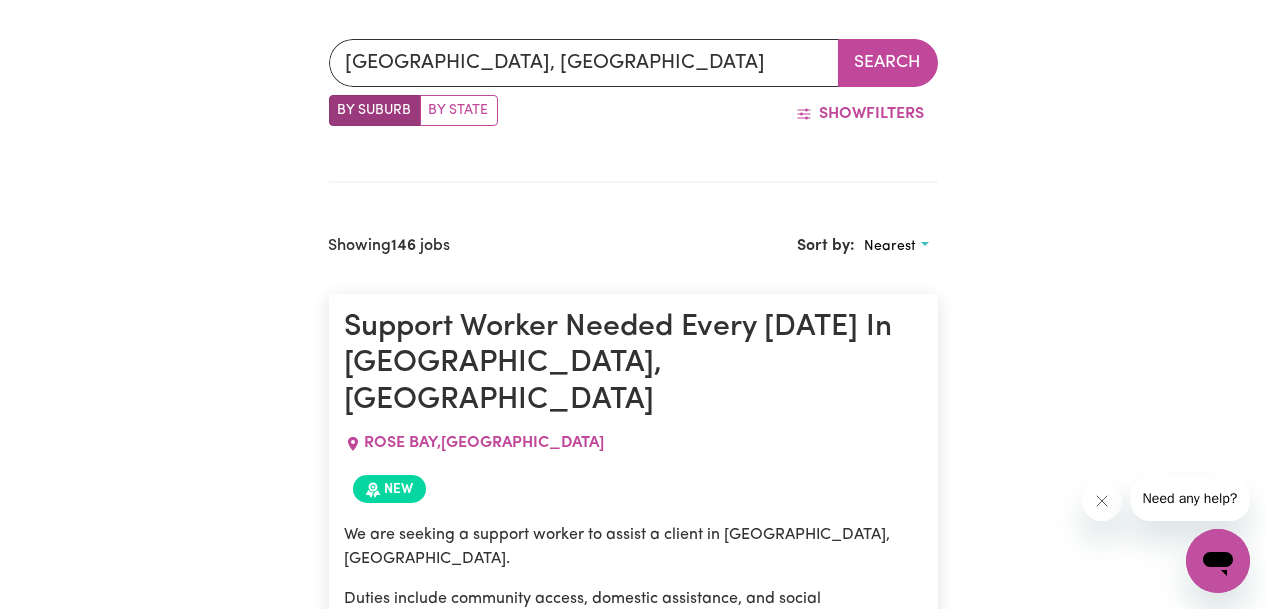 click on "By State" at bounding box center [459, 110] 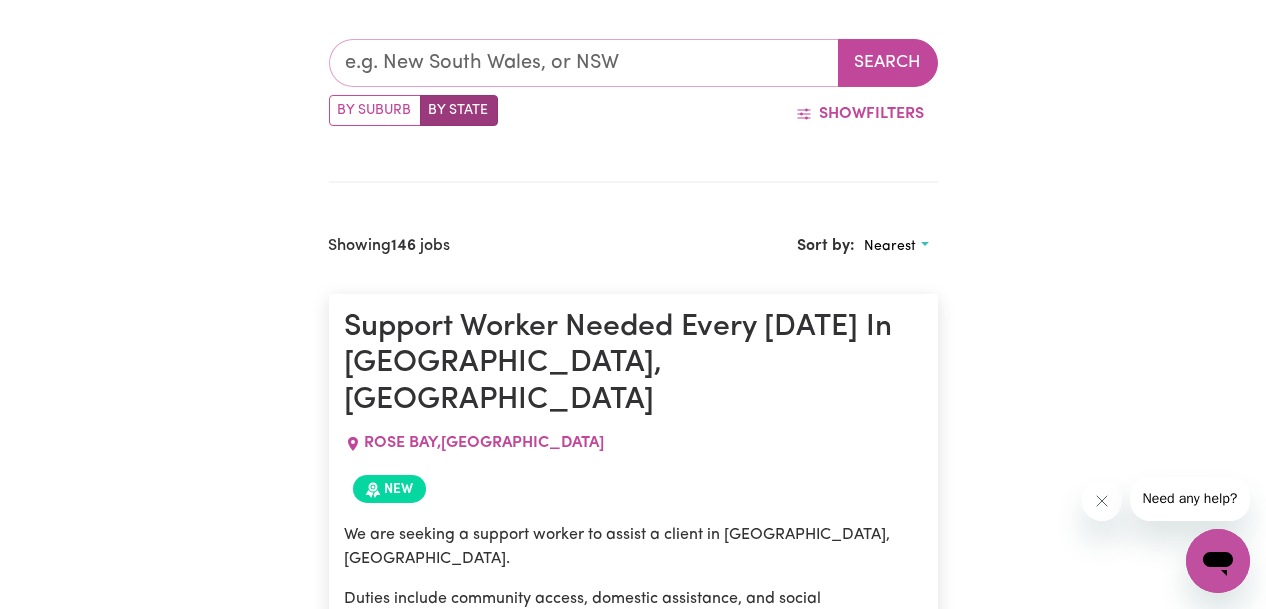 click at bounding box center [584, 63] 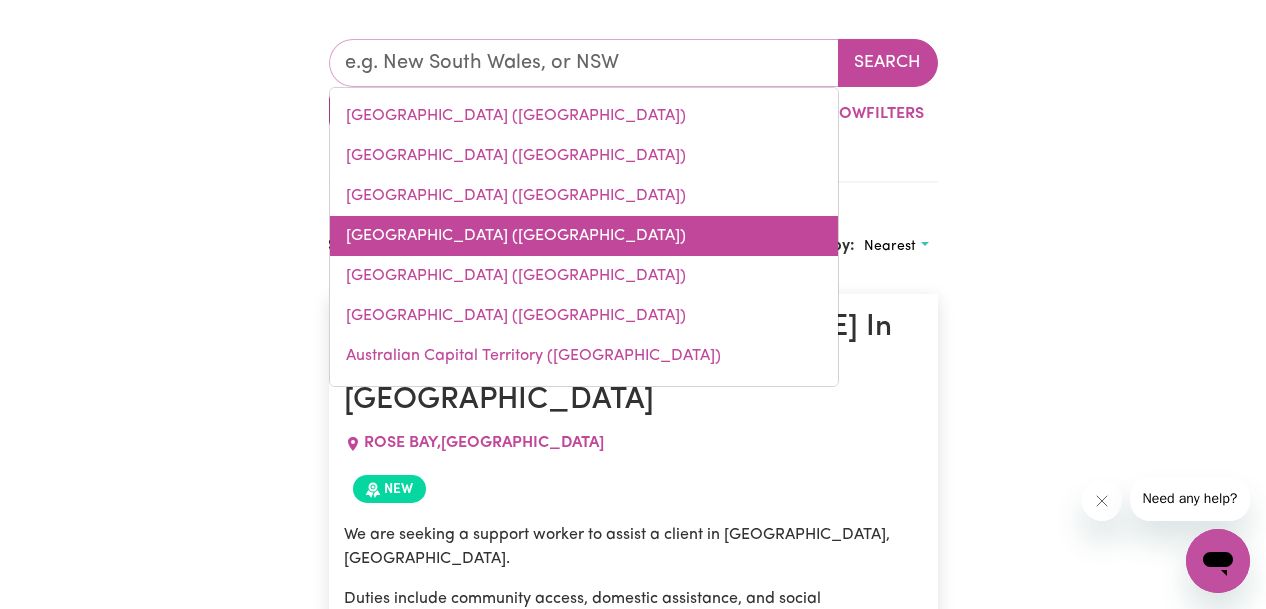 click on "[GEOGRAPHIC_DATA] ([GEOGRAPHIC_DATA])" at bounding box center (584, 236) 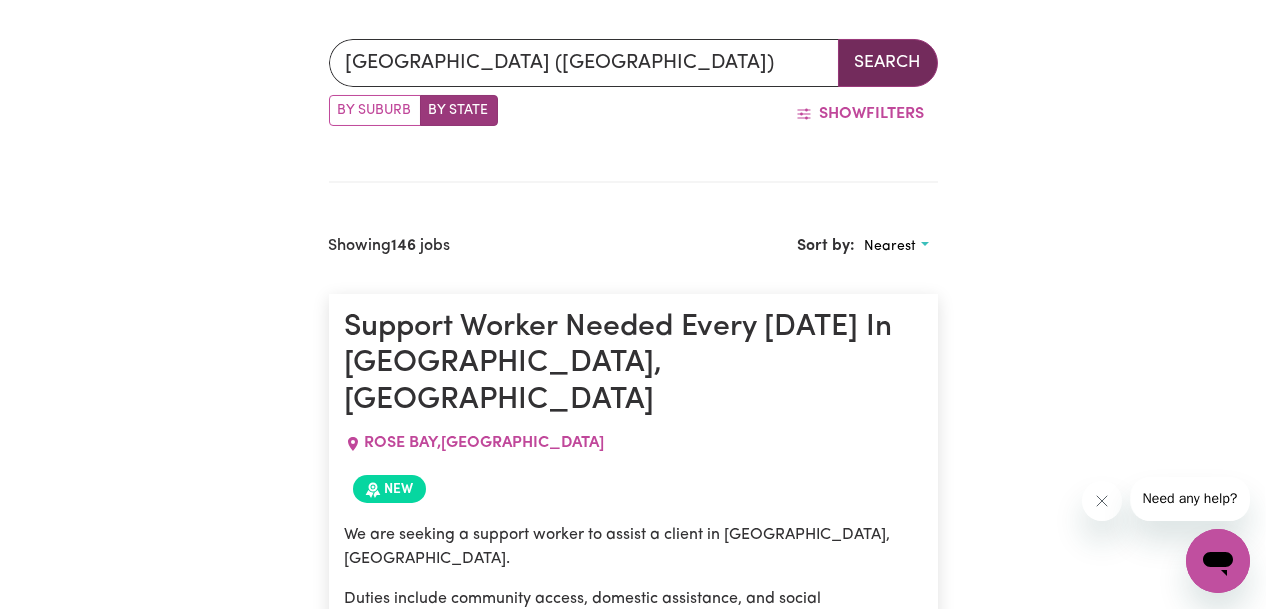 click on "Search" at bounding box center [888, 63] 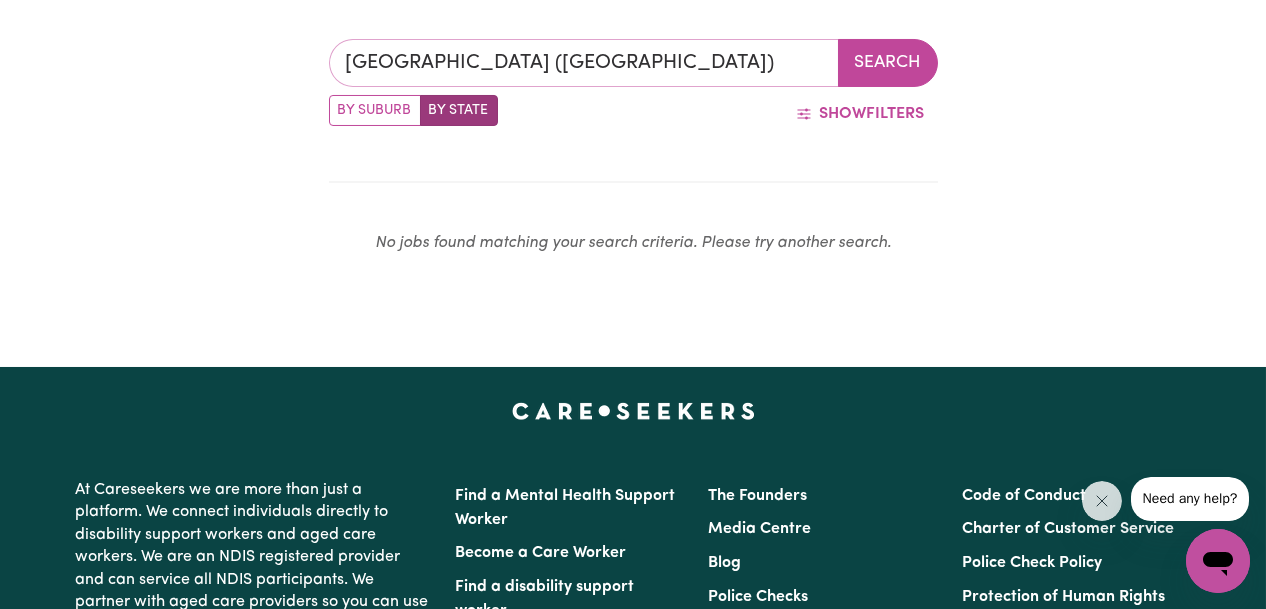 click on "[GEOGRAPHIC_DATA] ([GEOGRAPHIC_DATA])" at bounding box center (584, 63) 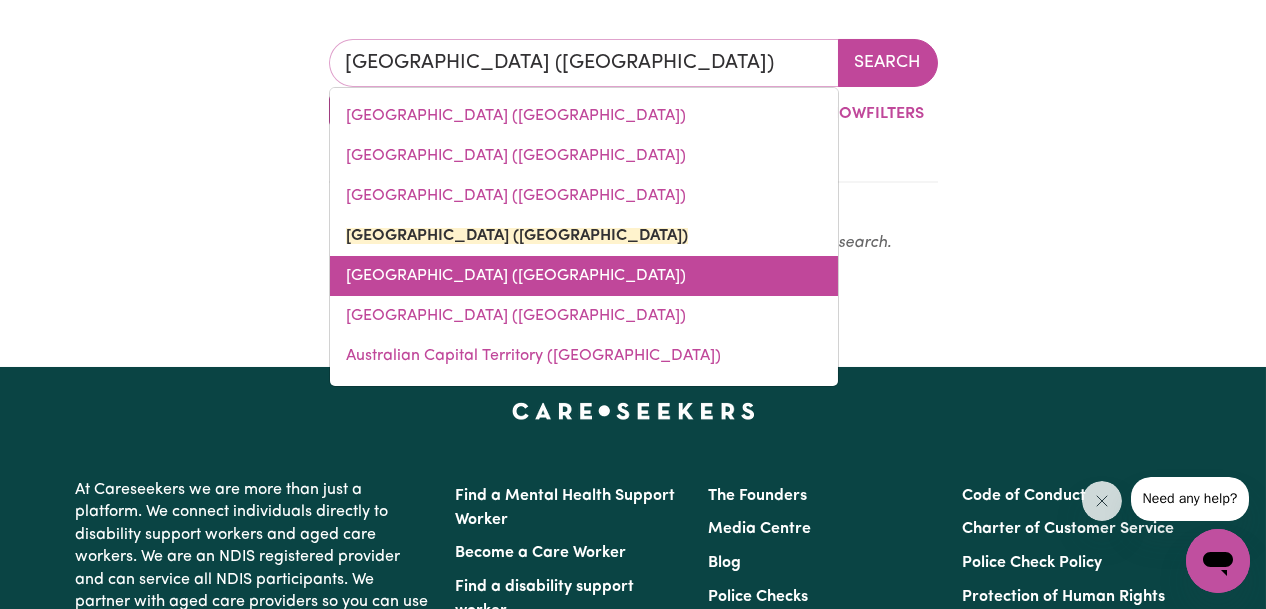 click on "[GEOGRAPHIC_DATA] ([GEOGRAPHIC_DATA])" at bounding box center (584, 276) 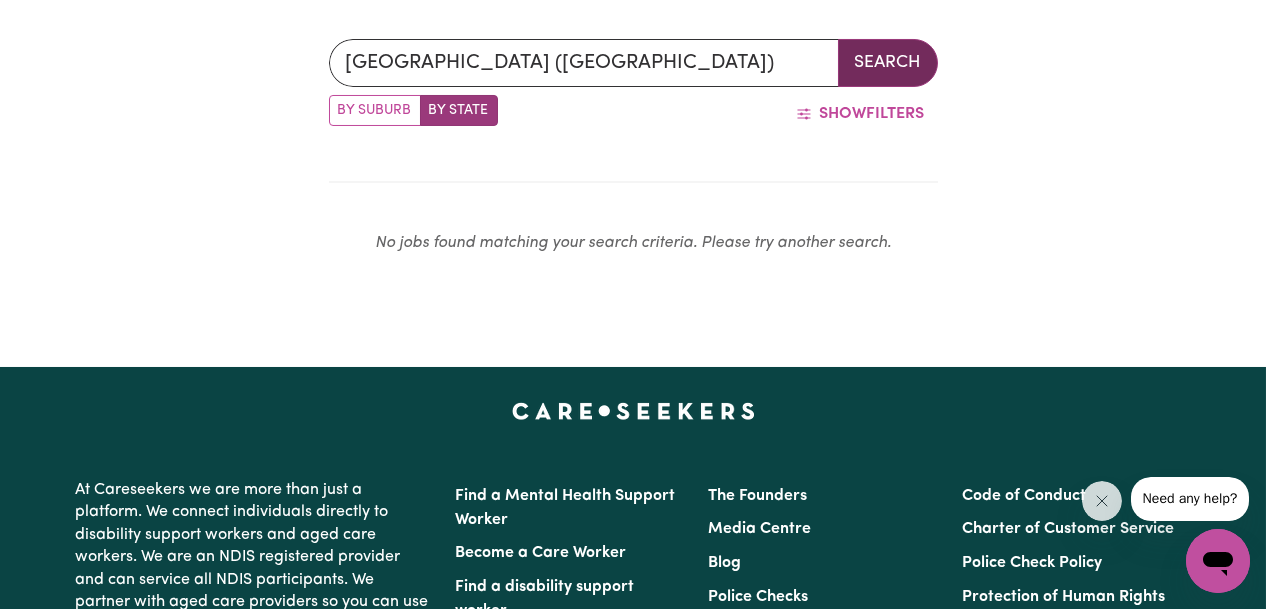 click on "Search" at bounding box center [888, 63] 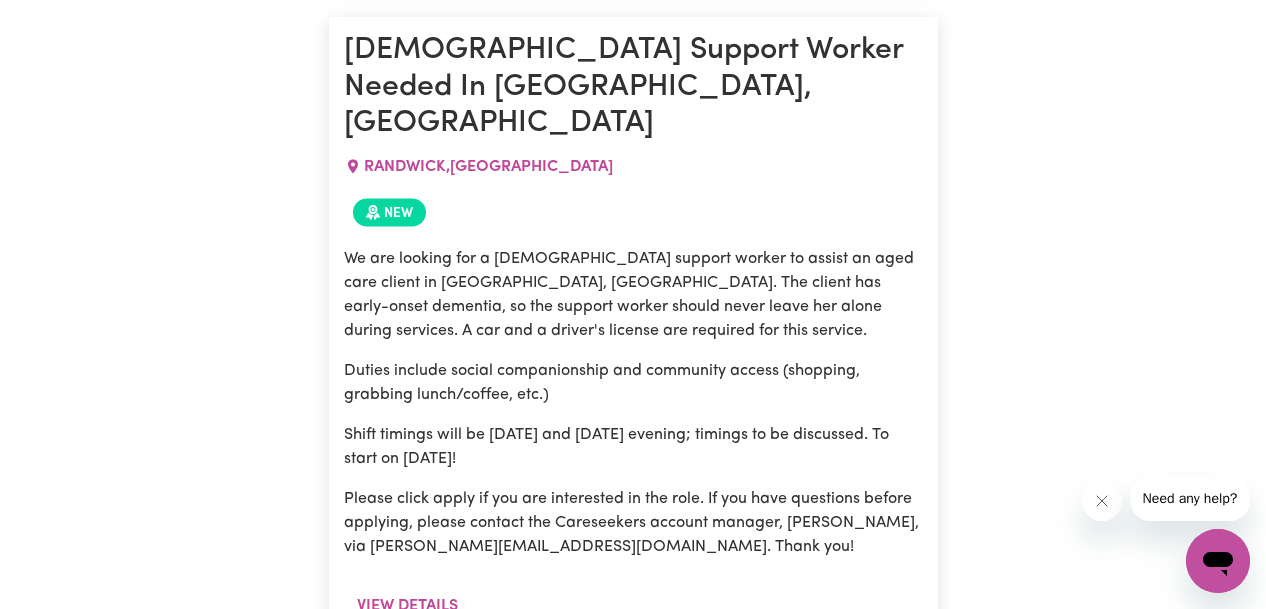 scroll, scrollTop: 83500, scrollLeft: 0, axis: vertical 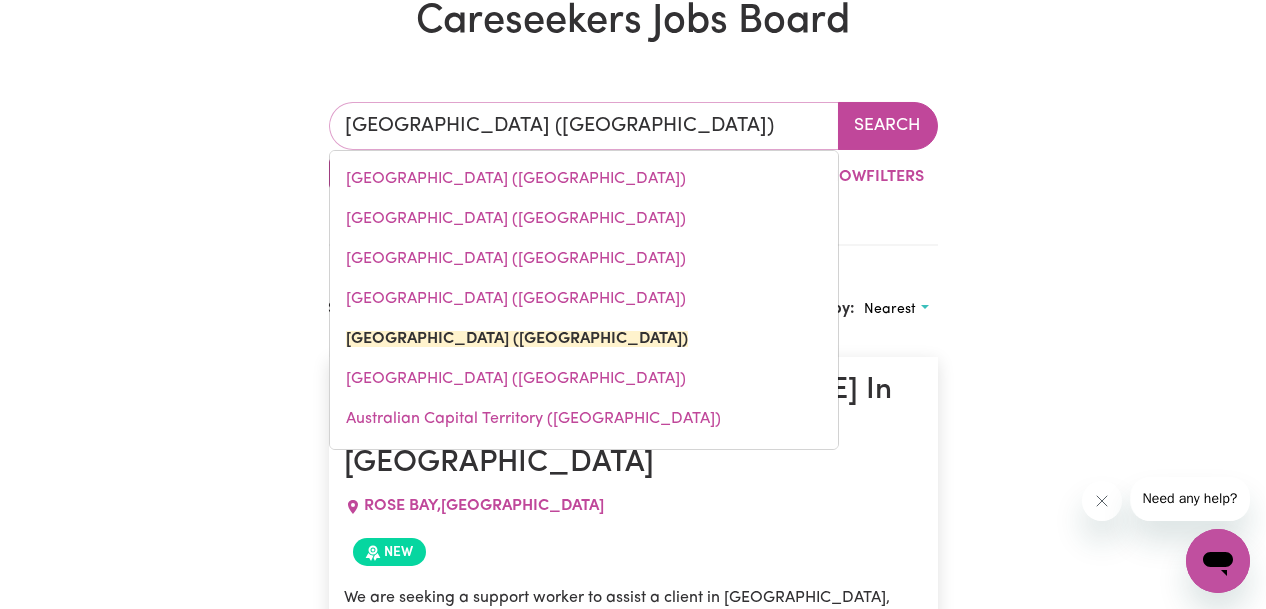 drag, startPoint x: 596, startPoint y: 130, endPoint x: 219, endPoint y: 129, distance: 377.0013 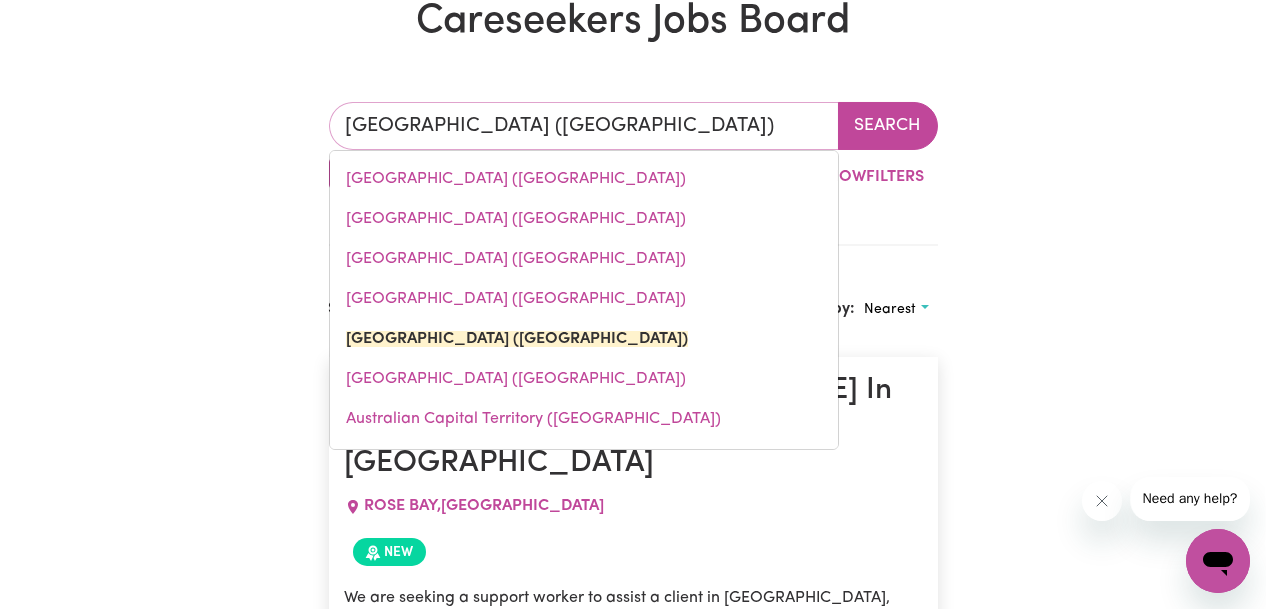 click on "[GEOGRAPHIC_DATA] ([GEOGRAPHIC_DATA]) [GEOGRAPHIC_DATA] ([GEOGRAPHIC_DATA]) [GEOGRAPHIC_DATA] ([GEOGRAPHIC_DATA]) [GEOGRAPHIC_DATA] ([GEOGRAPHIC_DATA]) [GEOGRAPHIC_DATA] ([GEOGRAPHIC_DATA]) [GEOGRAPHIC_DATA] ([GEOGRAPHIC_DATA]) [GEOGRAPHIC_DATA] ([GEOGRAPHIC_DATA]) [GEOGRAPHIC_DATA] ([GEOGRAPHIC_DATA]) [GEOGRAPHIC_DATA] ([GEOGRAPHIC_DATA]) Search By Suburb By State Show  Filters Showing  146   jobs Sort by:  Nearest Support Worker Needed Every [DATE] In [GEOGRAPHIC_DATA], [GEOGRAPHIC_DATA] [GEOGRAPHIC_DATA] ,  [GEOGRAPHIC_DATA] New We are seeking a support worker to assist a client in  [GEOGRAPHIC_DATA], [GEOGRAPHIC_DATA]. Duties include community access, domestic assistance, and social companionship. A car and a driver's license are needed for this service. Shift will be every [DATE] for 3 hours, 10 am to 1 pm or 3 pm to 6 pm for the first shift on 14/07, then approximately 1:30 pm to 4:30 pm going forward. Please click apply if you are interested in the role. If you have questions before applying, please get in touch with the Careseekers account manager, [PERSON_NAME], via [PERSON_NAME][EMAIL_ADDRESS][DOMAIN_NAME]. Thank you! View details Posted:  [DATE] Message Apply Care worker needed in [GEOGRAPHIC_DATA] [GEOGRAPHIC_DATA]  NARRAWEENA ,  New $ $" at bounding box center (633, 48227) 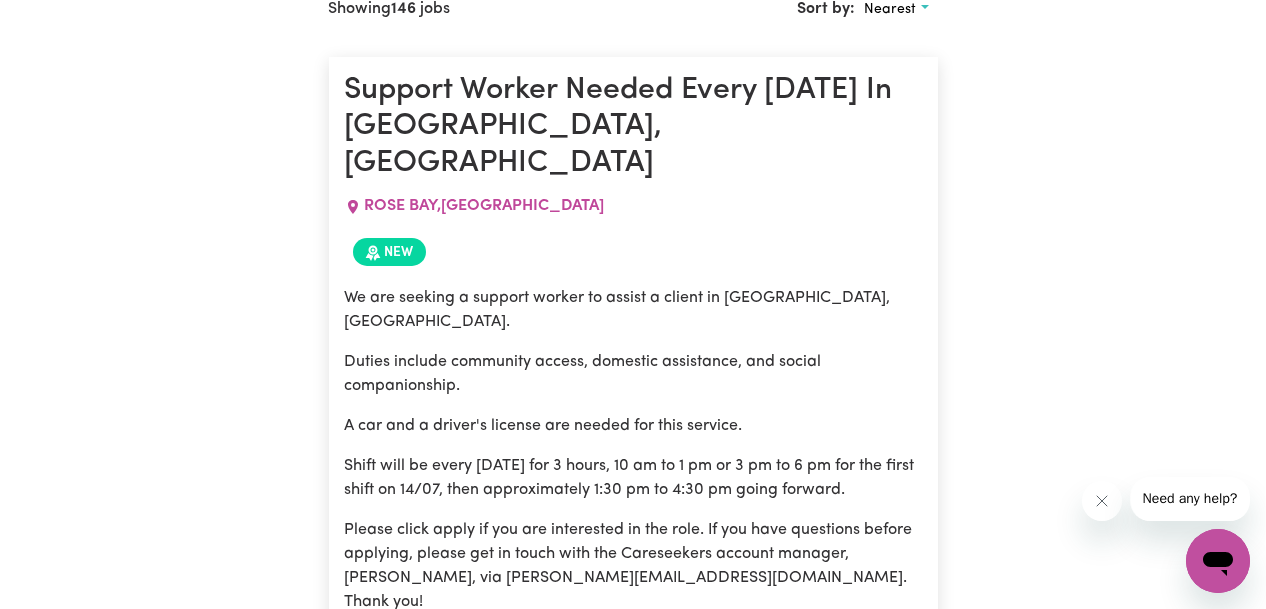 scroll, scrollTop: 237, scrollLeft: 0, axis: vertical 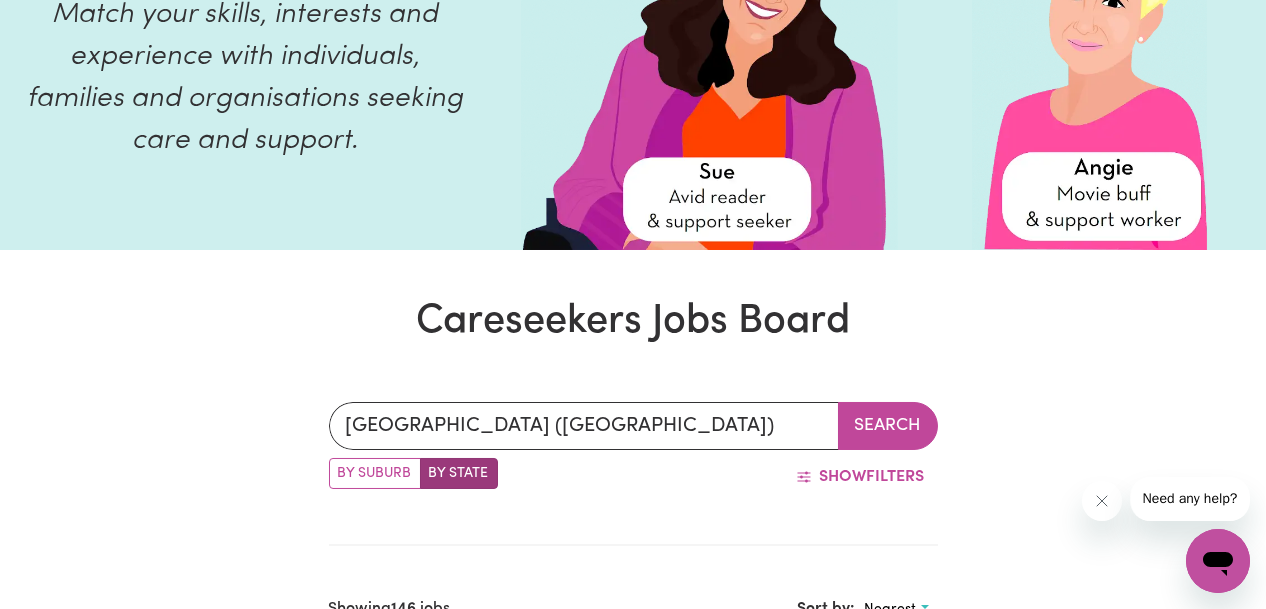 click on "[GEOGRAPHIC_DATA] ([GEOGRAPHIC_DATA]) Search By Suburb By State Show  Filters Showing  146   jobs Sort by:  Nearest Support Worker Needed Every [DATE] In [GEOGRAPHIC_DATA], [GEOGRAPHIC_DATA] ,  [GEOGRAPHIC_DATA] New We are seeking a support worker to assist a client in  [GEOGRAPHIC_DATA], [GEOGRAPHIC_DATA]. Duties include community access, domestic assistance, and social companionship. A car and a driver's license are needed for this service. Shift will be every [DATE] for 3 hours, 10 am to 1 pm or 3 pm to 6 pm for the first shift on 14/07, then approximately 1:30 pm to 4:30 pm going forward. Please click apply if you are interested in the role. If you have questions before applying, please get in touch with the Careseekers account manager, [PERSON_NAME], via [PERSON_NAME][EMAIL_ADDRESS][DOMAIN_NAME]. Thank you! View details Posted:  [DATE] Message Apply Care worker needed in [GEOGRAPHIC_DATA] [GEOGRAPHIC_DATA]  NARRAWEENA ,  [GEOGRAPHIC_DATA] New $ 50 /hr We are looking for a support worker to assist a [DEMOGRAPHIC_DATA] client in Narraweena [GEOGRAPHIC_DATA] as a ONCE OFF. Shift is a ONE OFF [DATE][DATE] 10am - 12pm" at bounding box center (633, 48527) 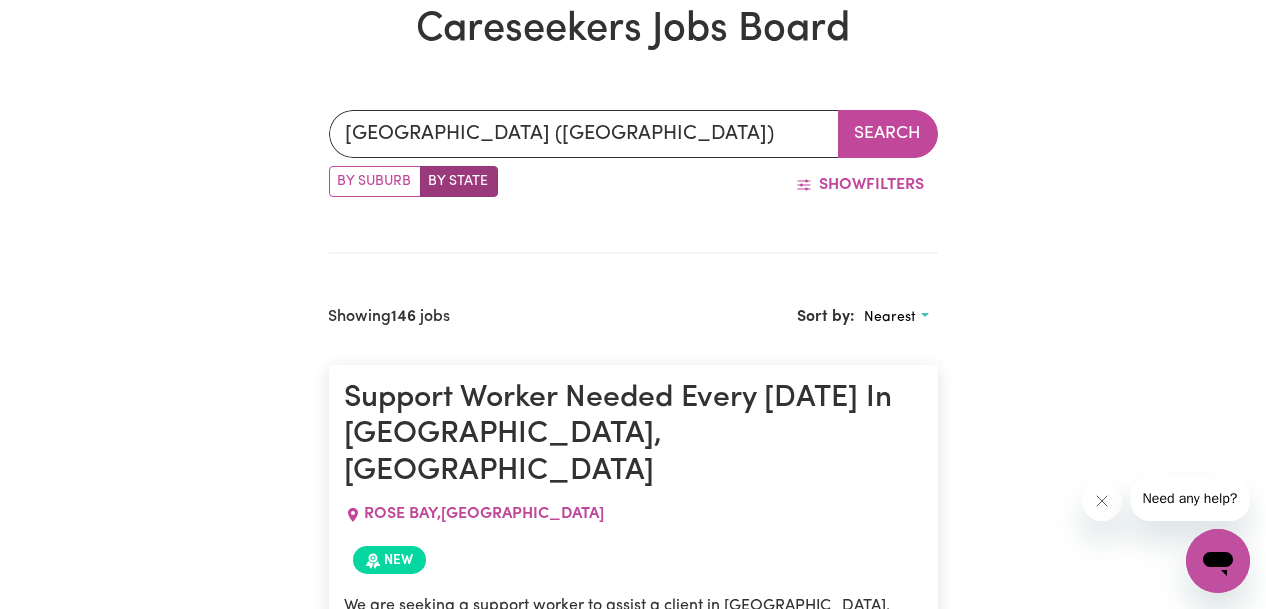 scroll, scrollTop: 437, scrollLeft: 0, axis: vertical 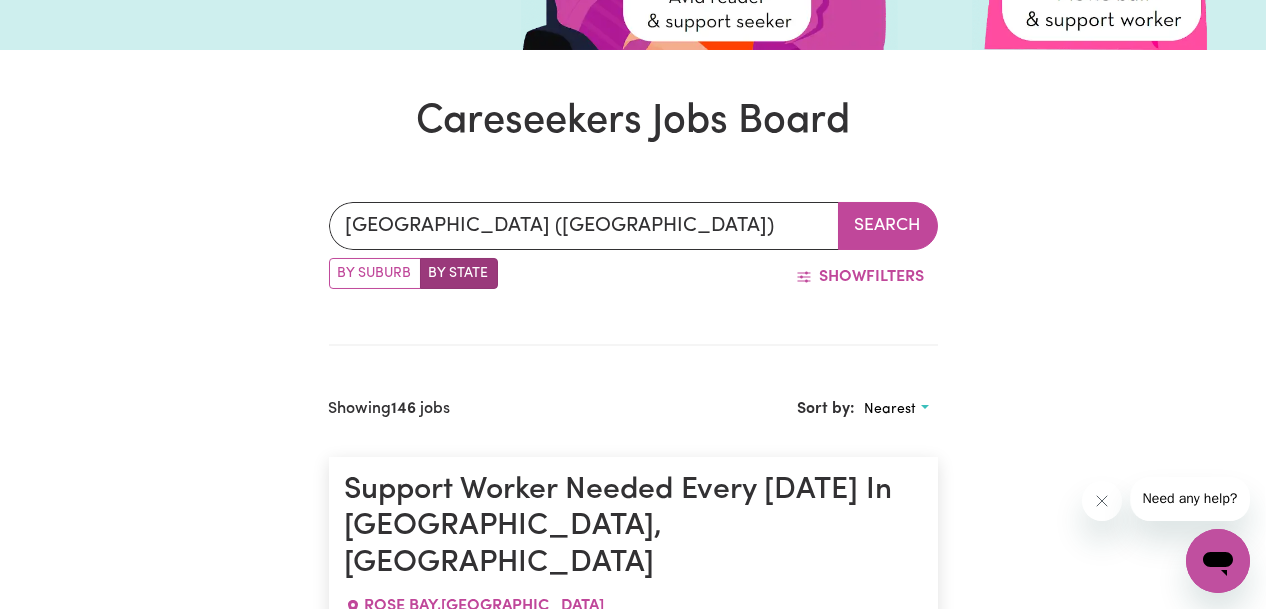 click on "[GEOGRAPHIC_DATA] ([GEOGRAPHIC_DATA]) Search By Suburb By State Show  Filters Showing  146   jobs Sort by:  Nearest Support Worker Needed Every [DATE] In [GEOGRAPHIC_DATA], [GEOGRAPHIC_DATA] ,  [GEOGRAPHIC_DATA] New We are seeking a support worker to assist a client in  [GEOGRAPHIC_DATA], [GEOGRAPHIC_DATA]. Duties include community access, domestic assistance, and social companionship. A car and a driver's license are needed for this service. Shift will be every [DATE] for 3 hours, 10 am to 1 pm or 3 pm to 6 pm for the first shift on 14/07, then approximately 1:30 pm to 4:30 pm going forward. Please click apply if you are interested in the role. If you have questions before applying, please get in touch with the Careseekers account manager, [PERSON_NAME], via [PERSON_NAME][EMAIL_ADDRESS][DOMAIN_NAME]. Thank you! View details Posted:  [DATE] Message Apply Care worker needed in [GEOGRAPHIC_DATA] [GEOGRAPHIC_DATA]  NARRAWEENA ,  [GEOGRAPHIC_DATA] New $ 50 /hr We are looking for a support worker to assist a [DEMOGRAPHIC_DATA] client in Narraweena [GEOGRAPHIC_DATA] as a ONCE OFF. Shift is a ONE OFF [DATE][DATE] 10am - 12pm" at bounding box center [633, 48327] 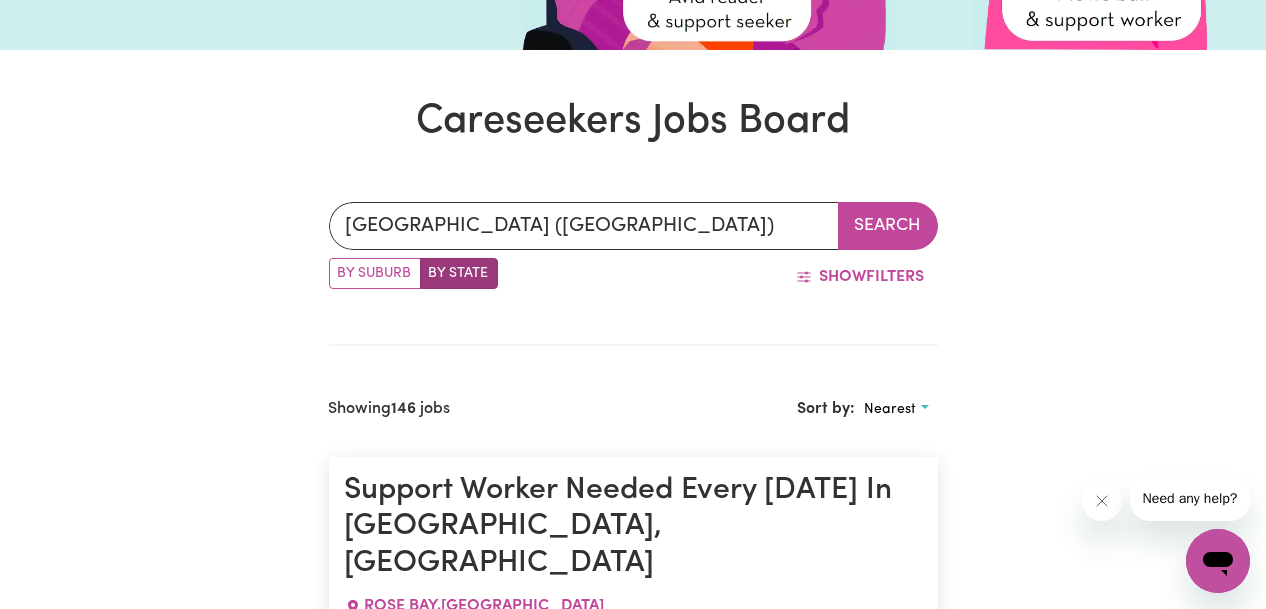 click on "[GEOGRAPHIC_DATA] ([GEOGRAPHIC_DATA]) Search By Suburb By State Show  Filters Showing  146   jobs Sort by:  Nearest Support Worker Needed Every [DATE] In [GEOGRAPHIC_DATA], [GEOGRAPHIC_DATA] ,  [GEOGRAPHIC_DATA] New We are seeking a support worker to assist a client in  [GEOGRAPHIC_DATA], [GEOGRAPHIC_DATA]. Duties include community access, domestic assistance, and social companionship. A car and a driver's license are needed for this service. Shift will be every [DATE] for 3 hours, 10 am to 1 pm or 3 pm to 6 pm for the first shift on 14/07, then approximately 1:30 pm to 4:30 pm going forward. Please click apply if you are interested in the role. If you have questions before applying, please get in touch with the Careseekers account manager, [PERSON_NAME], via [PERSON_NAME][EMAIL_ADDRESS][DOMAIN_NAME]. Thank you! View details Posted:  [DATE] Message Apply Care worker needed in [GEOGRAPHIC_DATA] [GEOGRAPHIC_DATA]  NARRAWEENA ,  [GEOGRAPHIC_DATA] New $ 50 /hr We are looking for a support worker to assist a [DEMOGRAPHIC_DATA] client in Narraweena [GEOGRAPHIC_DATA] as a ONCE OFF. Shift is a ONE OFF [DATE][DATE] 10am - 12pm" at bounding box center [633, 48327] 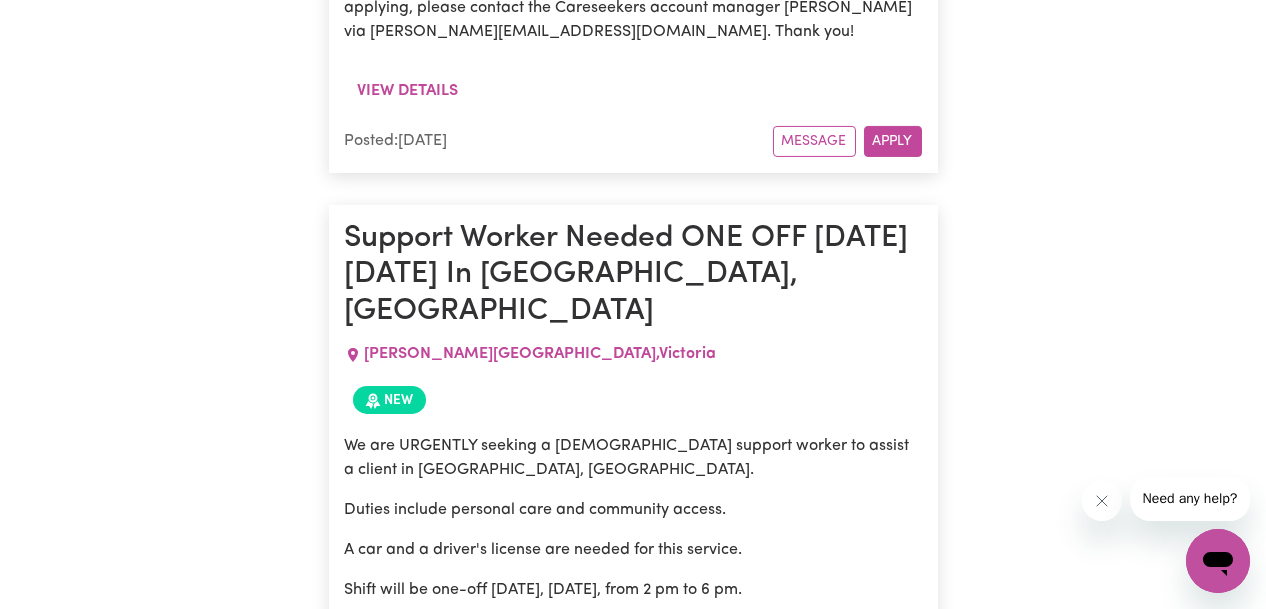 scroll, scrollTop: 2300, scrollLeft: 0, axis: vertical 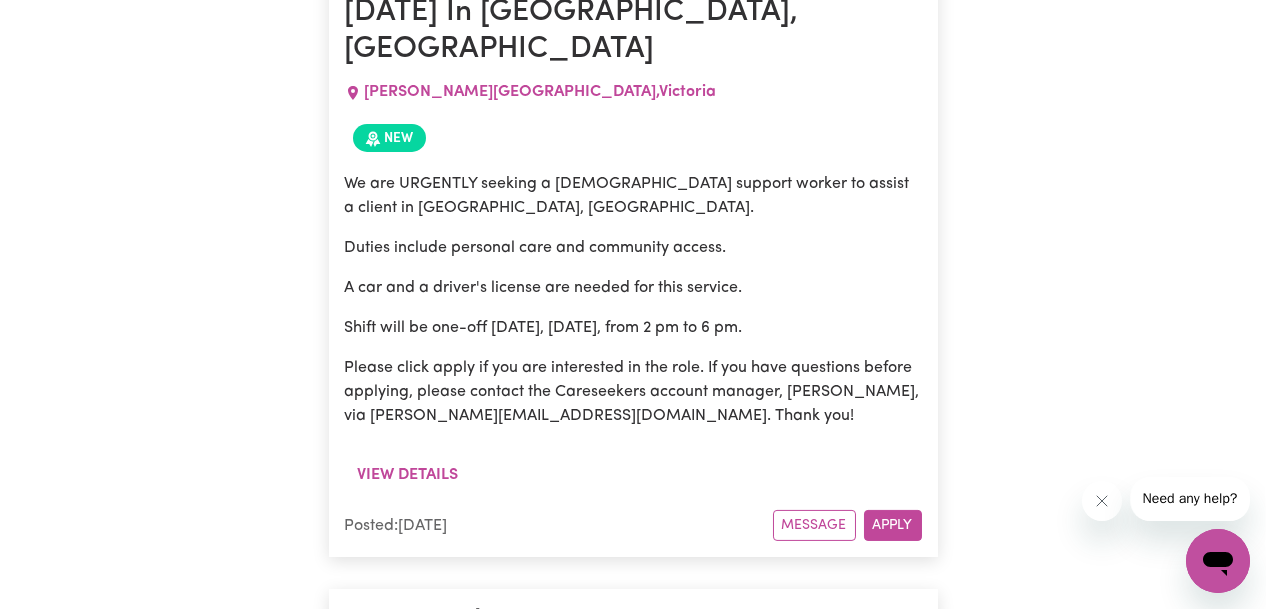 click on "Please click apply if you are interested in the role. If you have questions before applying, please contact the Careseekers account manager, [PERSON_NAME], via [PERSON_NAME][EMAIL_ADDRESS][DOMAIN_NAME]. Thank you!" at bounding box center [633, 392] 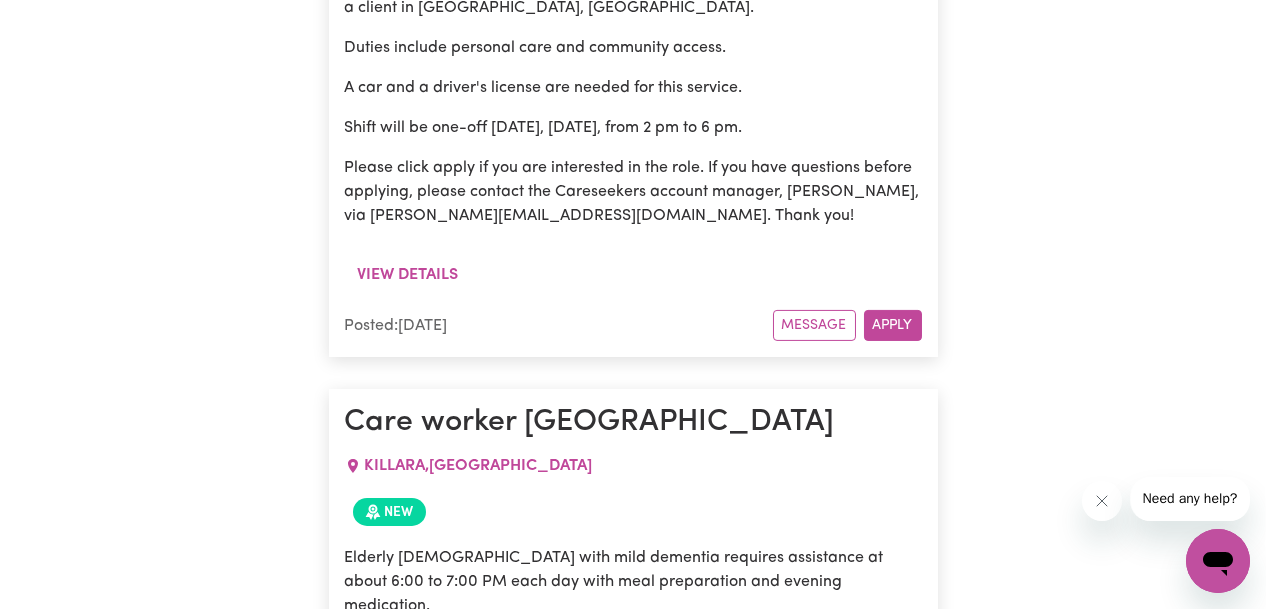 scroll, scrollTop: 1800, scrollLeft: 0, axis: vertical 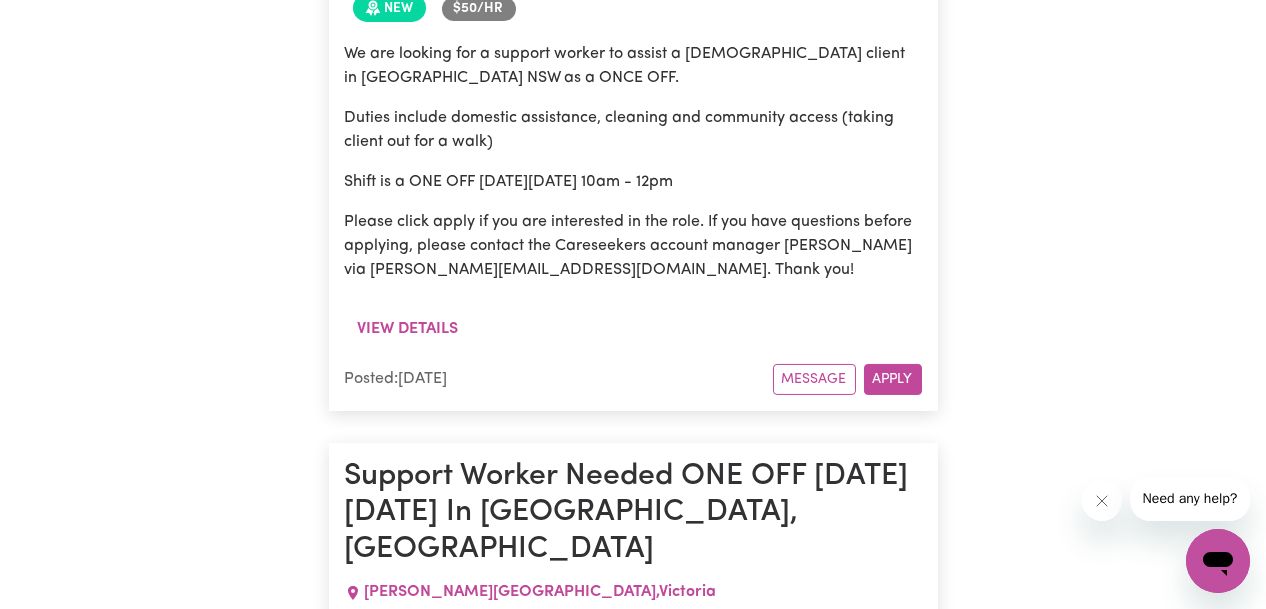 click on "[GEOGRAPHIC_DATA] ([GEOGRAPHIC_DATA]) Search By Suburb By State Show  Filters Showing  146   jobs Sort by:  Nearest Support Worker Needed Every [DATE] In [GEOGRAPHIC_DATA], [GEOGRAPHIC_DATA] ,  [GEOGRAPHIC_DATA] New We are seeking a support worker to assist a client in  [GEOGRAPHIC_DATA], [GEOGRAPHIC_DATA]. Duties include community access, domestic assistance, and social companionship. A car and a driver's license are needed for this service. Shift will be every [DATE] for 3 hours, 10 am to 1 pm or 3 pm to 6 pm for the first shift on 14/07, then approximately 1:30 pm to 4:30 pm going forward. Please click apply if you are interested in the role. If you have questions before applying, please get in touch with the Careseekers account manager, [PERSON_NAME], via [PERSON_NAME][EMAIL_ADDRESS][DOMAIN_NAME]. Thank you! View details Posted:  [DATE] Message Apply Care worker needed in [GEOGRAPHIC_DATA] [GEOGRAPHIC_DATA]  NARRAWEENA ,  [GEOGRAPHIC_DATA] New $ 50 /hr We are looking for a support worker to assist a [DEMOGRAPHIC_DATA] client in Narraweena [GEOGRAPHIC_DATA] as a ONCE OFF. Shift is a ONE OFF [DATE][DATE] 10am - 12pm" at bounding box center (633, 46964) 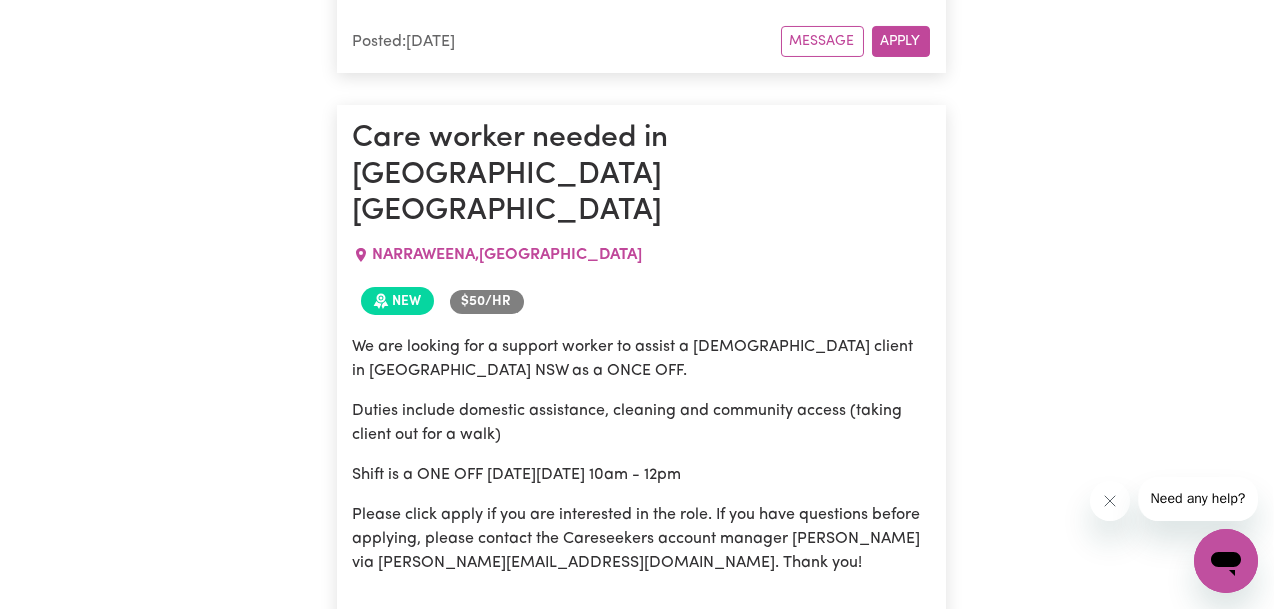 scroll, scrollTop: 1700, scrollLeft: 0, axis: vertical 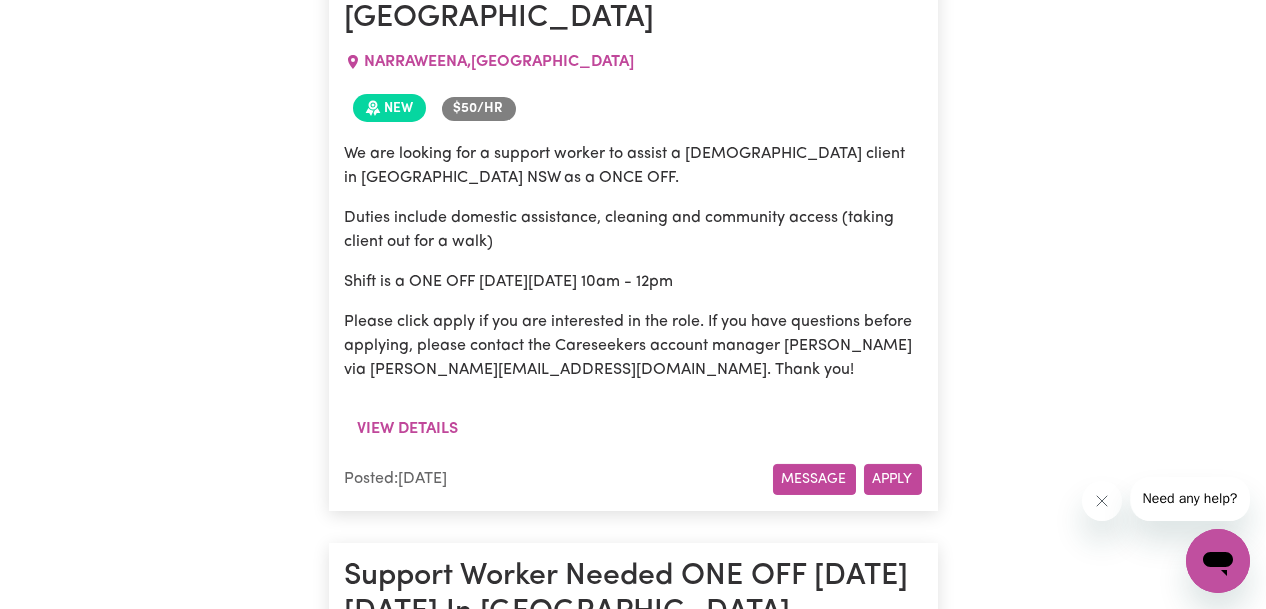 click on "Message" at bounding box center [814, 479] 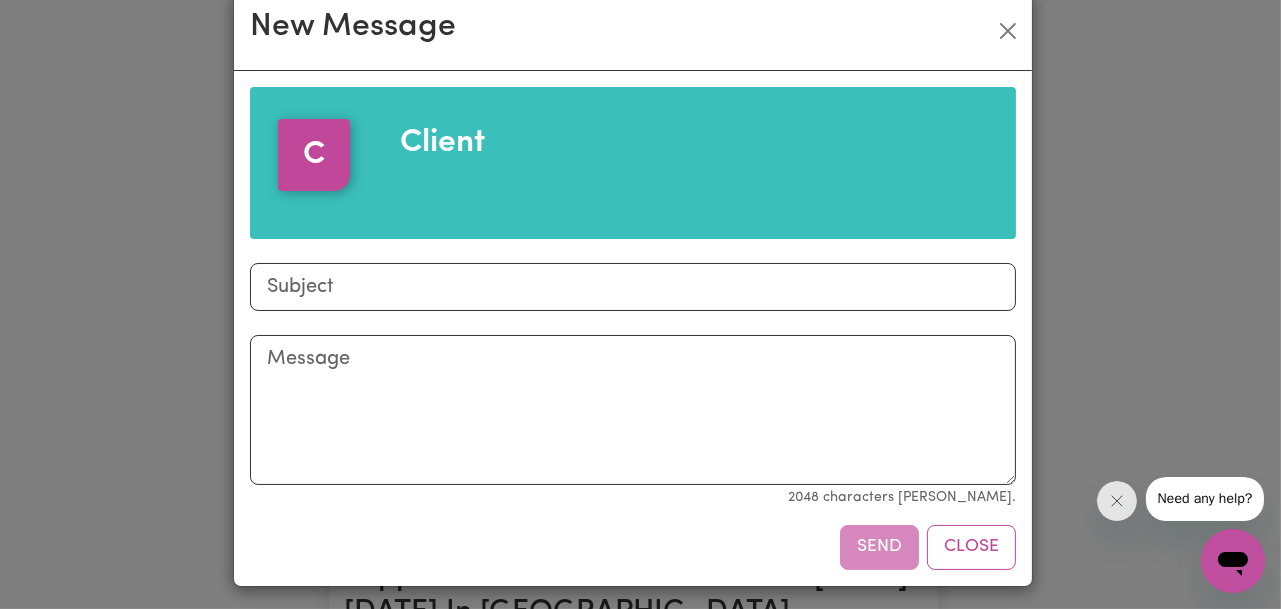 scroll, scrollTop: 41, scrollLeft: 0, axis: vertical 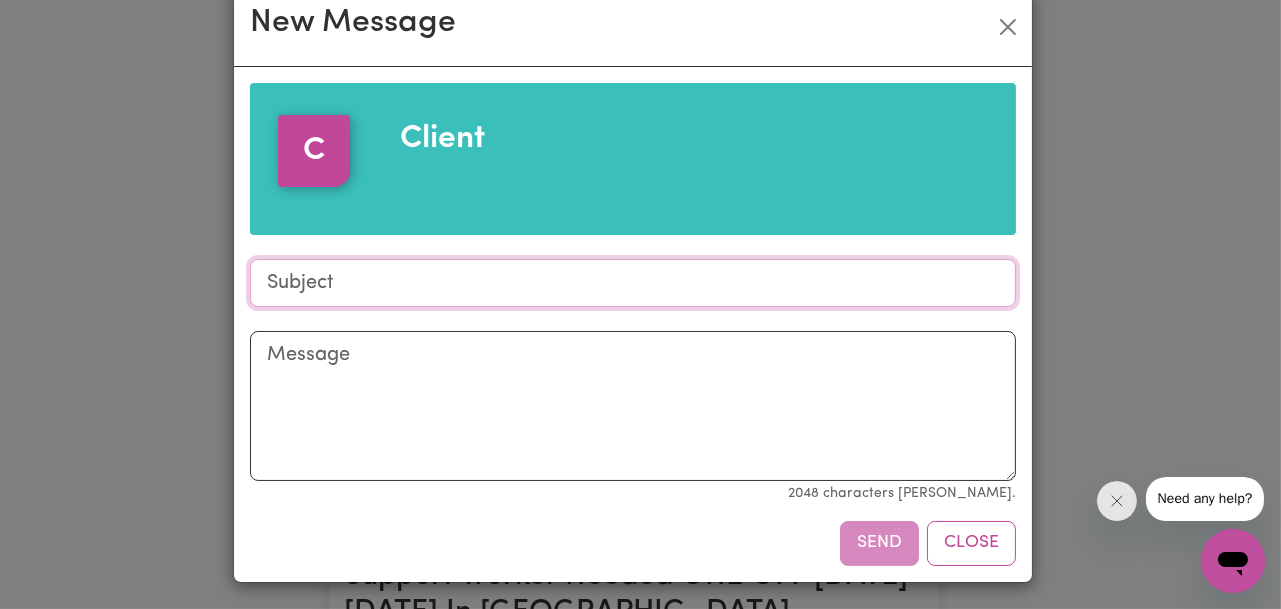 click on "Subject" at bounding box center [633, 283] 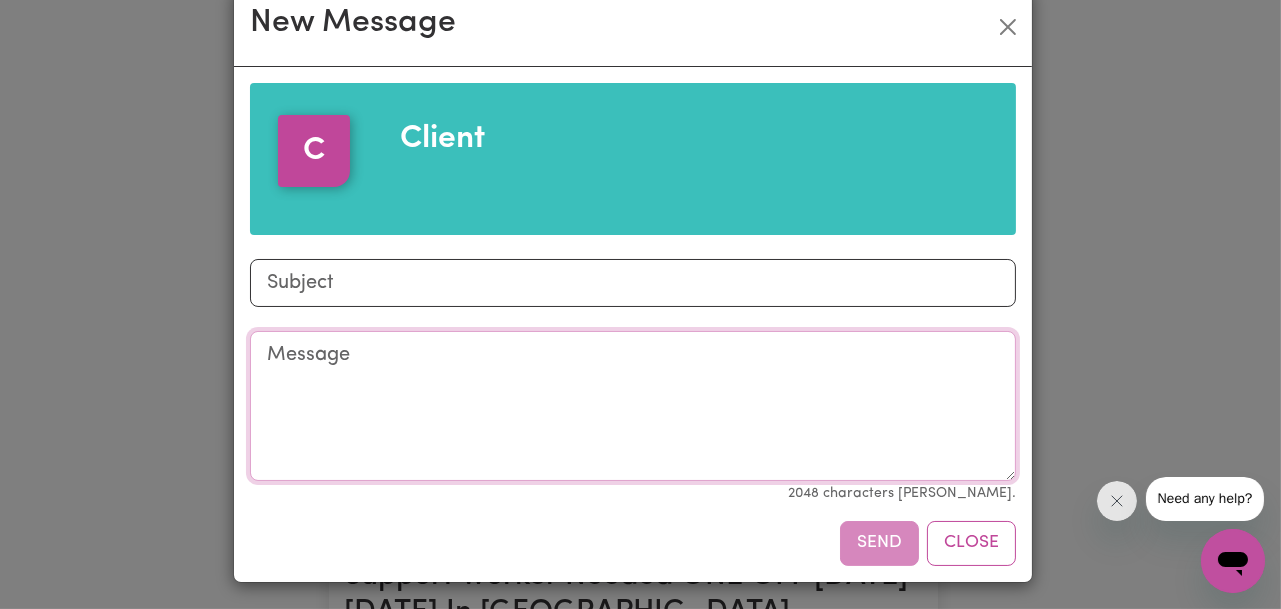 click on "Message" at bounding box center [633, 406] 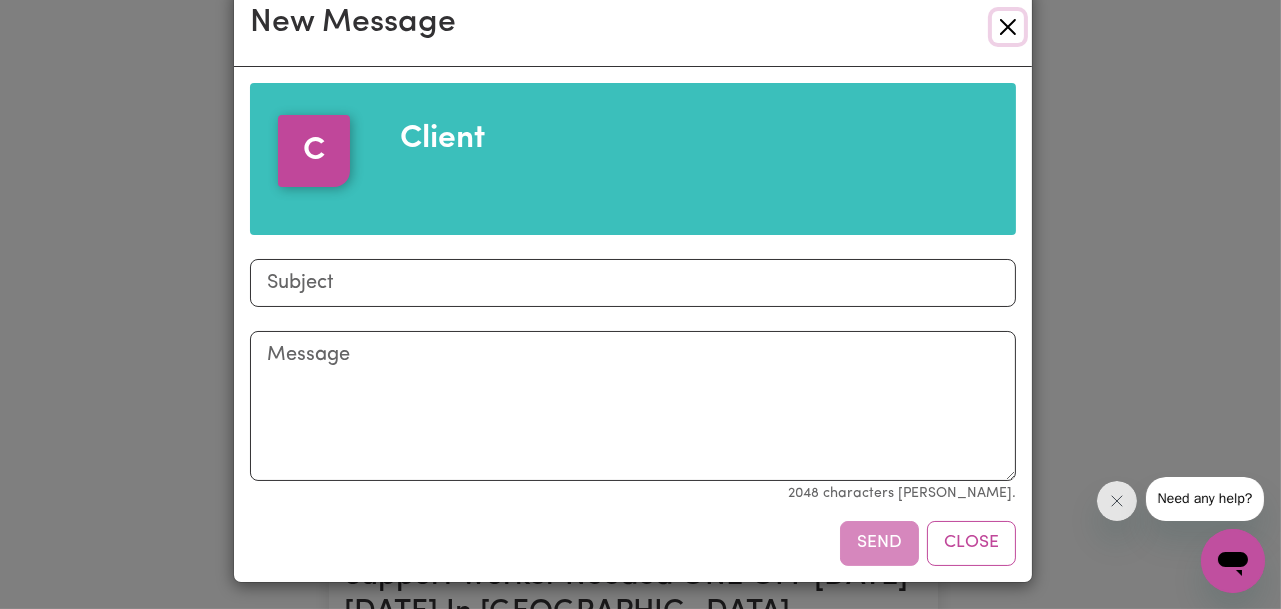 click at bounding box center [1008, 27] 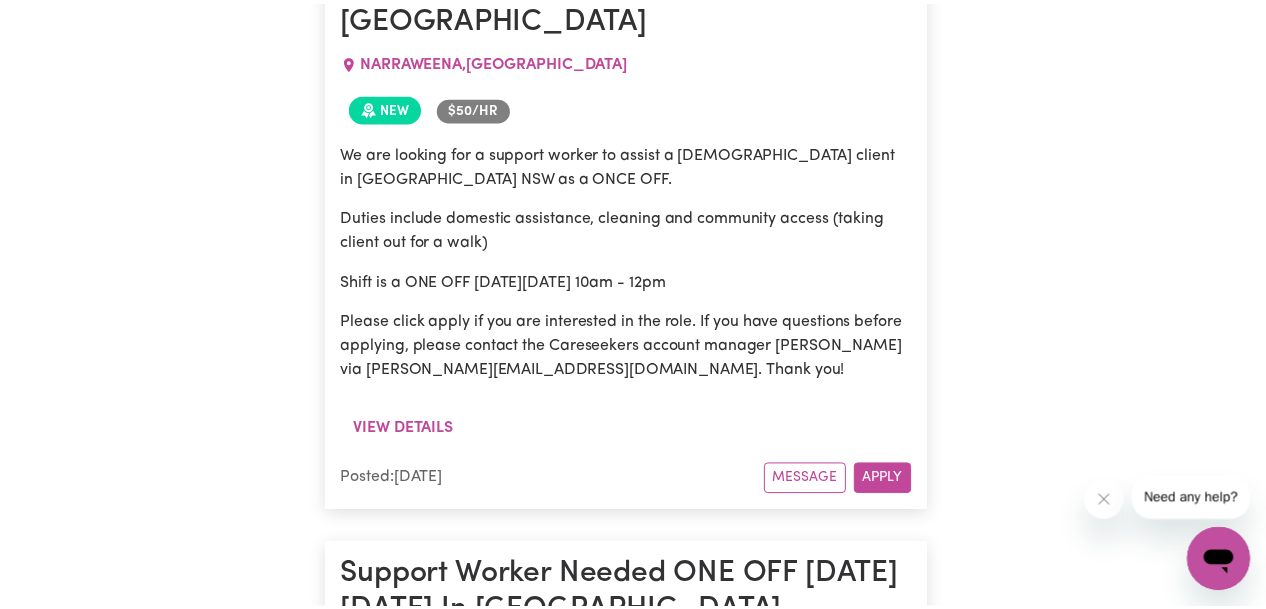 scroll, scrollTop: 0, scrollLeft: 0, axis: both 